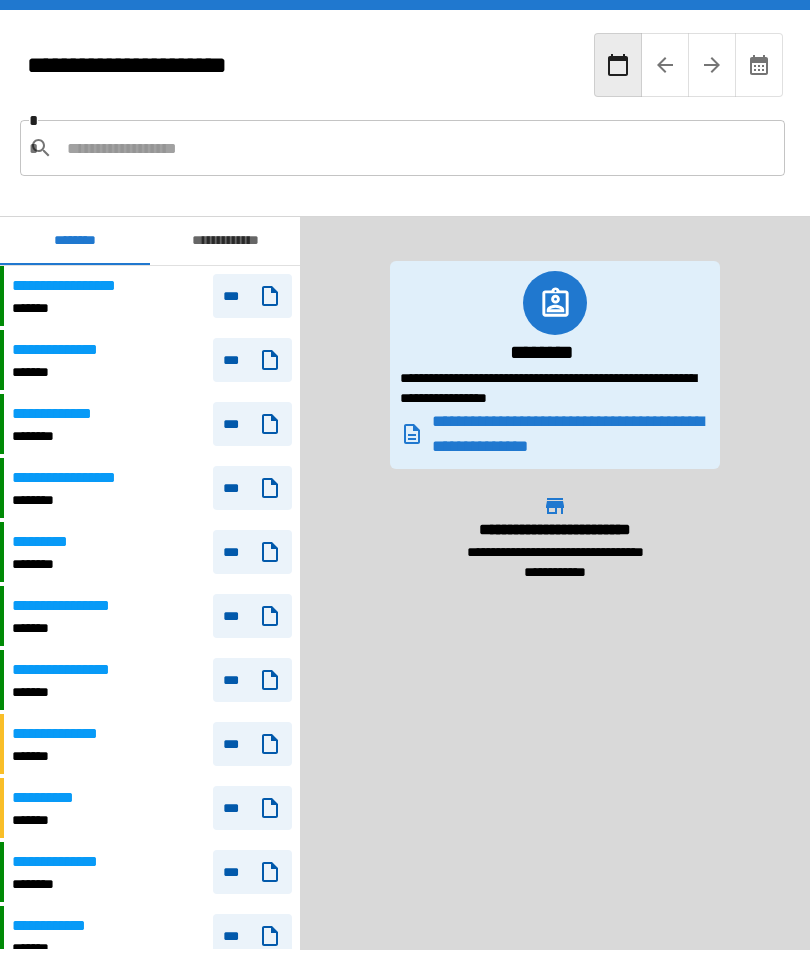 scroll, scrollTop: 0, scrollLeft: 0, axis: both 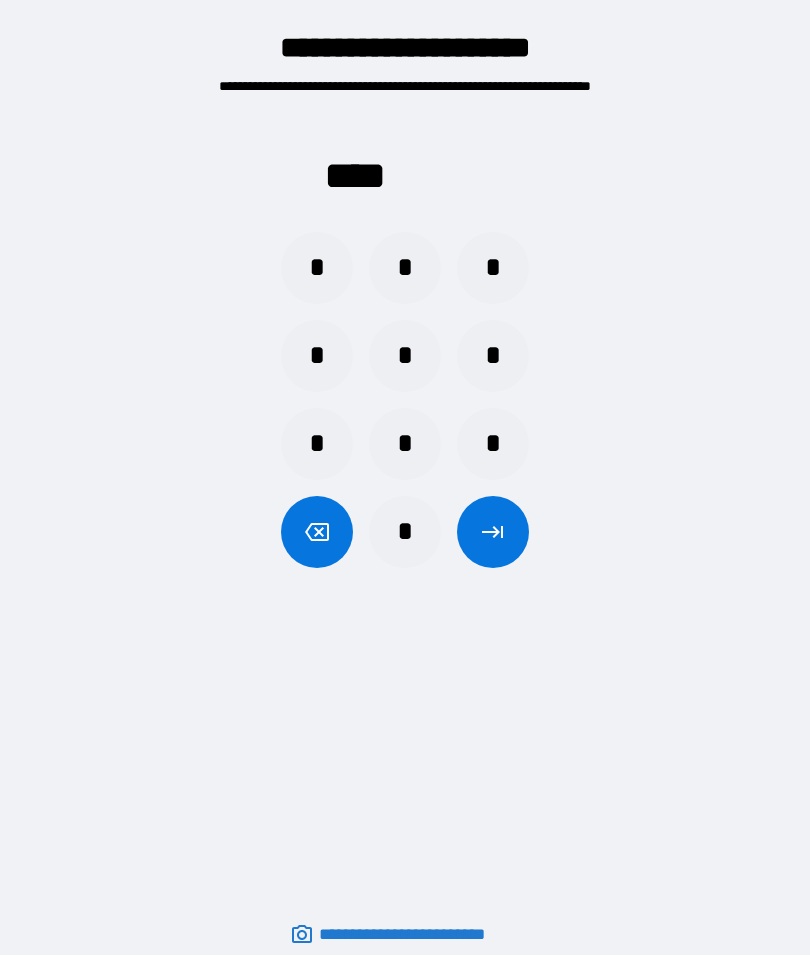 click on "*" at bounding box center (405, 444) 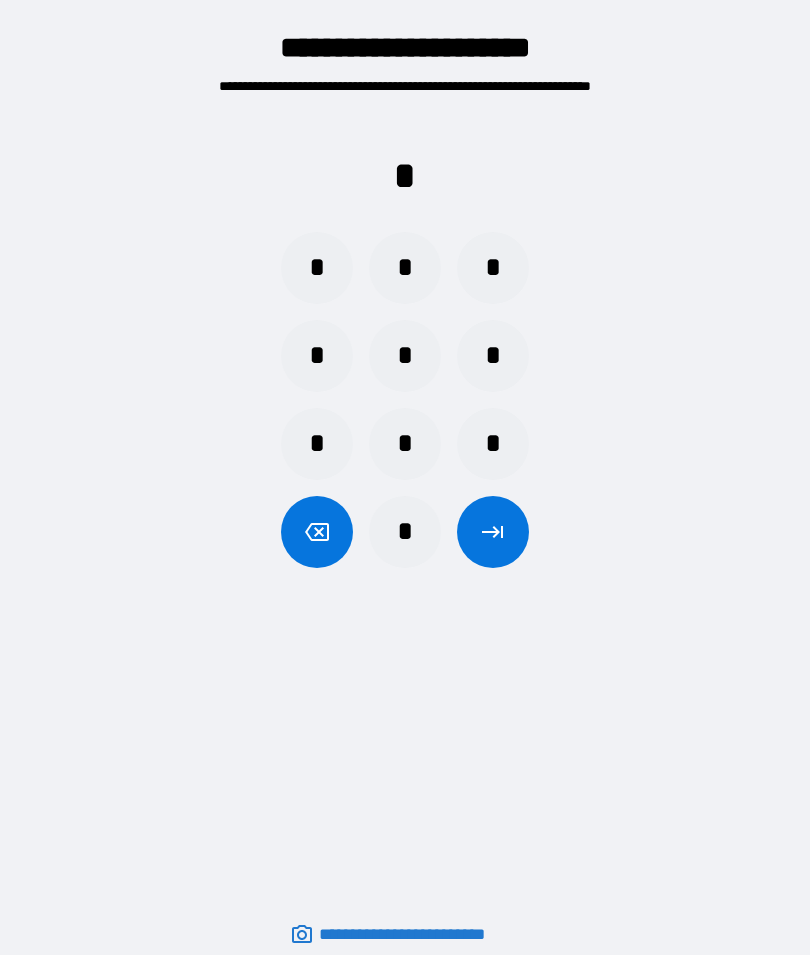 click on "*" at bounding box center [317, 268] 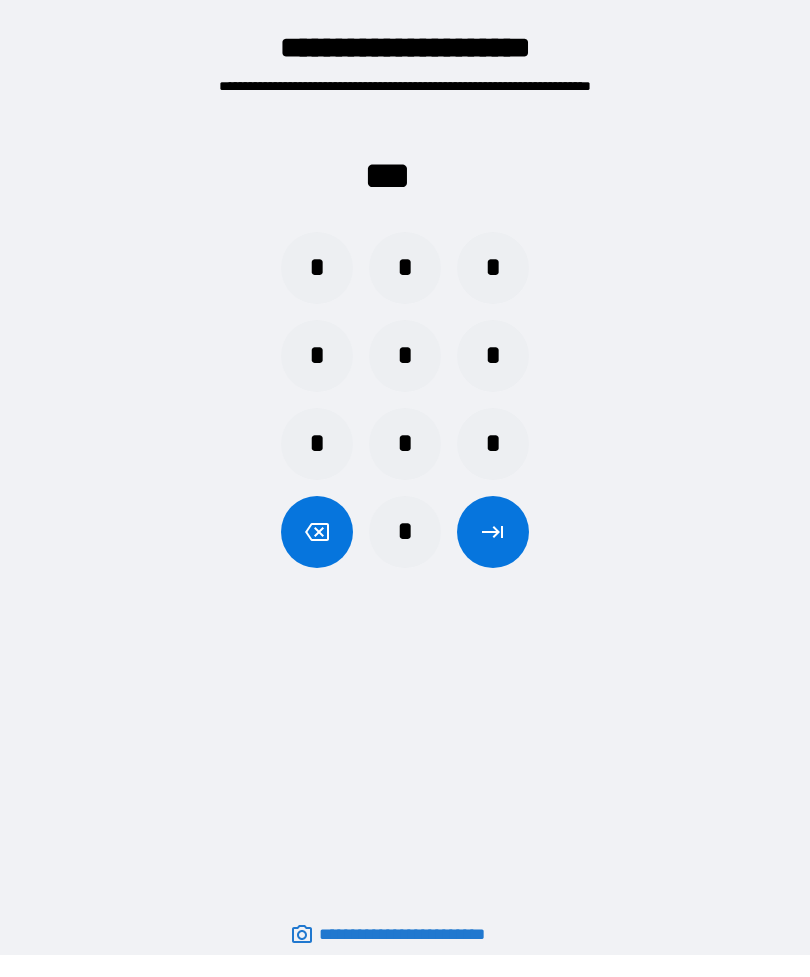 click on "*" at bounding box center (317, 268) 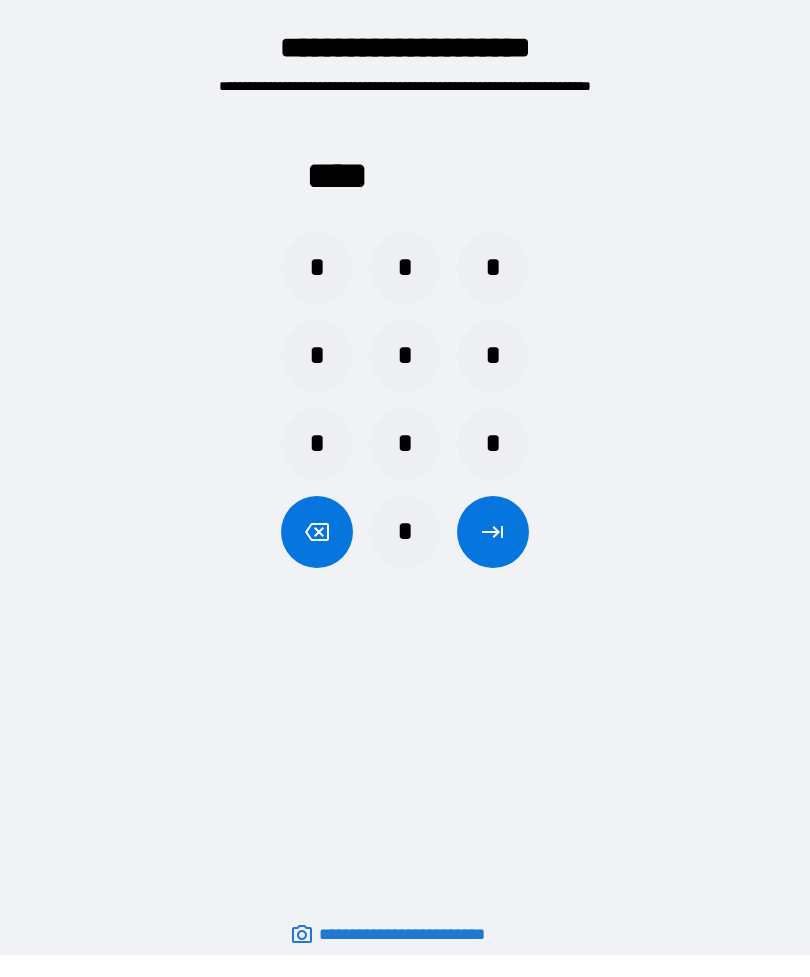click 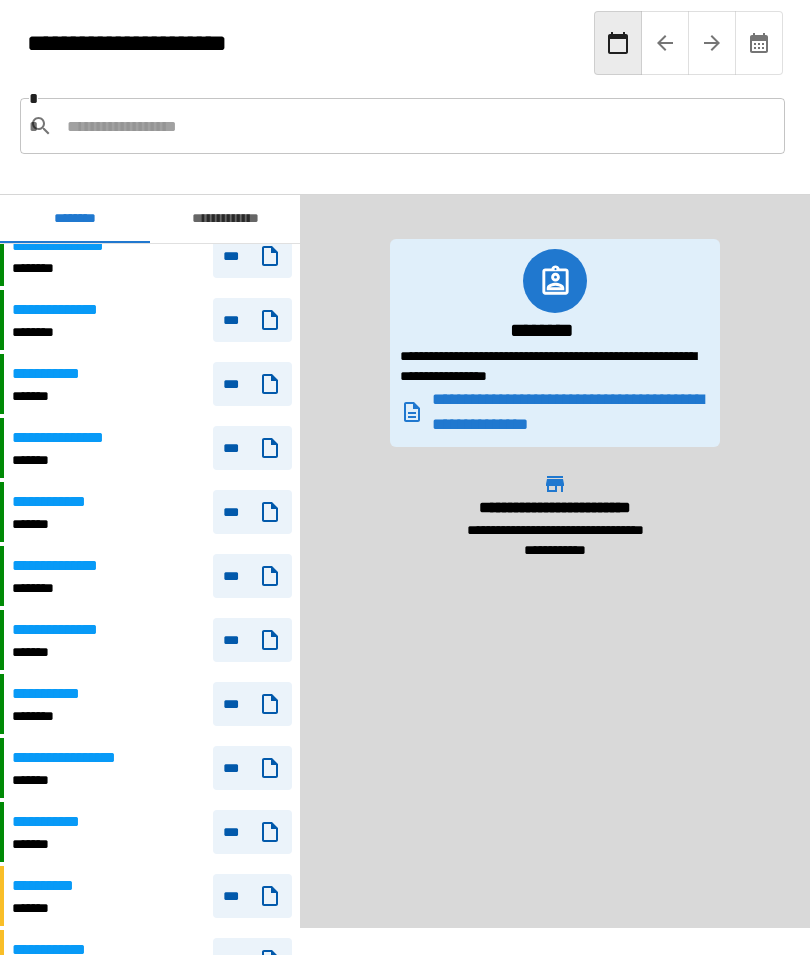scroll, scrollTop: 1708, scrollLeft: 0, axis: vertical 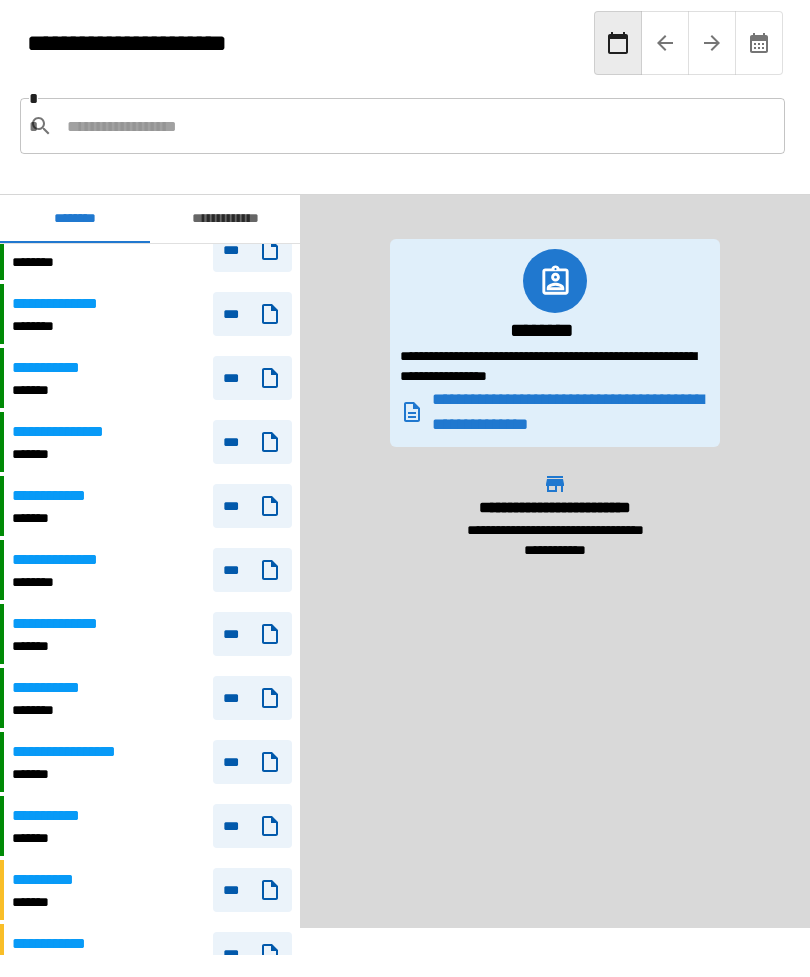 click on "**********" at bounding box center [152, 698] 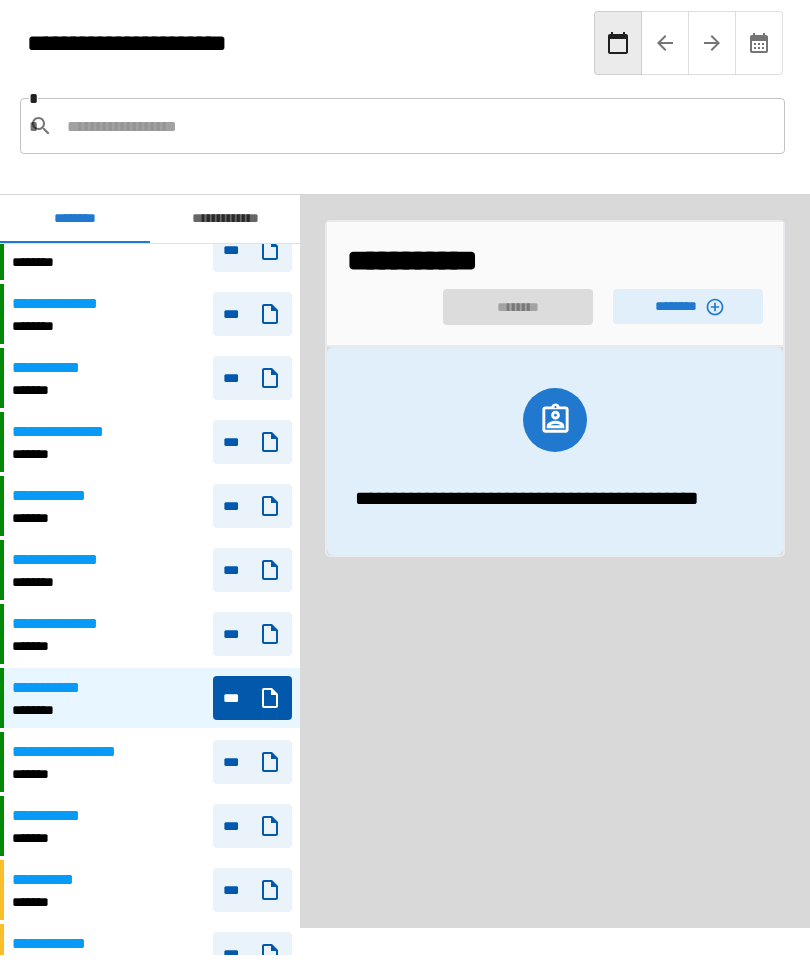 click on "********" at bounding box center (688, 306) 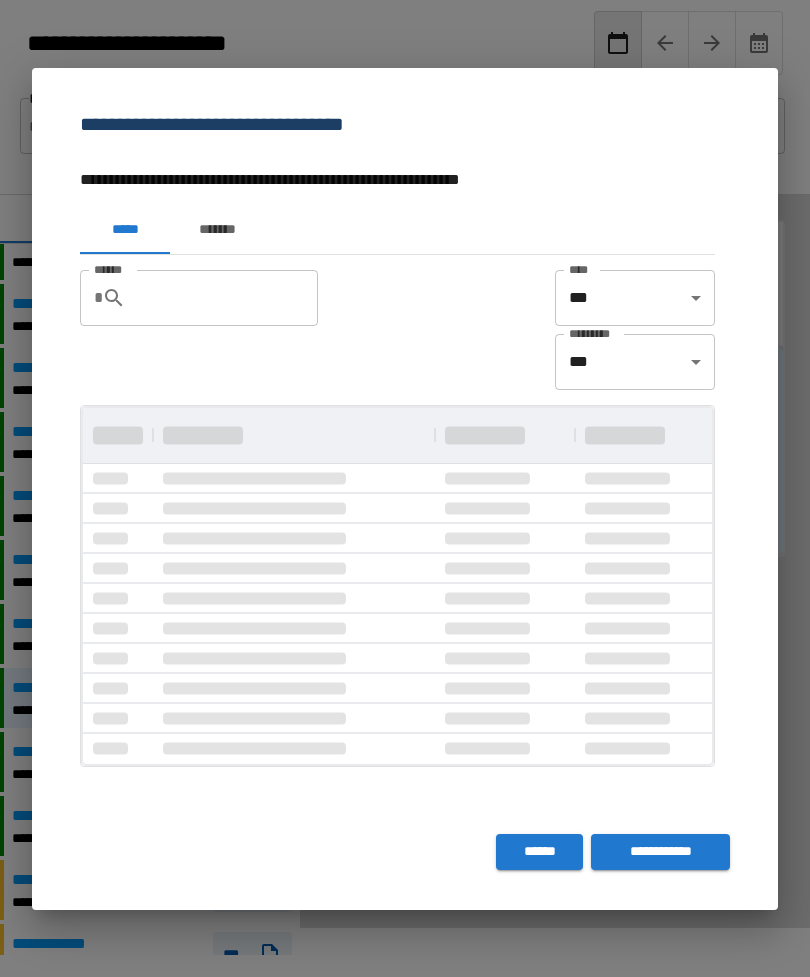 scroll, scrollTop: 0, scrollLeft: 0, axis: both 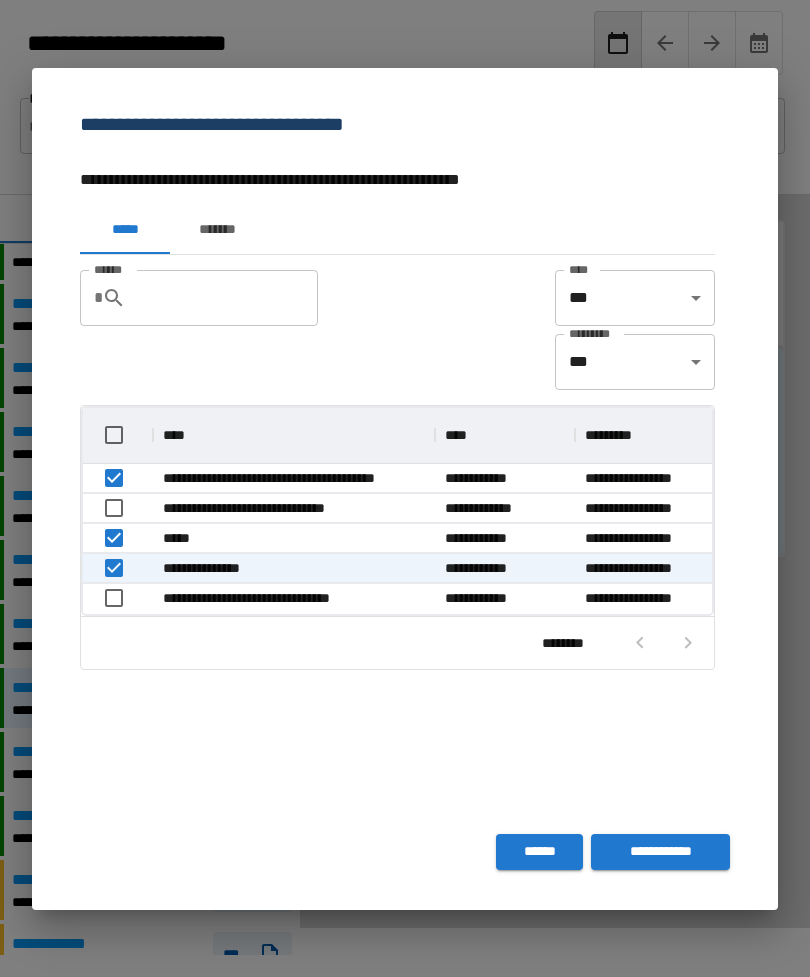 click on "**********" at bounding box center (660, 852) 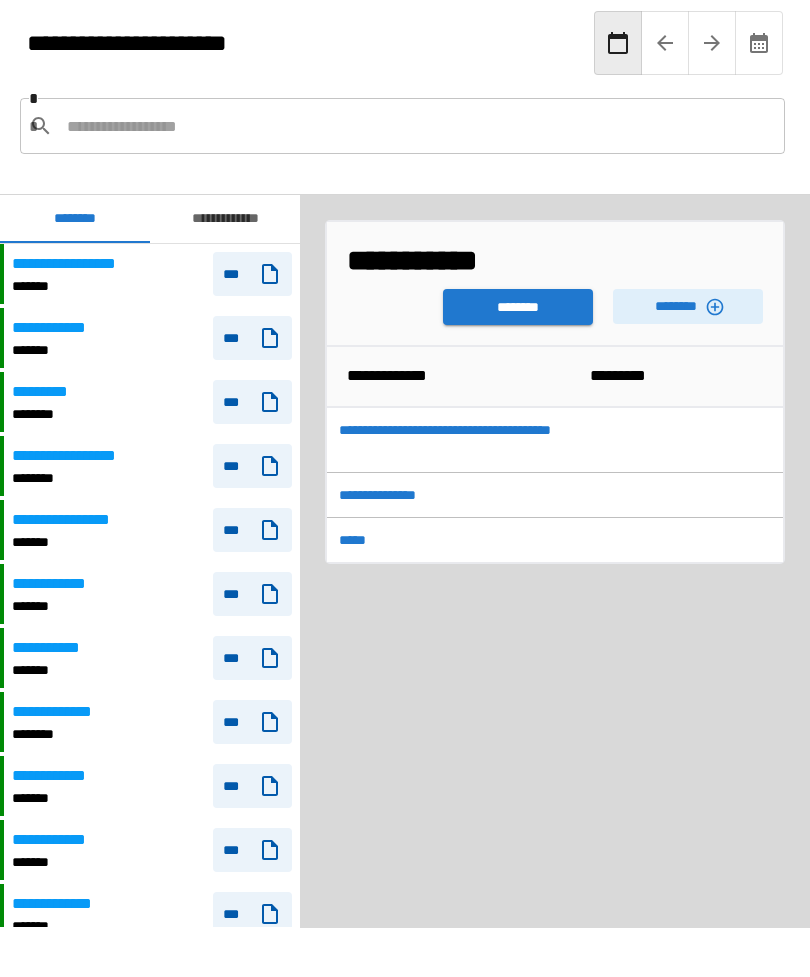 scroll, scrollTop: 120, scrollLeft: 0, axis: vertical 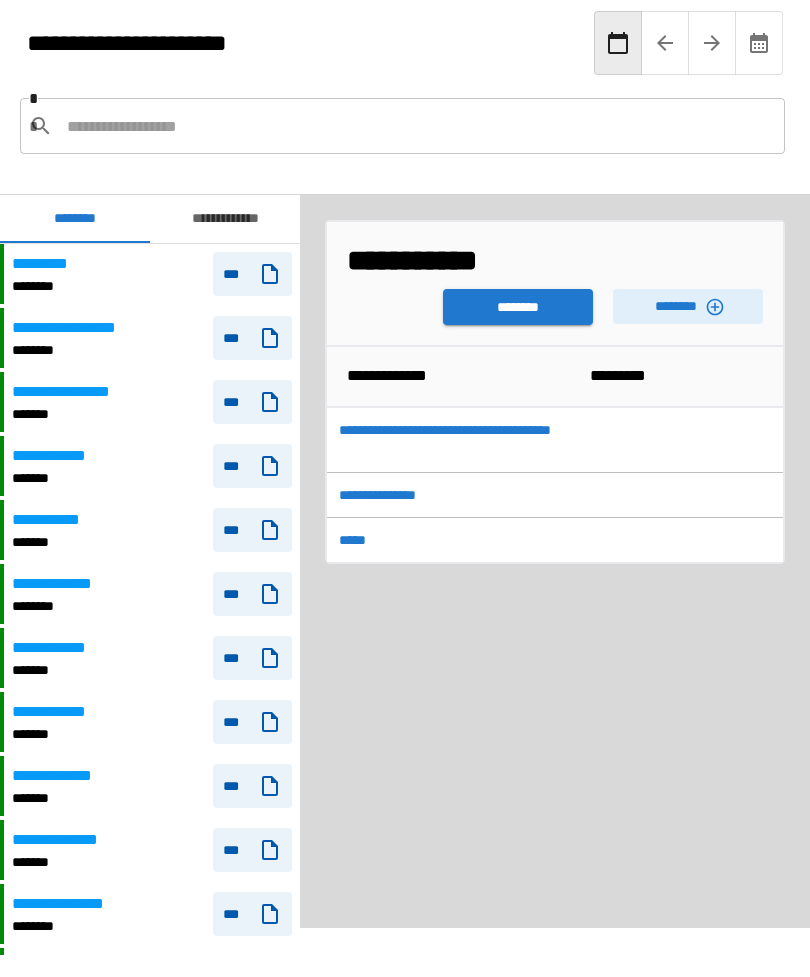 click on "********" at bounding box center [688, 306] 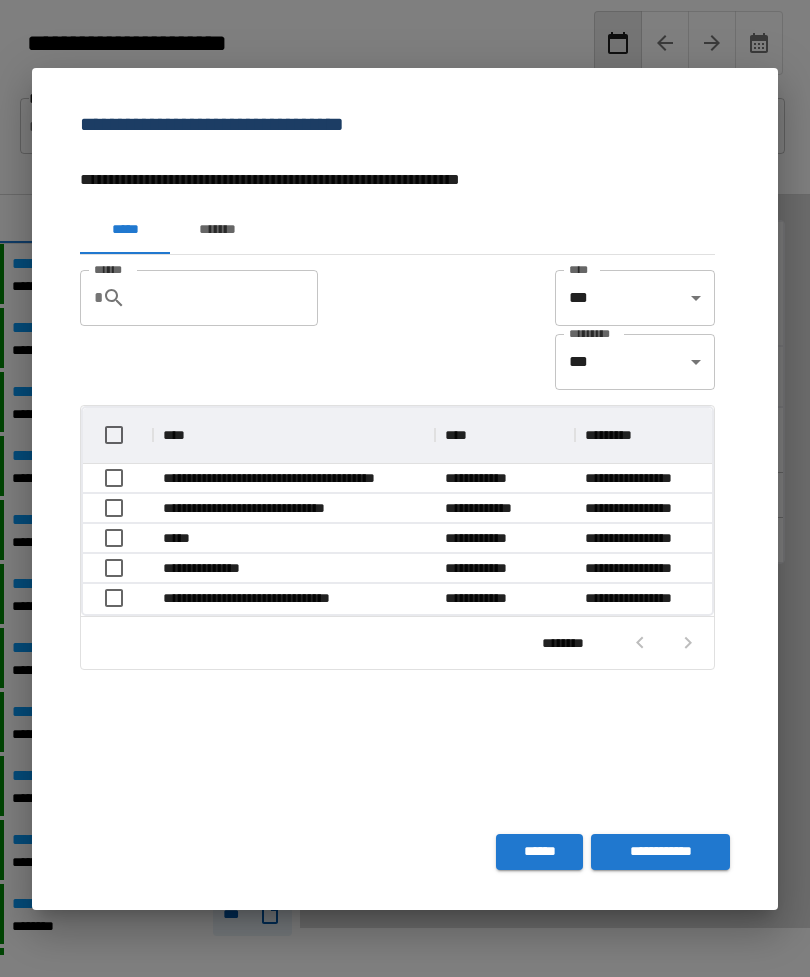 scroll, scrollTop: 1, scrollLeft: 1, axis: both 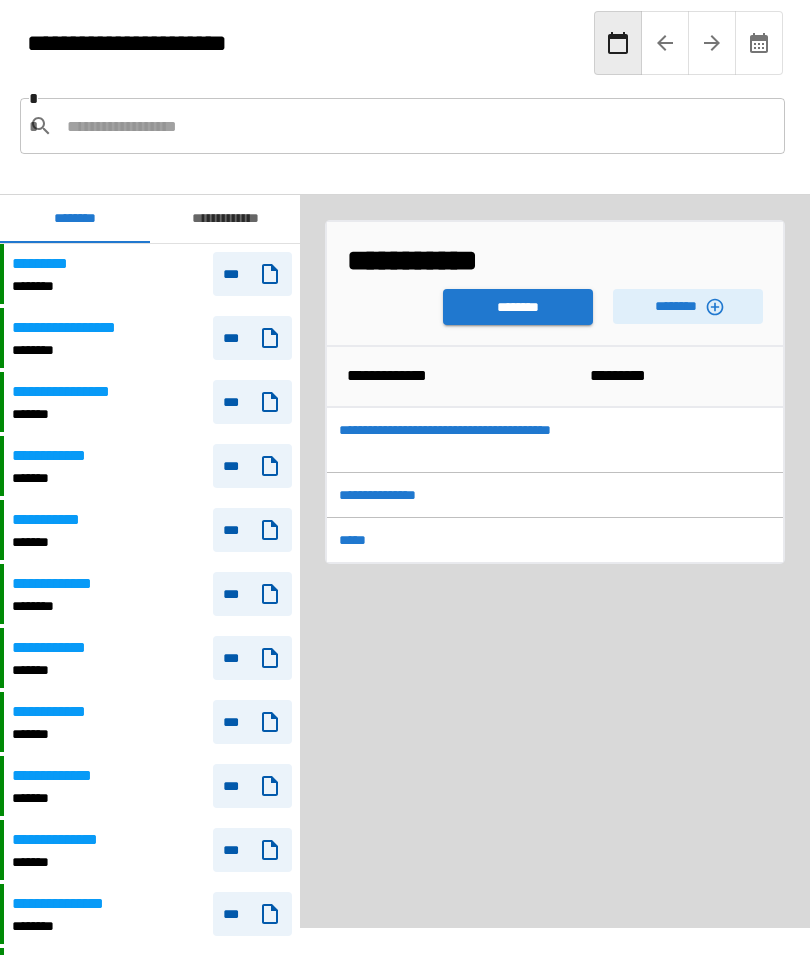 click on "********" at bounding box center [518, 307] 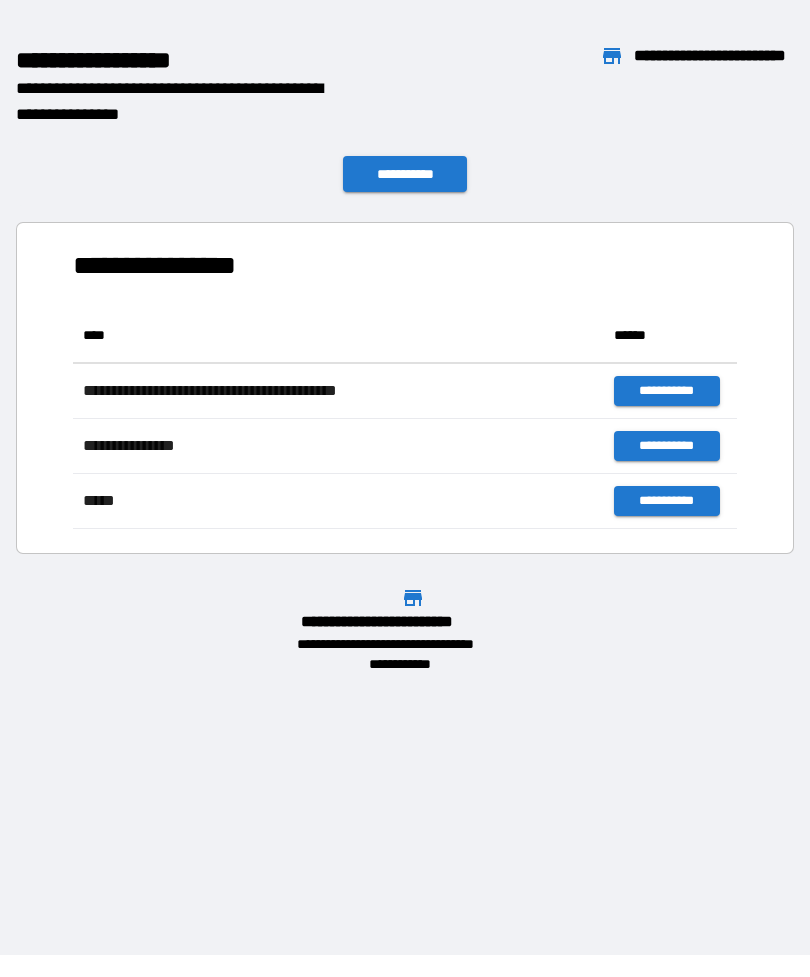 scroll, scrollTop: 1, scrollLeft: 1, axis: both 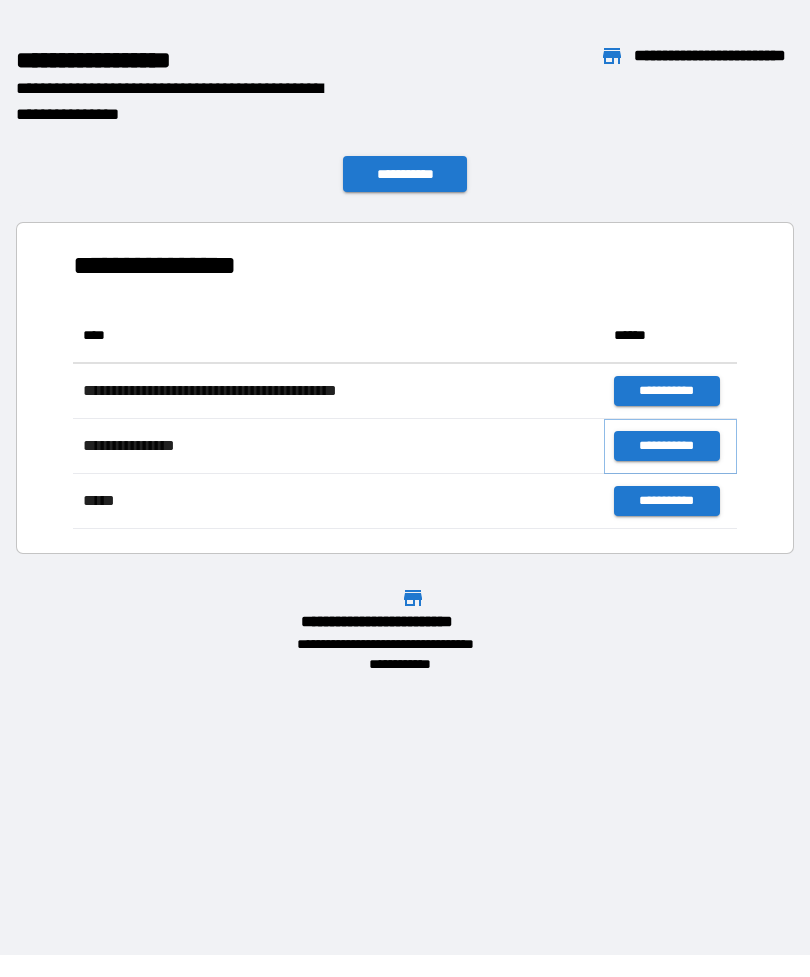 click on "**********" at bounding box center (666, 446) 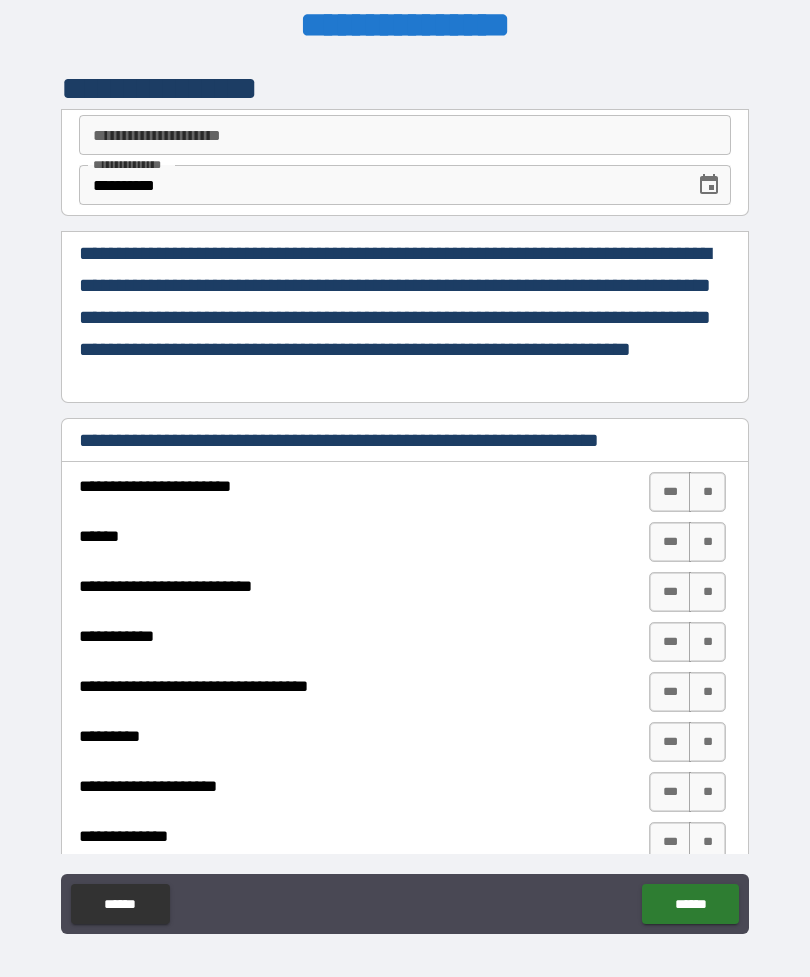 click on "**" at bounding box center (707, 492) 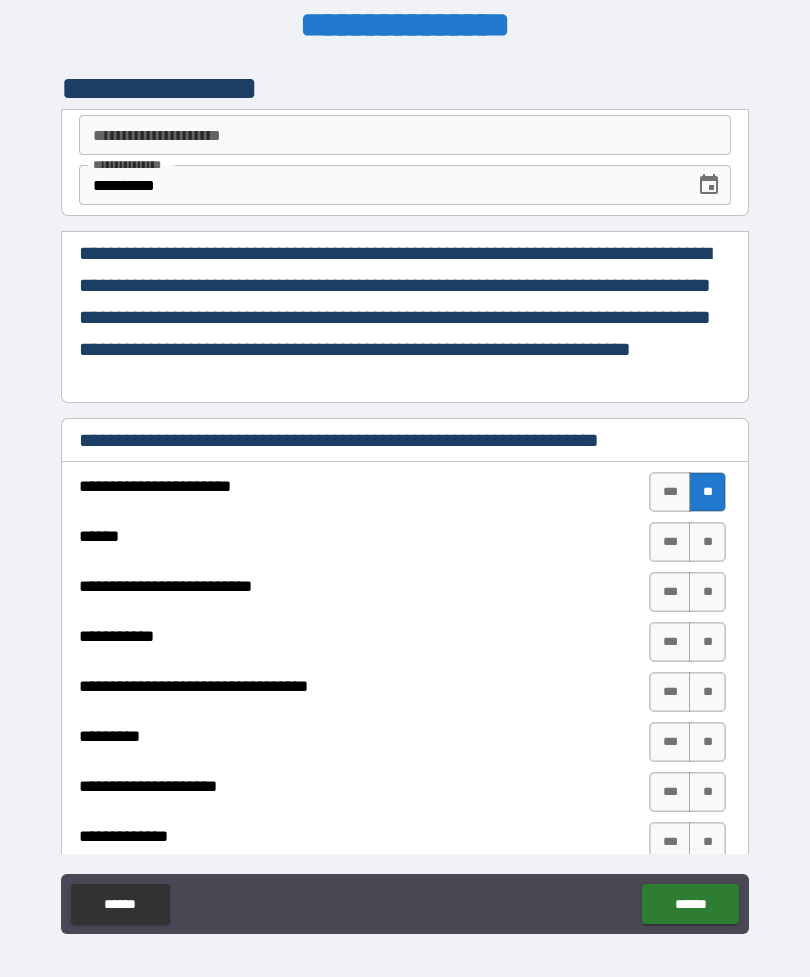 click on "**" at bounding box center (707, 542) 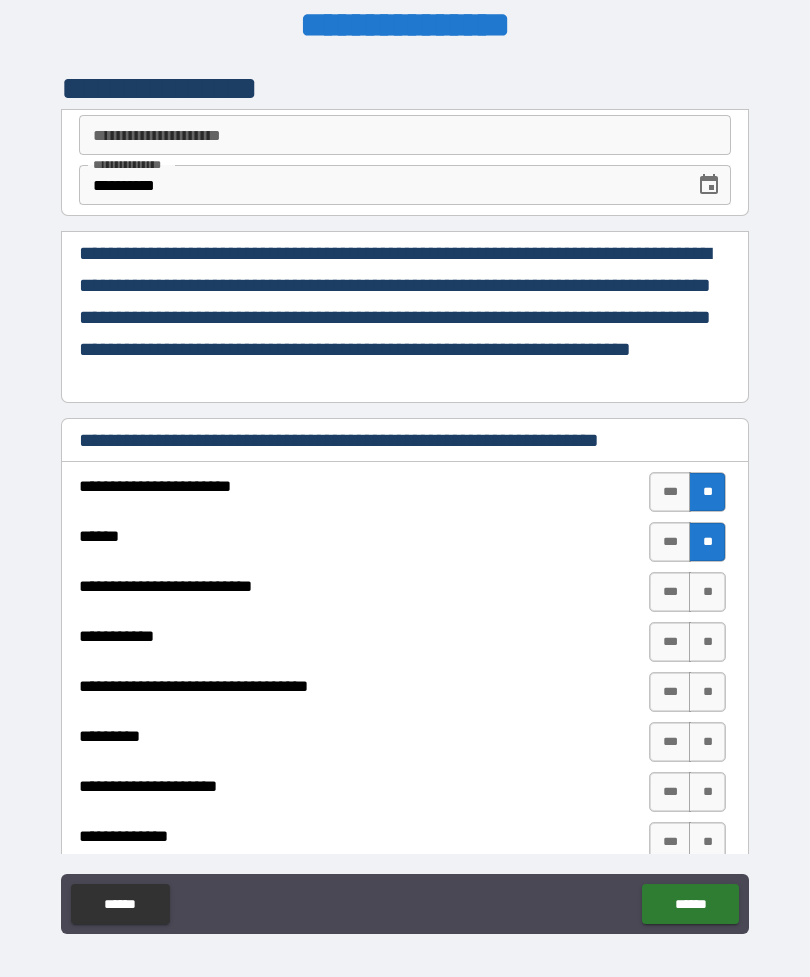 click on "**" at bounding box center (707, 592) 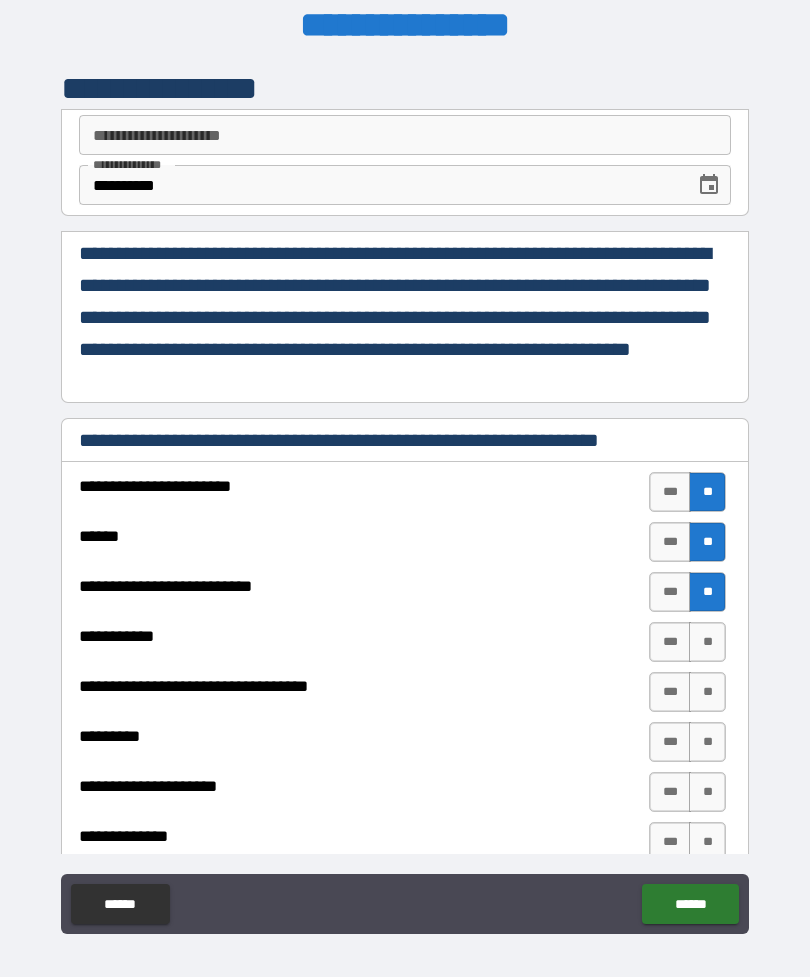 click on "**" at bounding box center (707, 642) 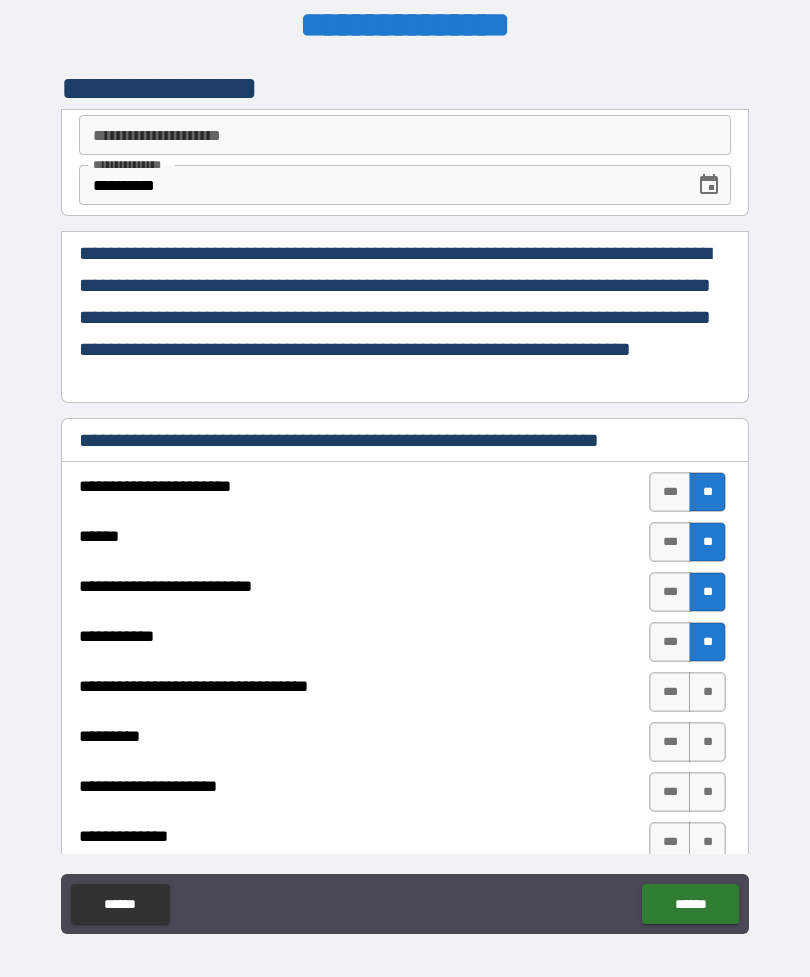 click on "**" at bounding box center [707, 692] 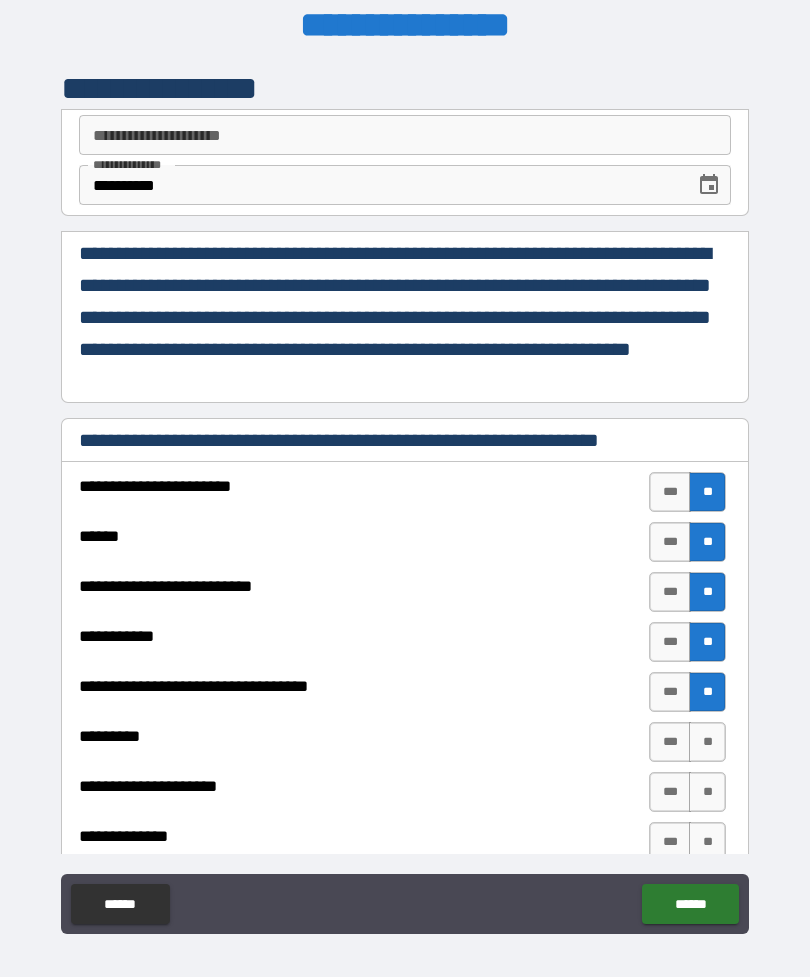 click on "**" at bounding box center [707, 742] 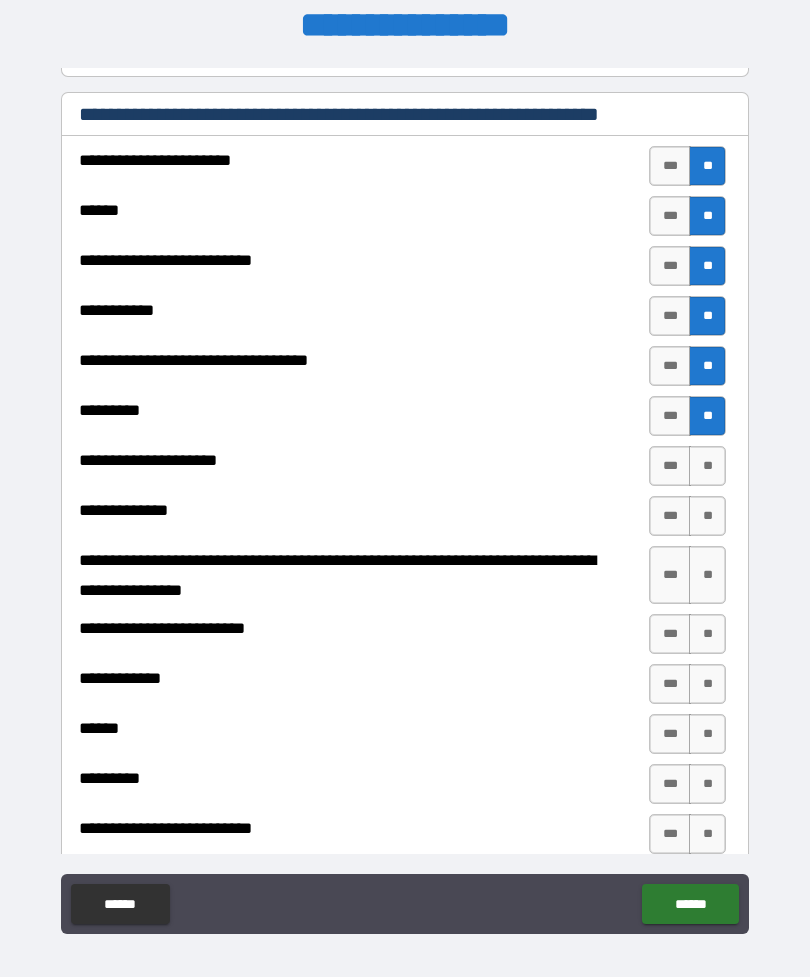 scroll, scrollTop: 339, scrollLeft: 0, axis: vertical 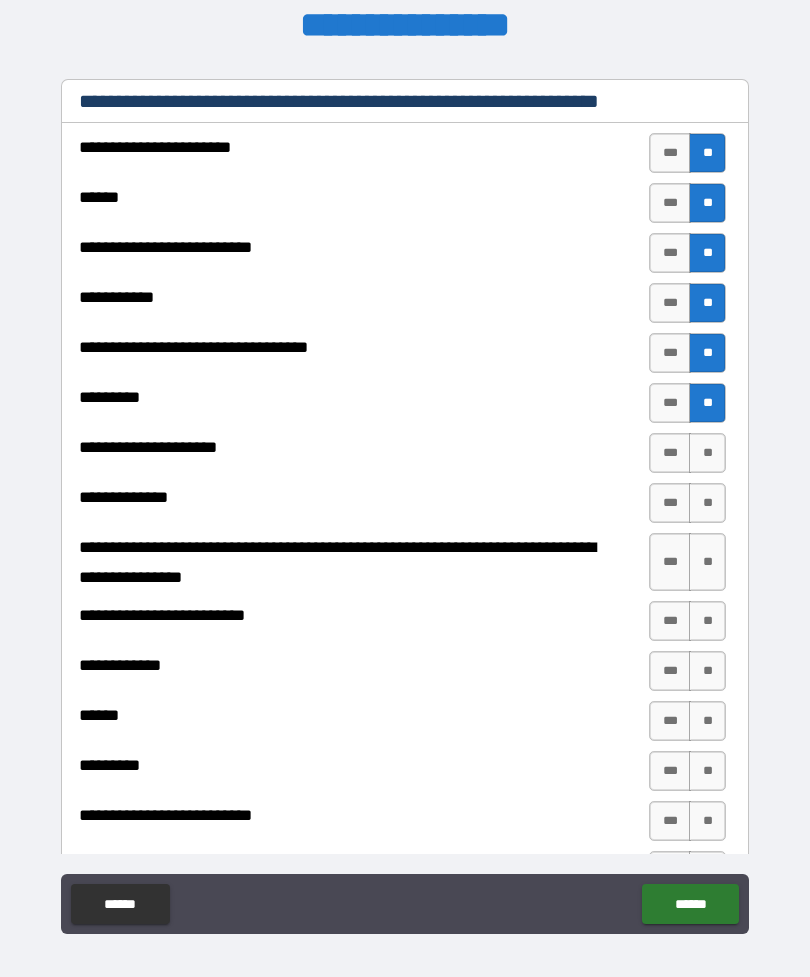 click on "**" at bounding box center (707, 453) 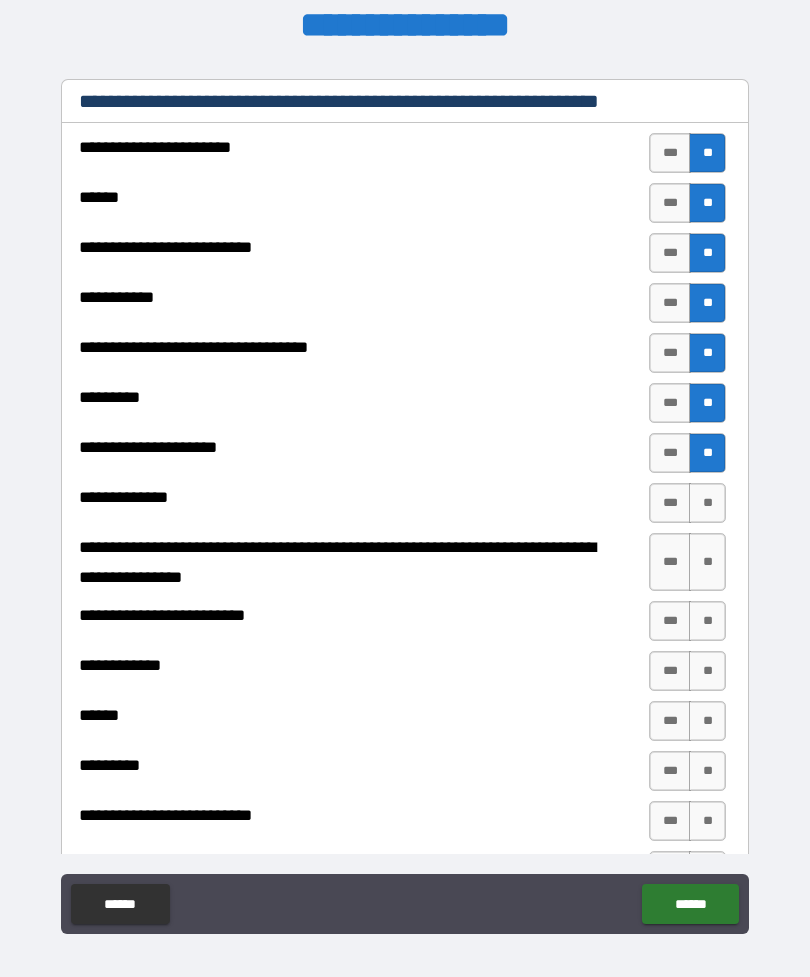 click on "**" at bounding box center (707, 503) 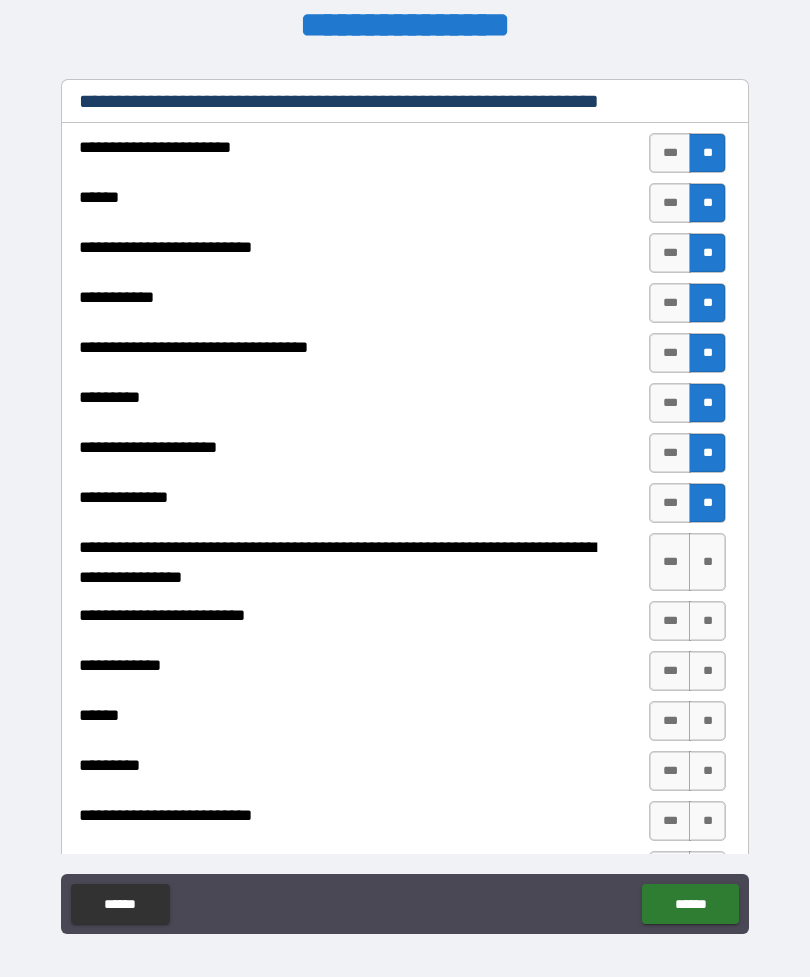 click on "**" at bounding box center (707, 562) 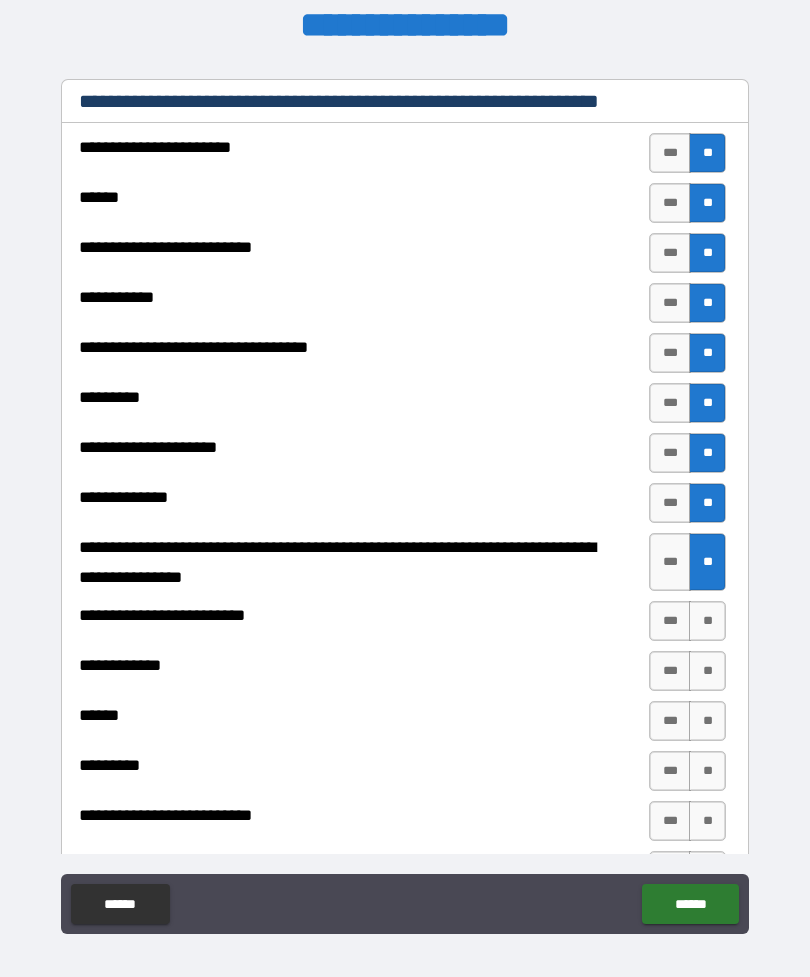 click on "**" at bounding box center (707, 621) 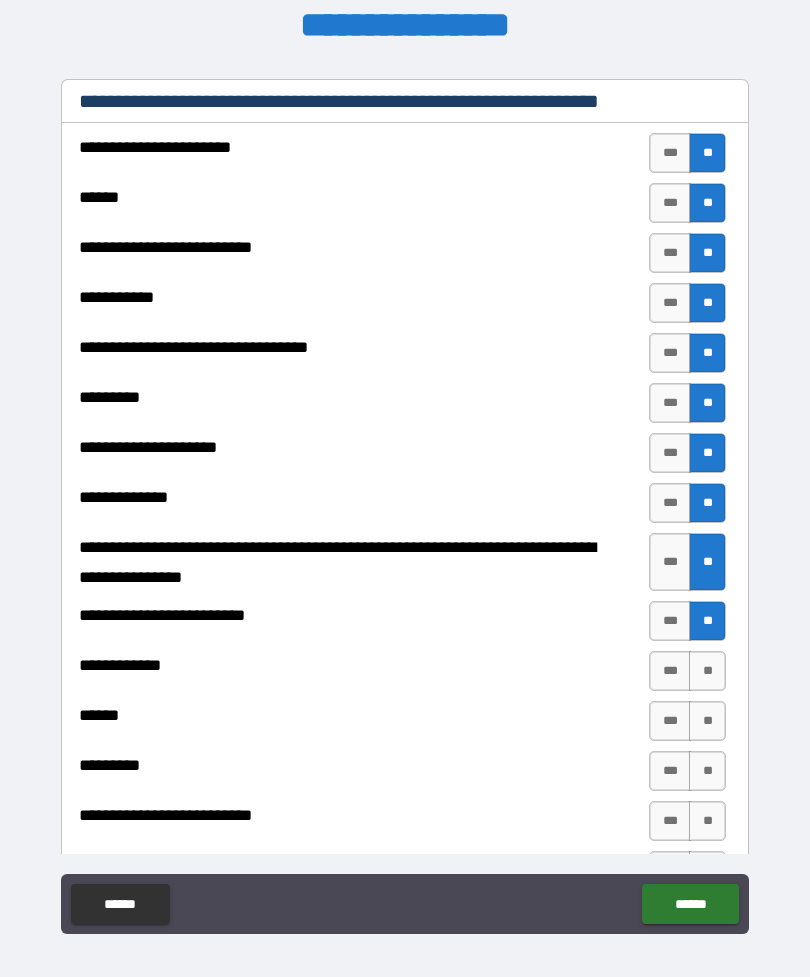 click on "**" at bounding box center [707, 671] 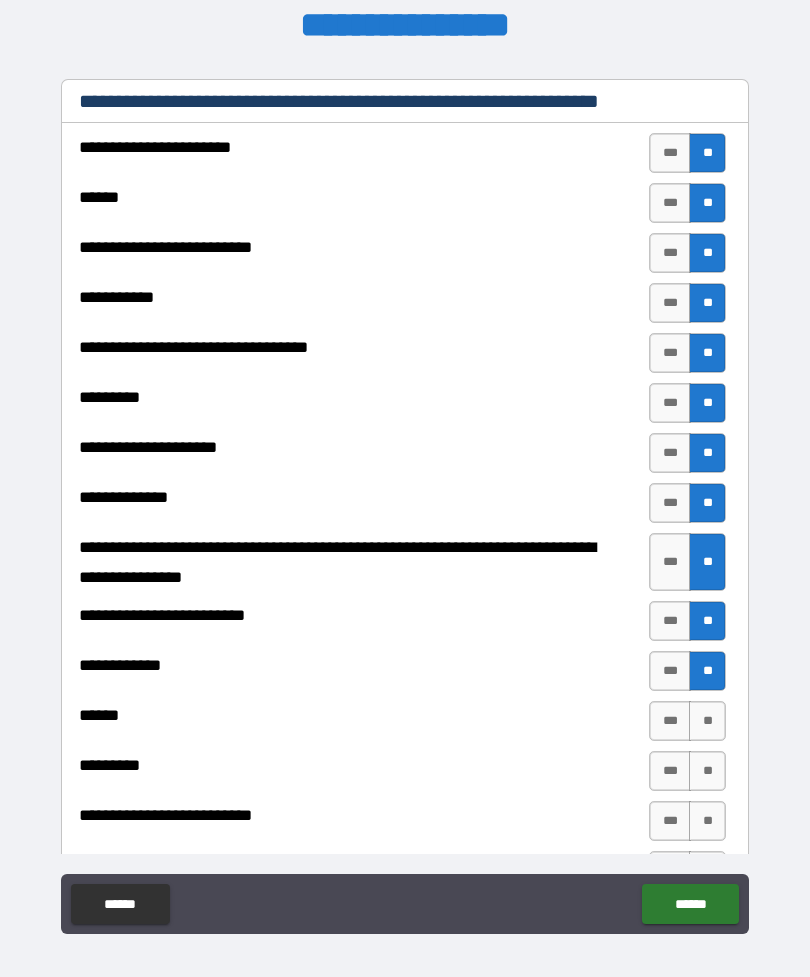 click on "**" at bounding box center [707, 721] 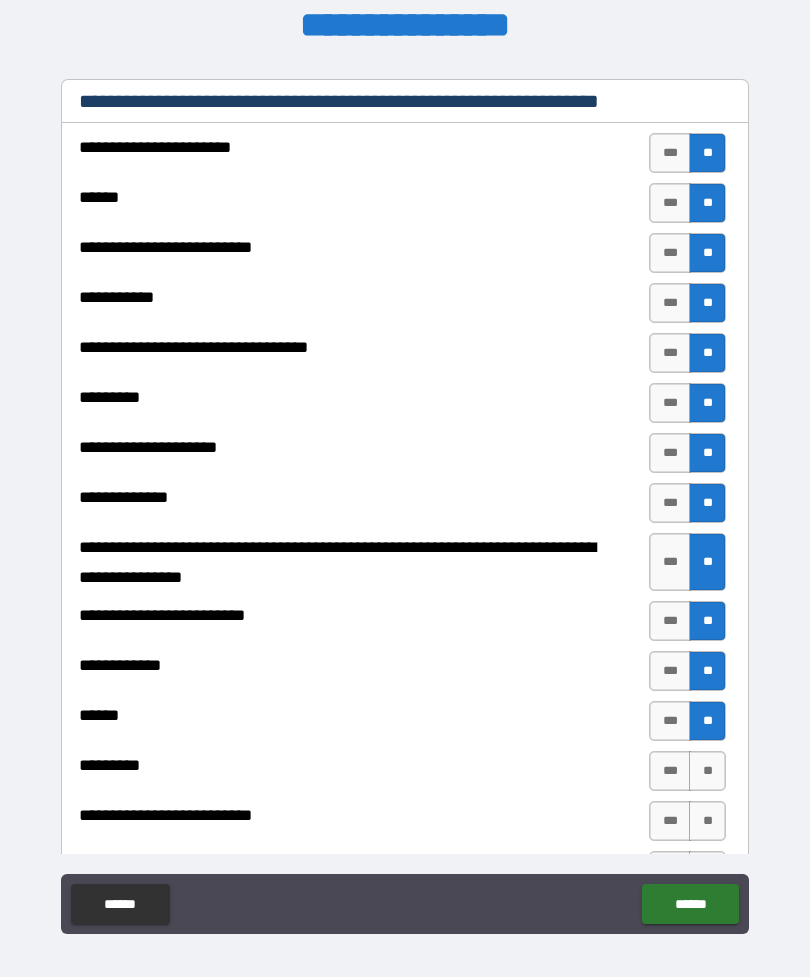 click on "**" at bounding box center [707, 771] 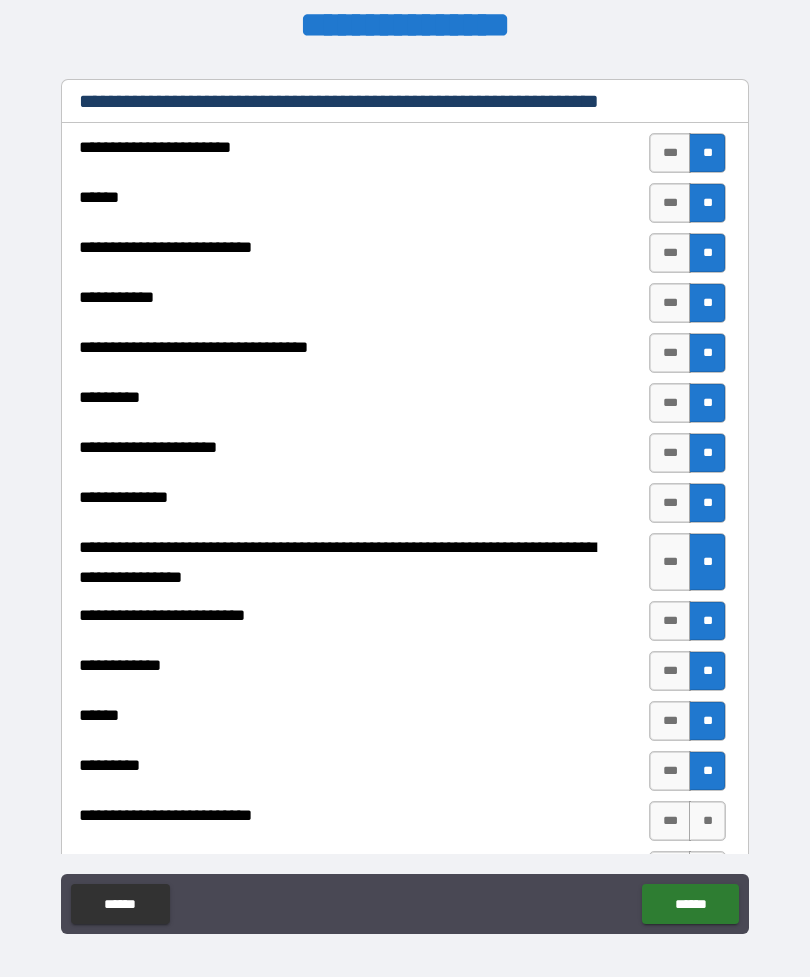 click on "**" at bounding box center (707, 821) 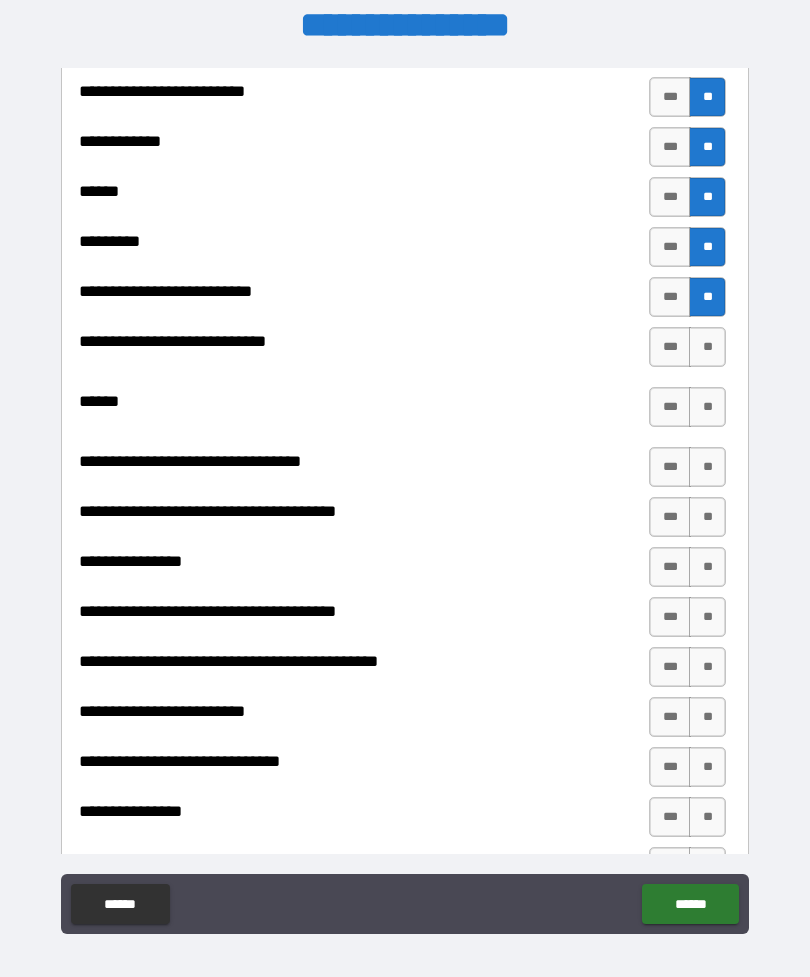 scroll, scrollTop: 864, scrollLeft: 0, axis: vertical 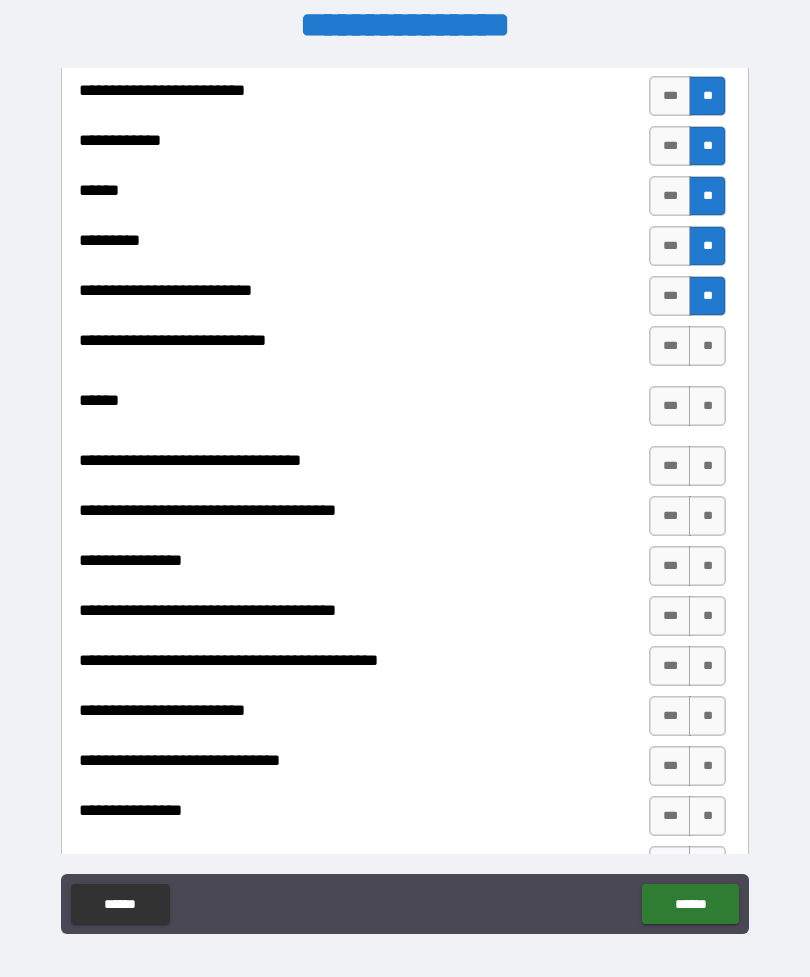 click on "**" at bounding box center (707, 346) 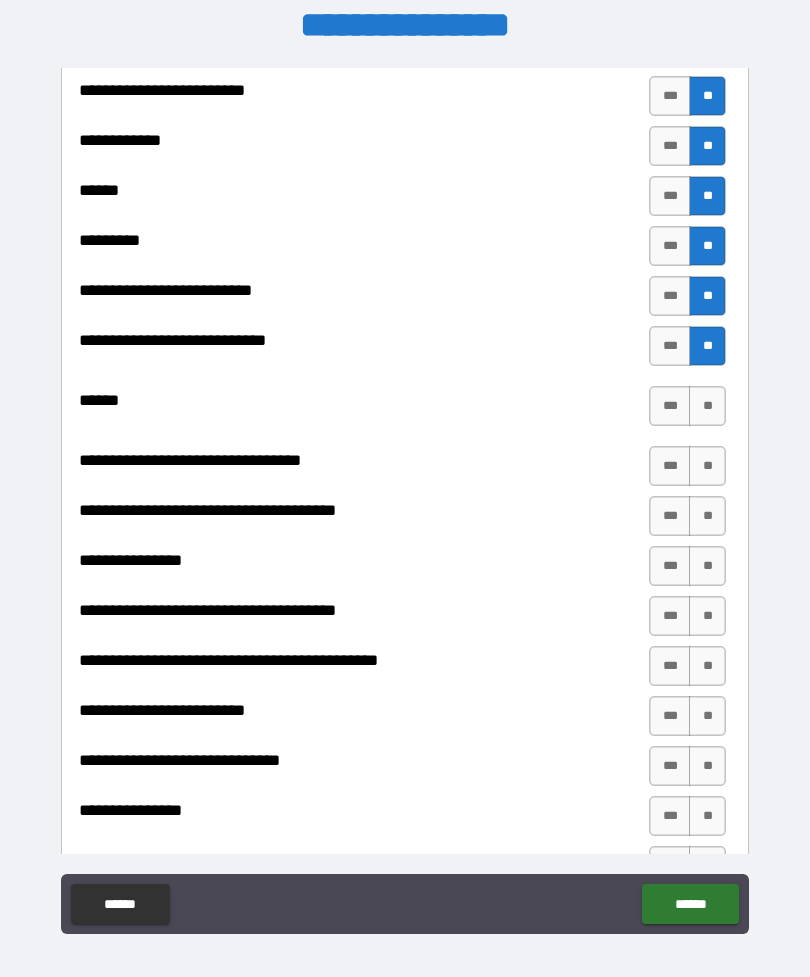 click on "**" at bounding box center (707, 466) 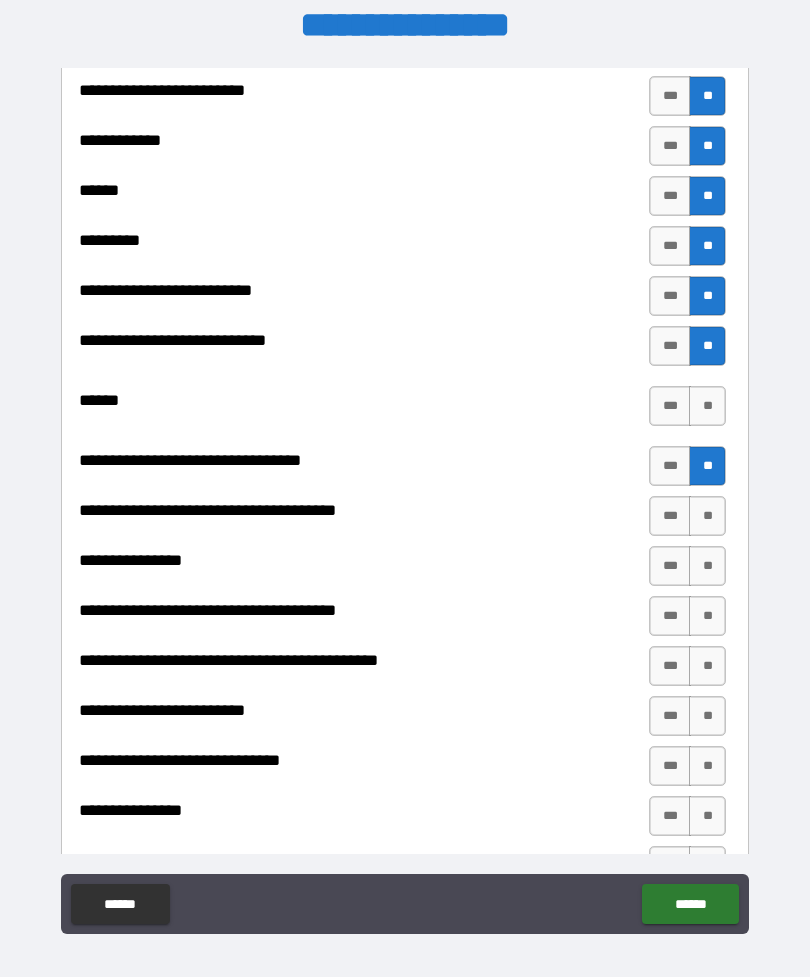 click on "**" at bounding box center [707, 516] 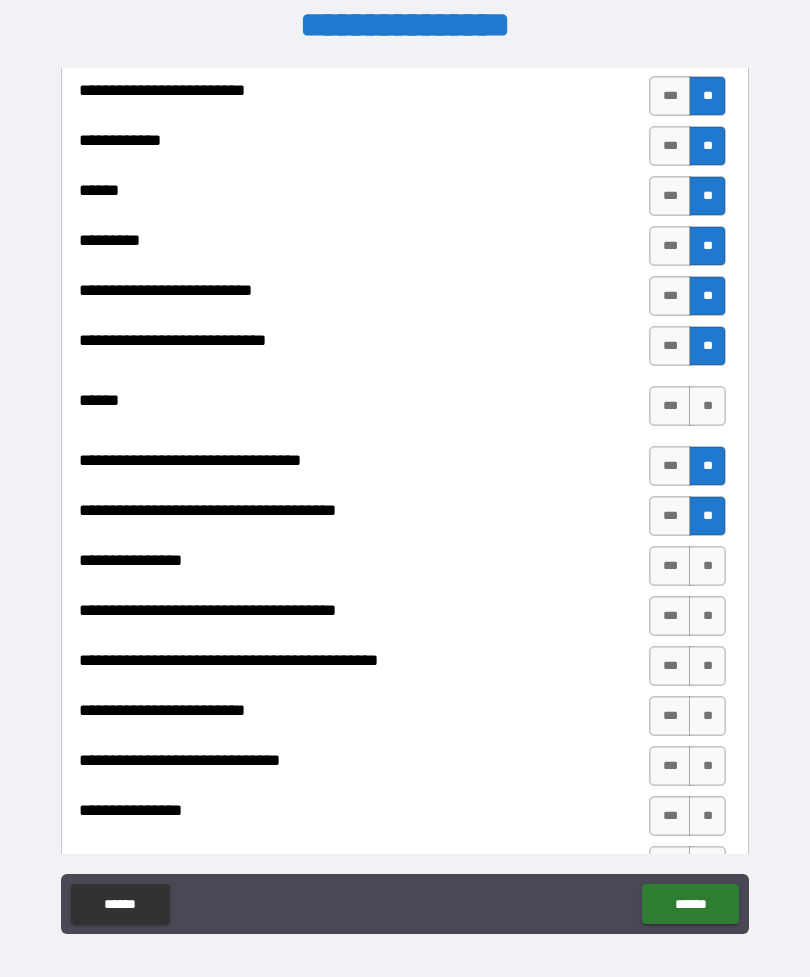 click on "**" at bounding box center [707, 566] 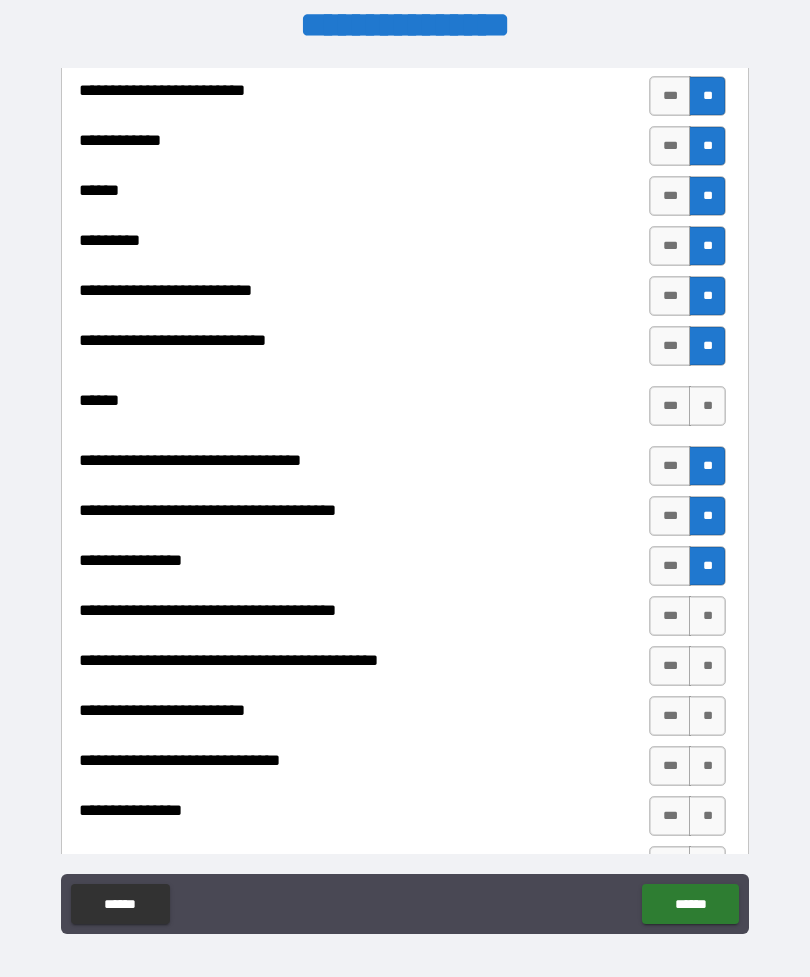 click on "**" at bounding box center [707, 616] 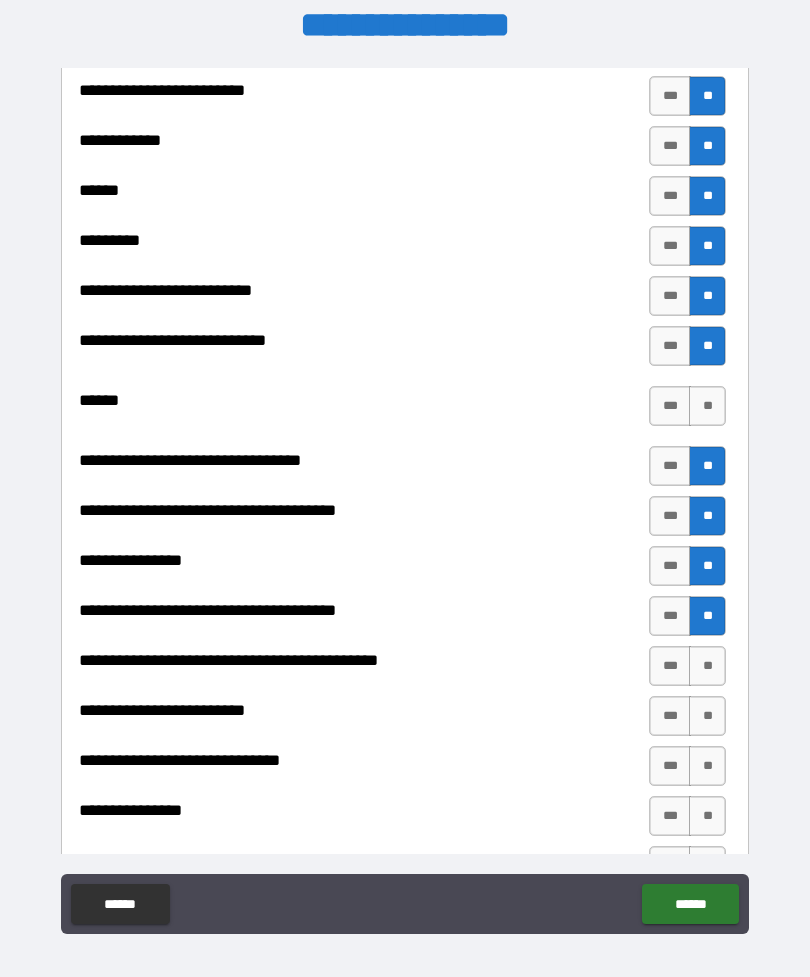 click on "**" at bounding box center [707, 666] 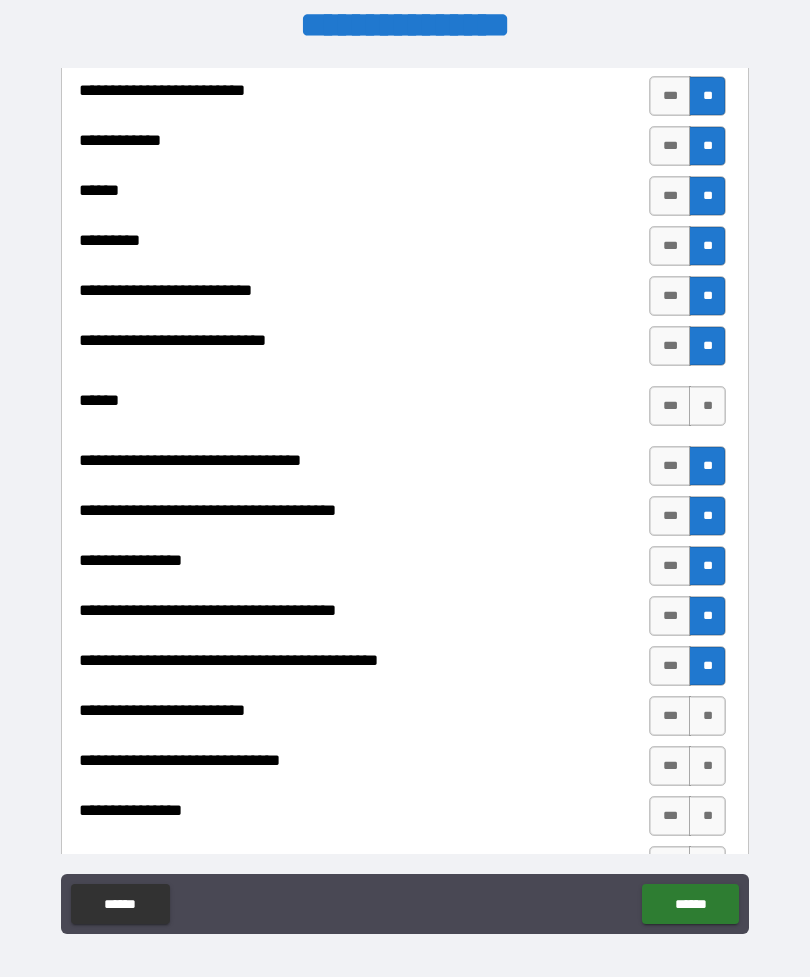 click on "**" at bounding box center [707, 716] 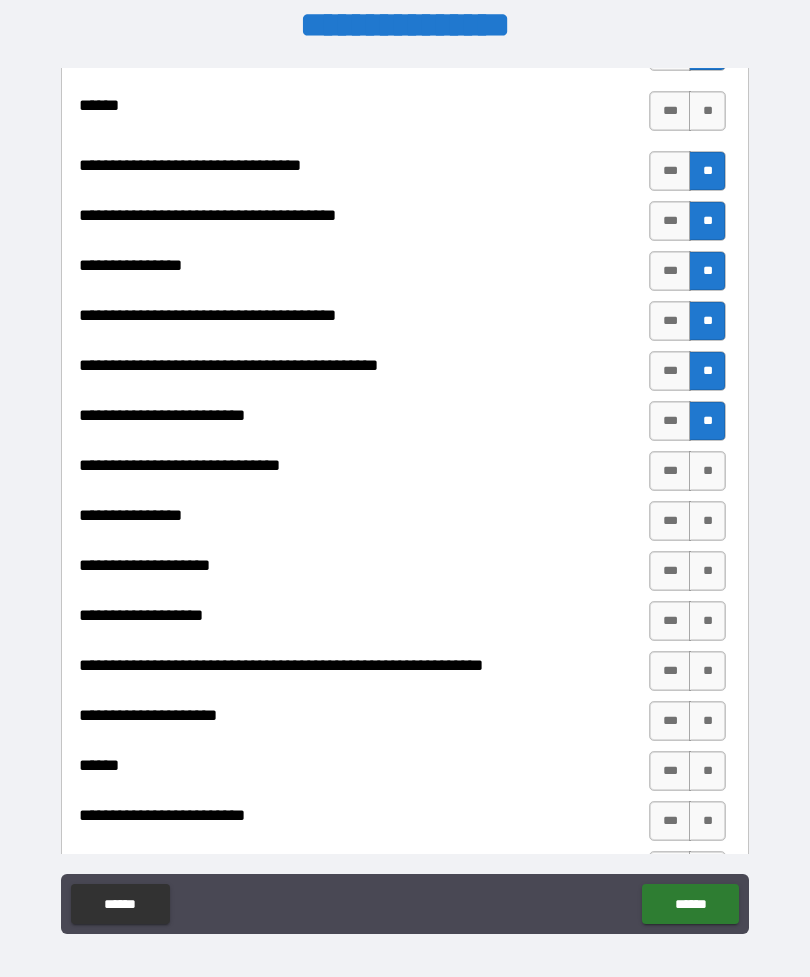 scroll, scrollTop: 1238, scrollLeft: 0, axis: vertical 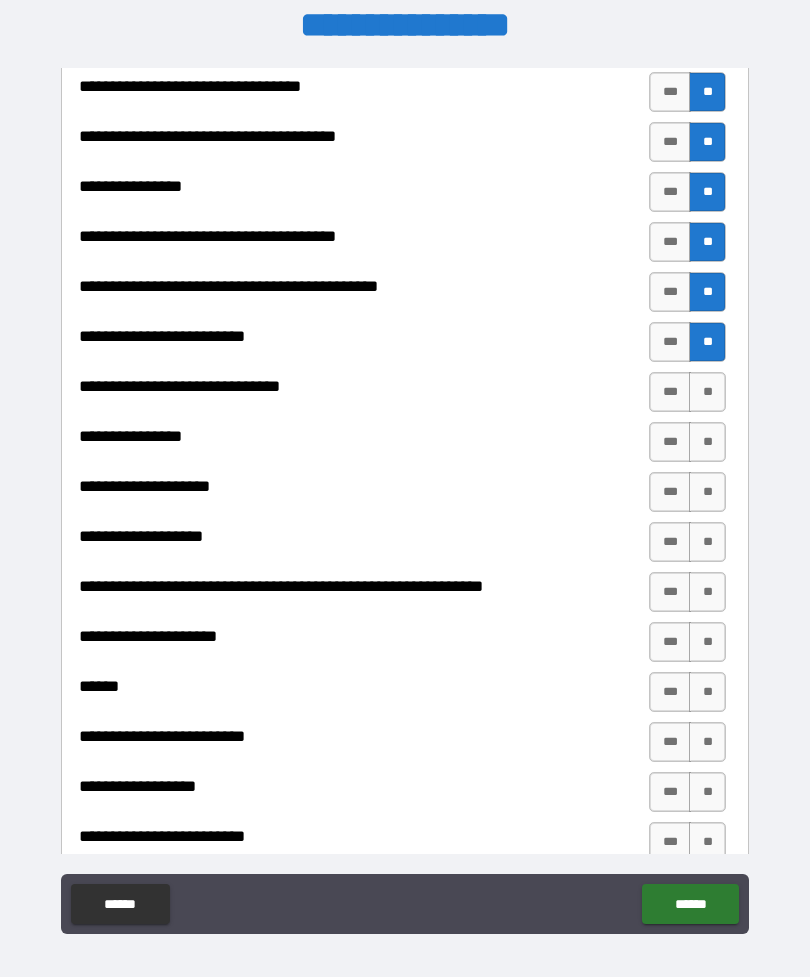 click on "**" at bounding box center [707, 392] 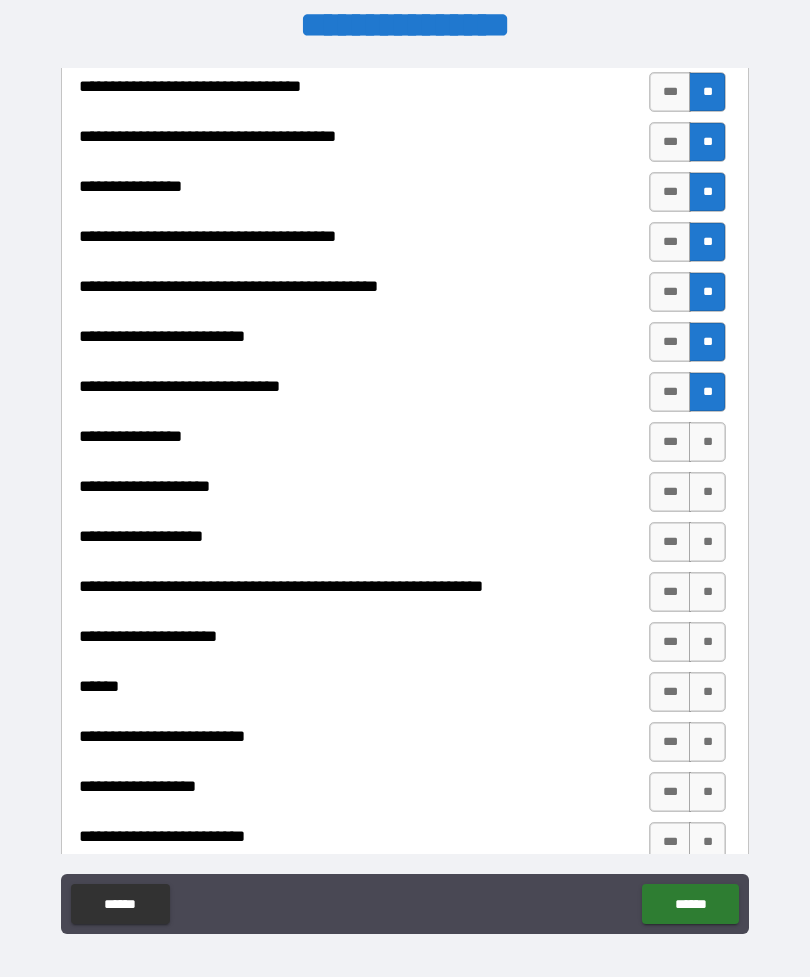 click on "**" at bounding box center (707, 442) 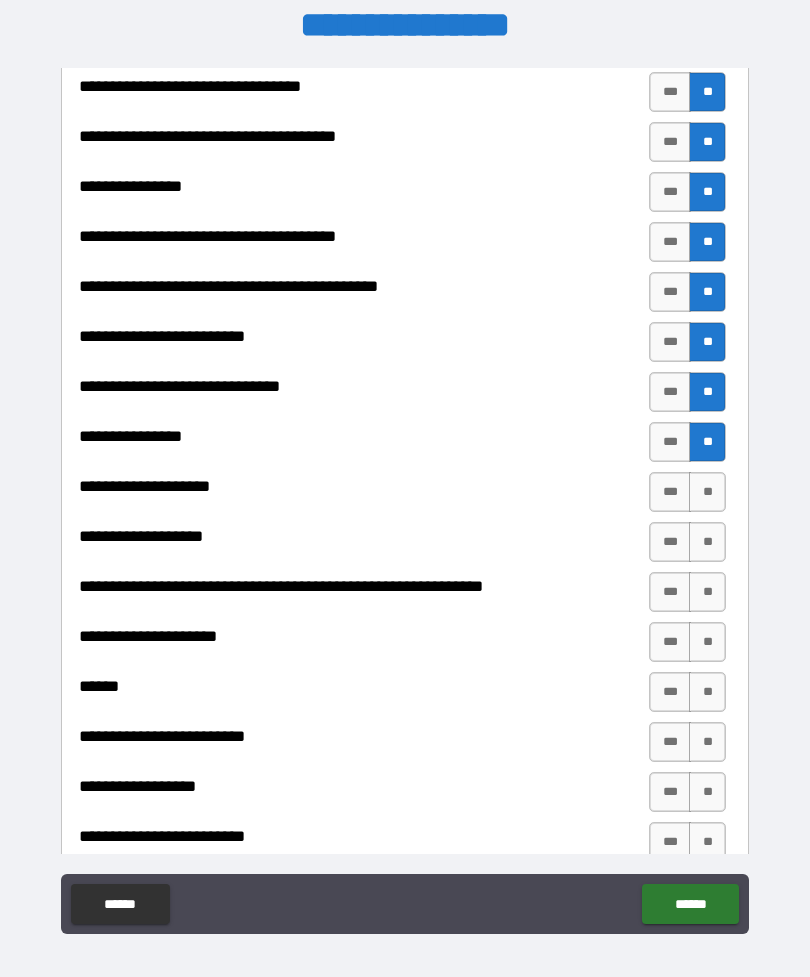 click on "**" at bounding box center (707, 492) 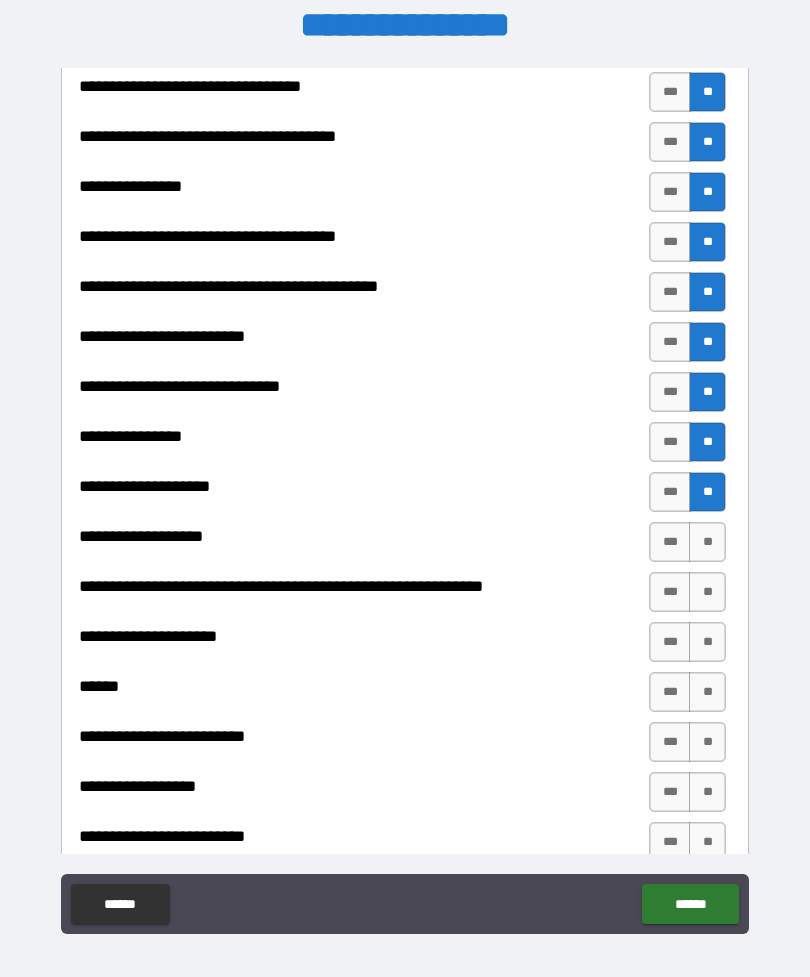 click on "***" at bounding box center (670, 492) 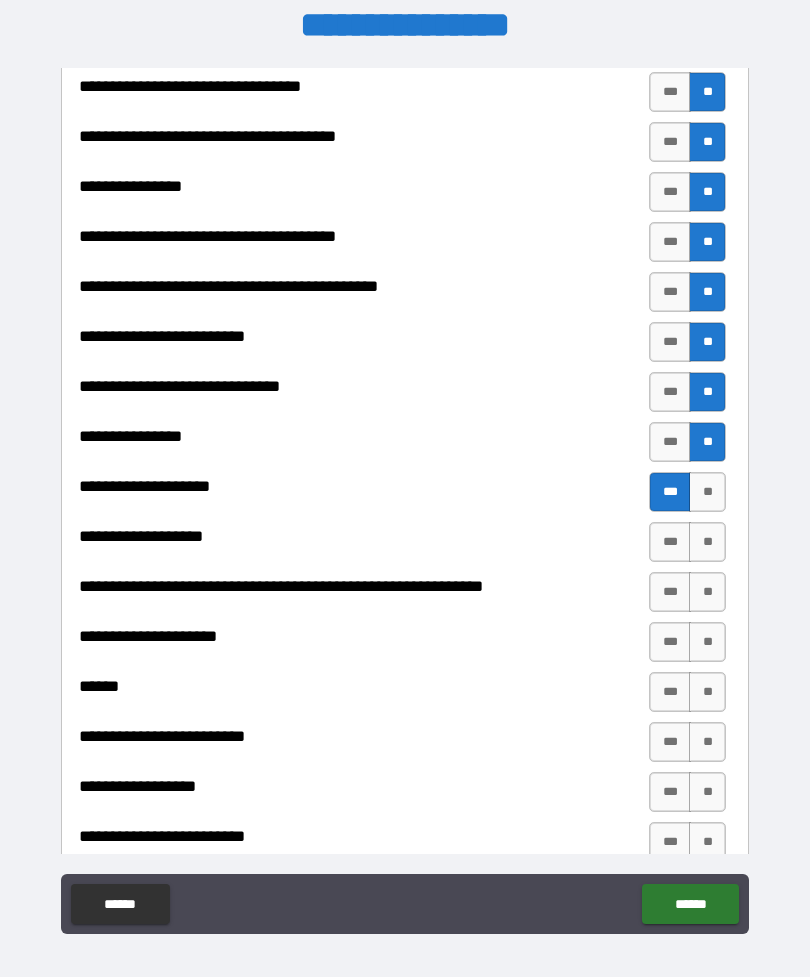 click on "**" at bounding box center (707, 542) 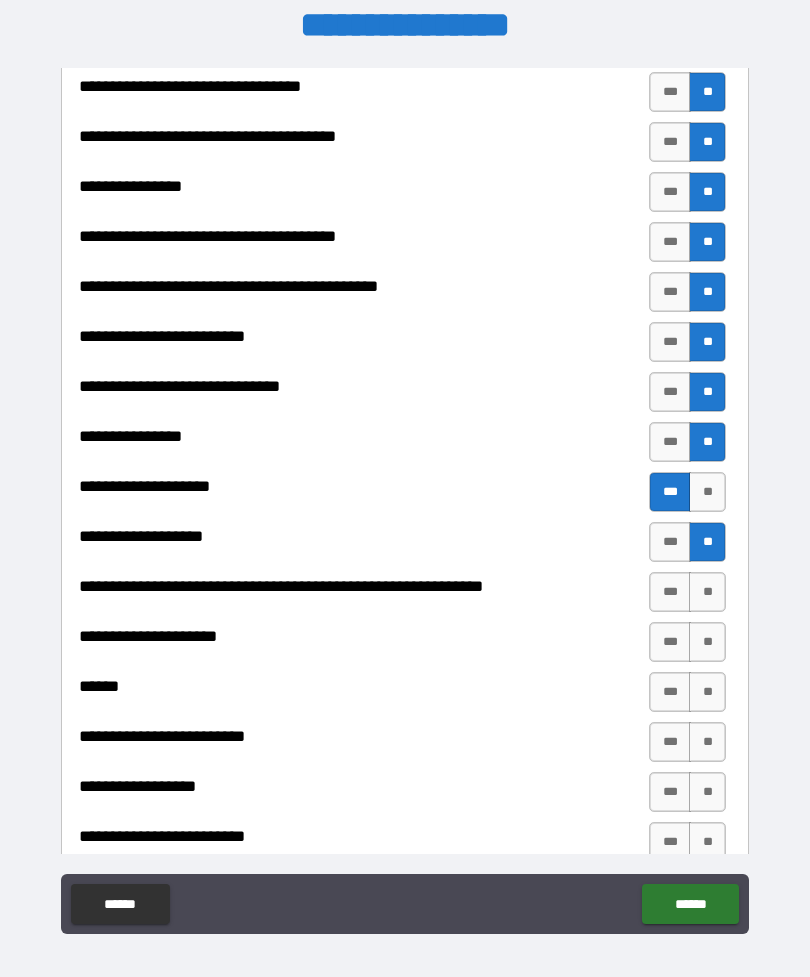 click on "**" at bounding box center (707, 592) 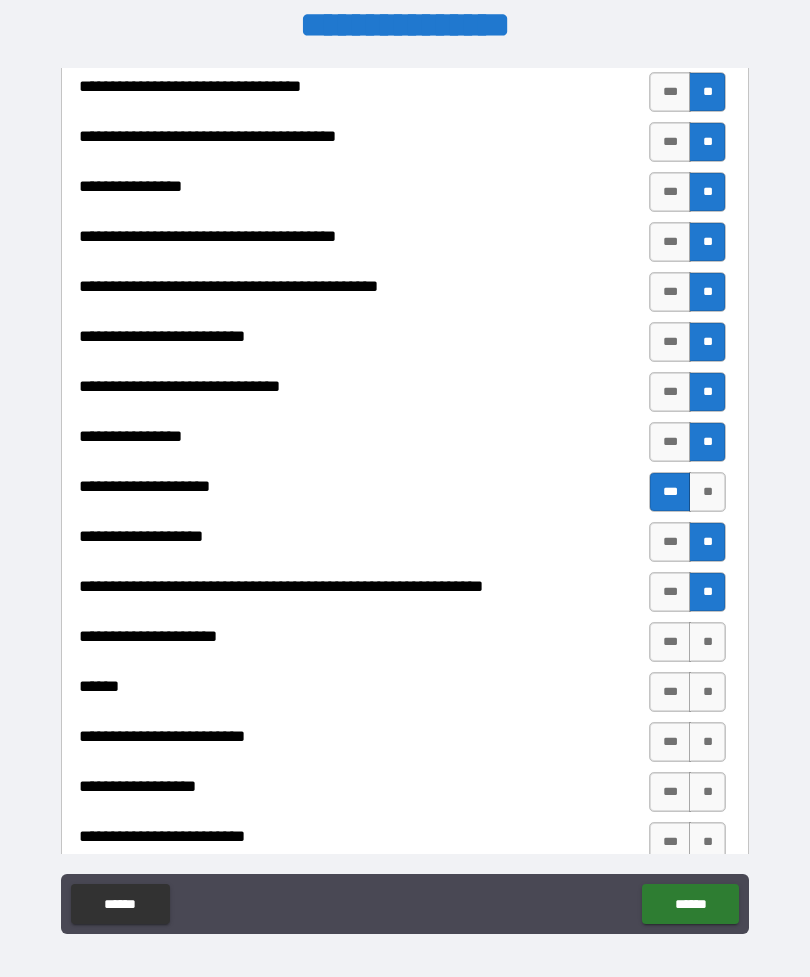 click on "***" at bounding box center (670, 642) 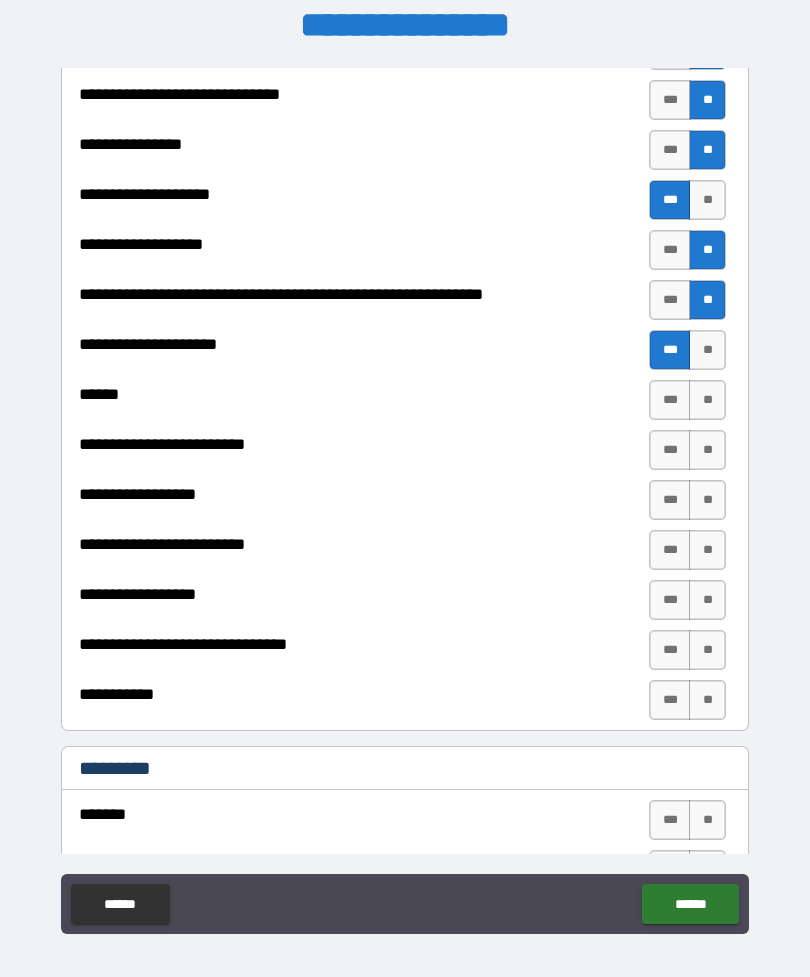 scroll, scrollTop: 1543, scrollLeft: 0, axis: vertical 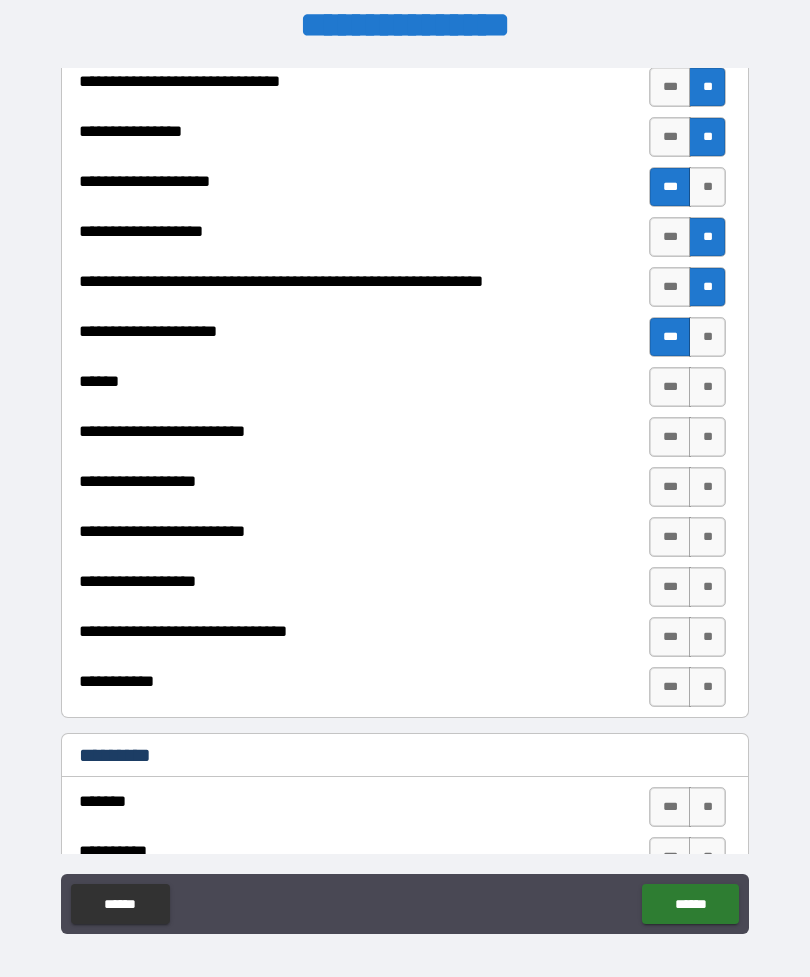 click on "**" at bounding box center [707, 387] 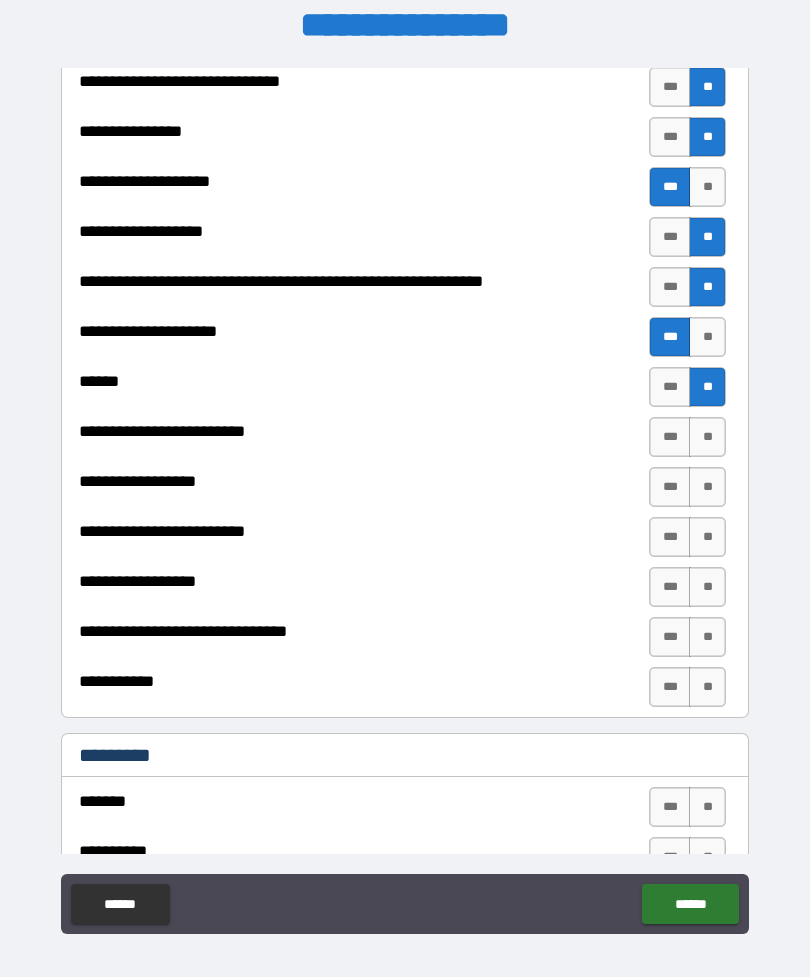 click on "**" at bounding box center [707, 437] 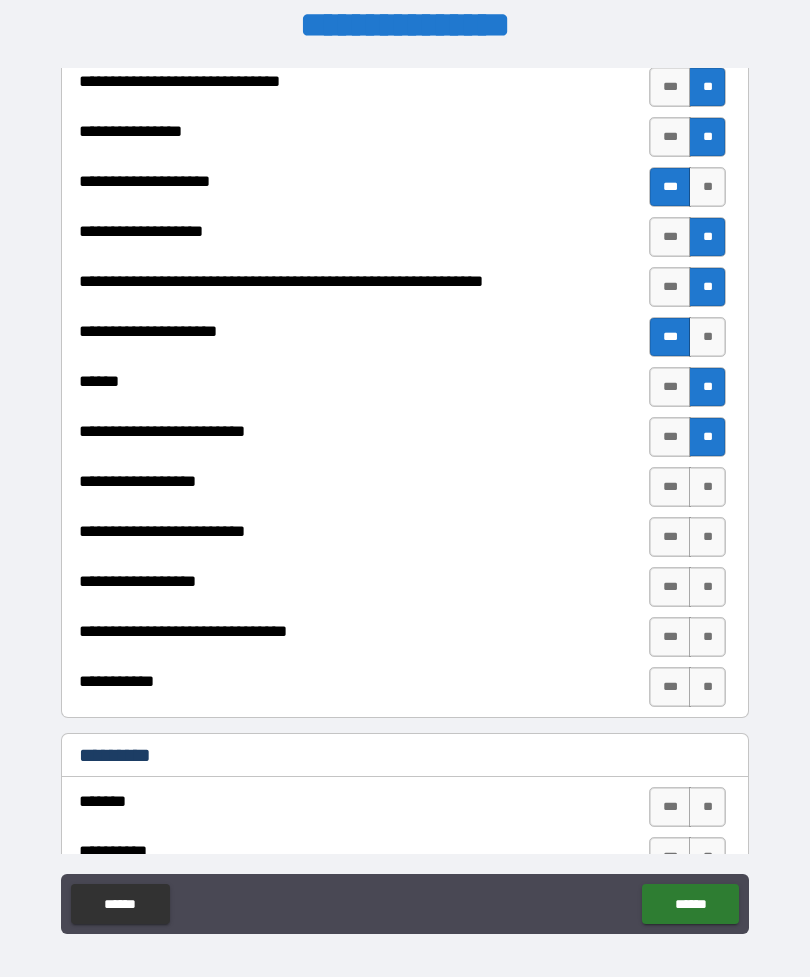 click on "**" at bounding box center [707, 487] 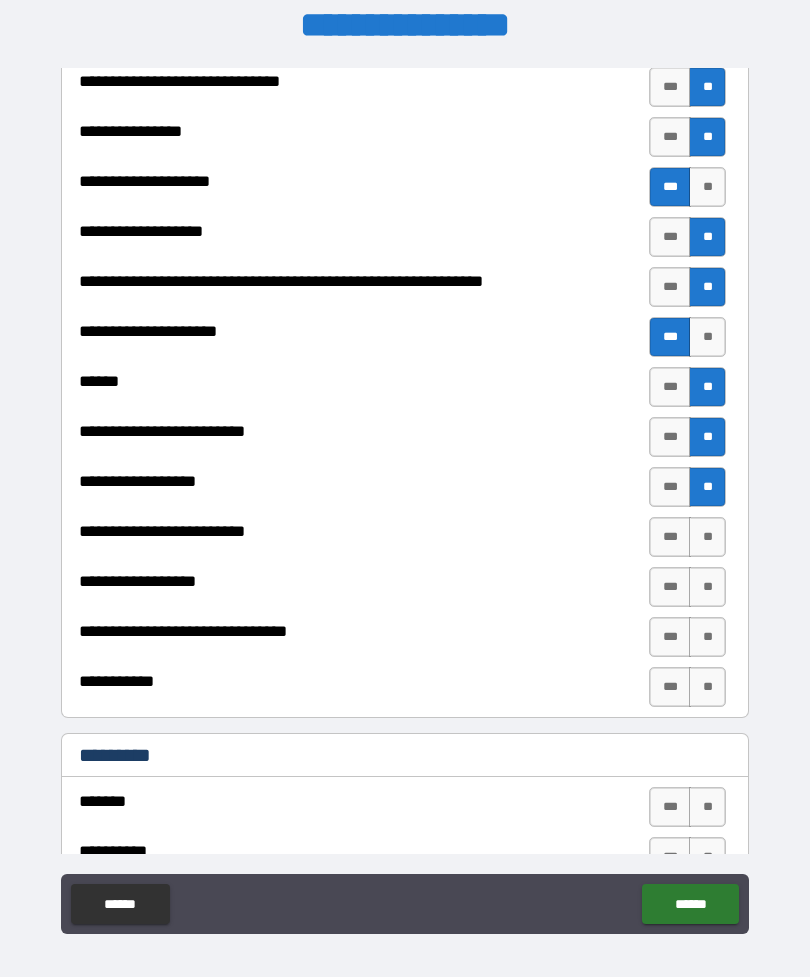 click on "**" at bounding box center (707, 537) 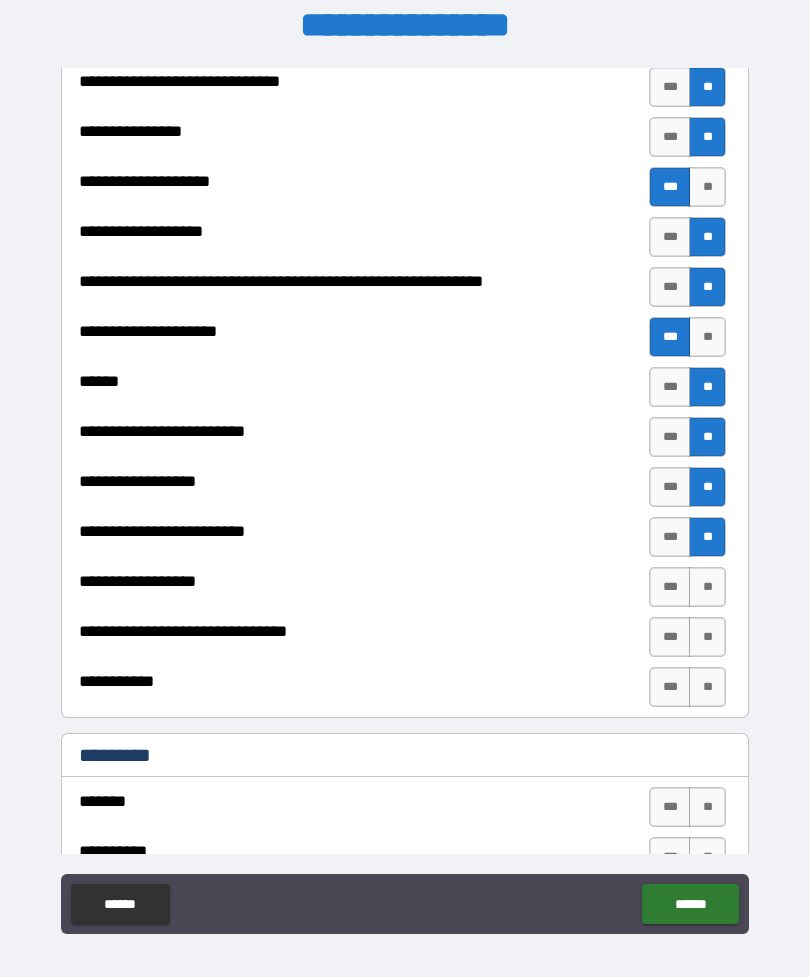 click on "**" at bounding box center [707, 587] 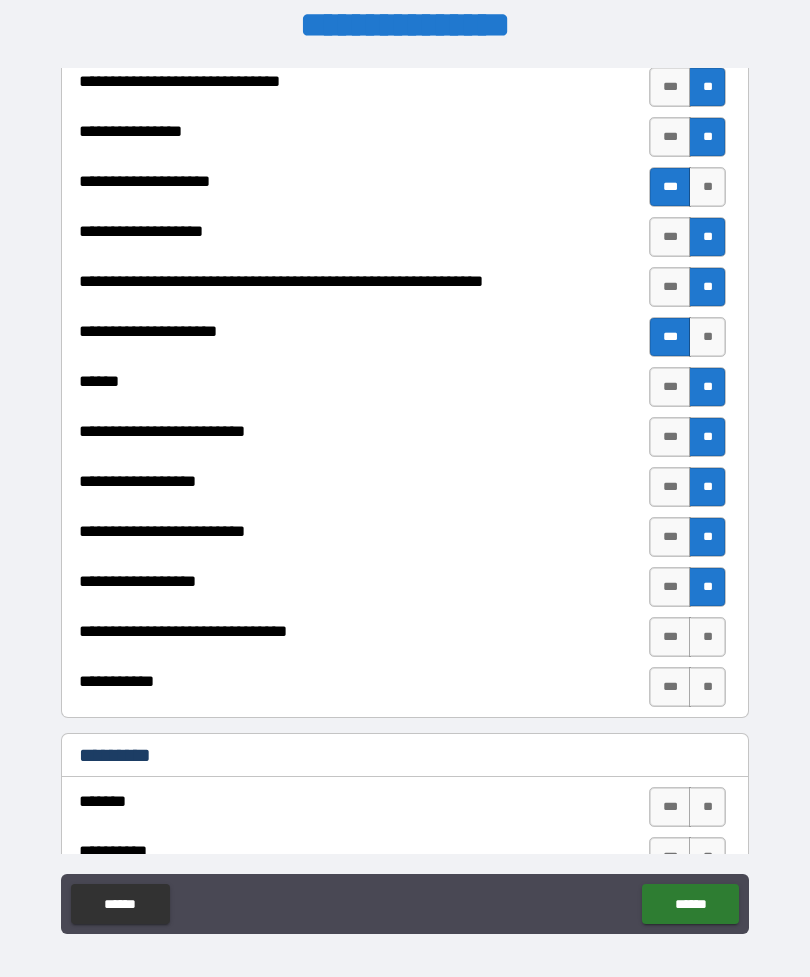 click on "**" at bounding box center (707, 637) 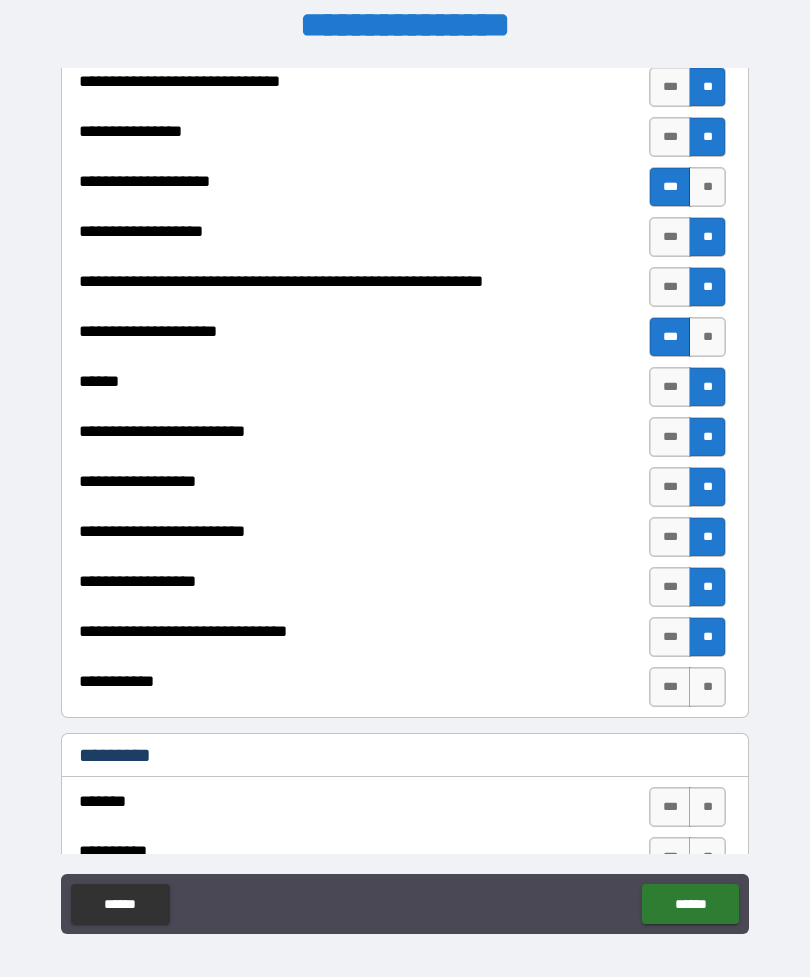 click on "**" at bounding box center [707, 687] 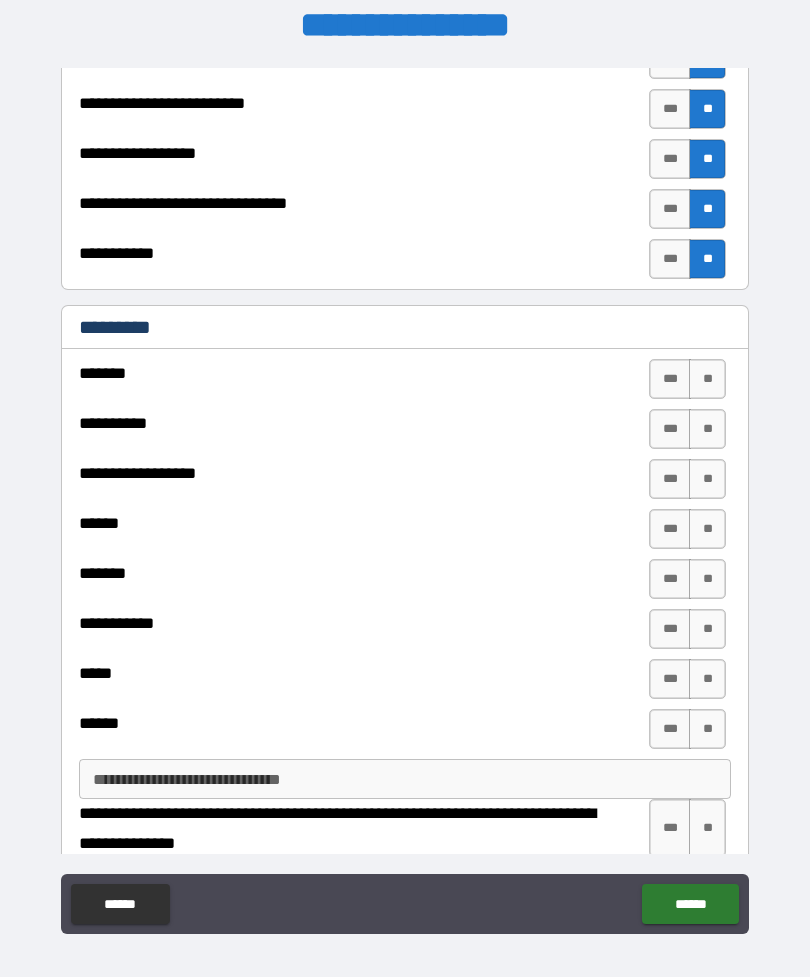 scroll, scrollTop: 1973, scrollLeft: 0, axis: vertical 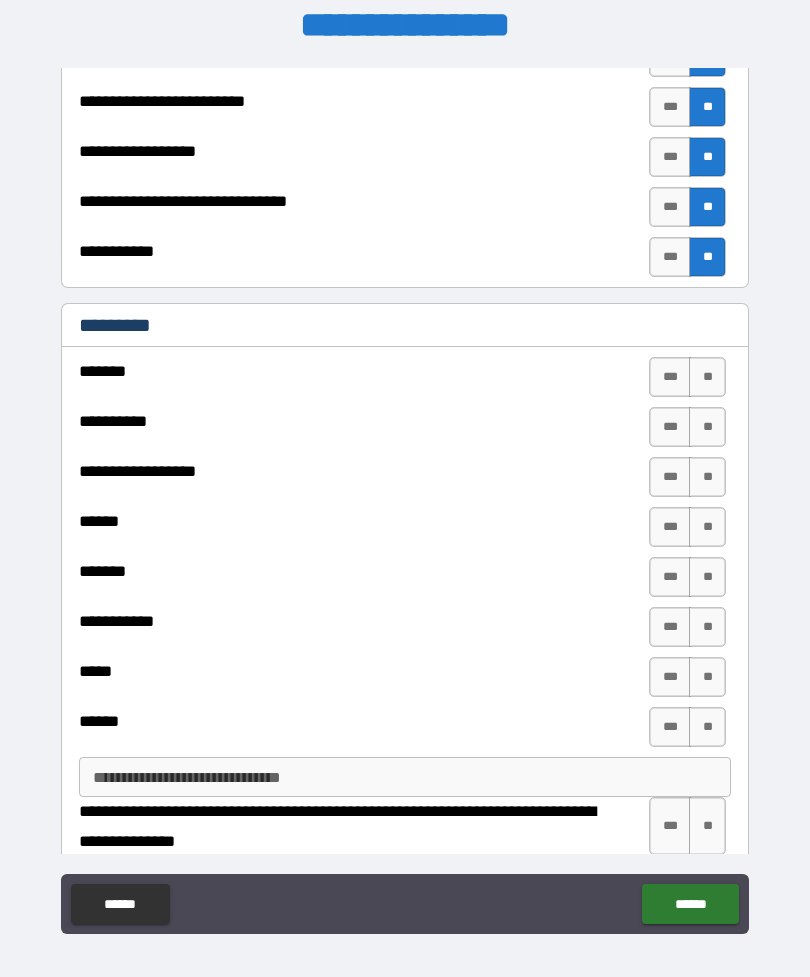 click on "**" at bounding box center (707, 377) 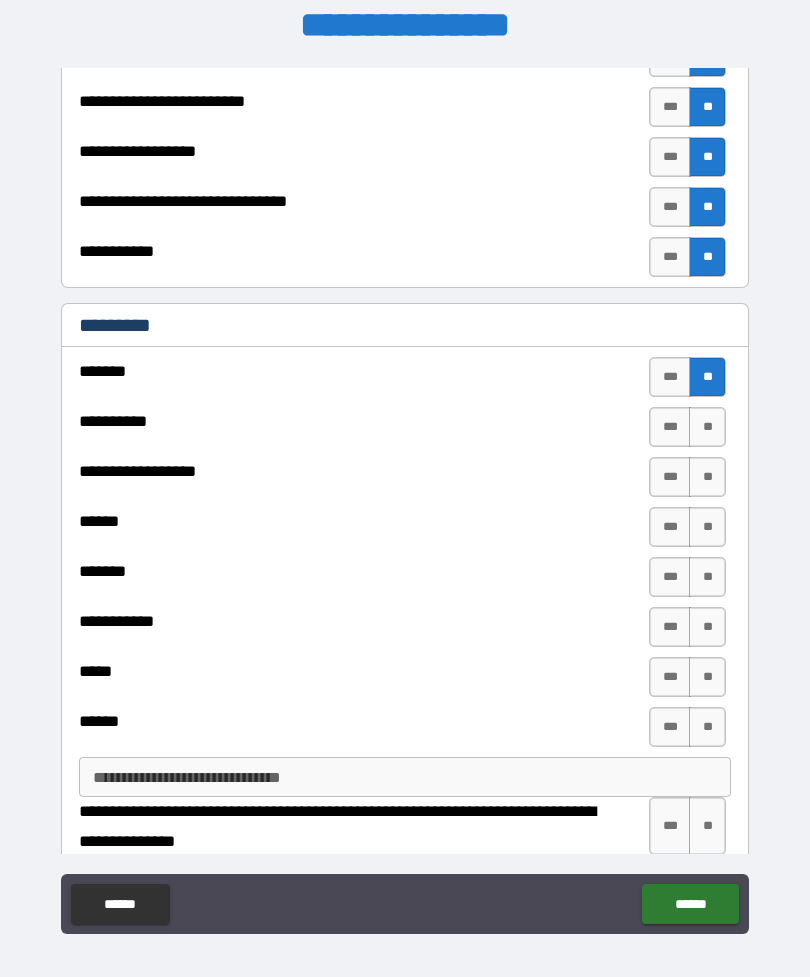 click on "**" at bounding box center [707, 427] 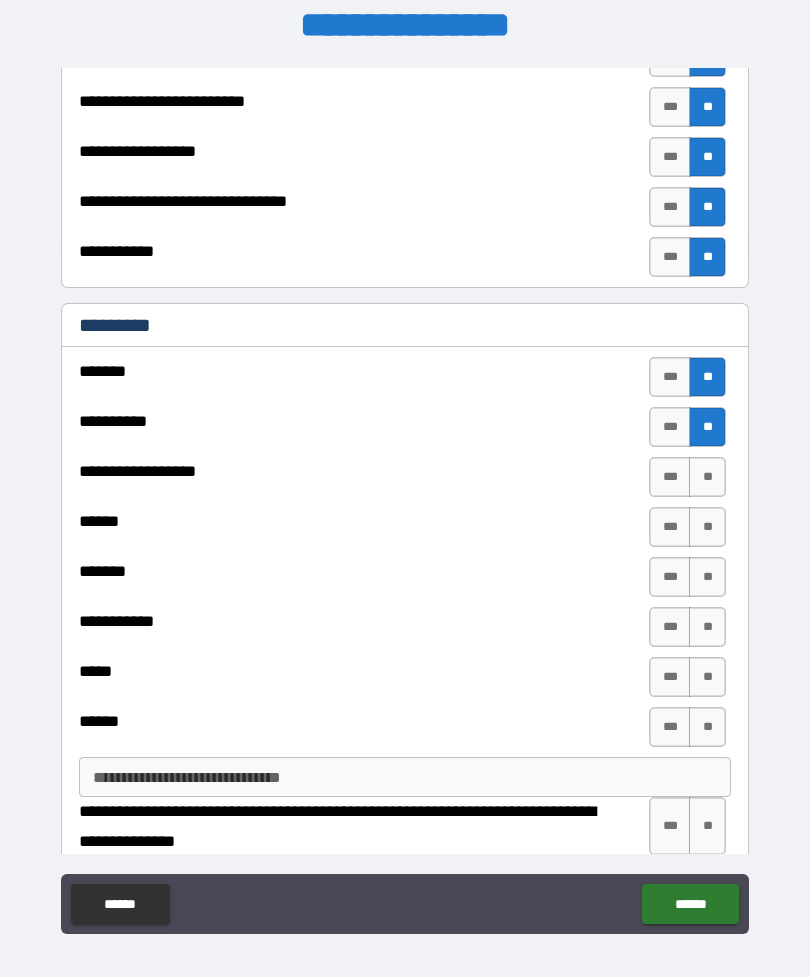 click on "**" at bounding box center (707, 477) 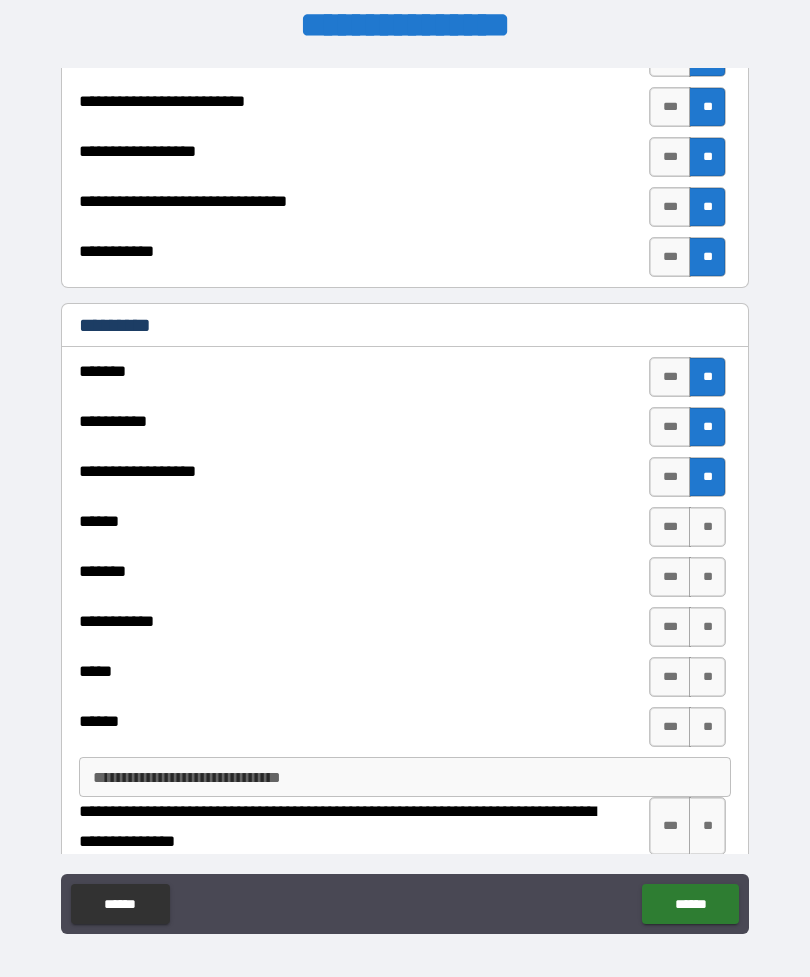 click on "**" at bounding box center (707, 577) 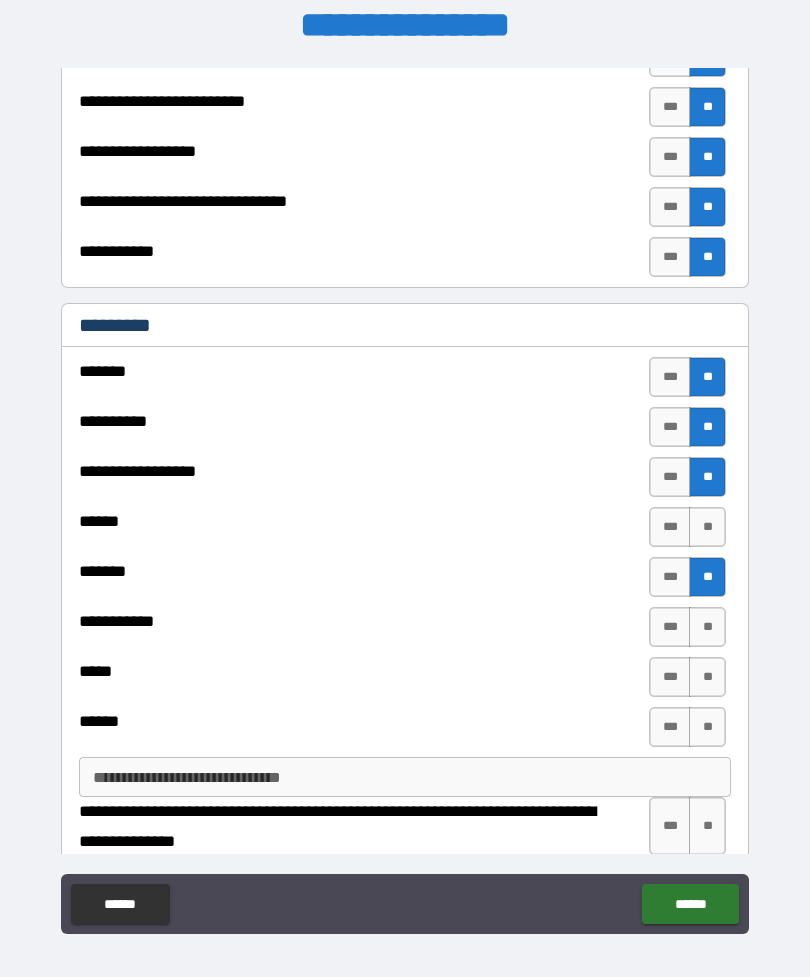 click on "**" at bounding box center [707, 627] 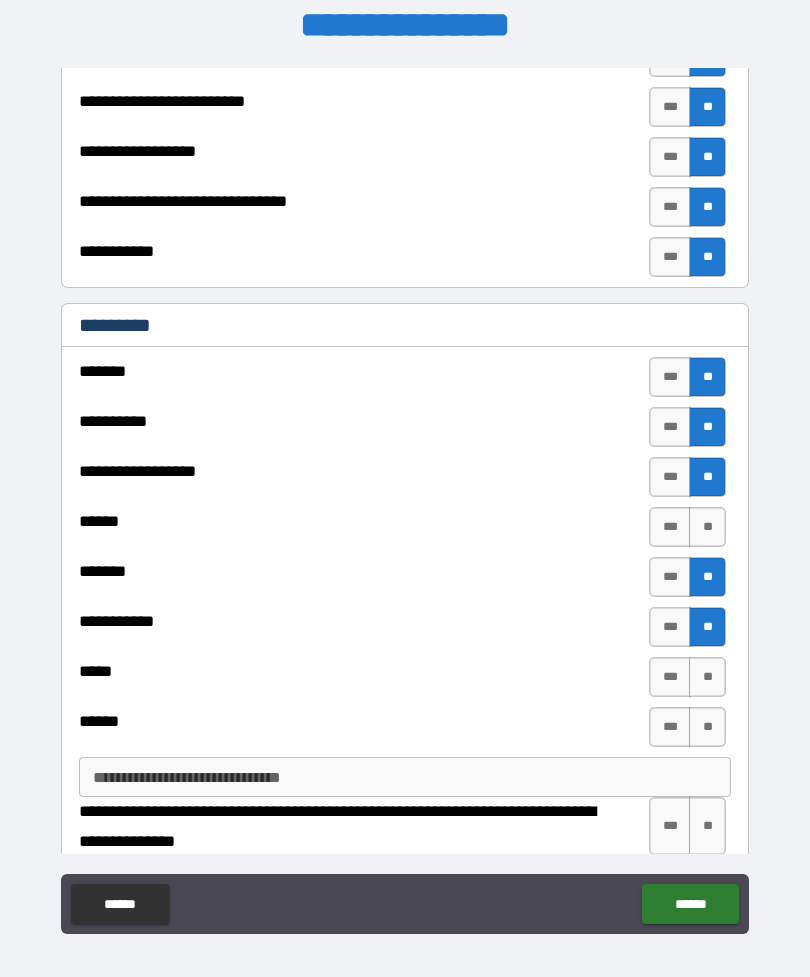 click on "**" at bounding box center (707, 677) 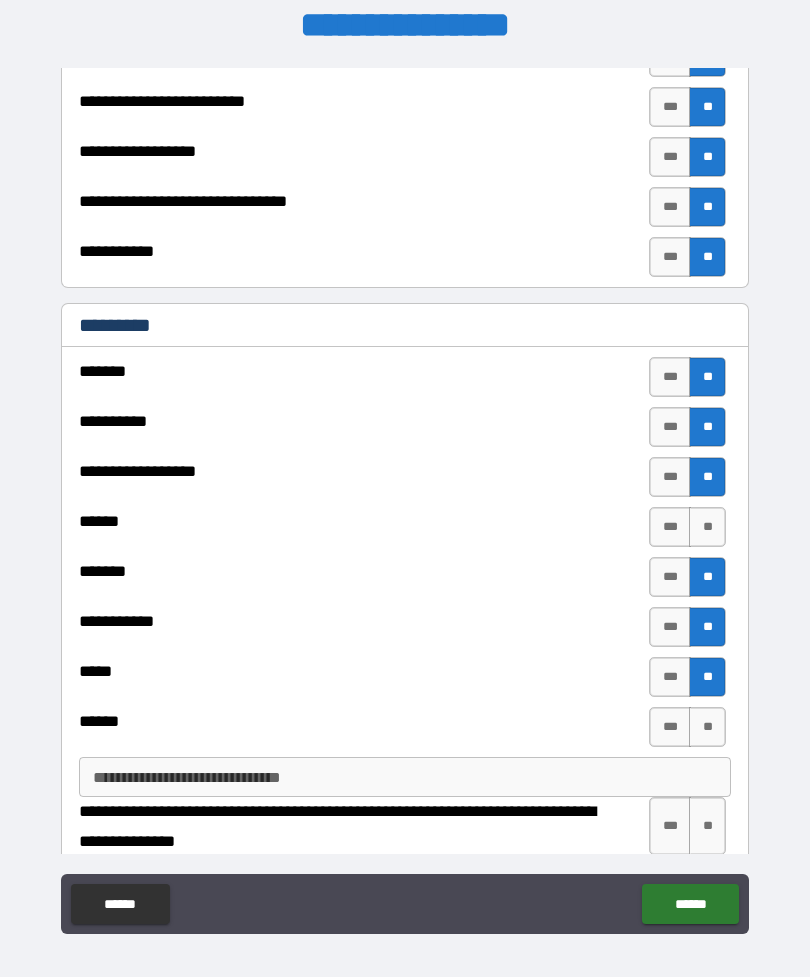 click on "**" at bounding box center [707, 727] 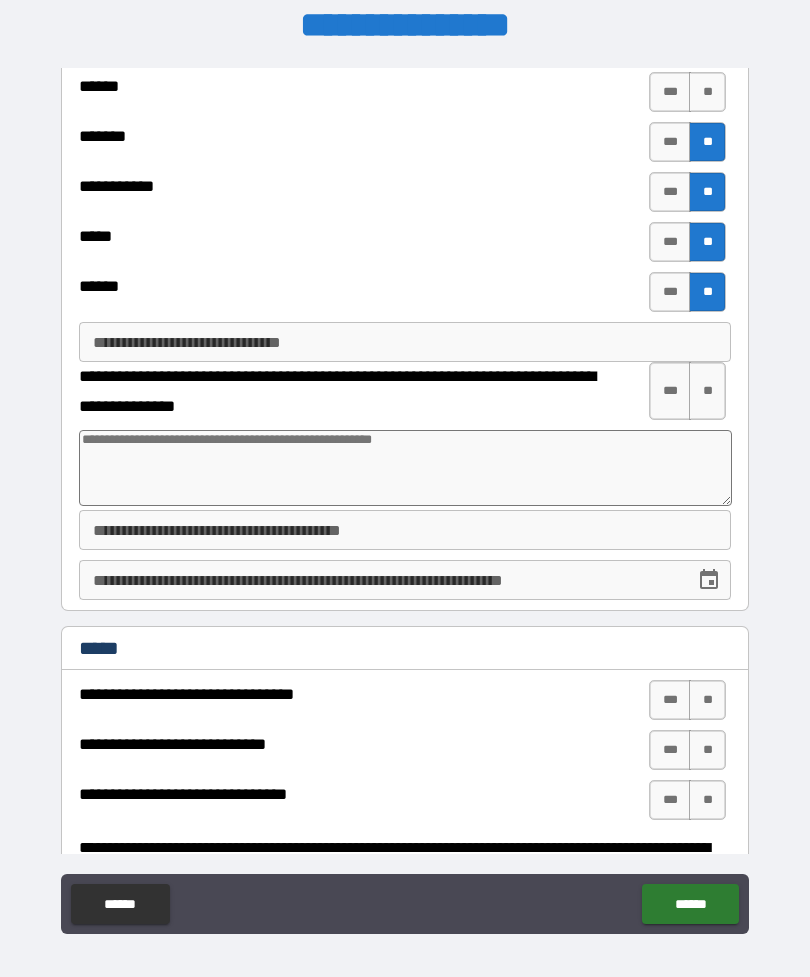 scroll, scrollTop: 2413, scrollLeft: 0, axis: vertical 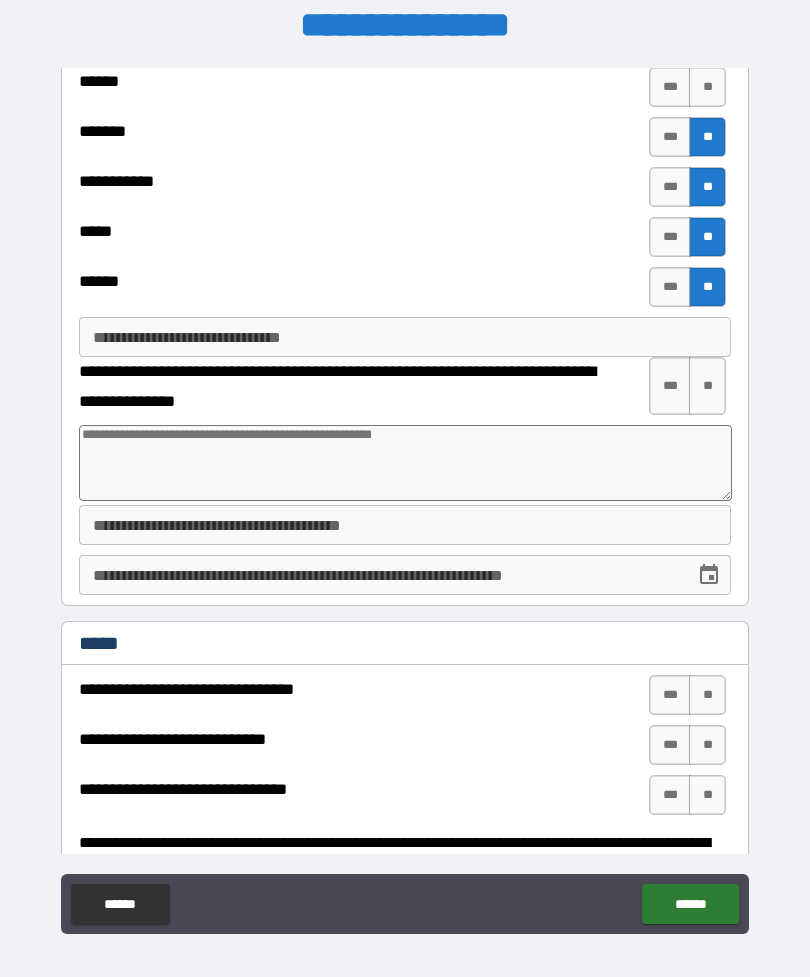 click on "***" at bounding box center [670, 386] 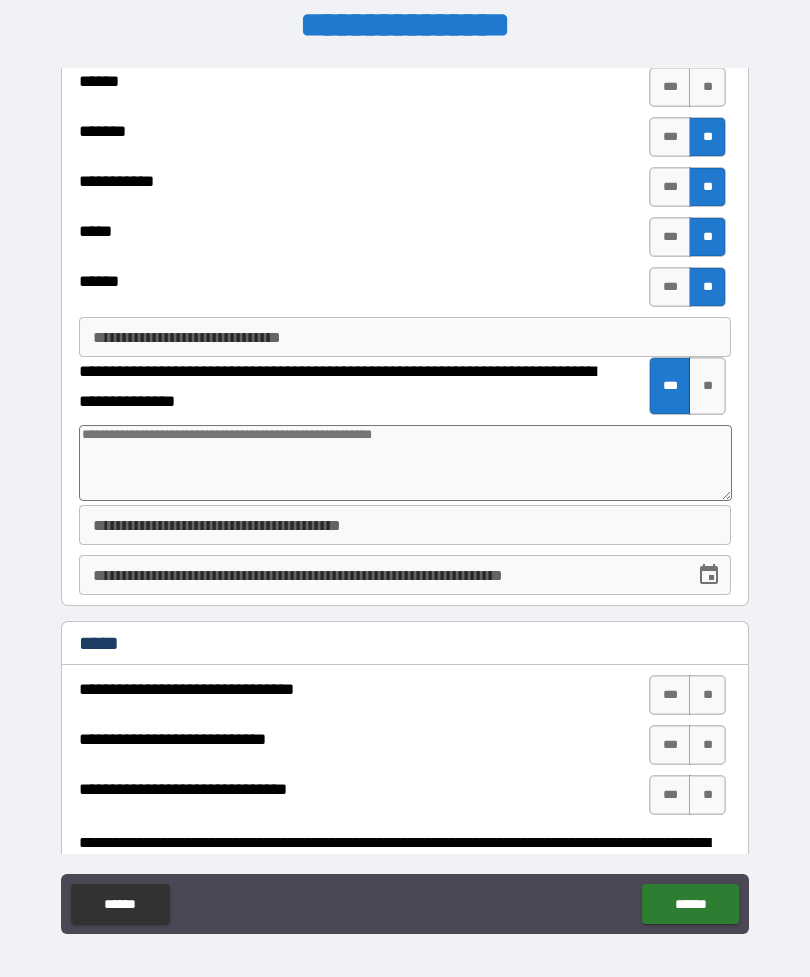 type on "*" 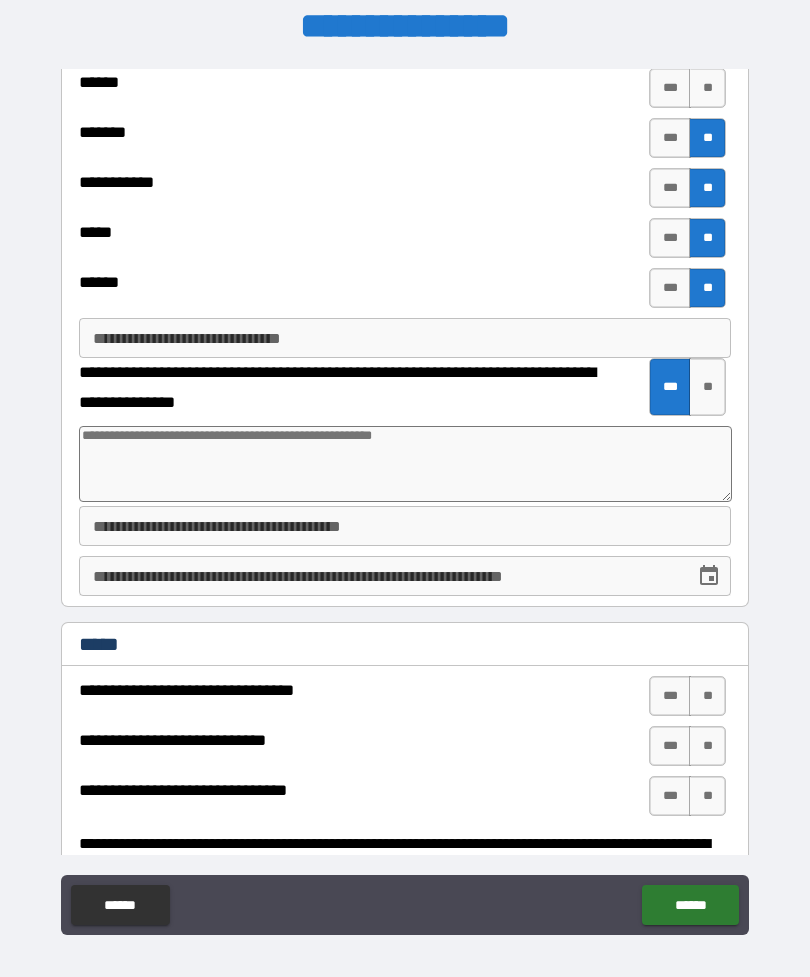 type on "*" 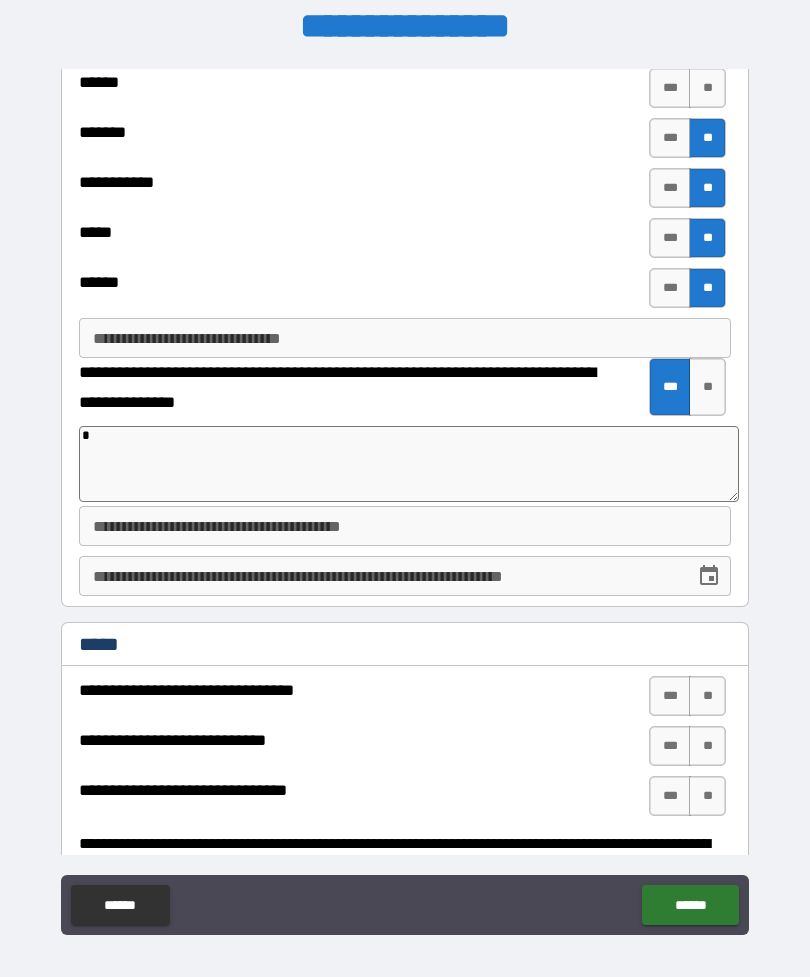 type on "*" 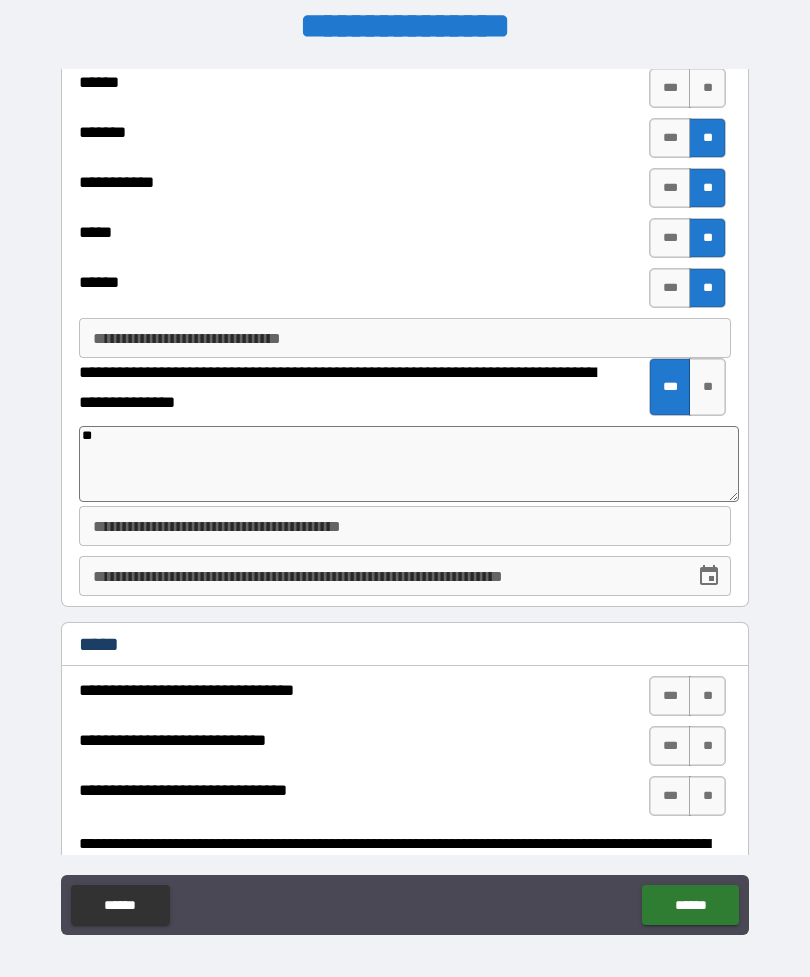 type on "*" 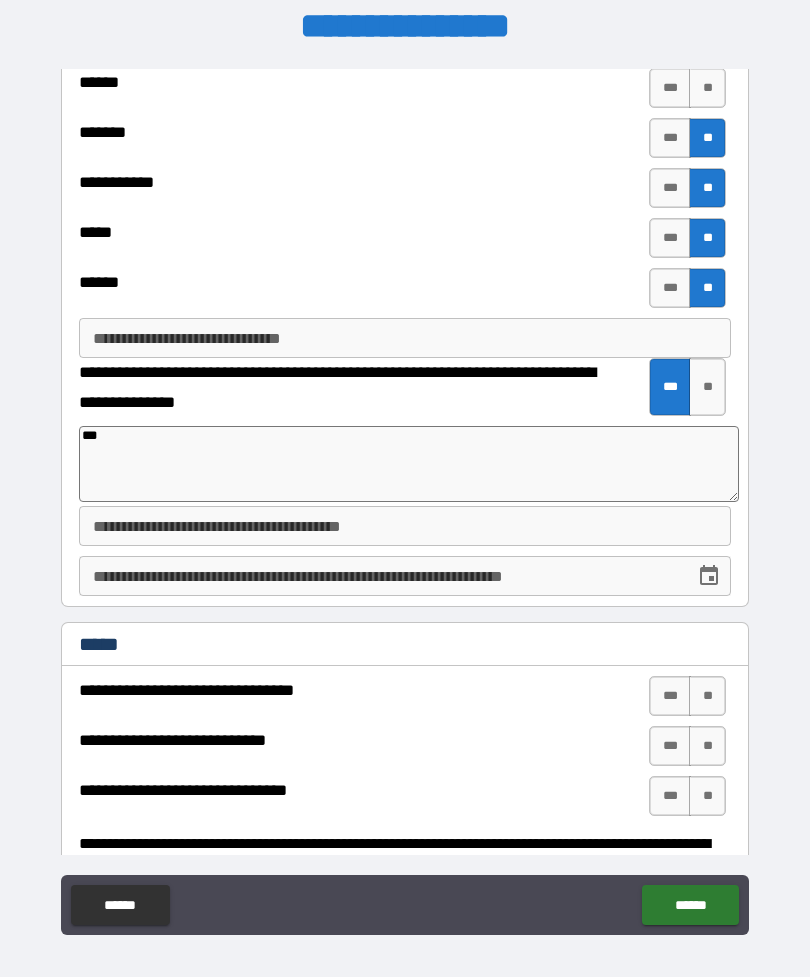 type on "*" 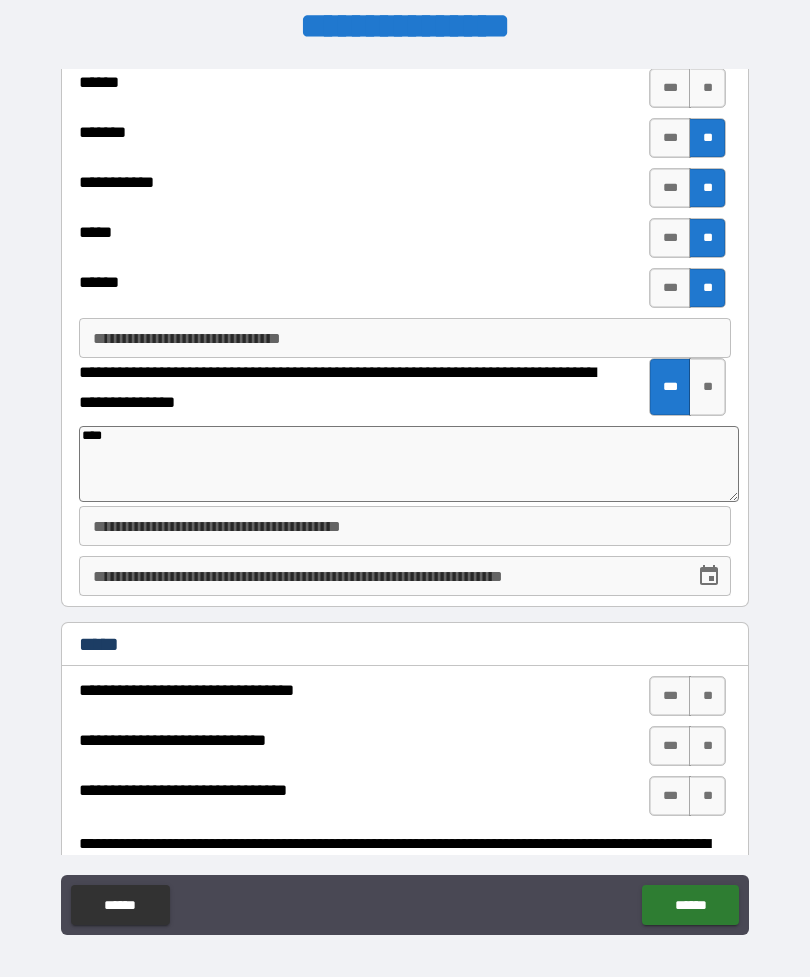 type on "*" 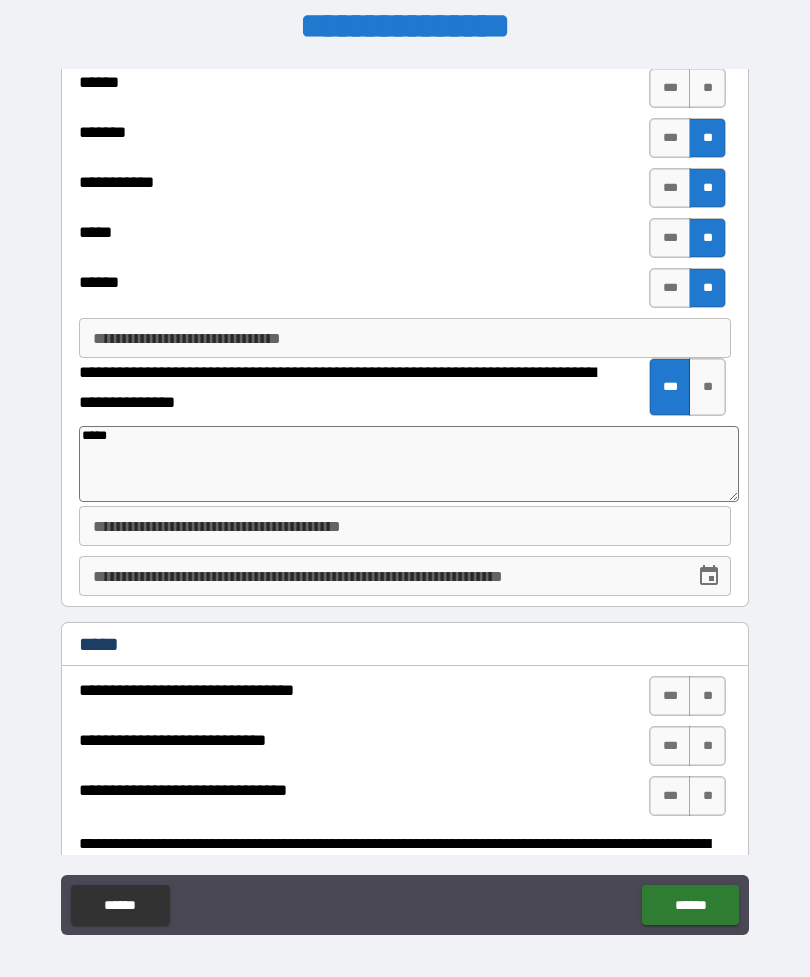 type on "*" 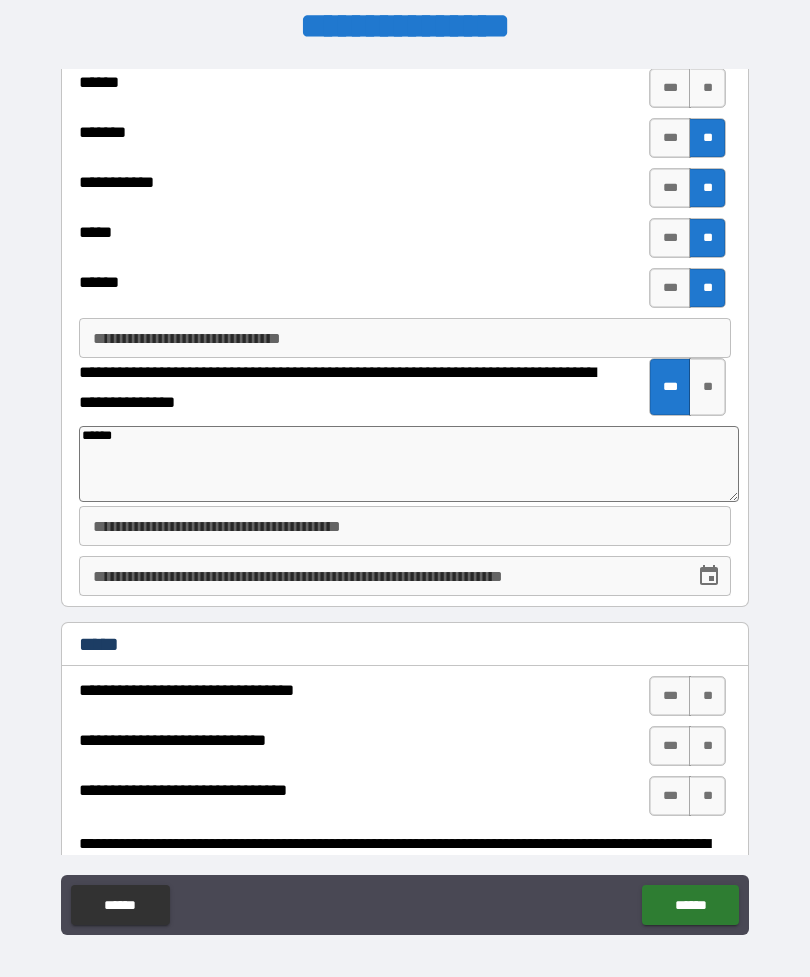 type on "*******" 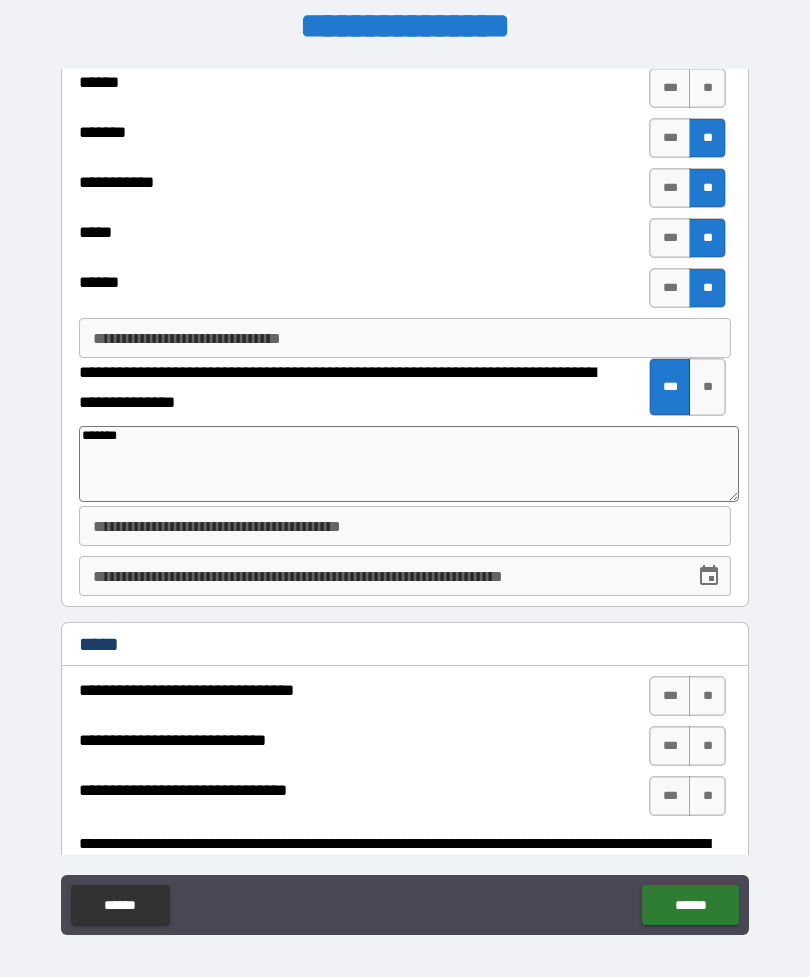 type on "*" 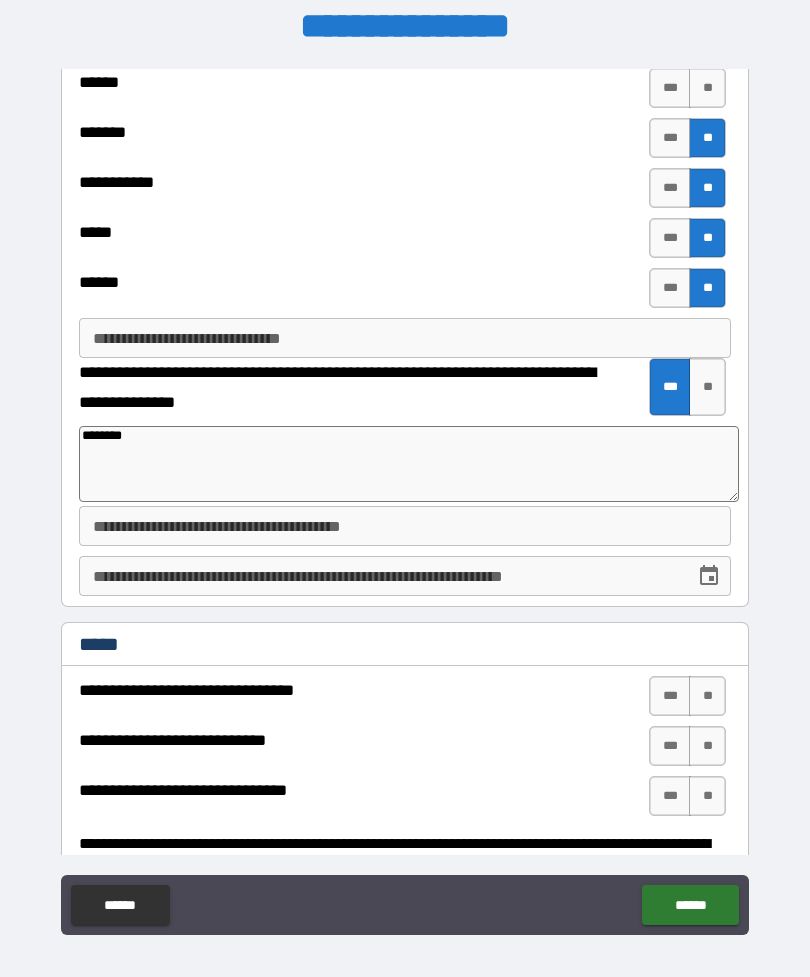 type on "*" 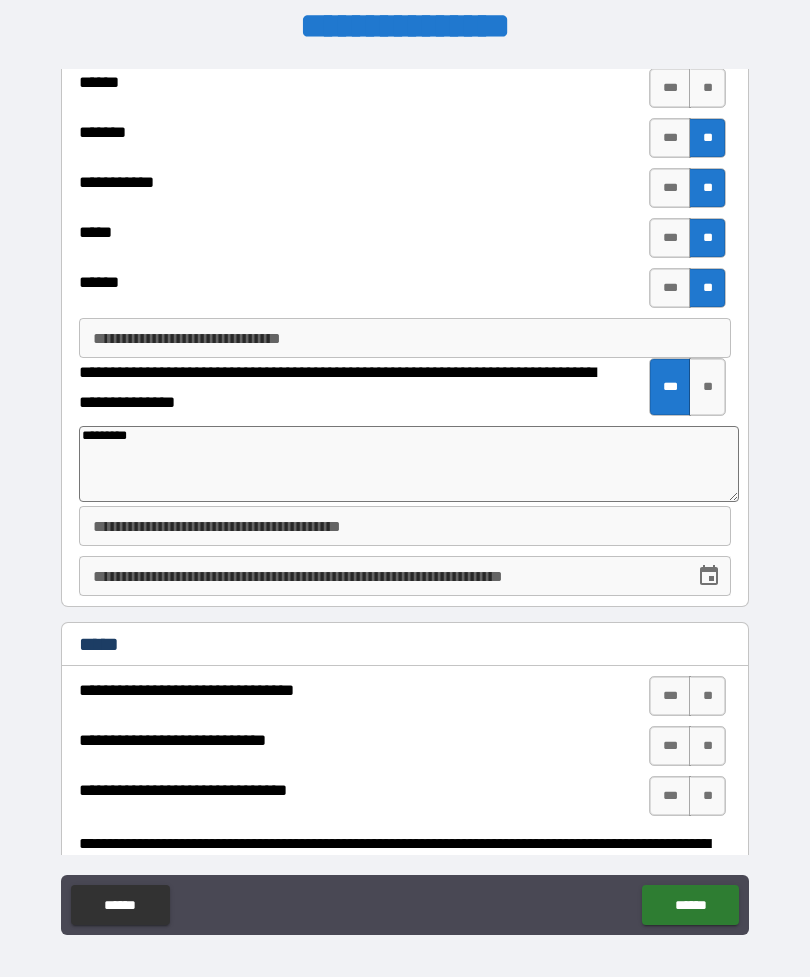 type on "*" 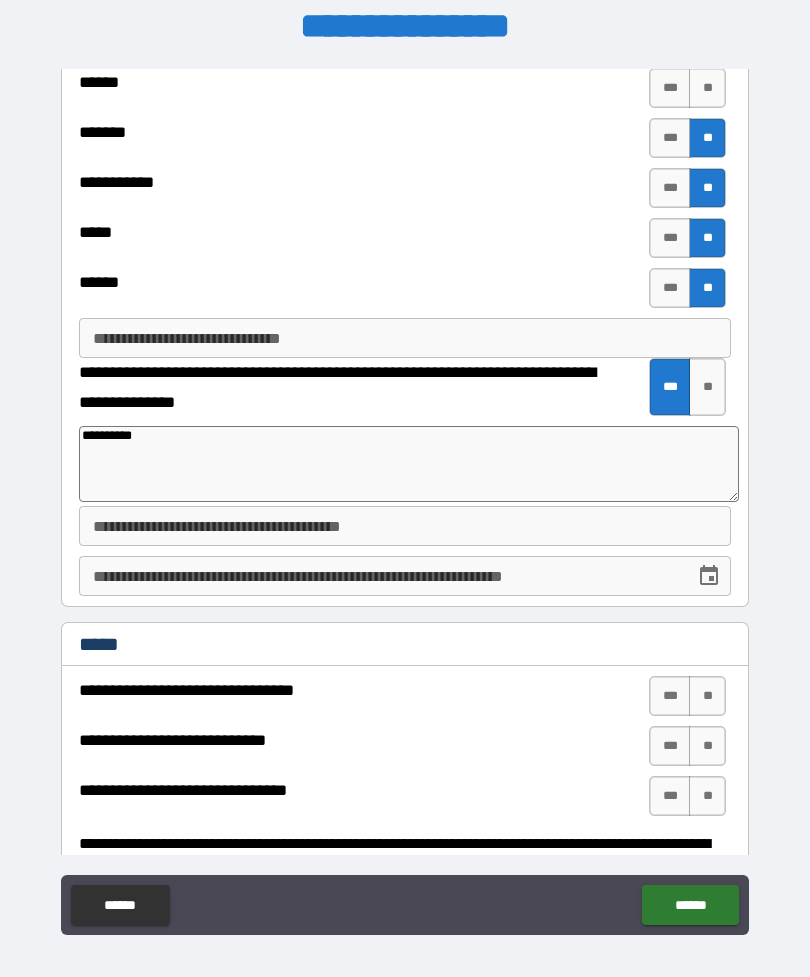 type on "*" 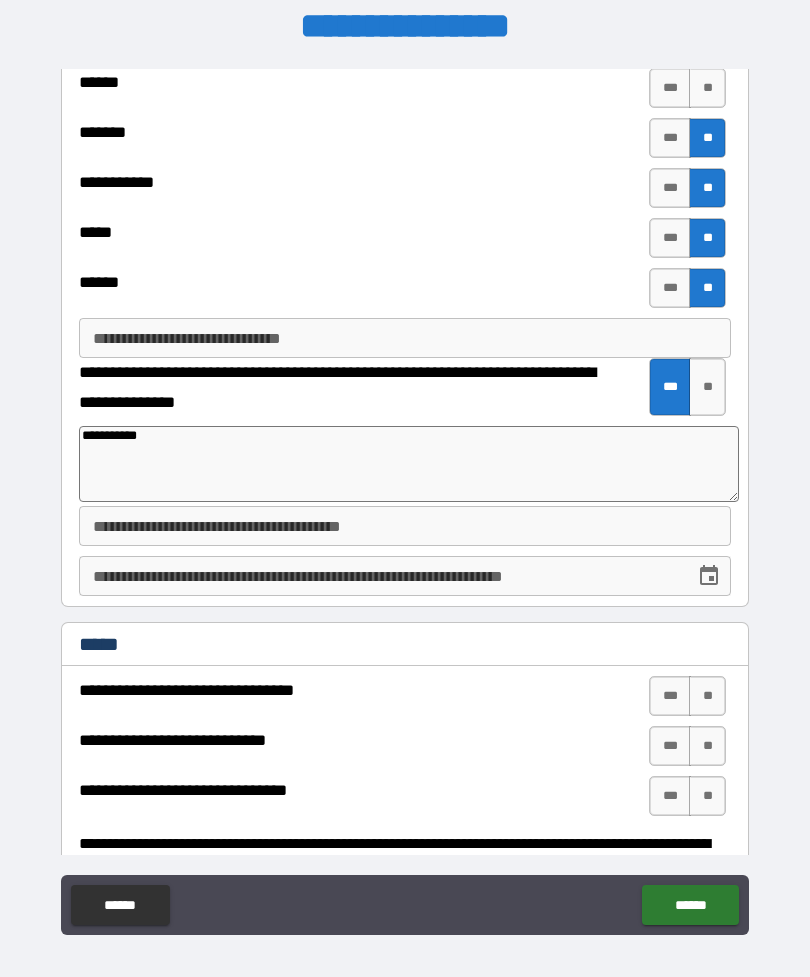 type on "*" 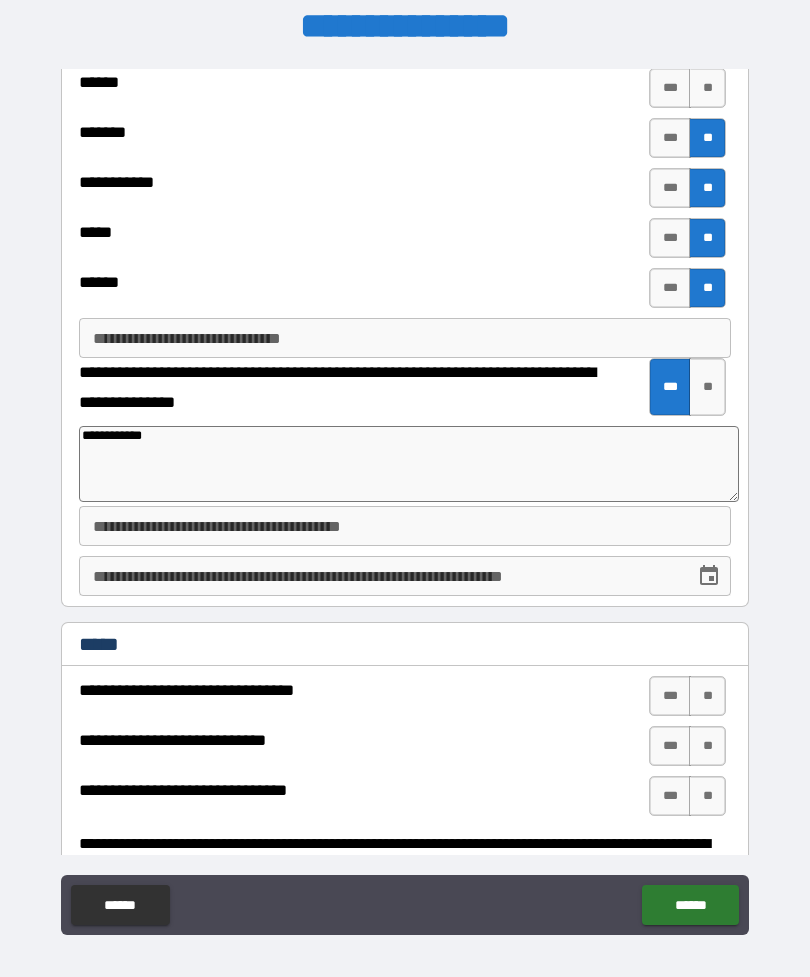 type on "*" 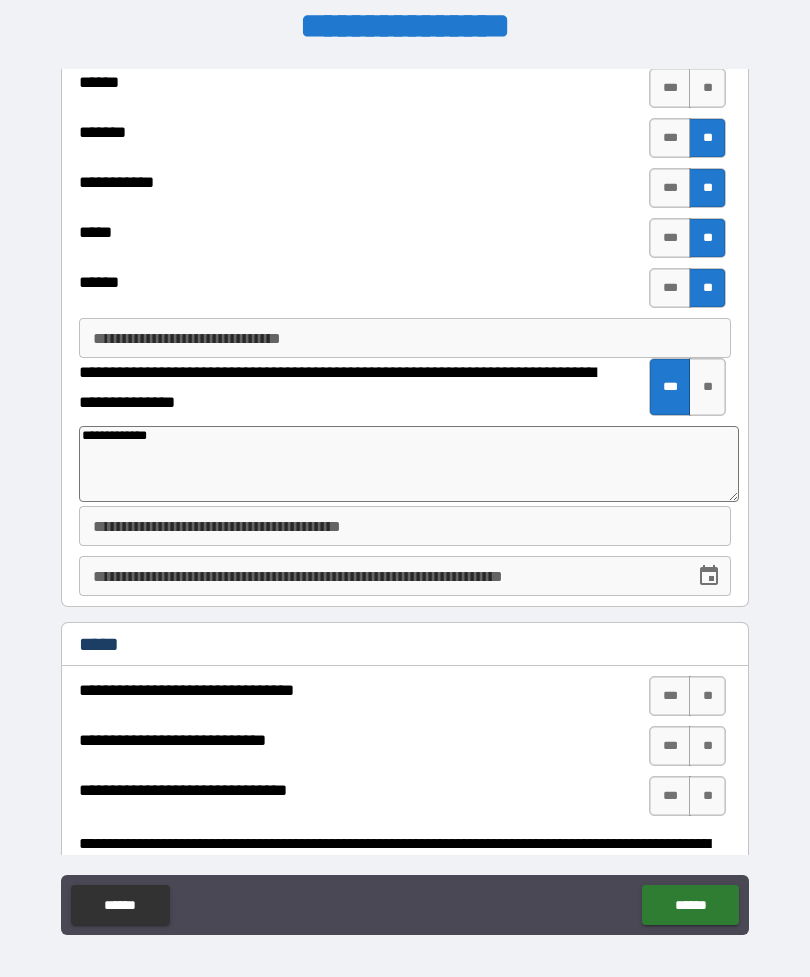 type on "*" 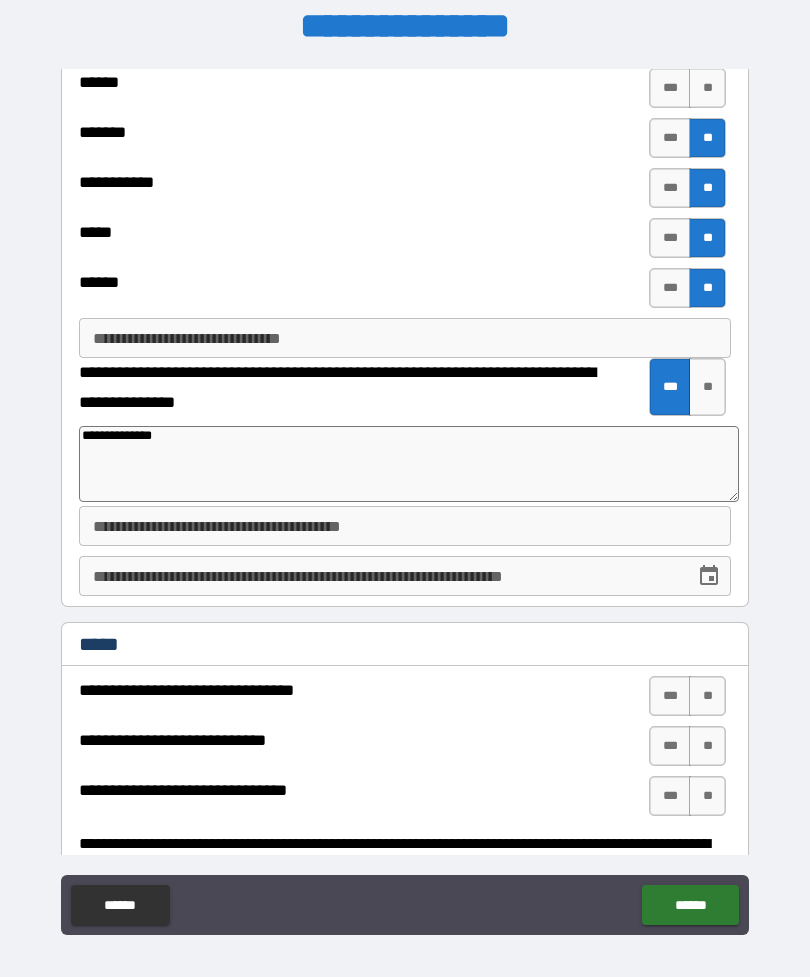 type on "*" 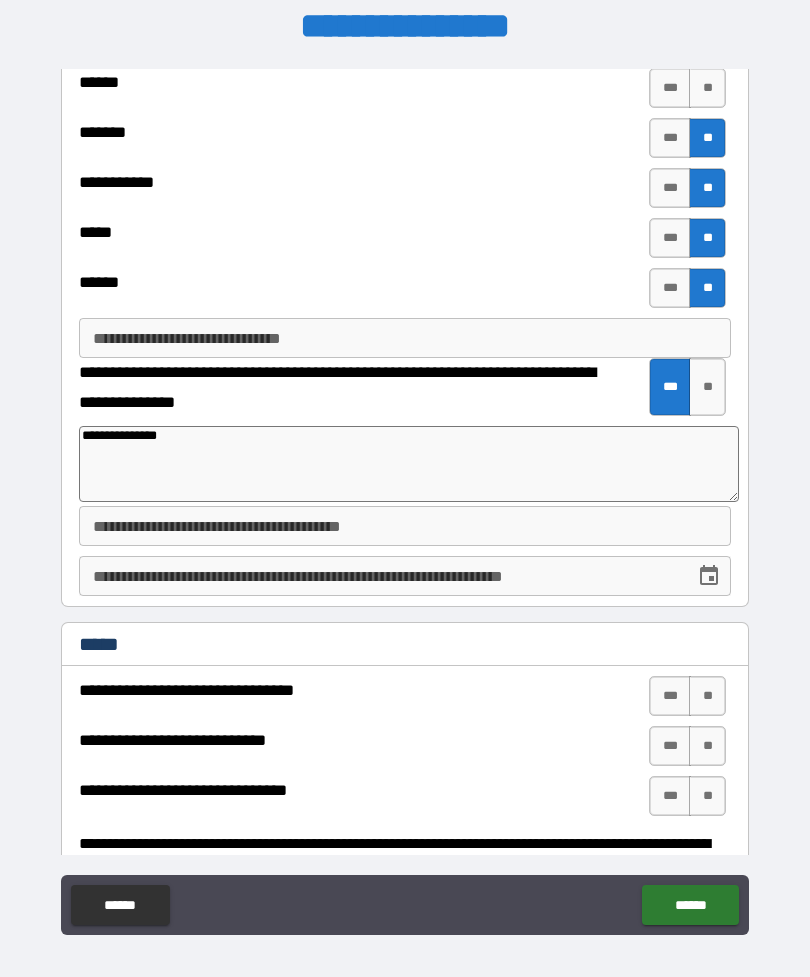 type on "*" 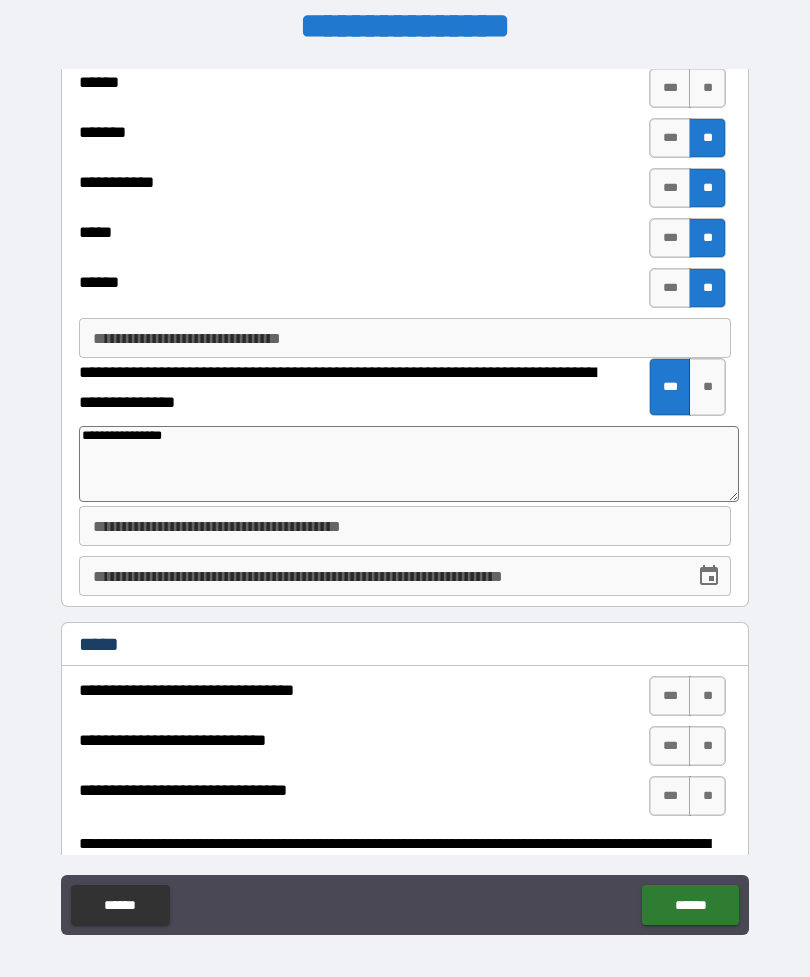 type on "*" 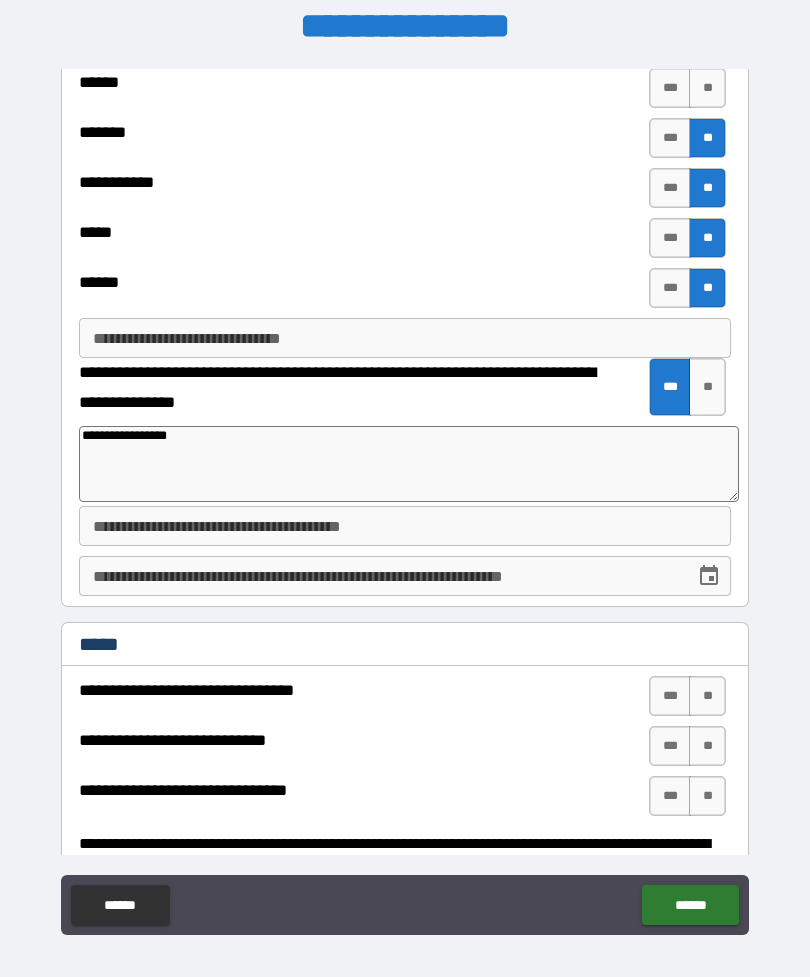 type on "*" 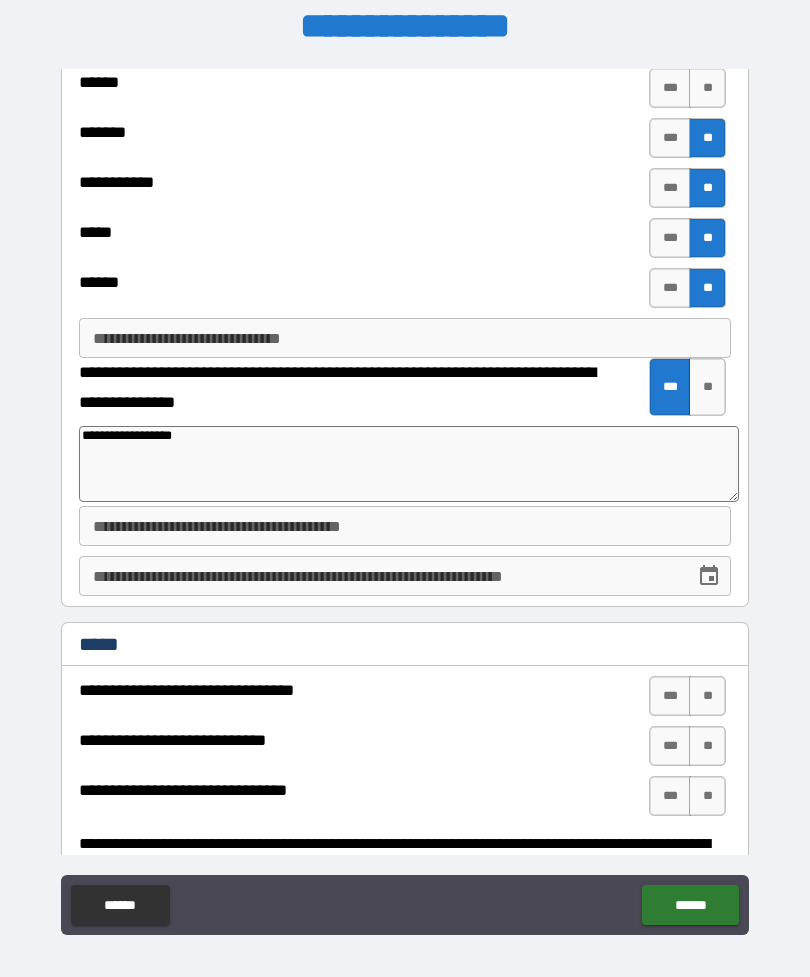 type on "*" 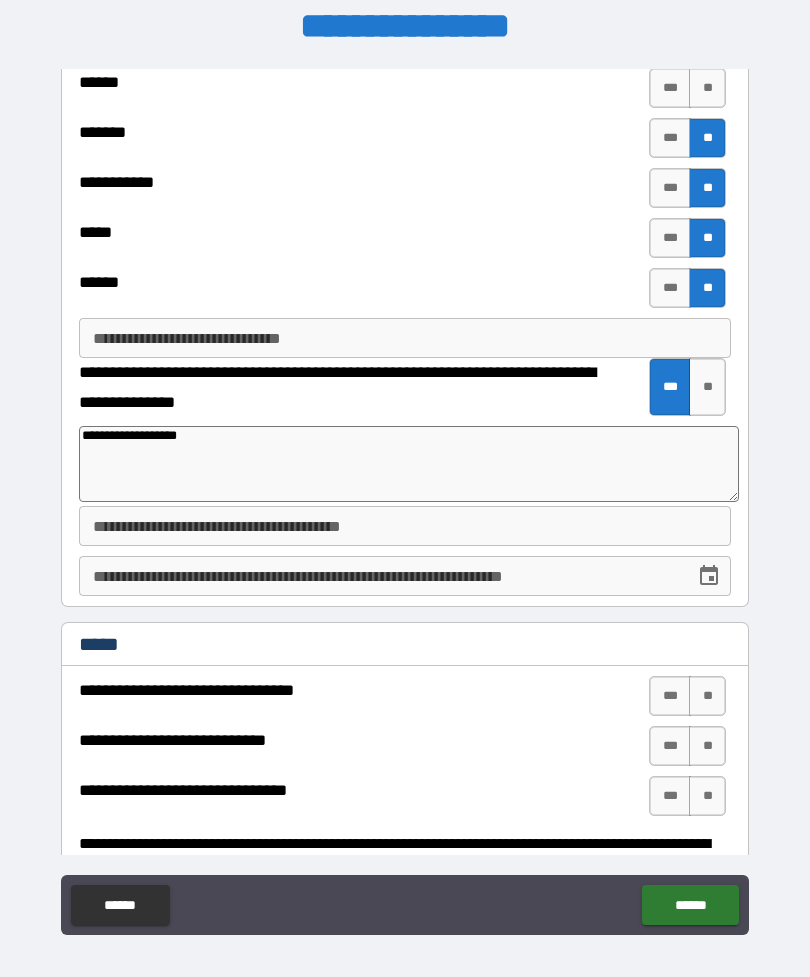 type on "*" 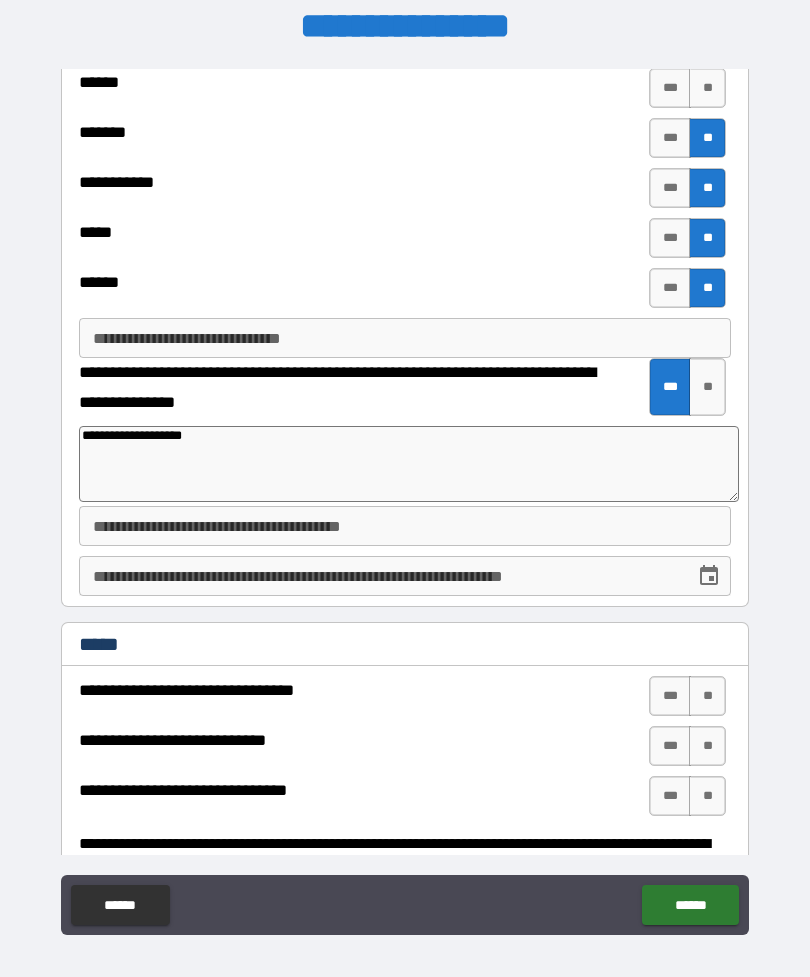 type on "*" 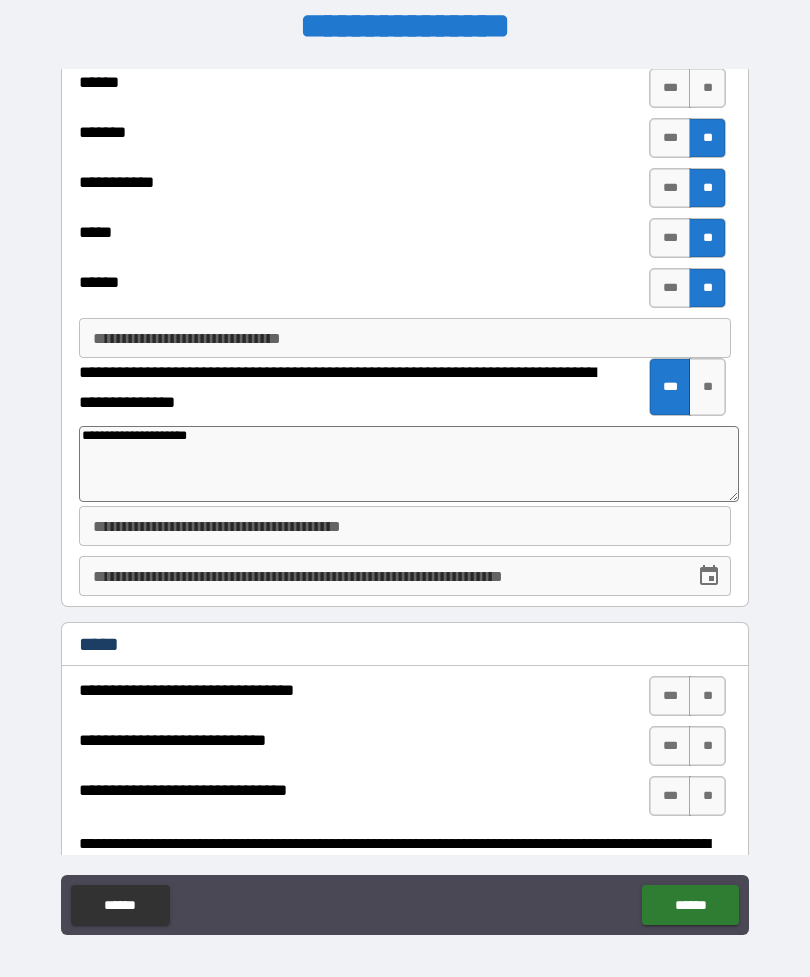 type on "*" 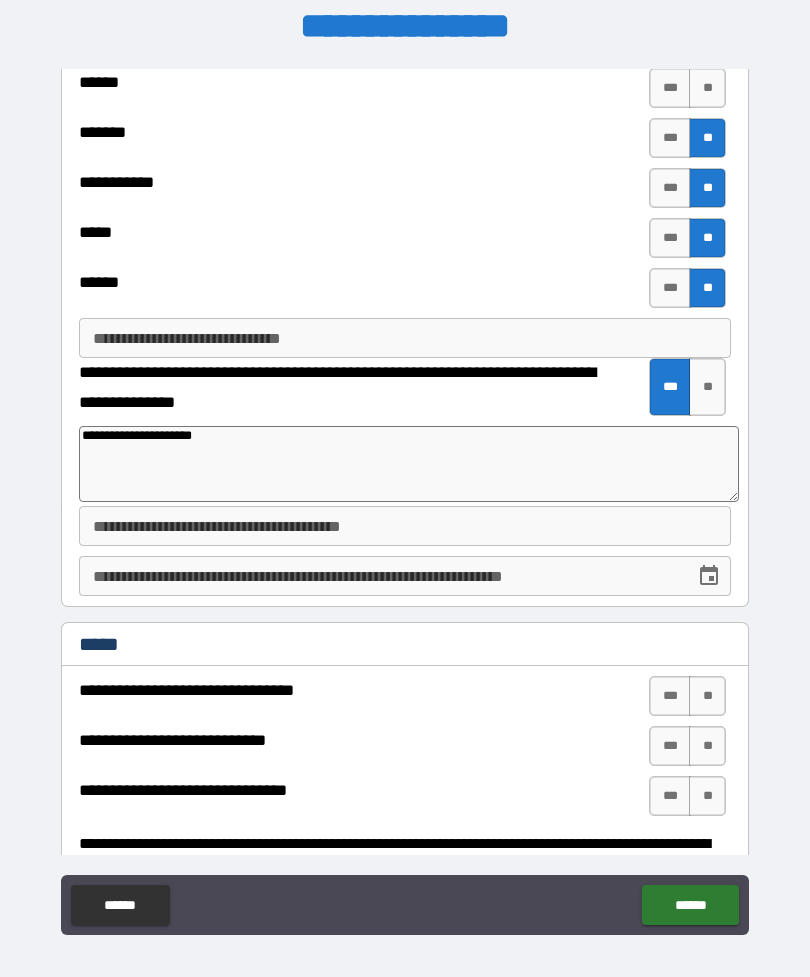 type on "*" 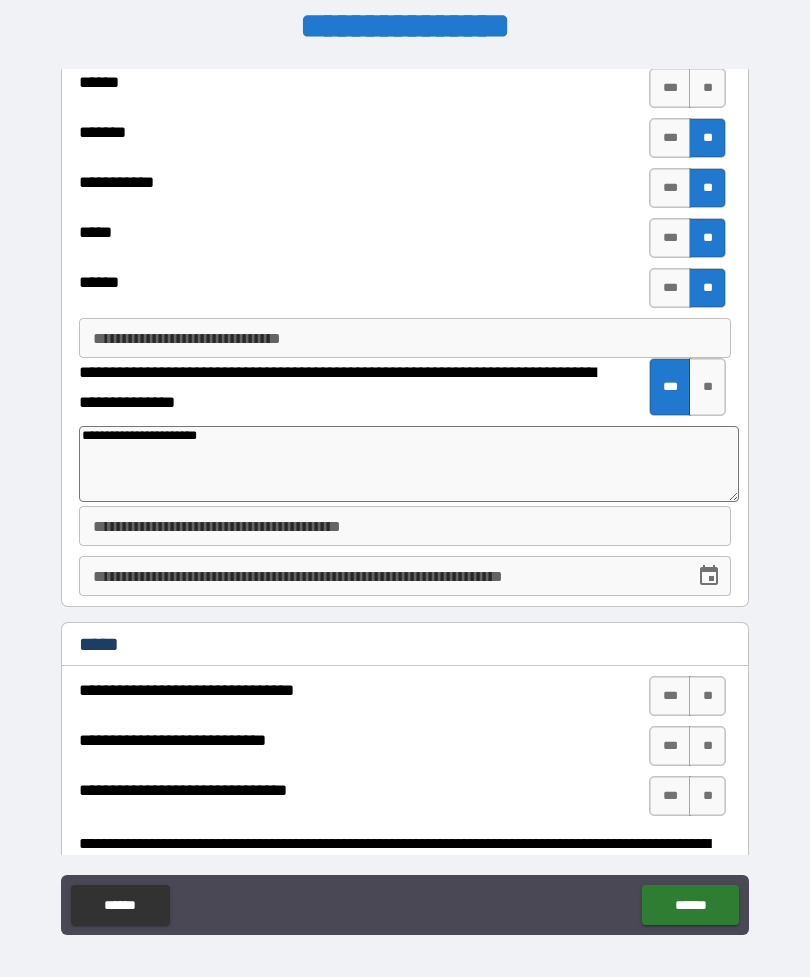 type on "*" 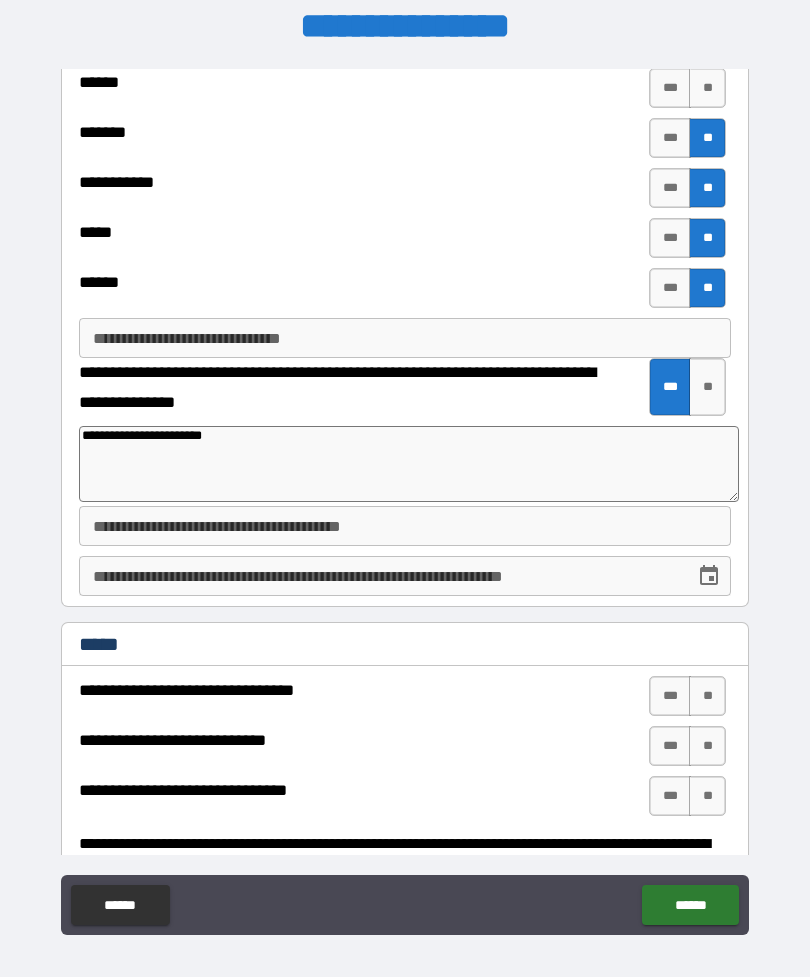 type on "*" 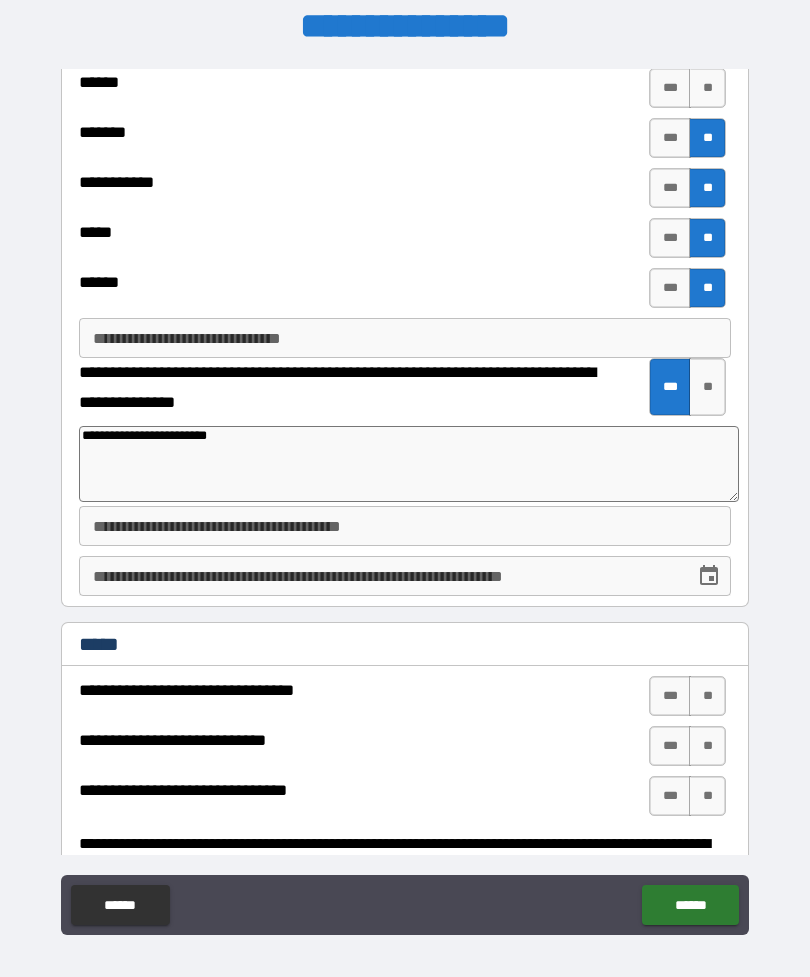 type on "*" 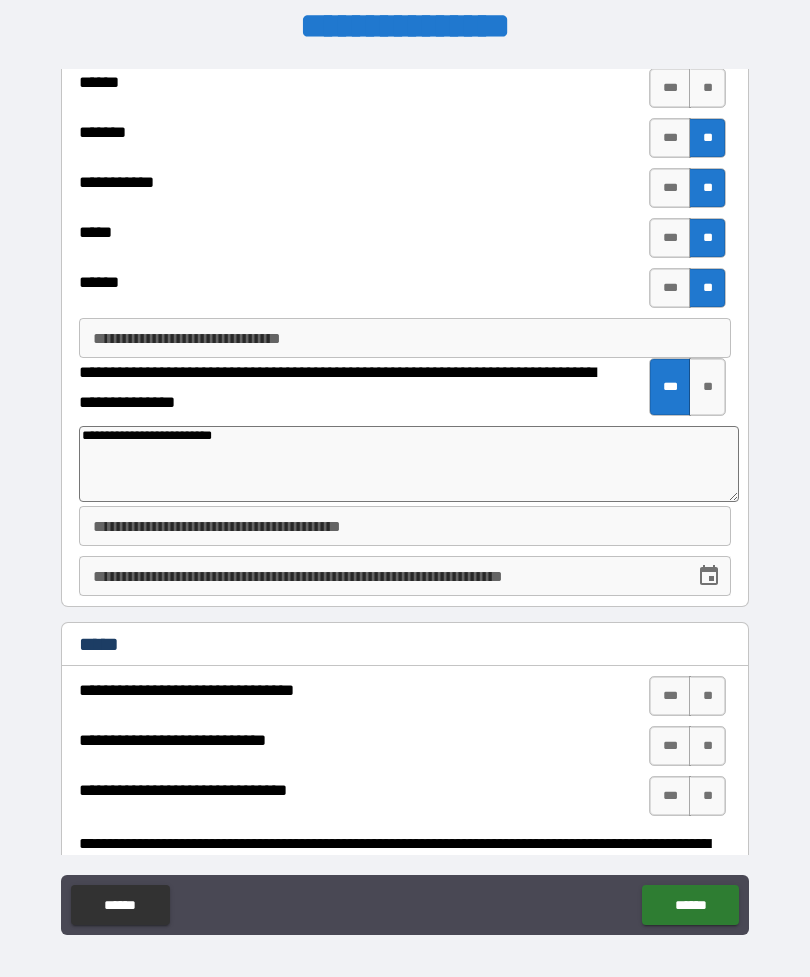 type on "*" 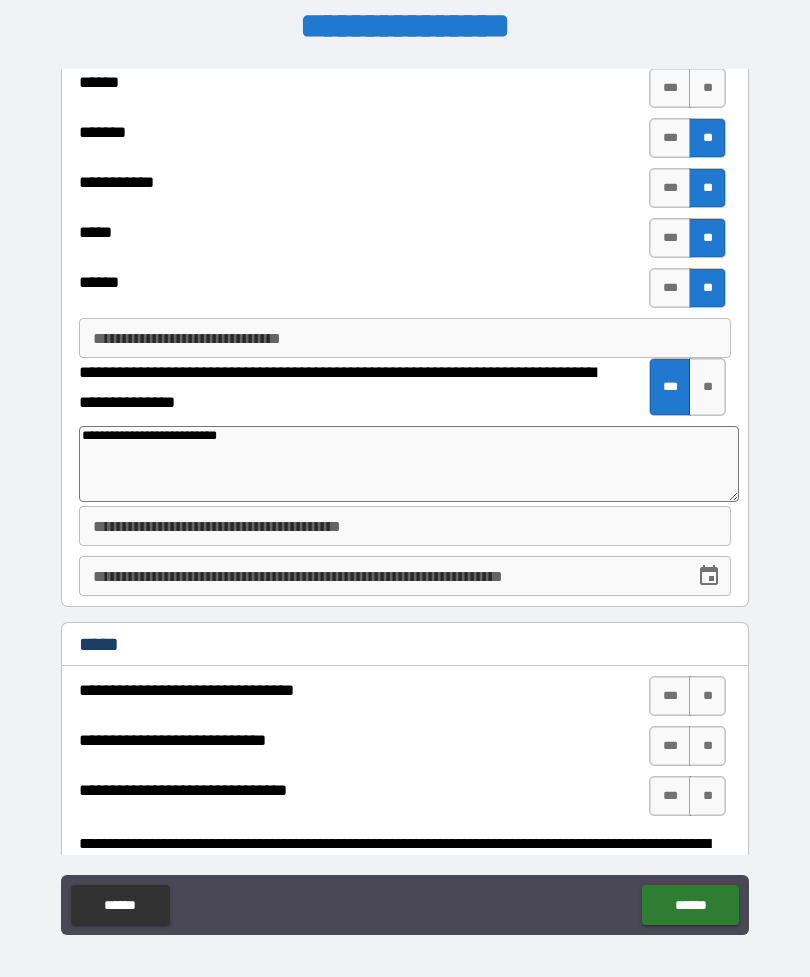 type on "*" 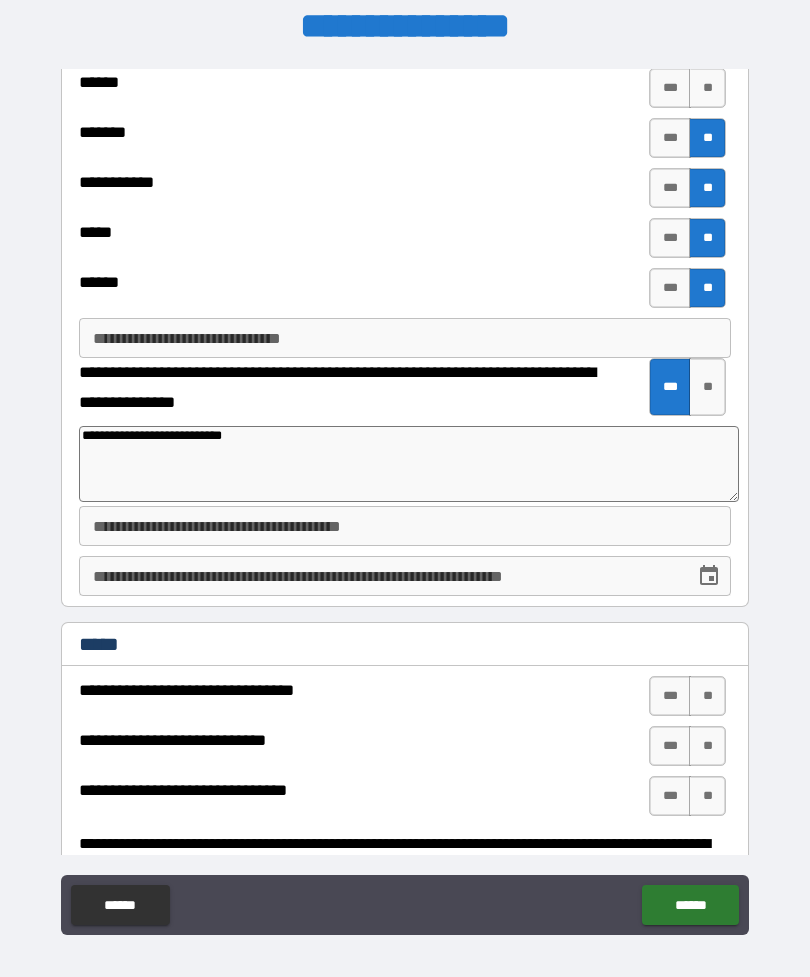 type on "*" 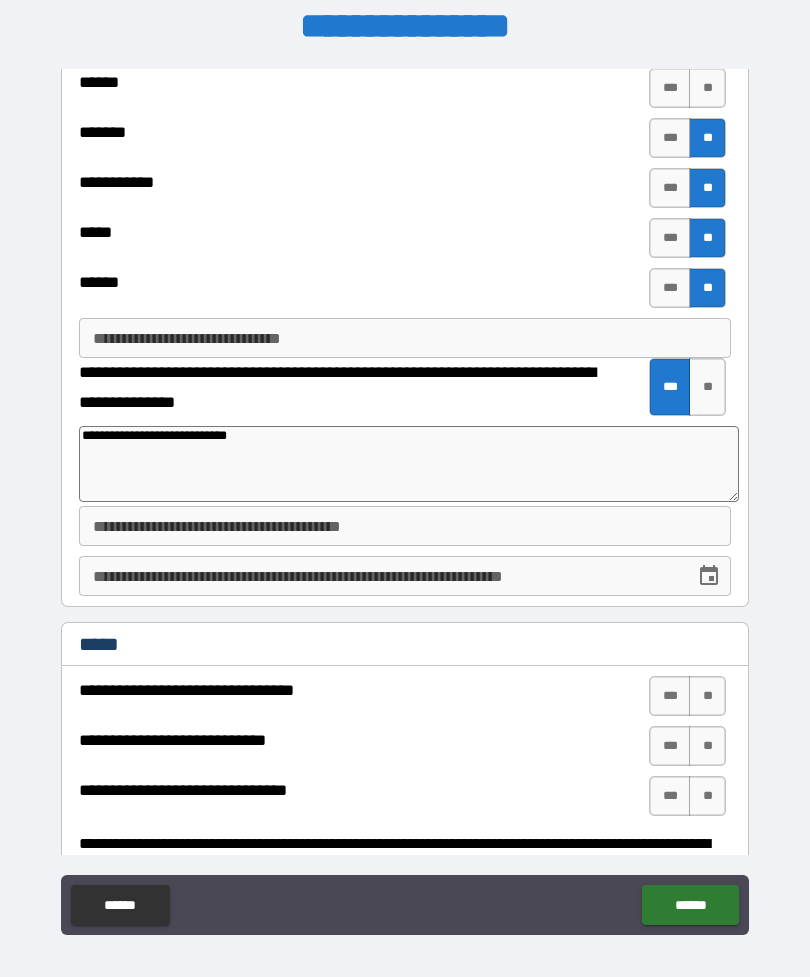 type on "*" 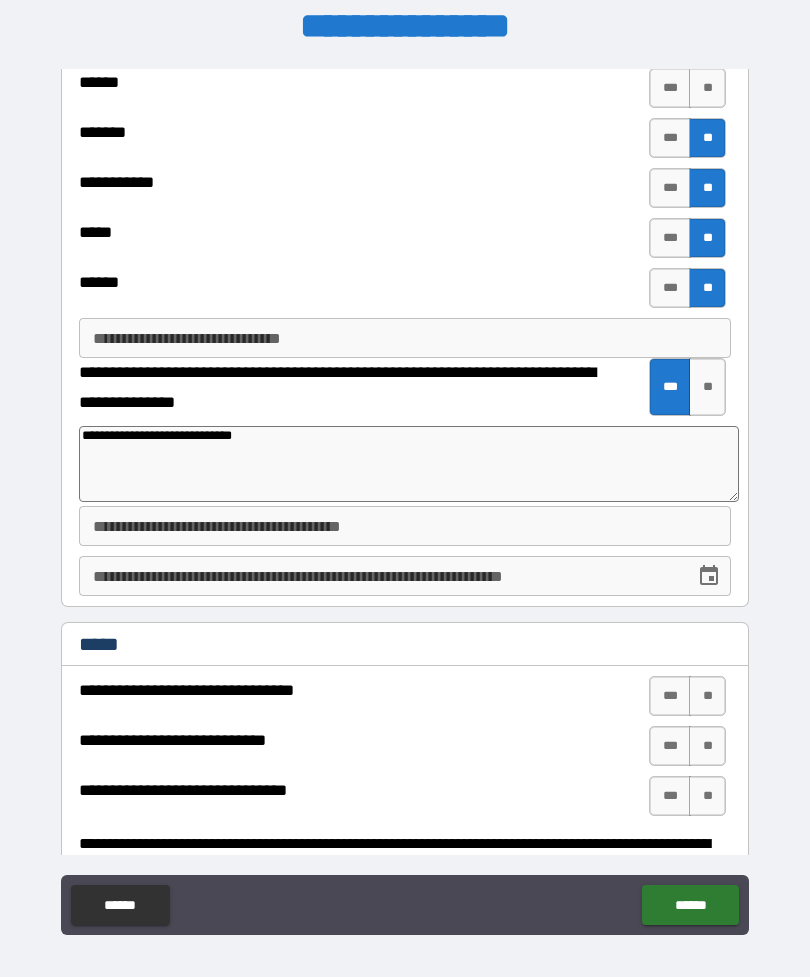 type on "*" 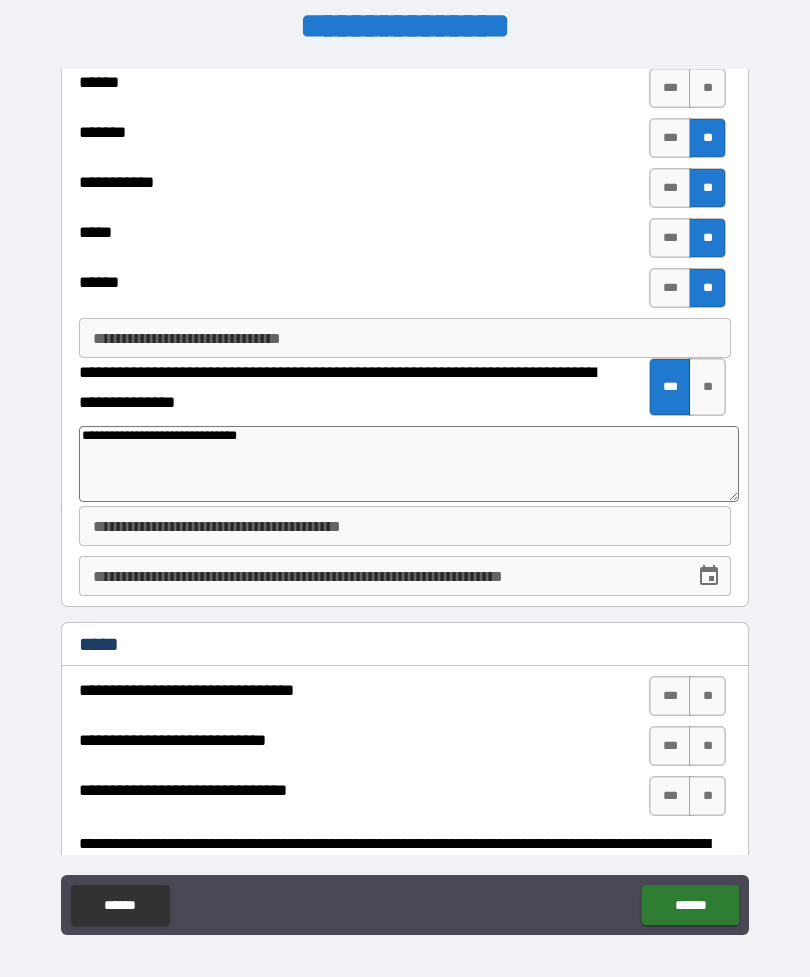 type on "*" 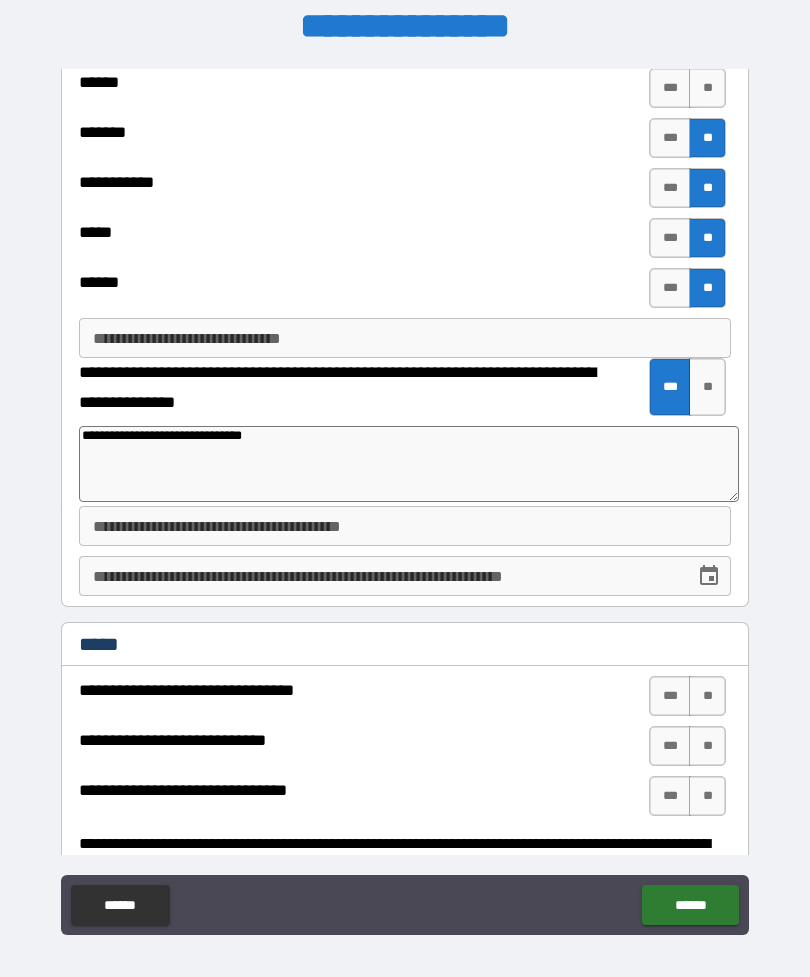 type on "*" 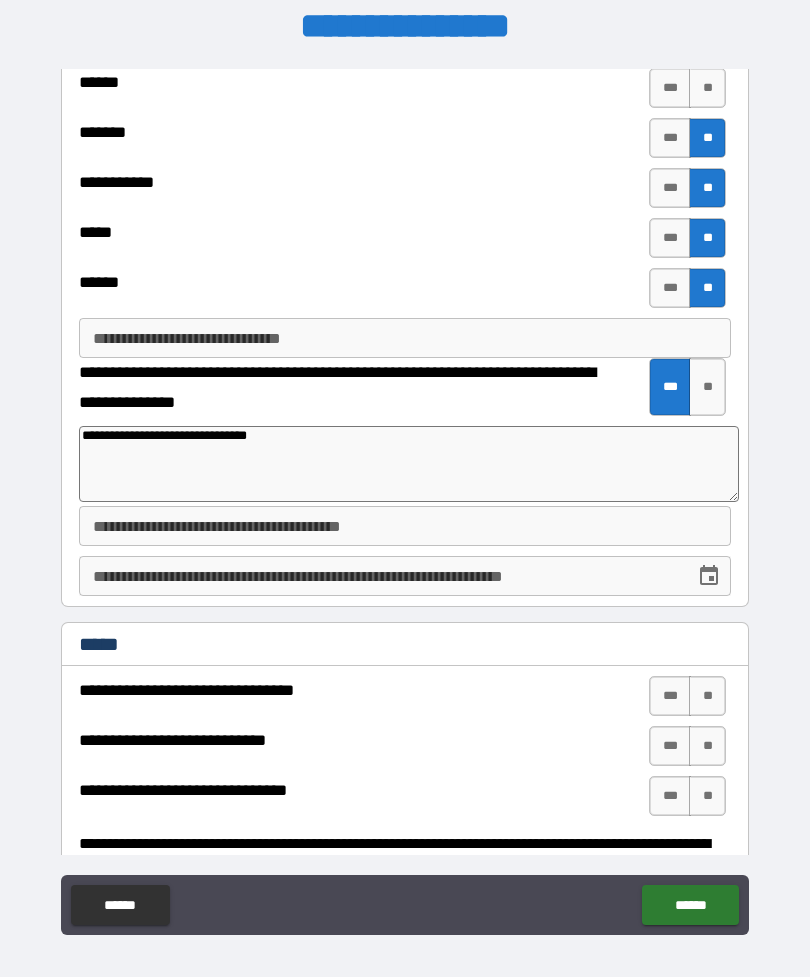 type on "*" 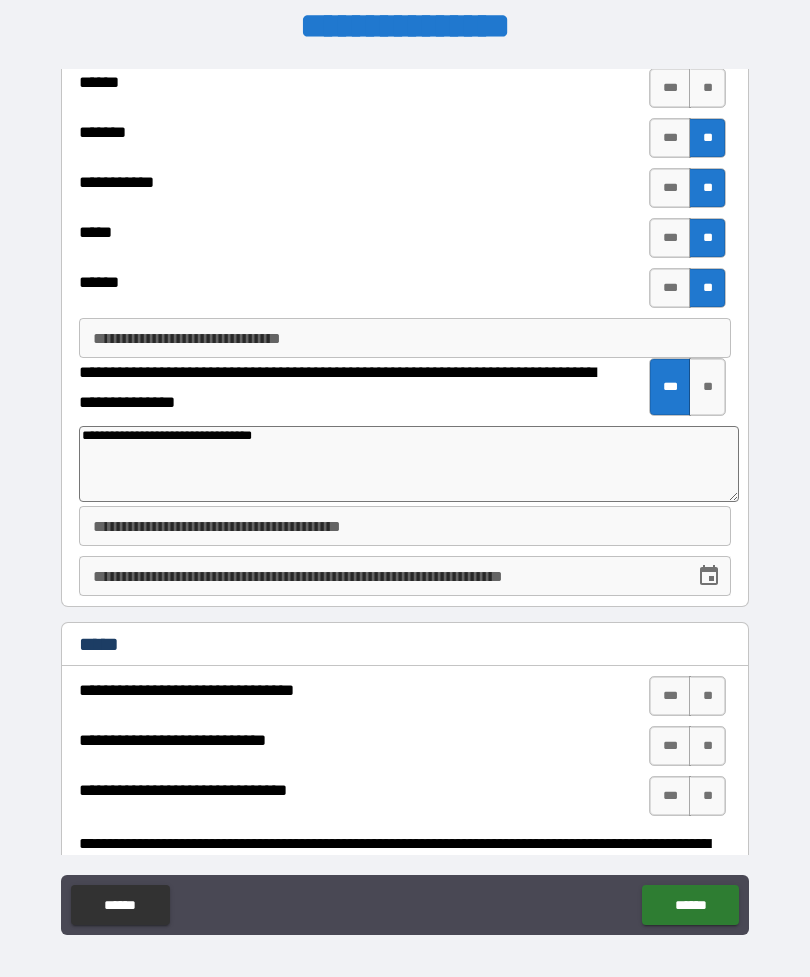 type on "*" 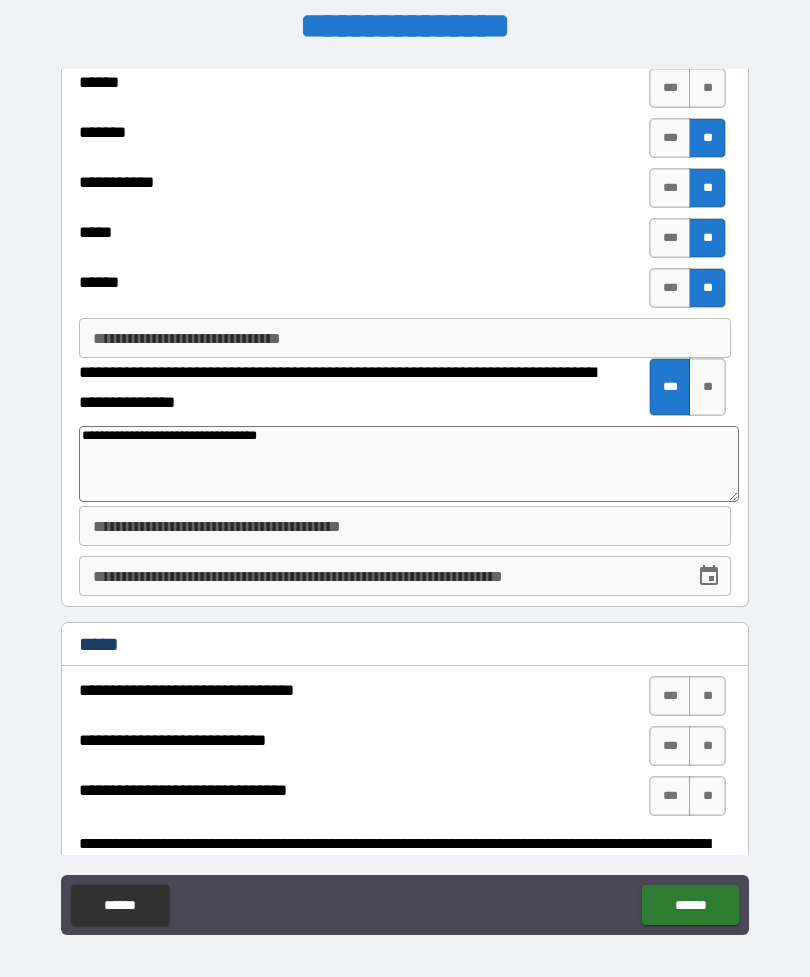 type on "*" 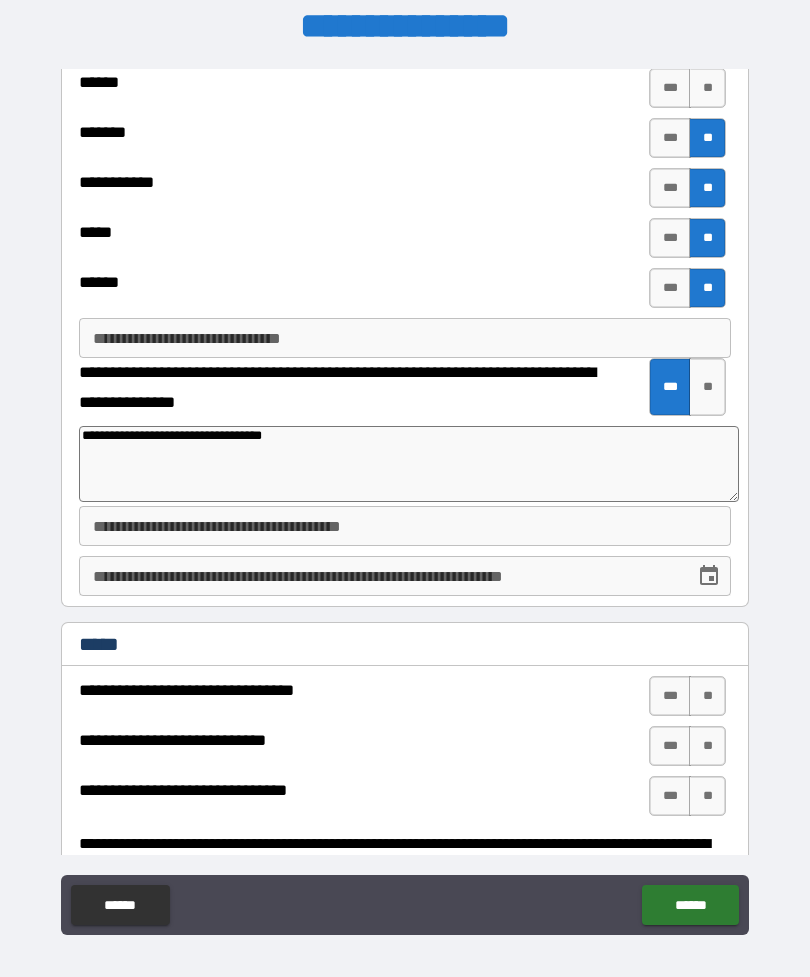 type on "*" 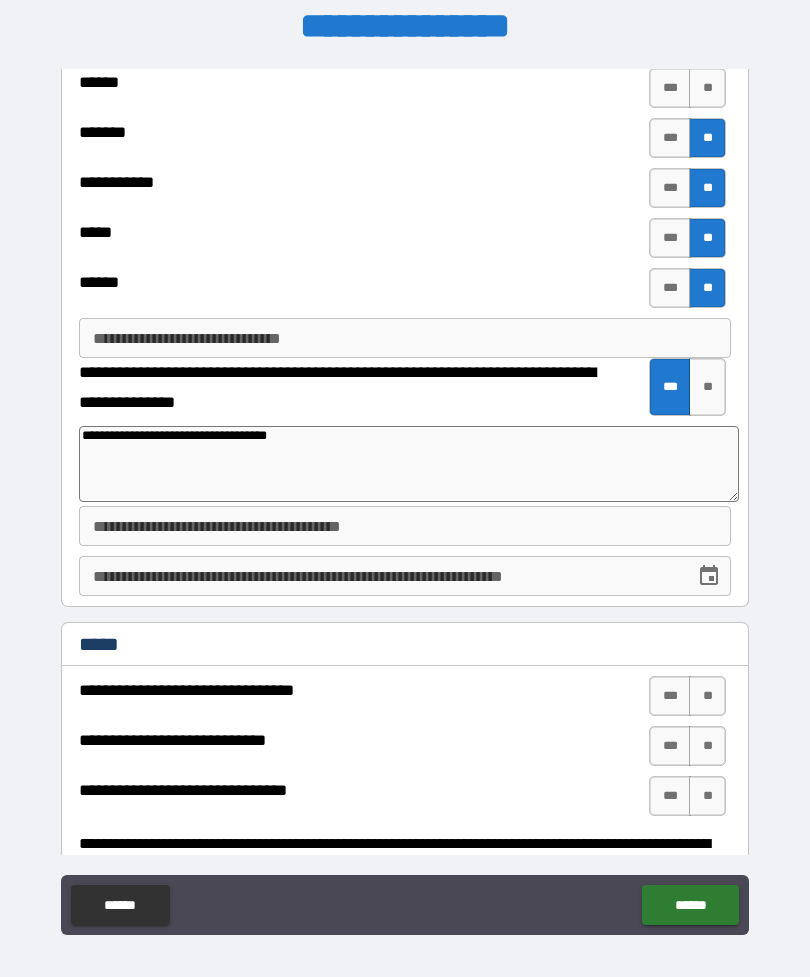 type on "*" 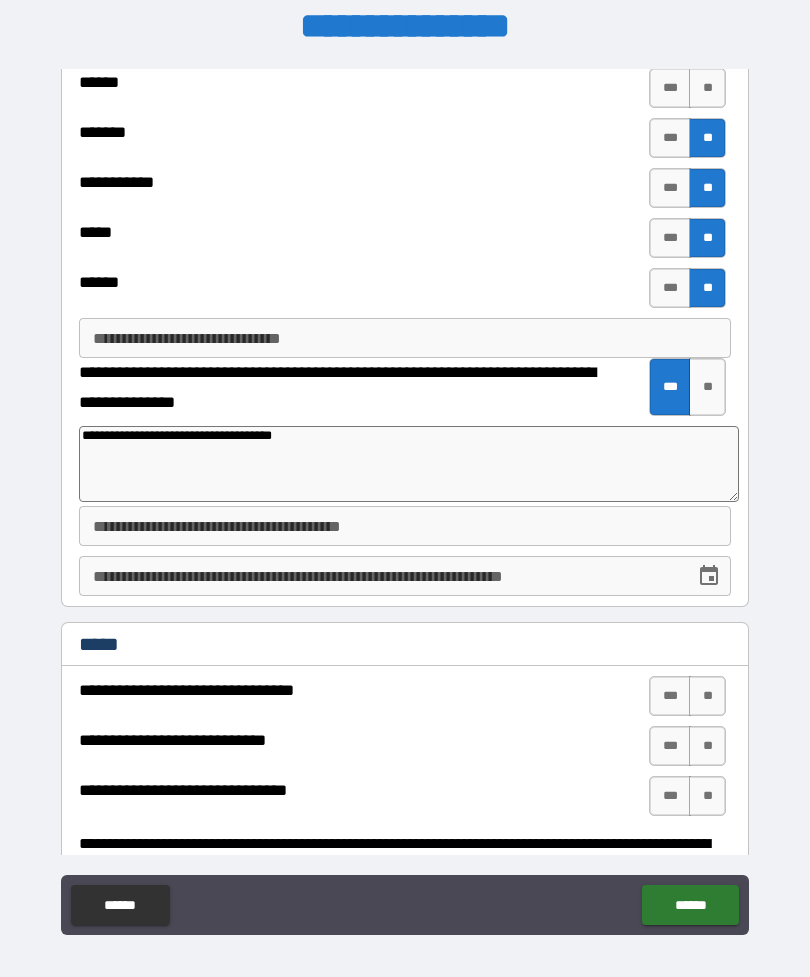 type on "*" 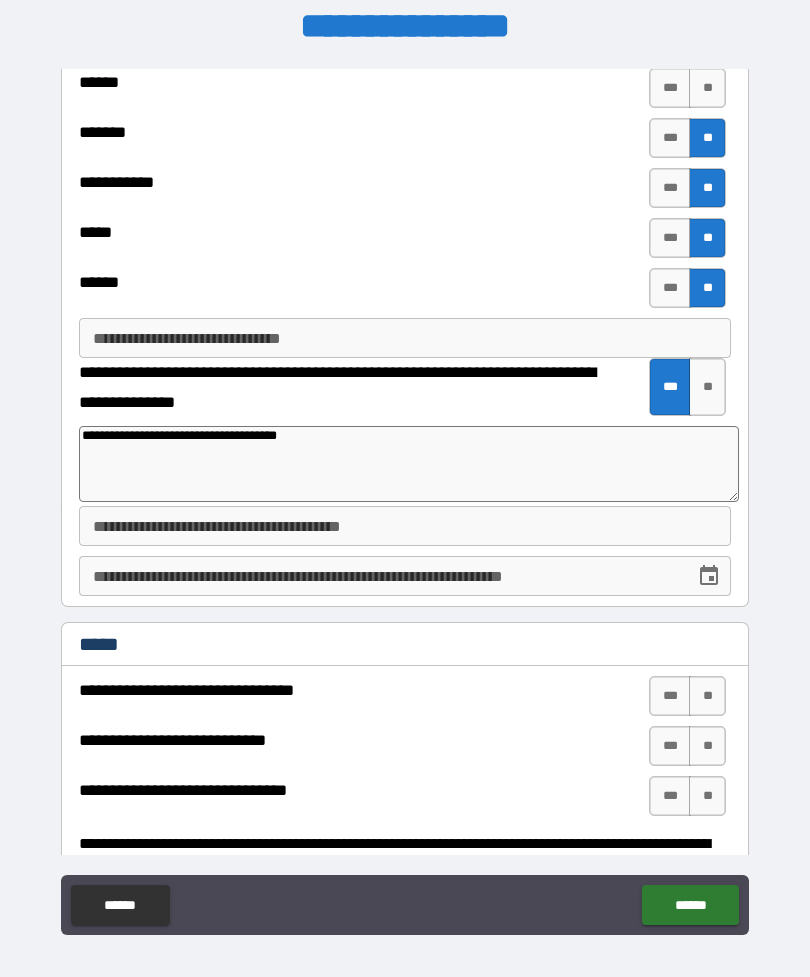 type on "*" 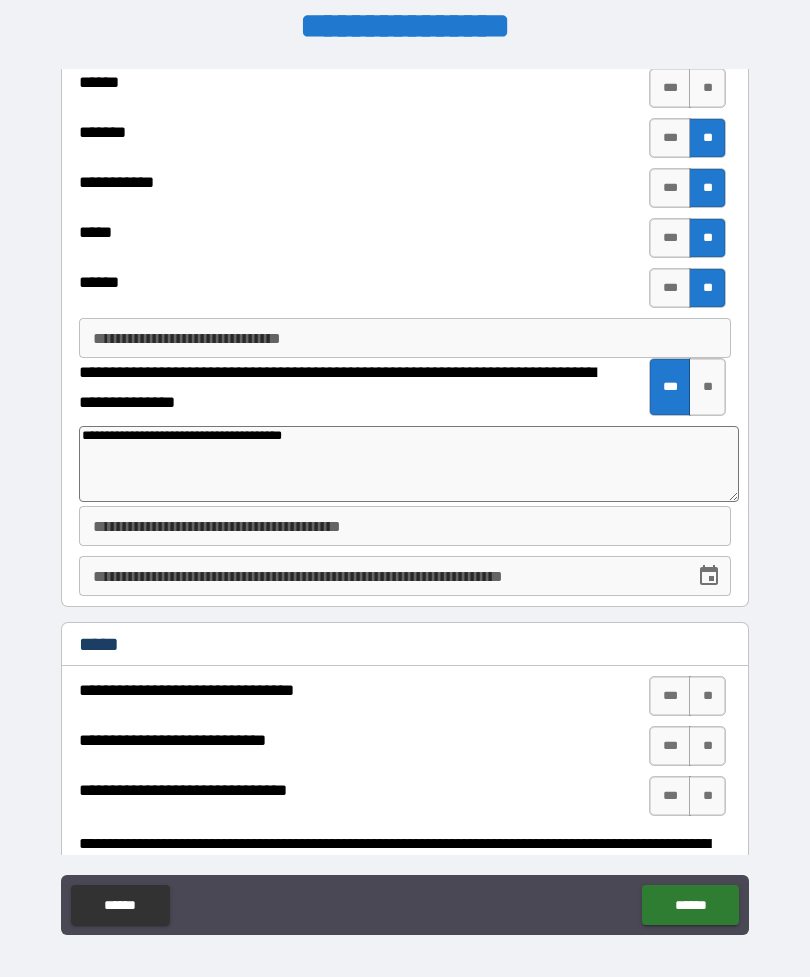 type on "*" 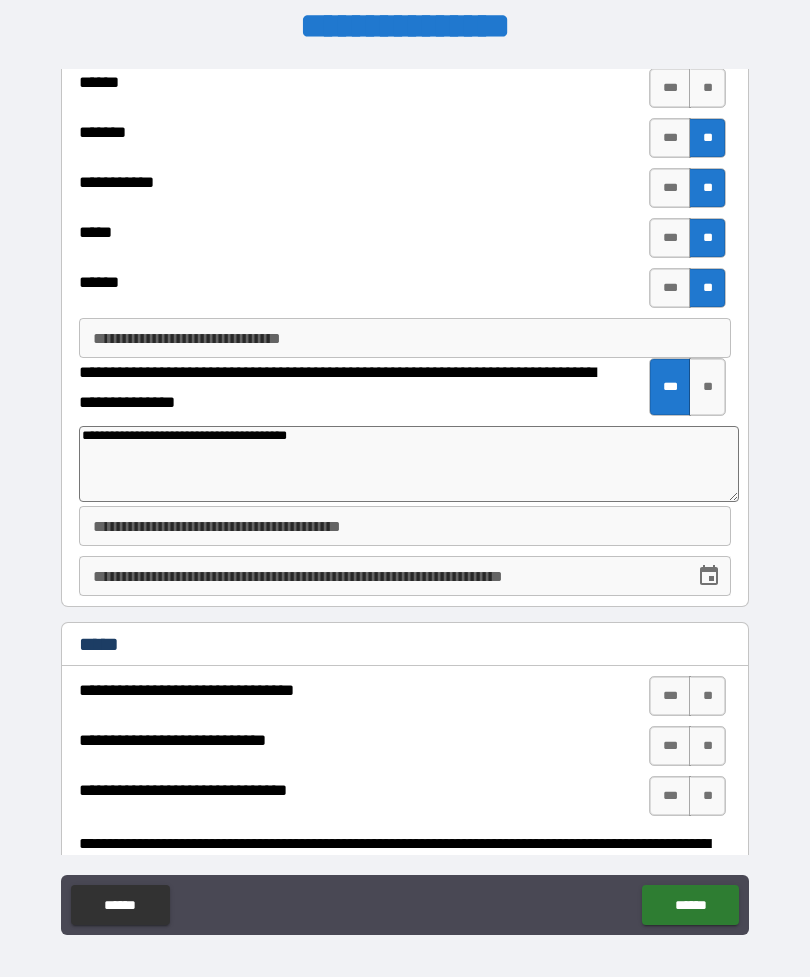 type on "*" 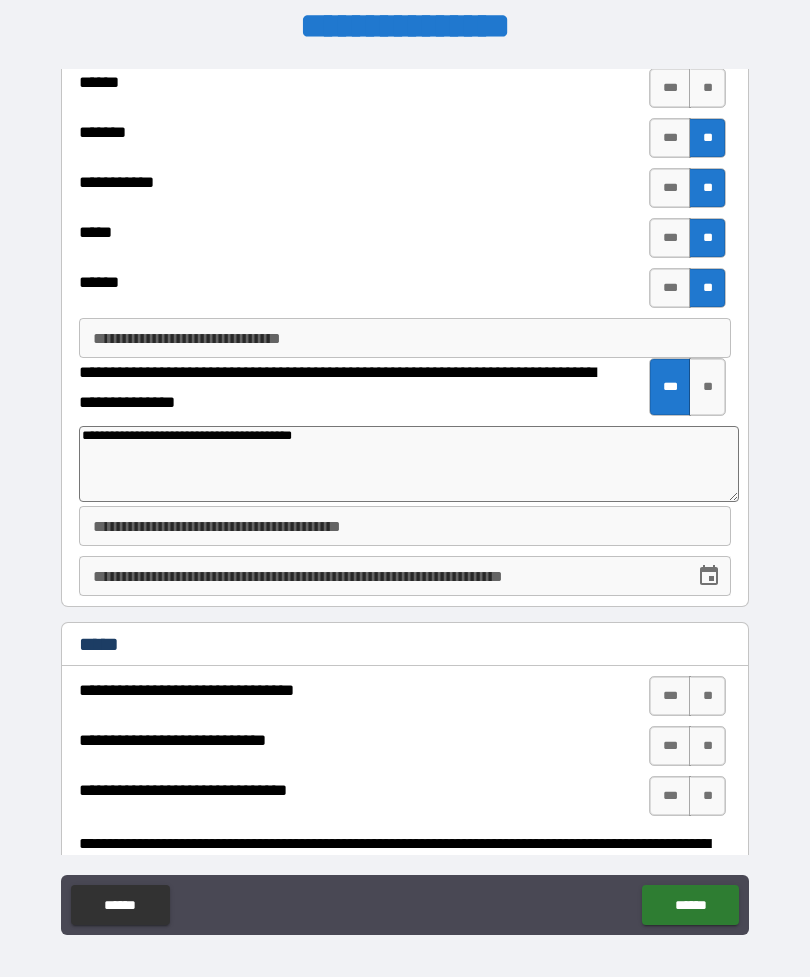 type on "*" 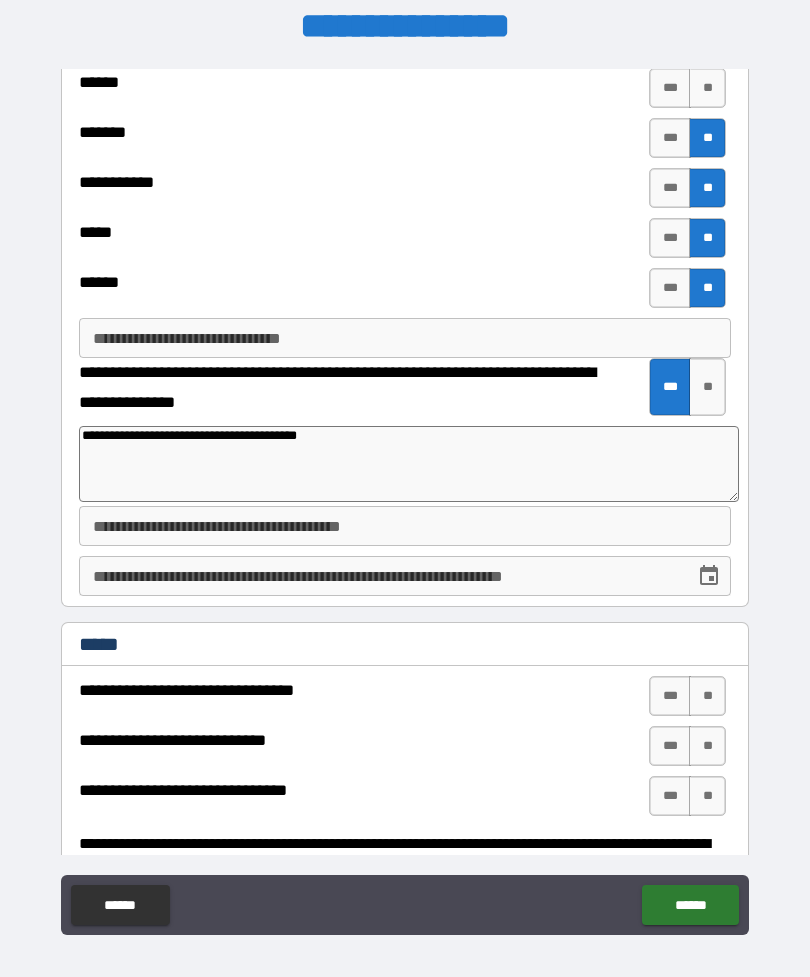 type on "*" 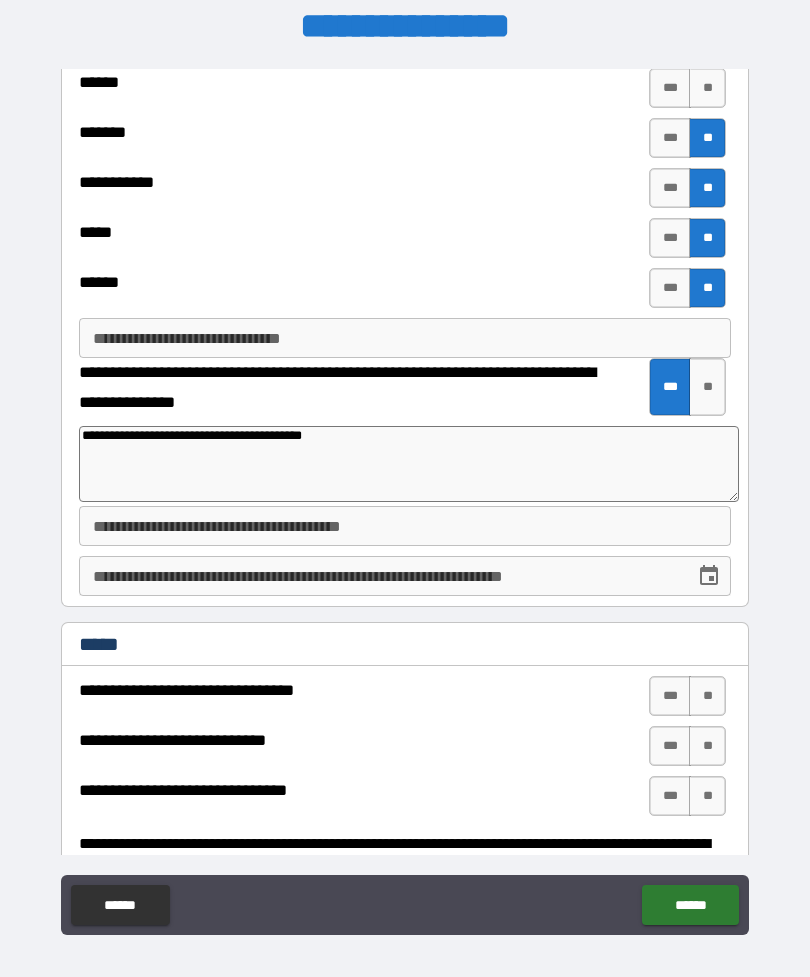 type on "*" 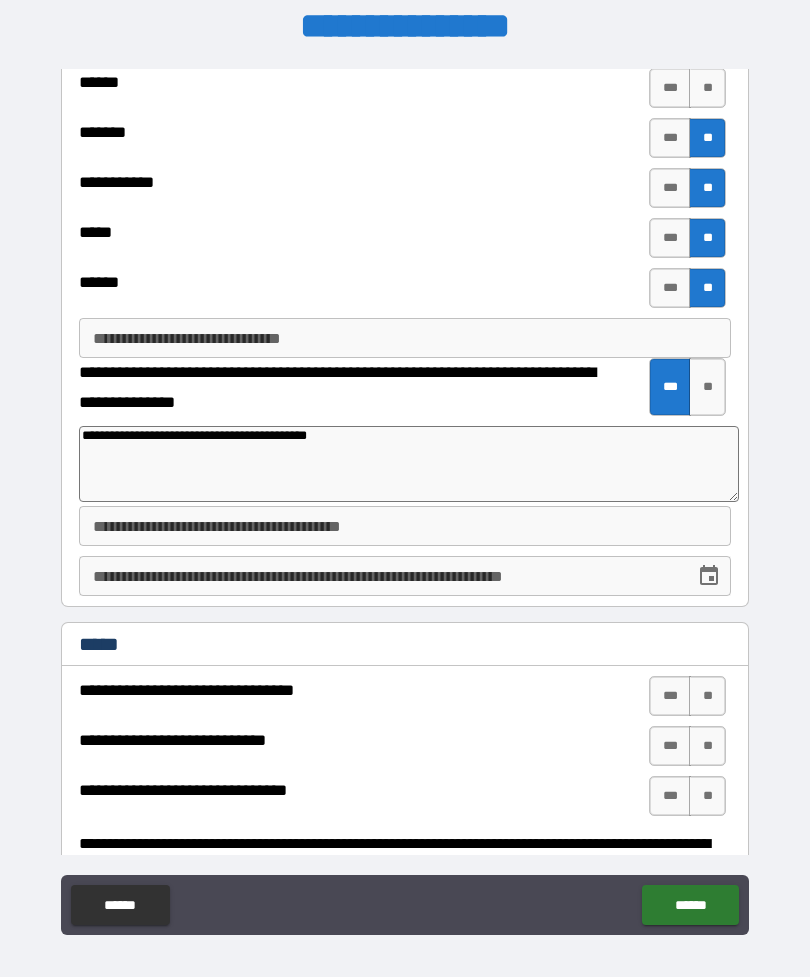 type on "*" 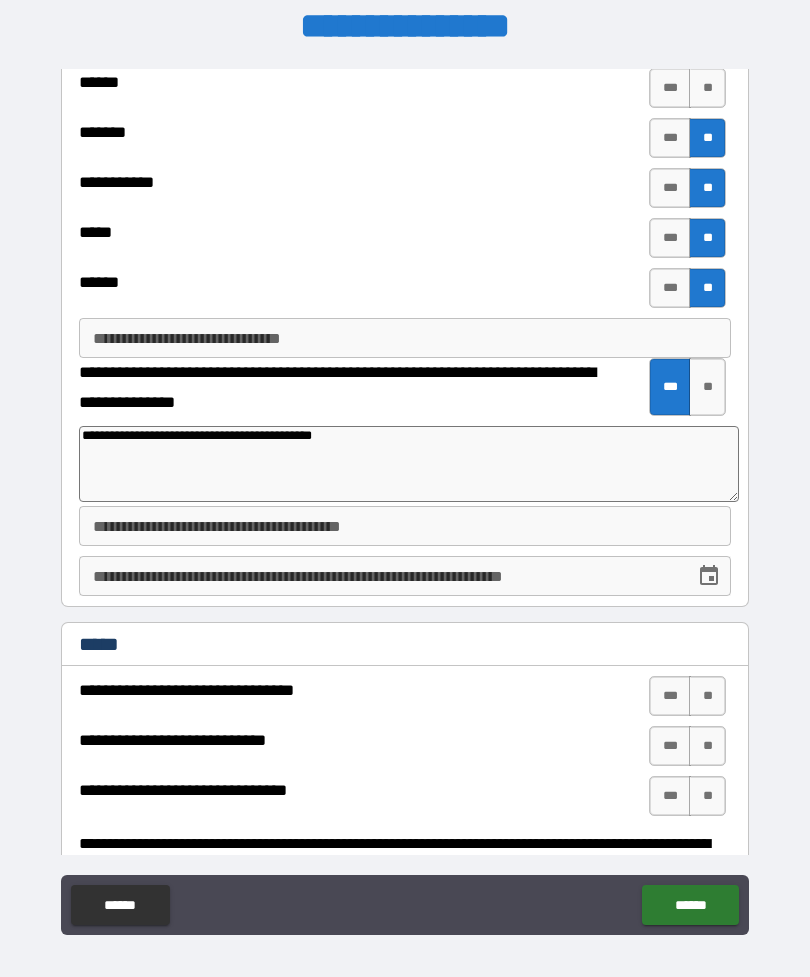 type on "*" 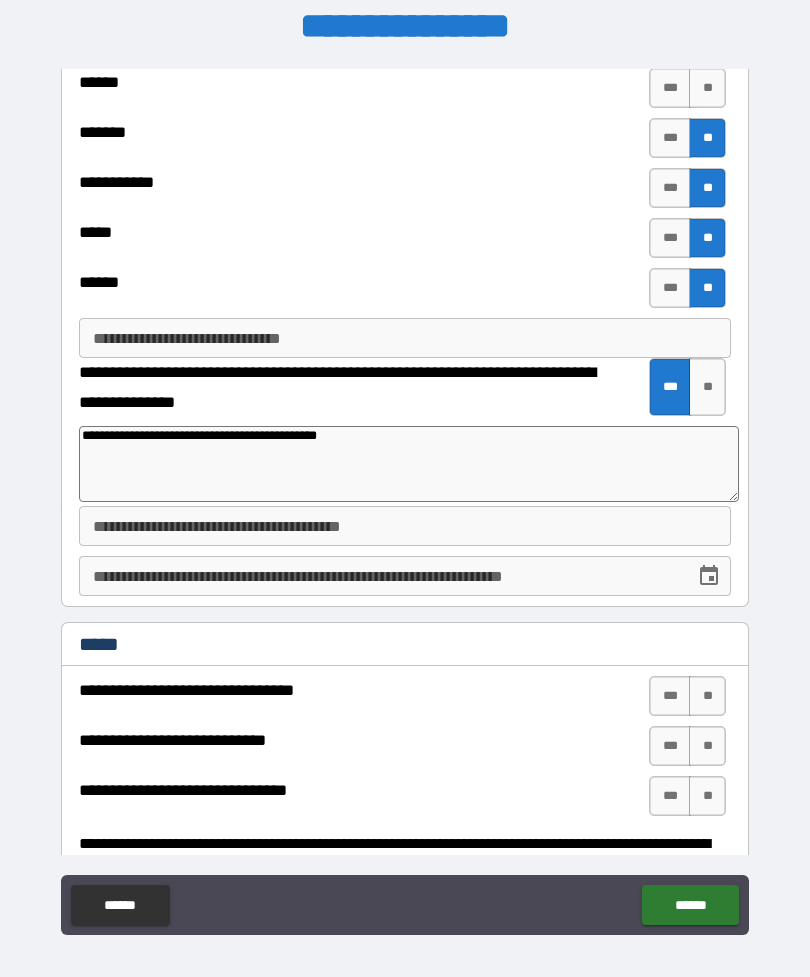 type on "*" 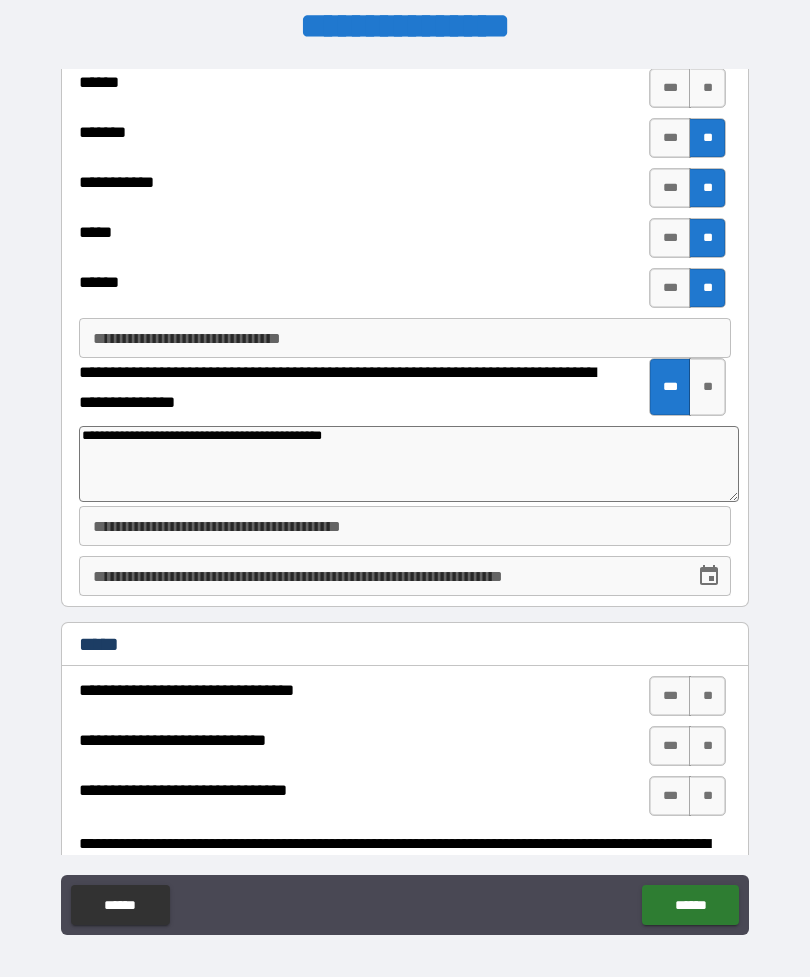 type on "*" 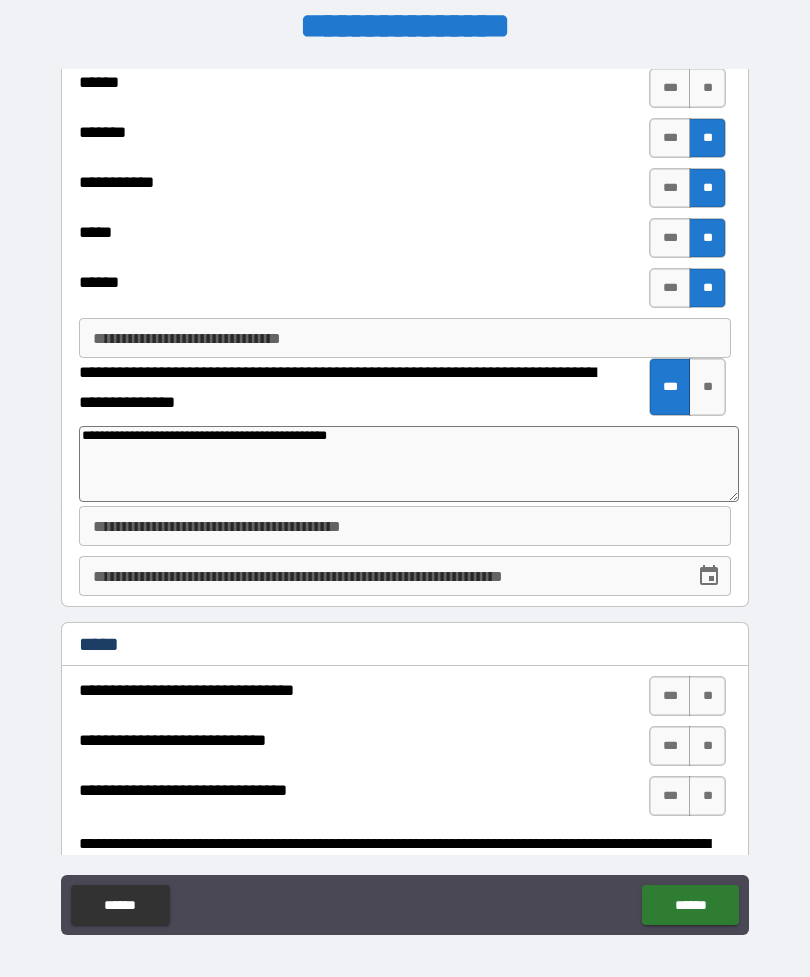 type on "*" 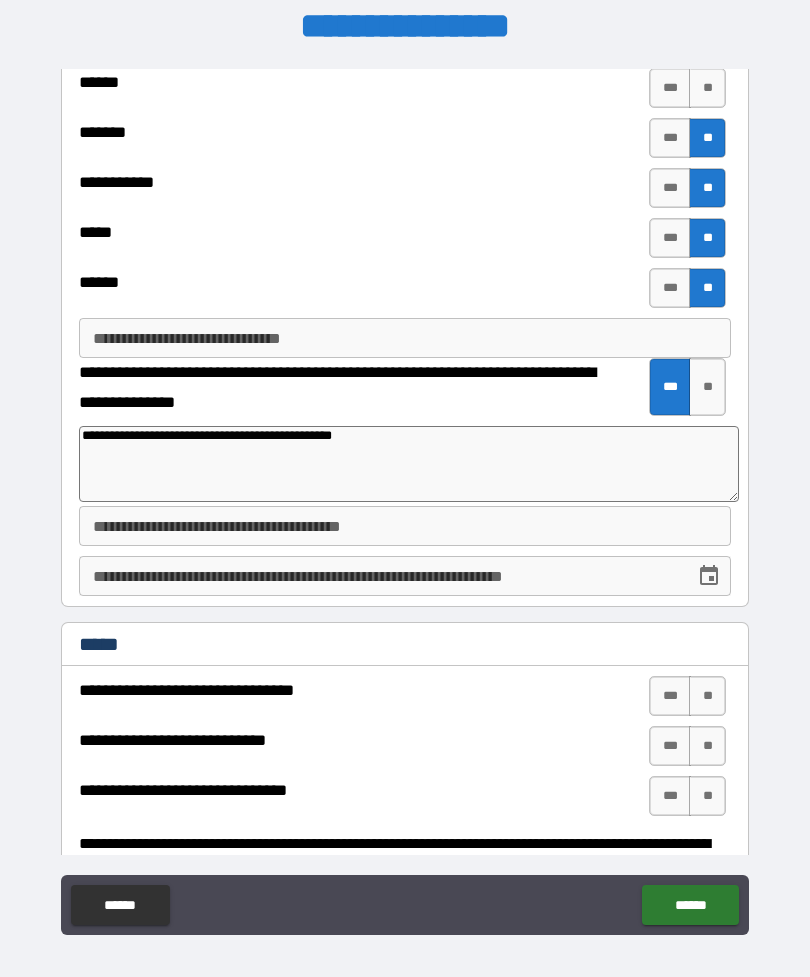 type on "*" 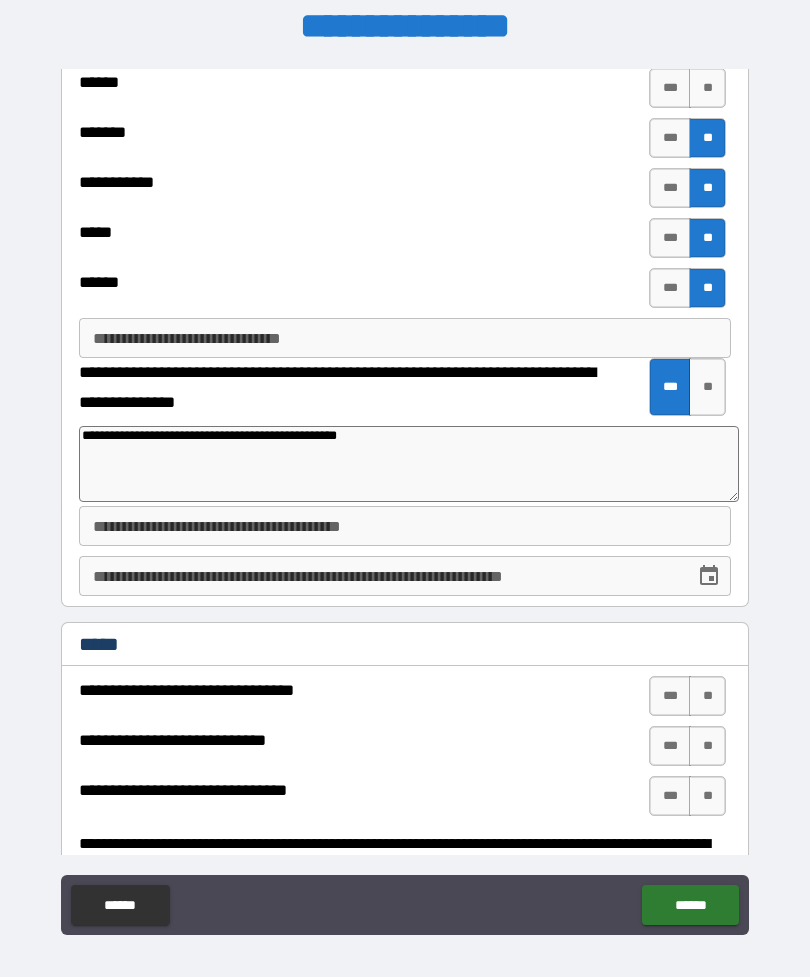 type on "*" 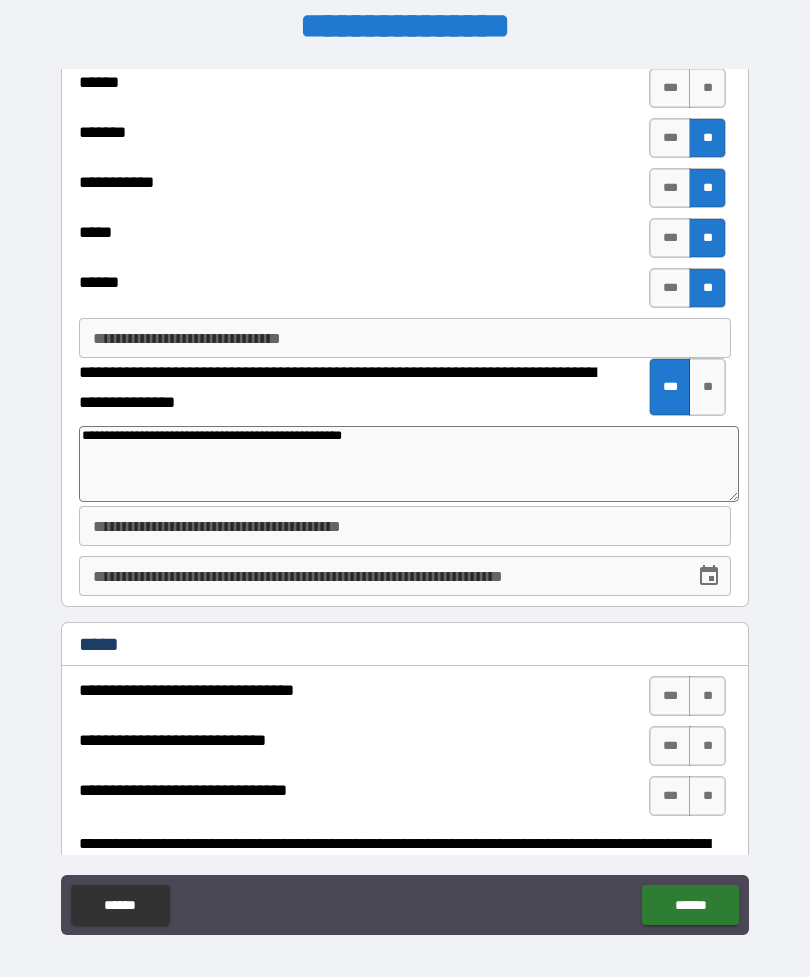 type on "*" 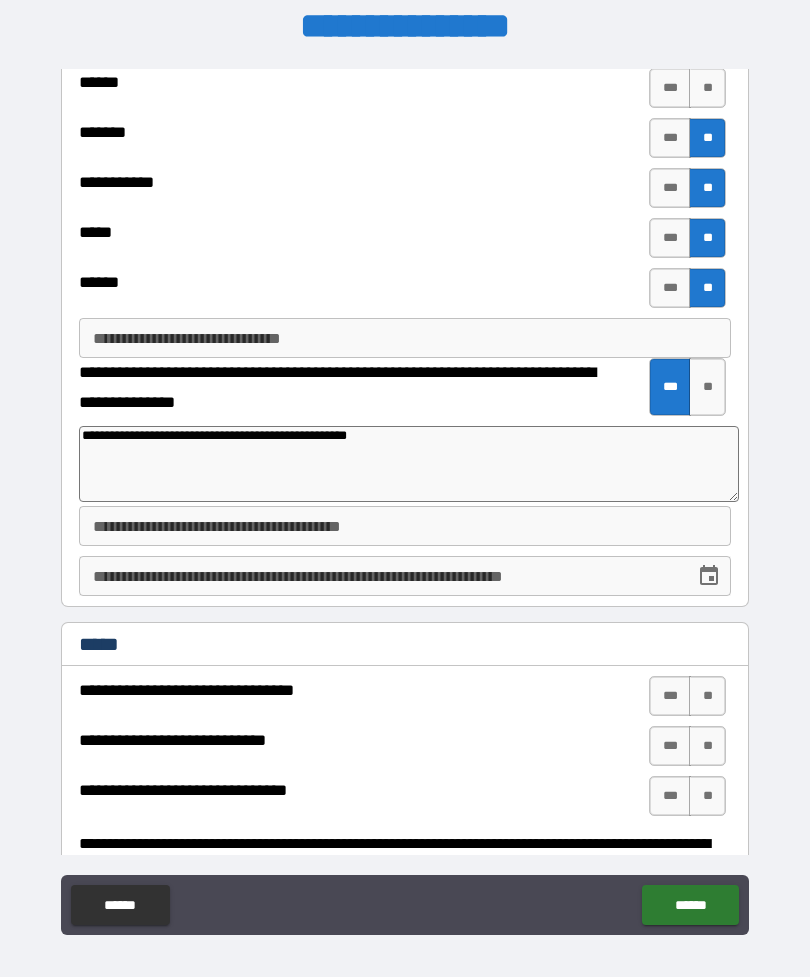 type on "*" 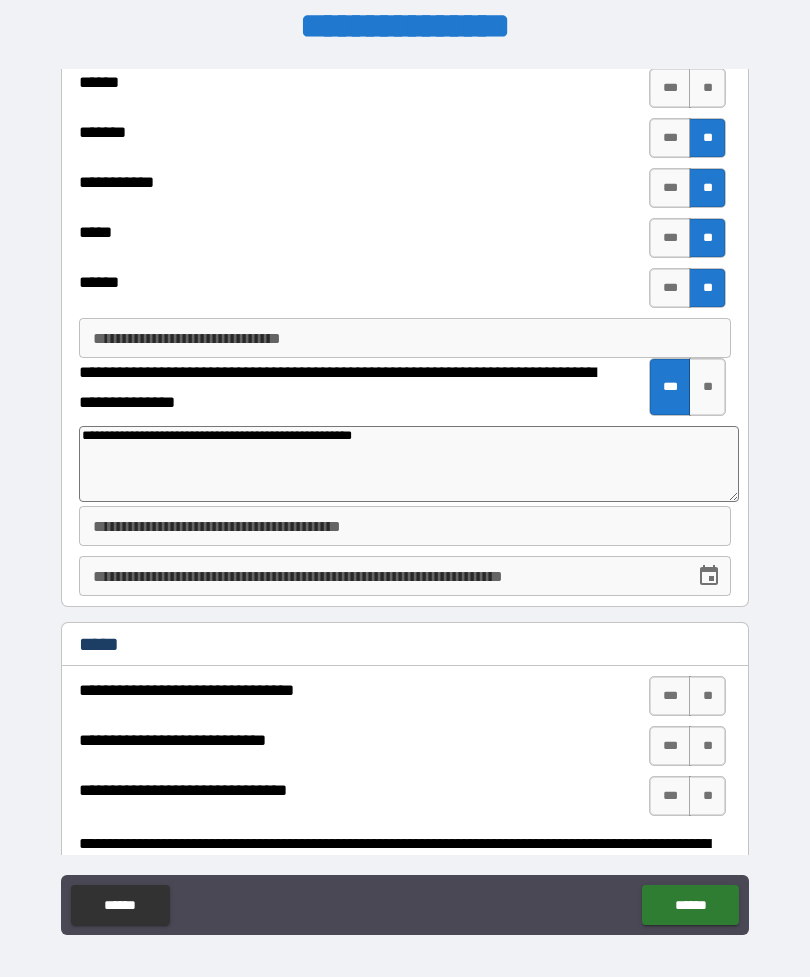 type on "*" 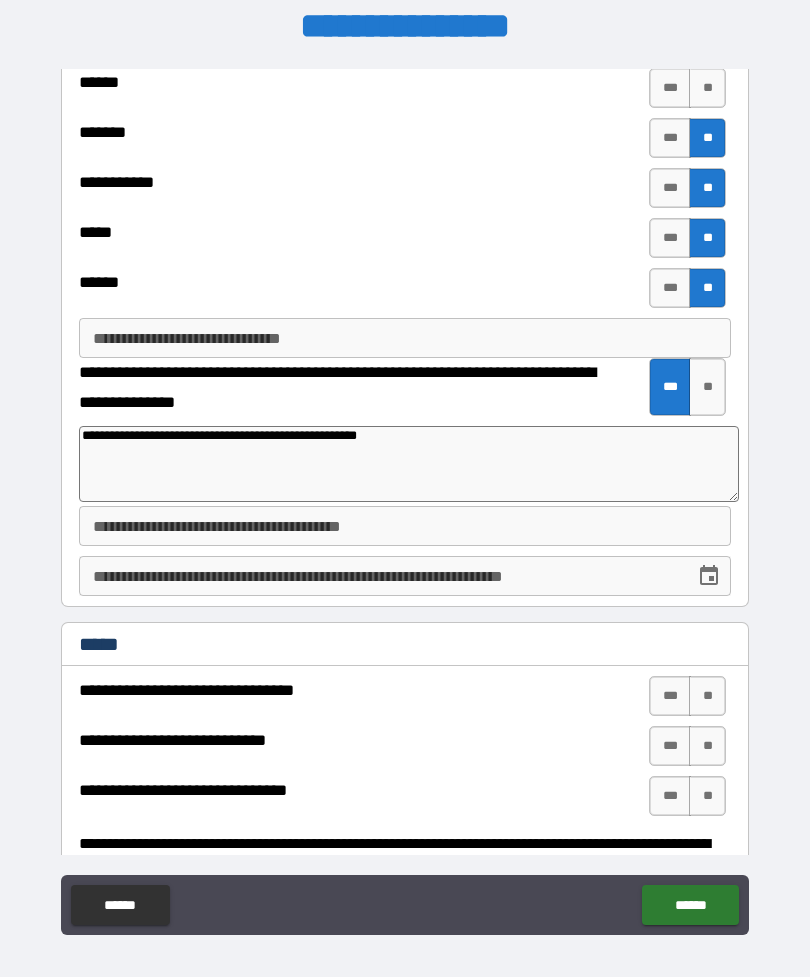 type on "*" 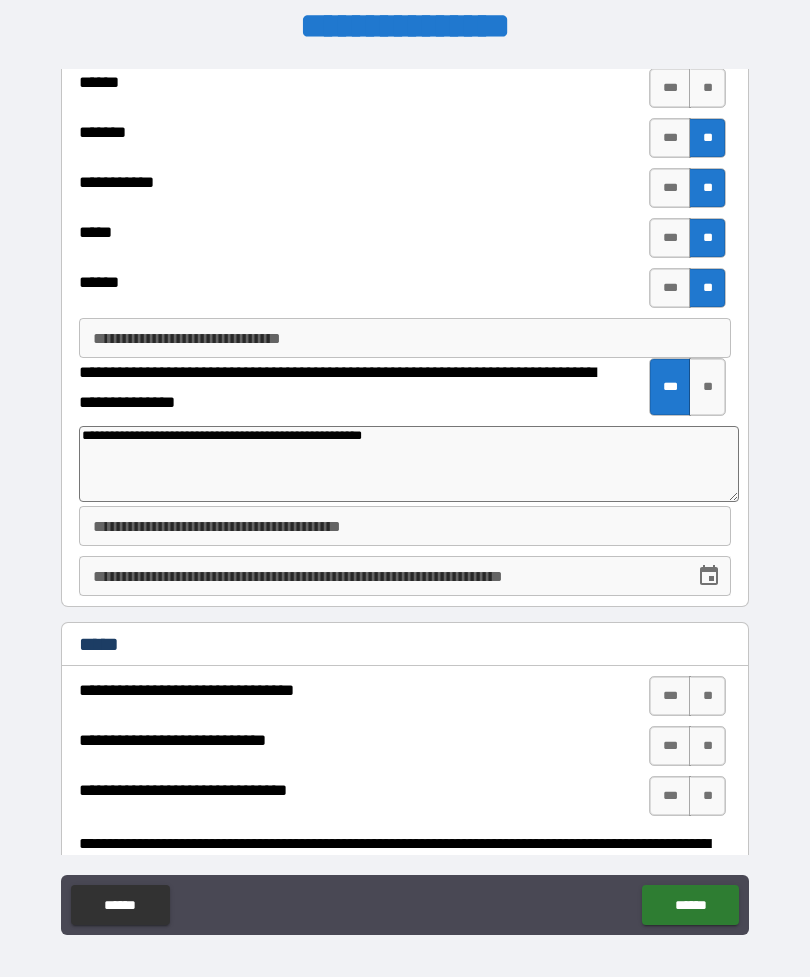 type on "*" 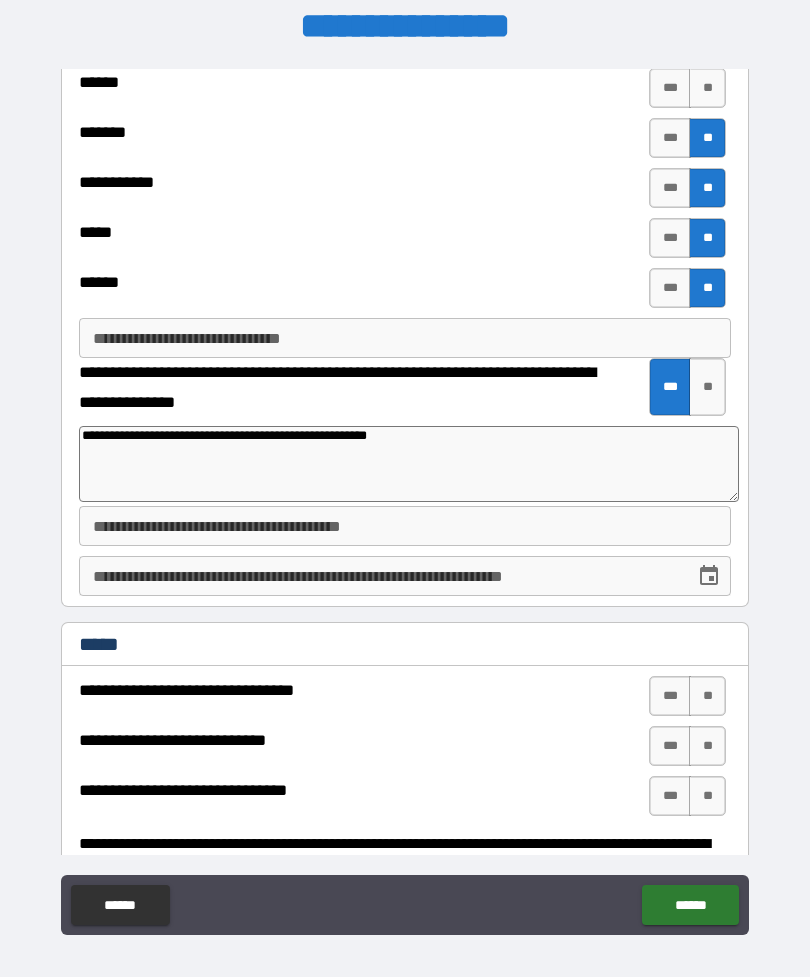 type on "*" 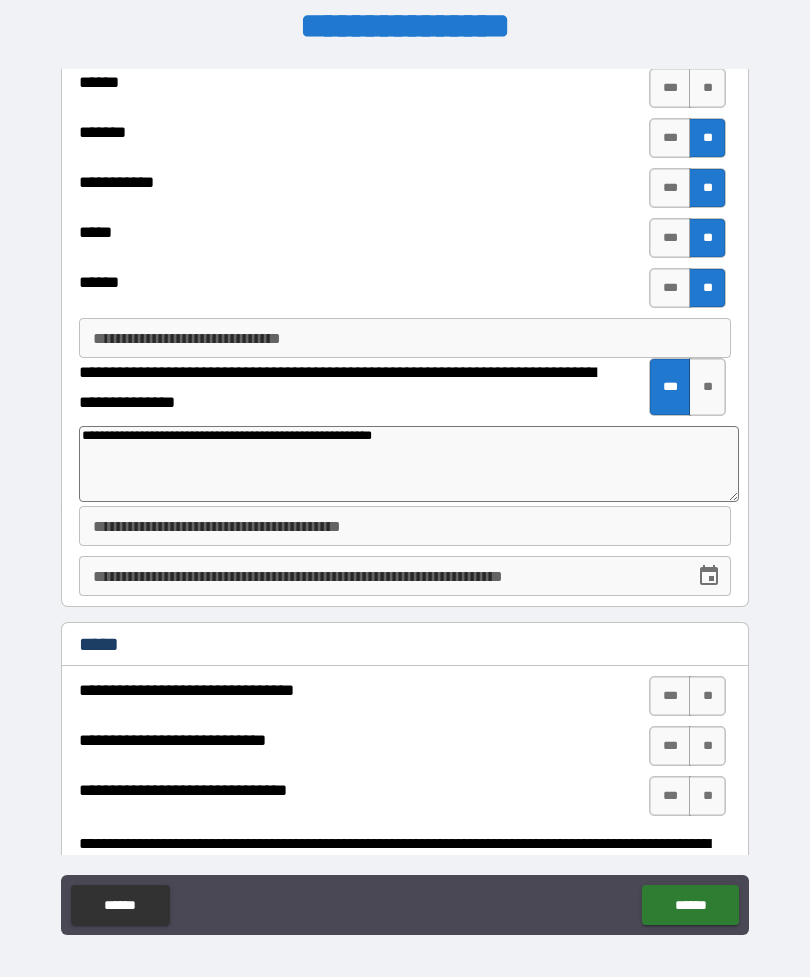 type on "*" 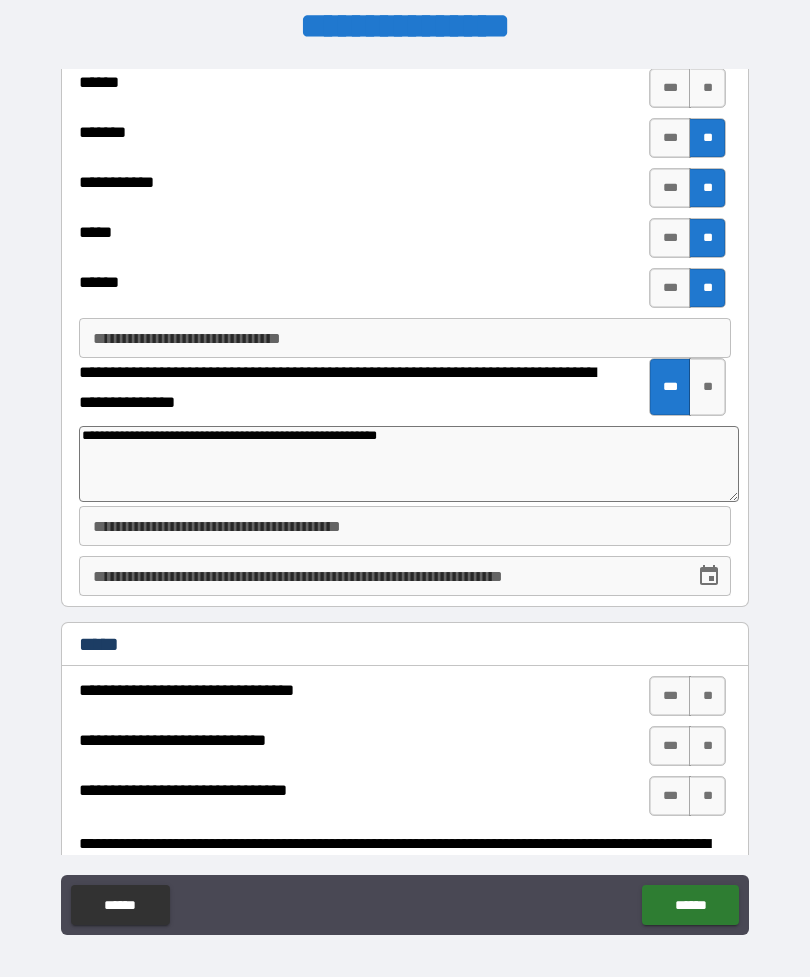 type on "*" 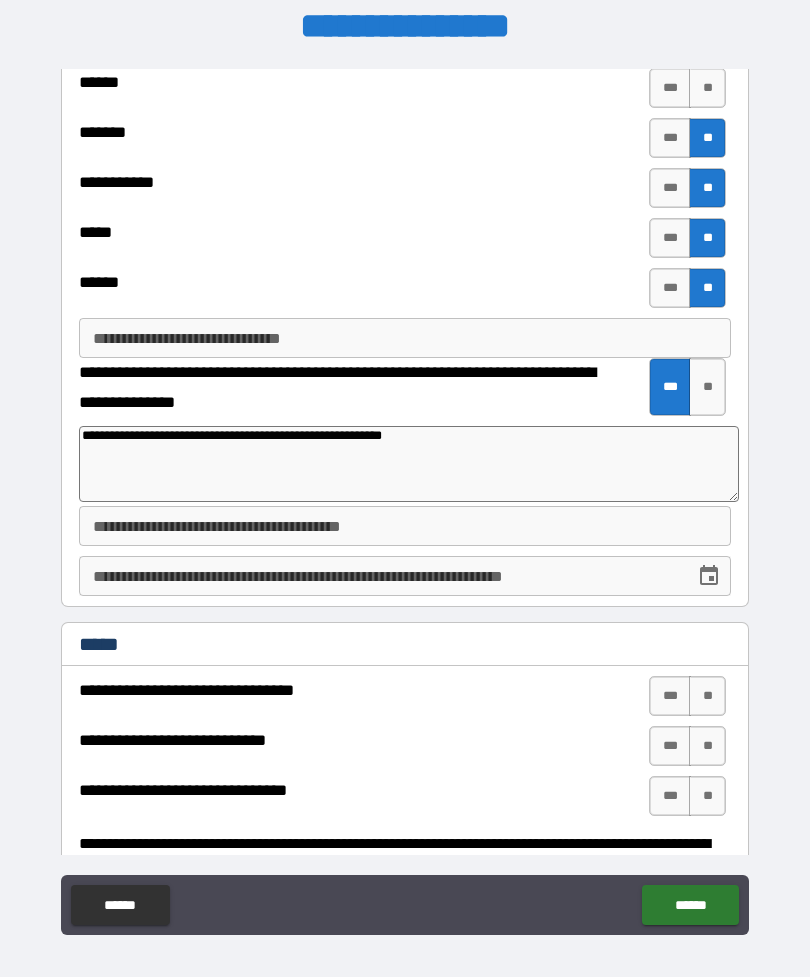 type on "*" 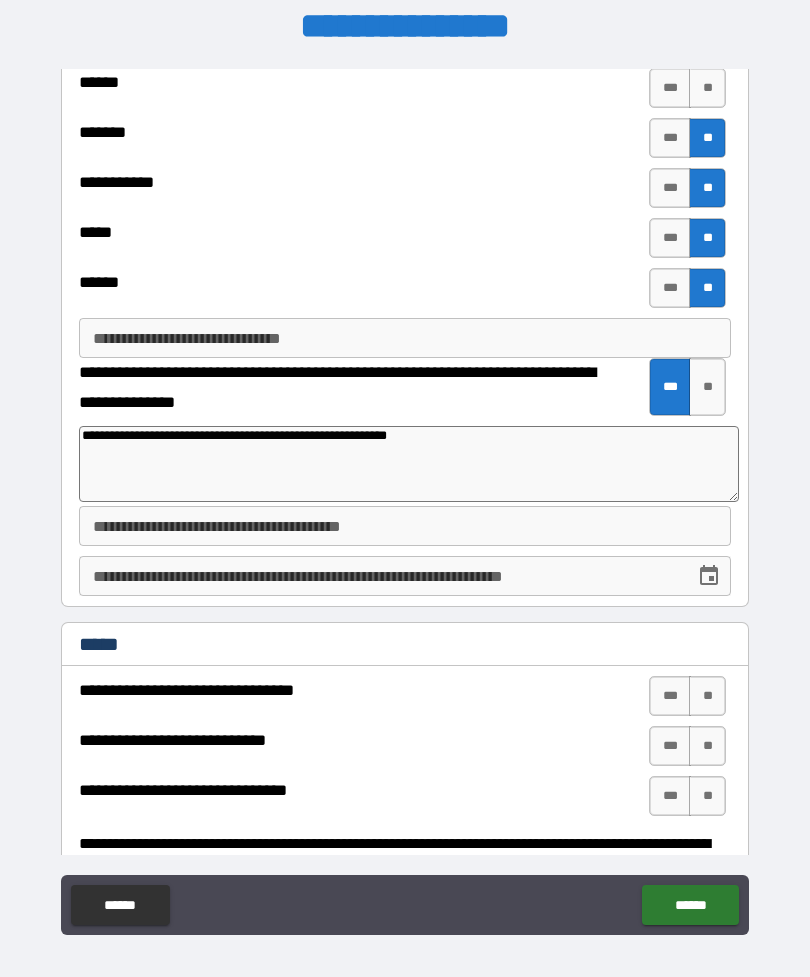type on "*" 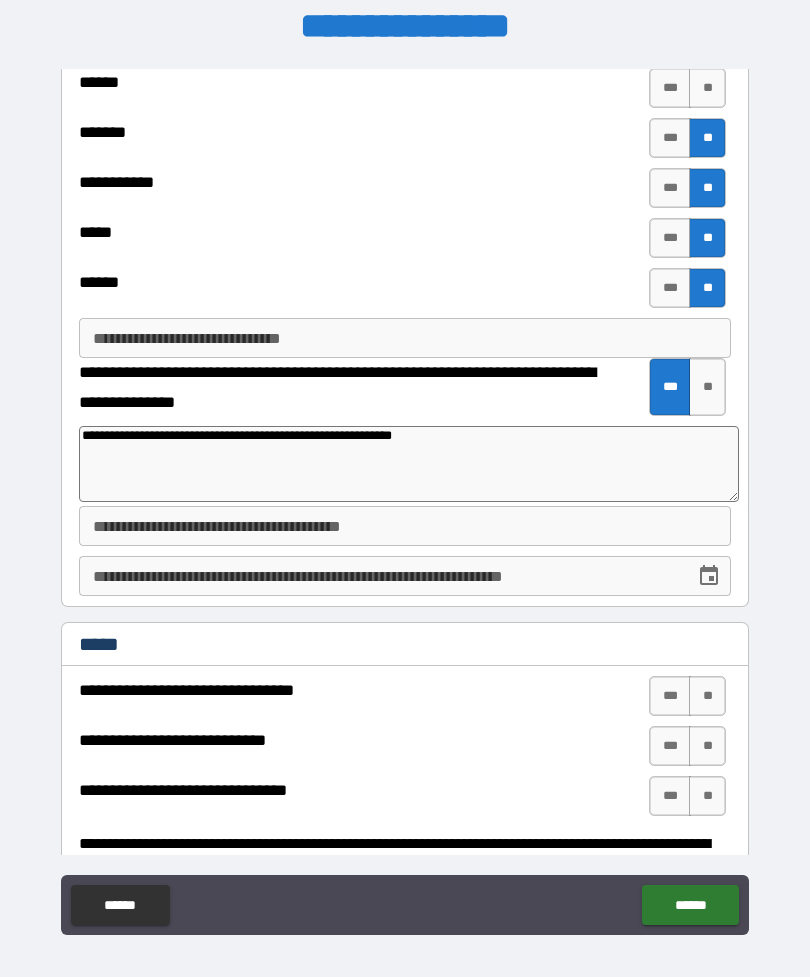 type on "*" 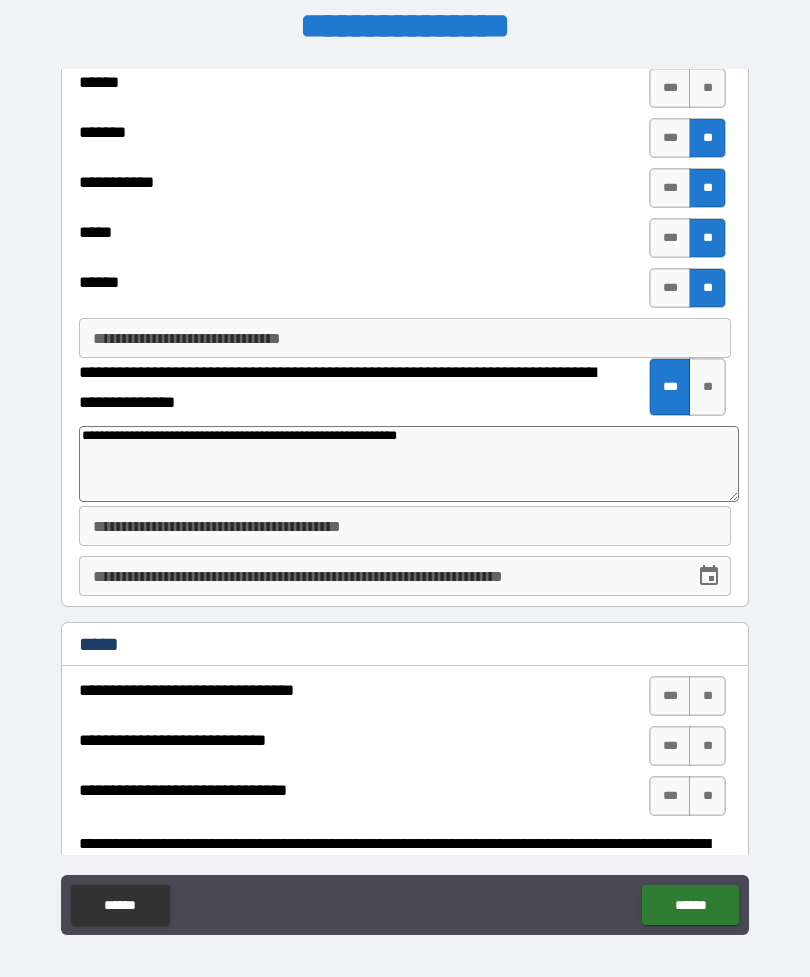 type on "*" 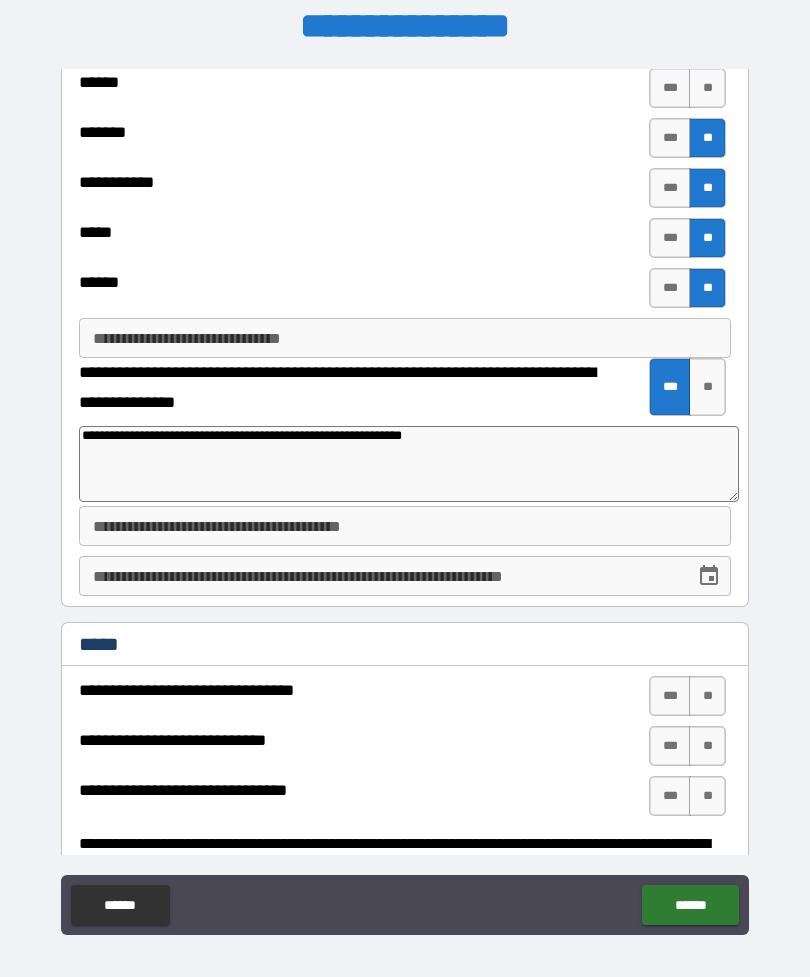type on "*" 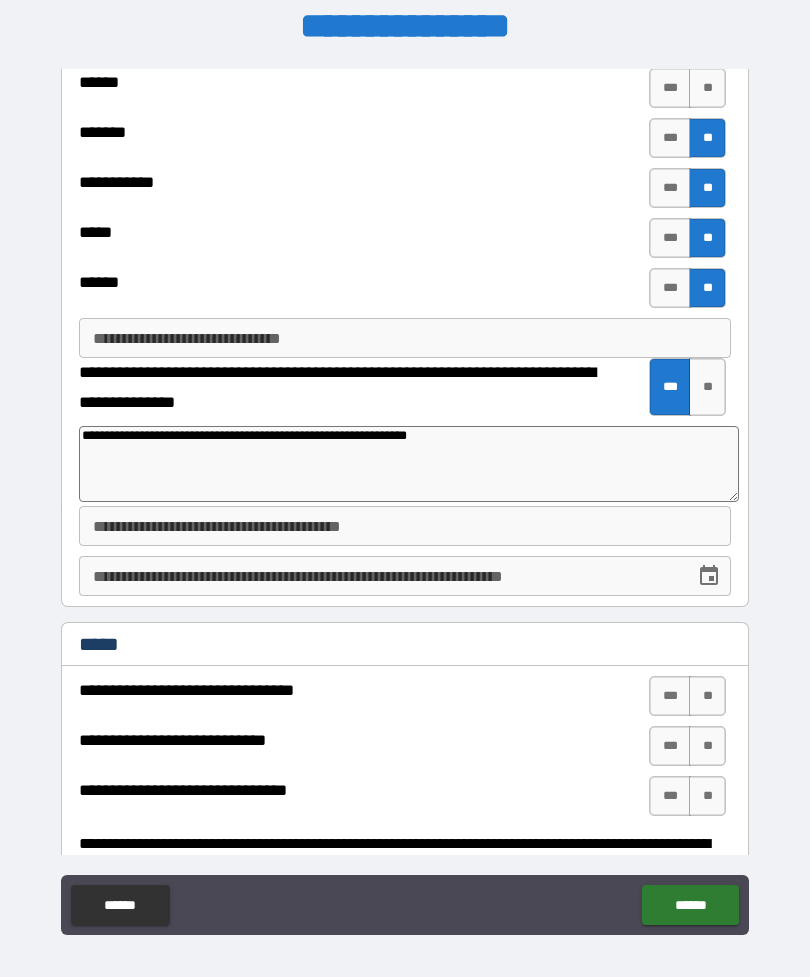 type on "*" 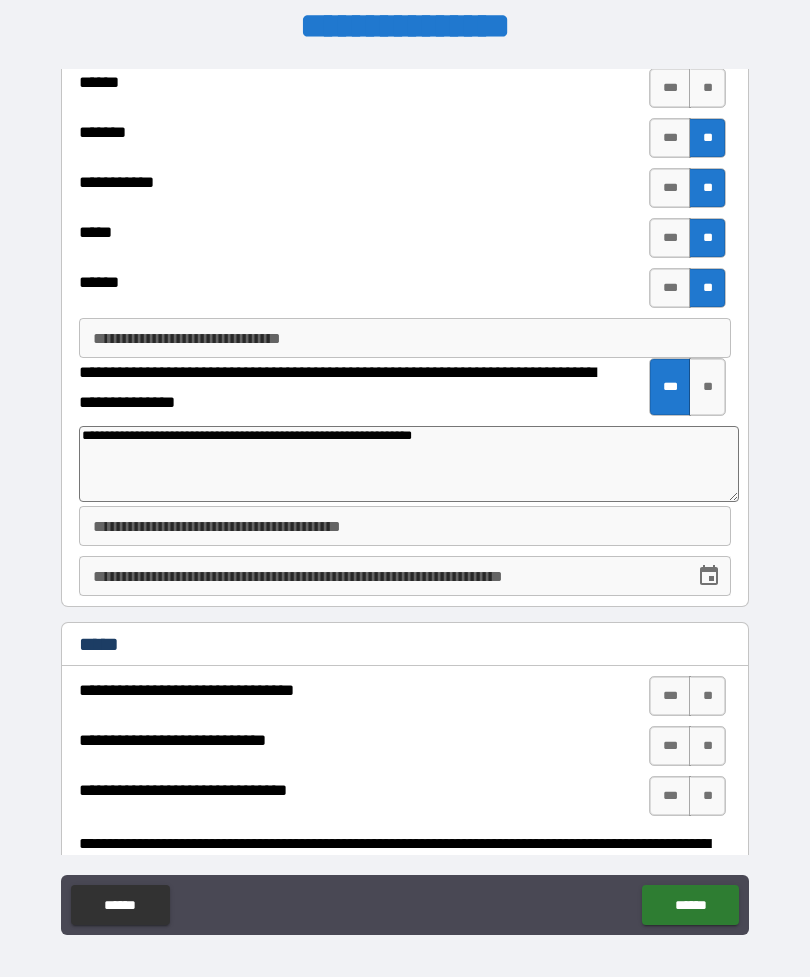 type on "*" 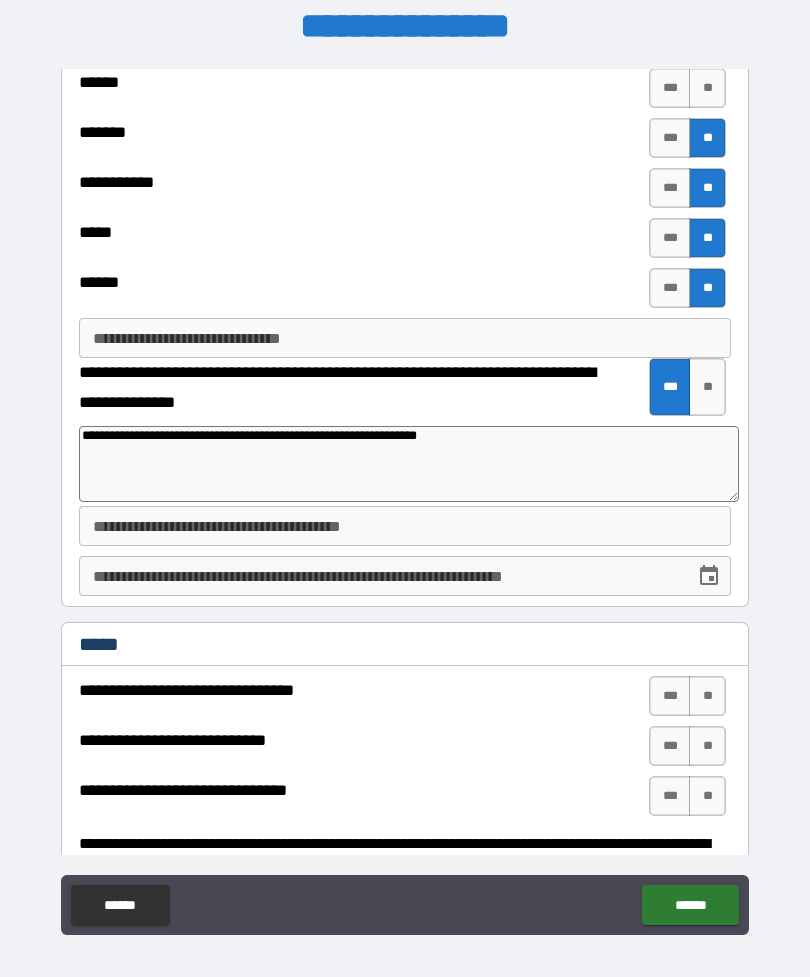 type on "*" 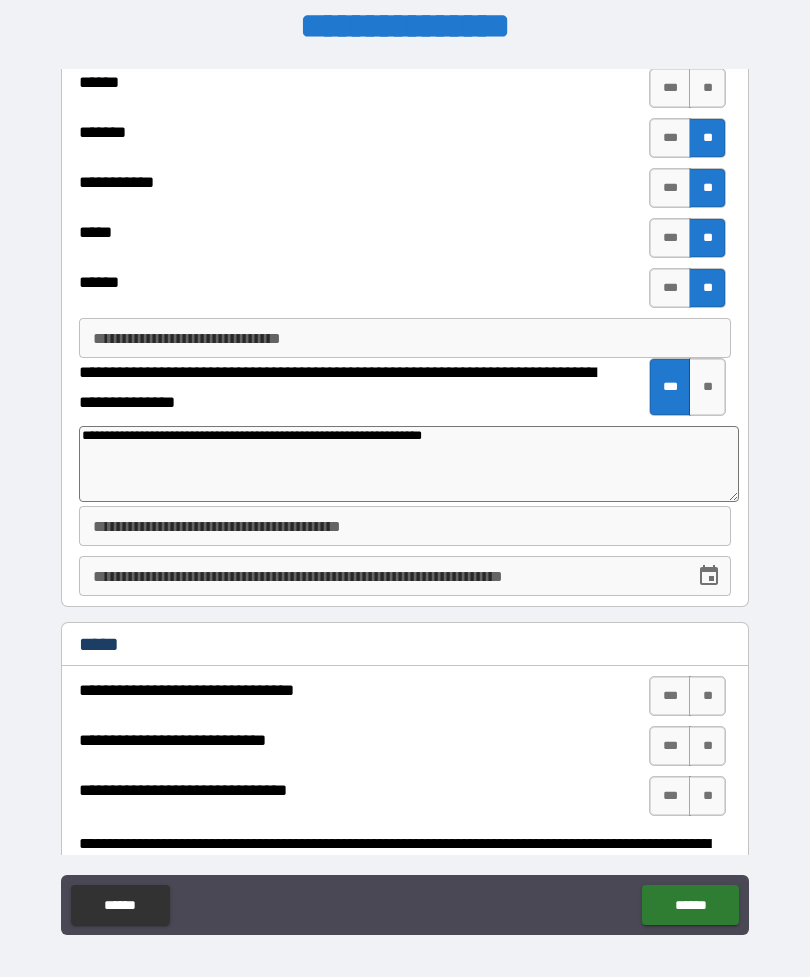 type on "*" 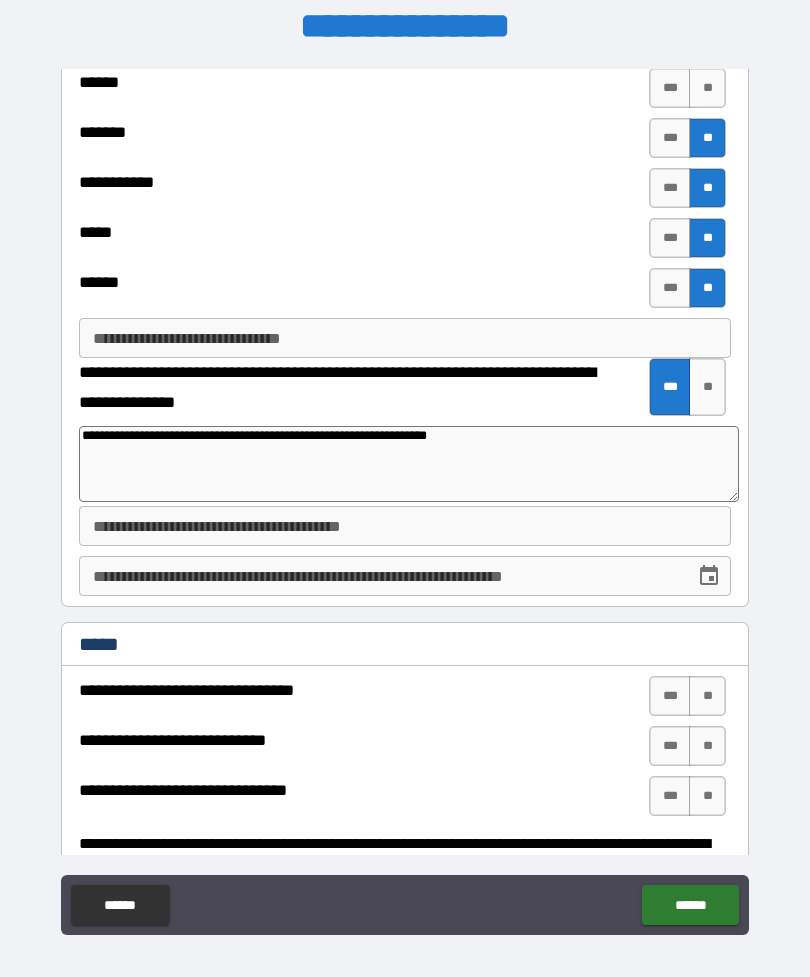 type on "*" 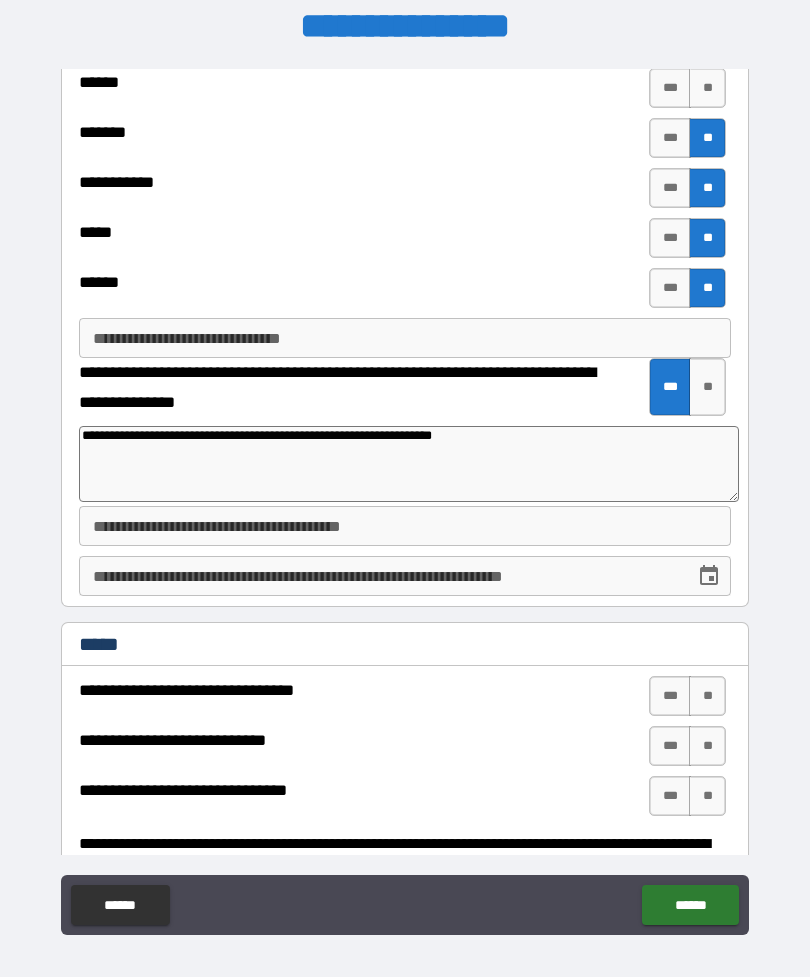 type on "*" 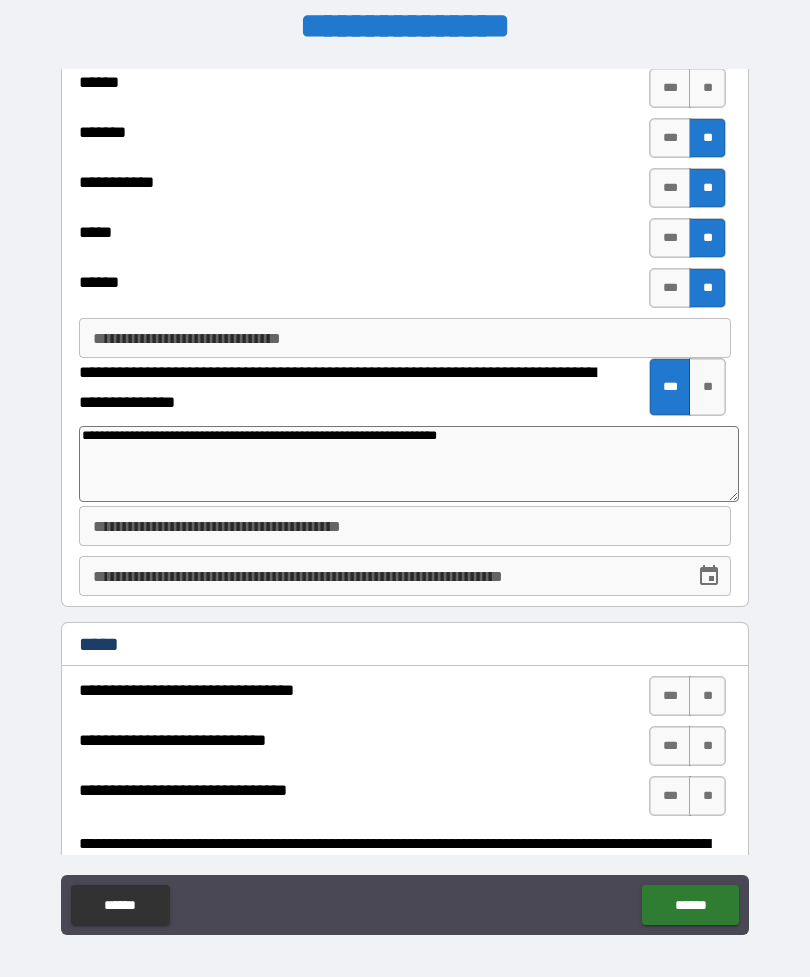 type on "*" 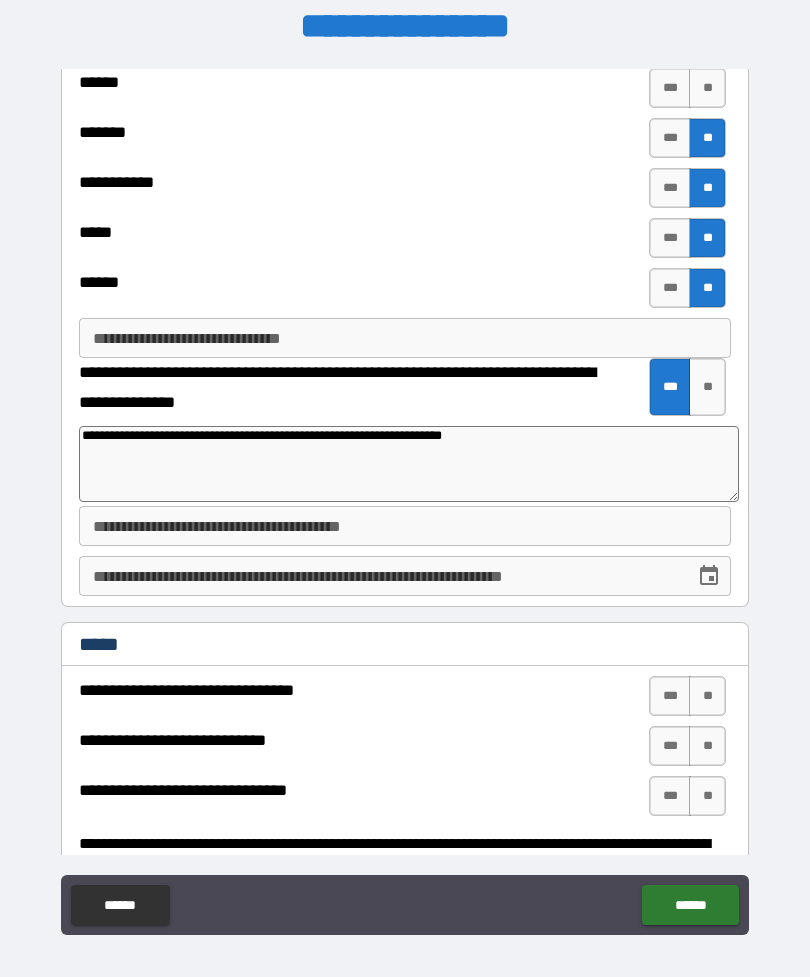 type on "*" 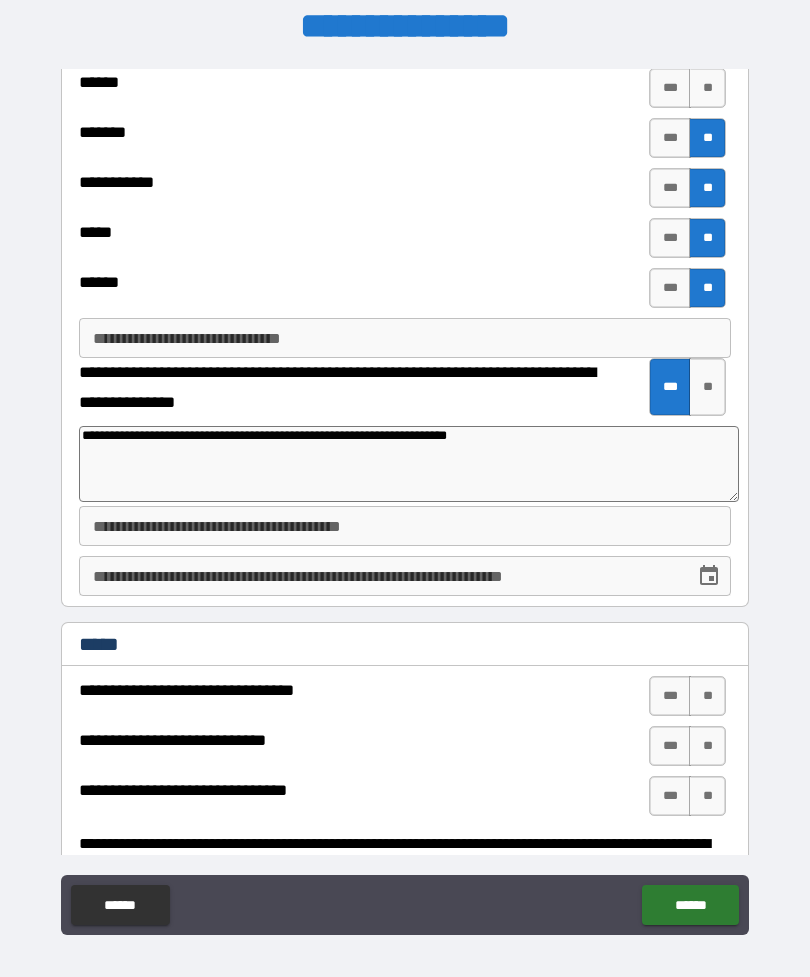 type on "*" 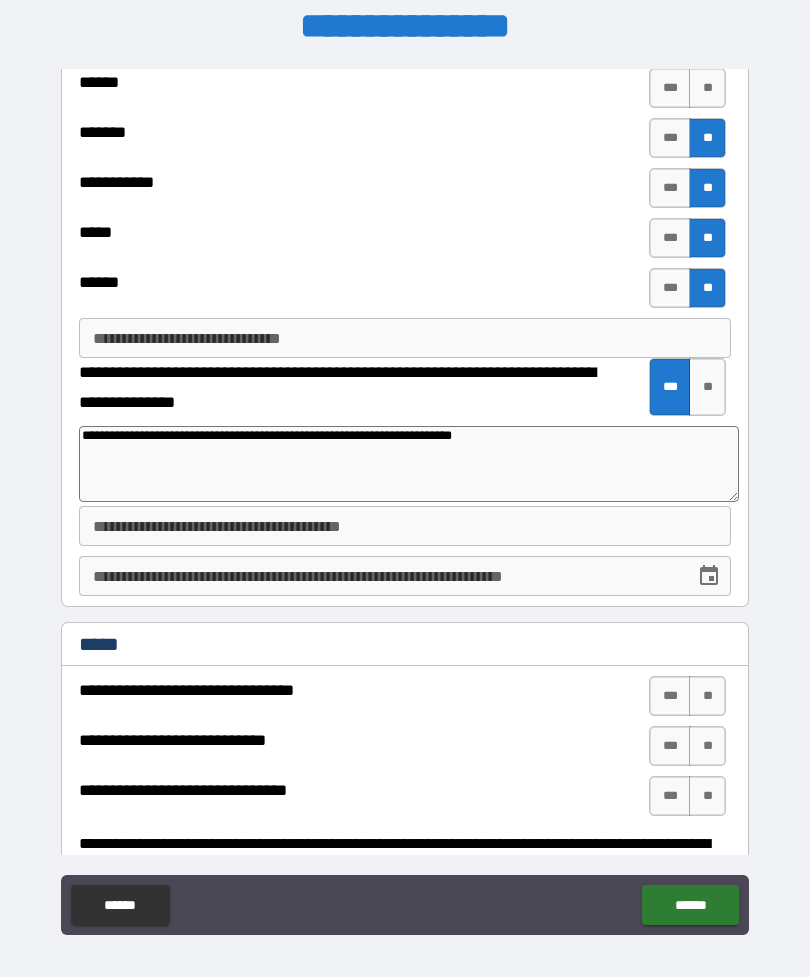 type on "*" 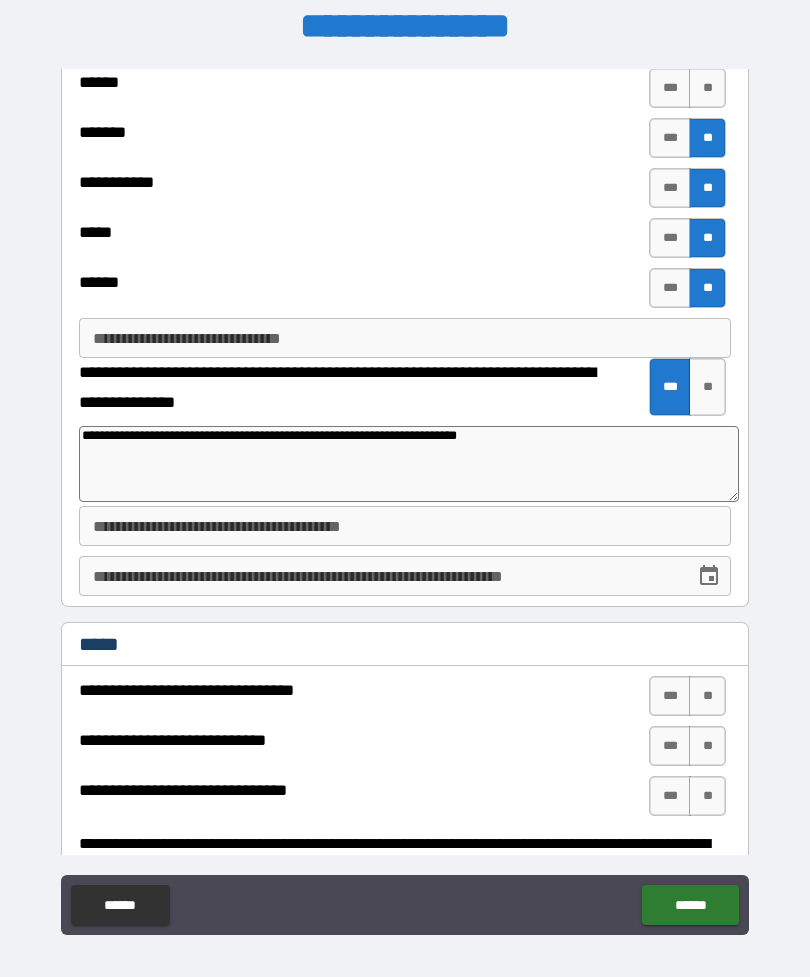 type on "*" 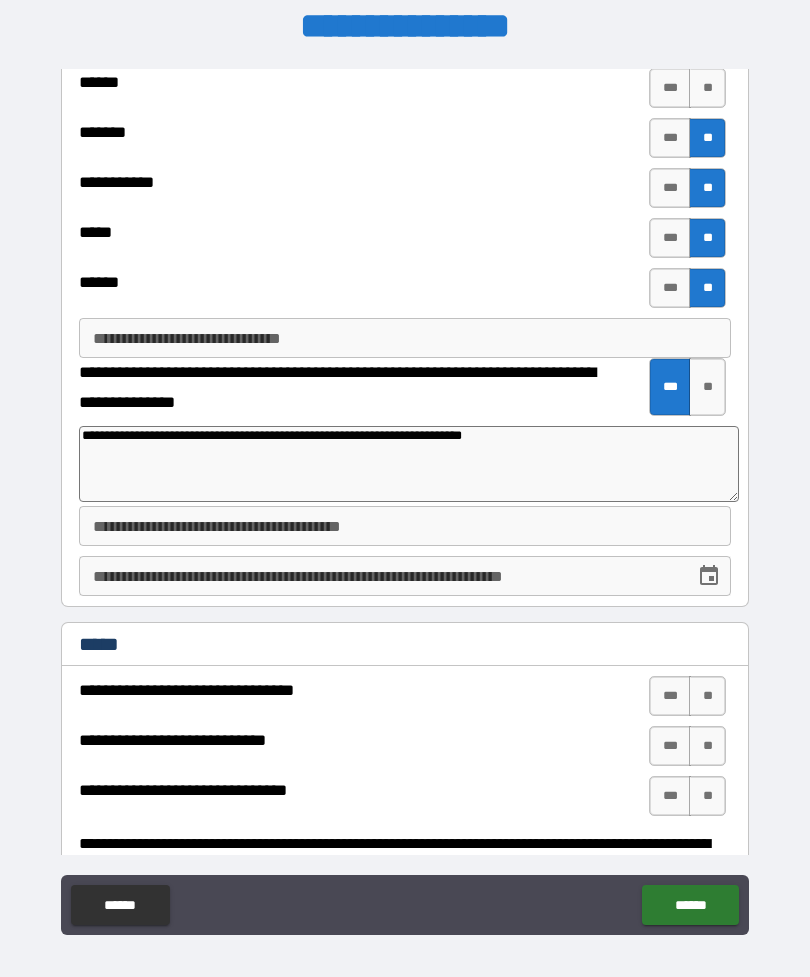type on "*" 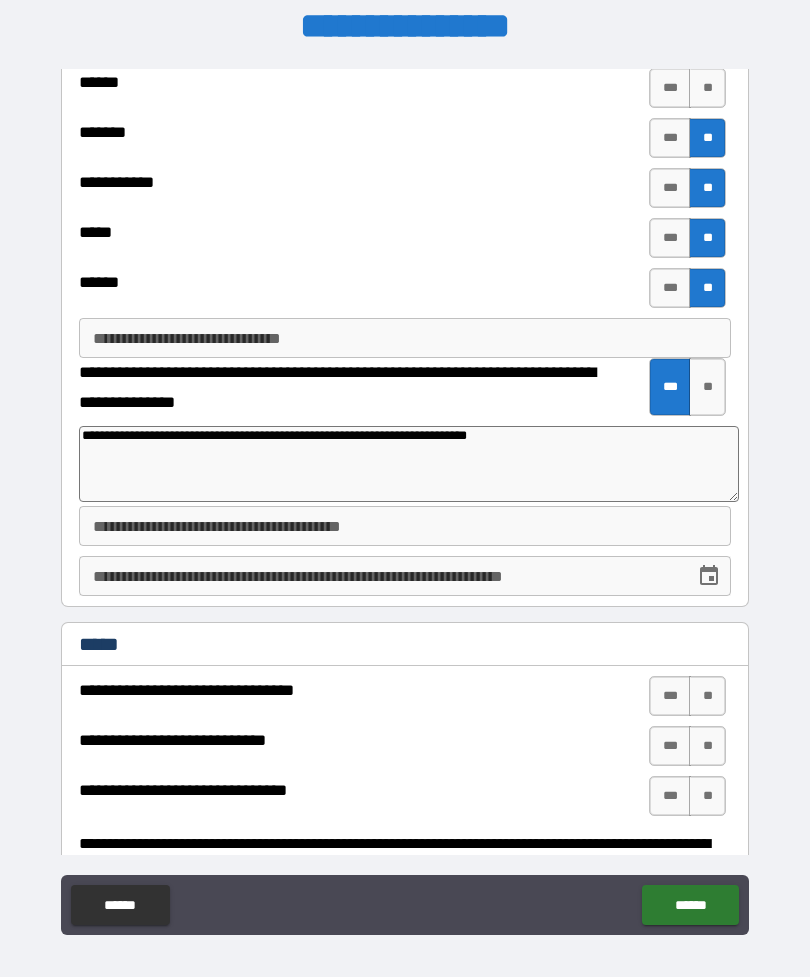 type on "*" 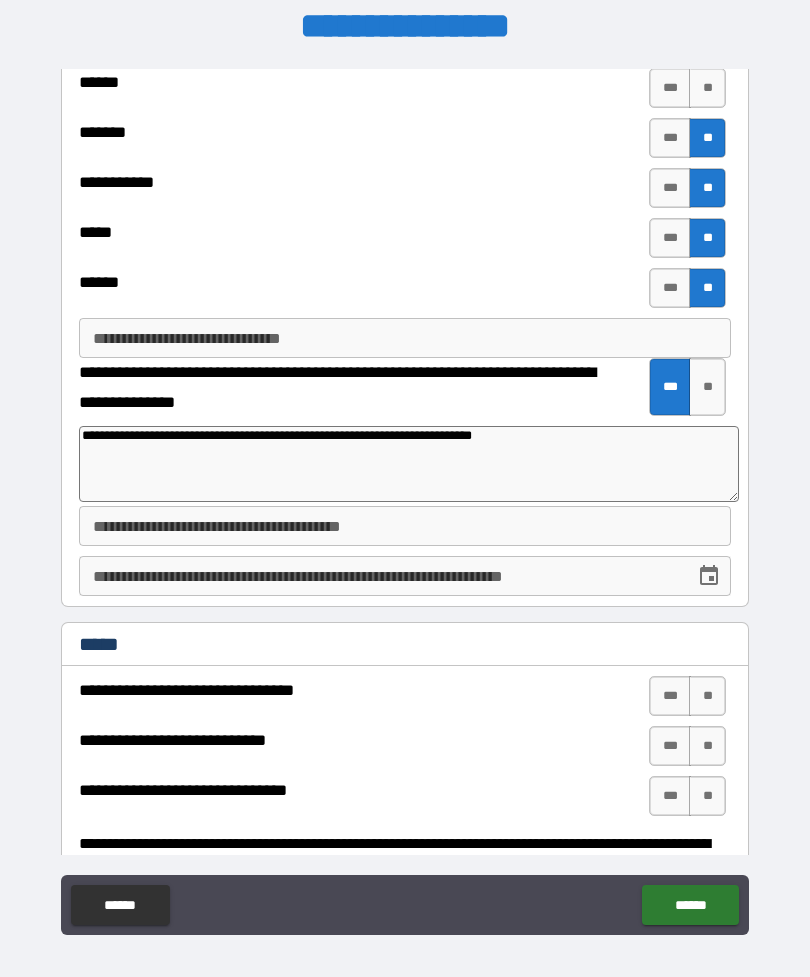 type on "*" 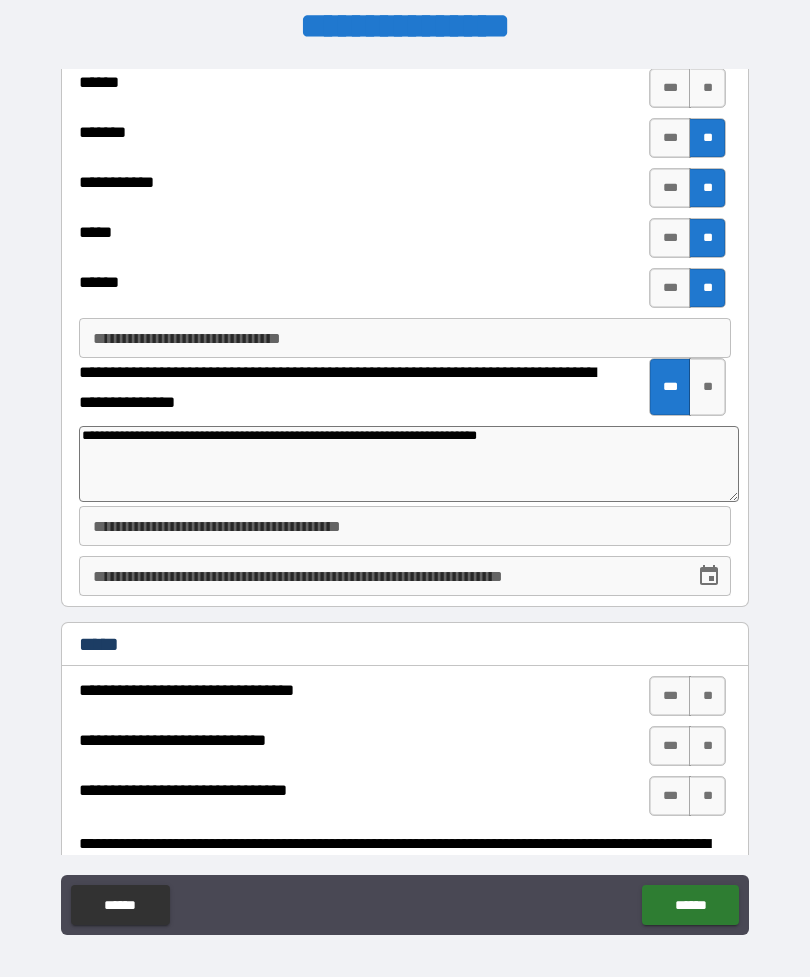 type on "*" 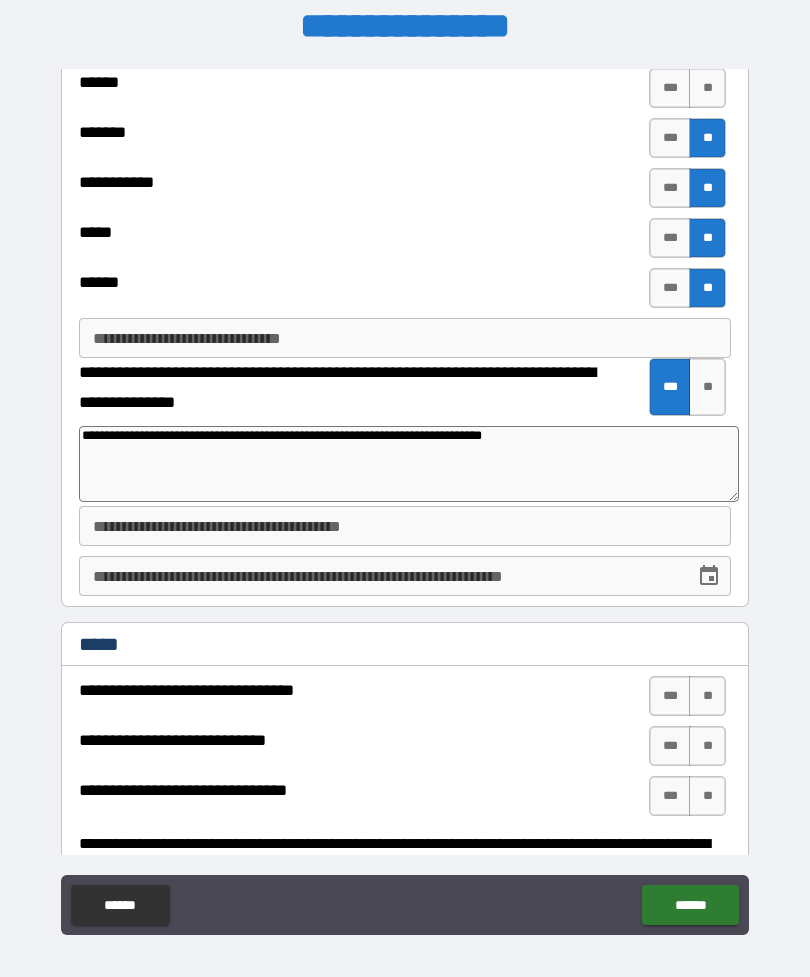 type on "*" 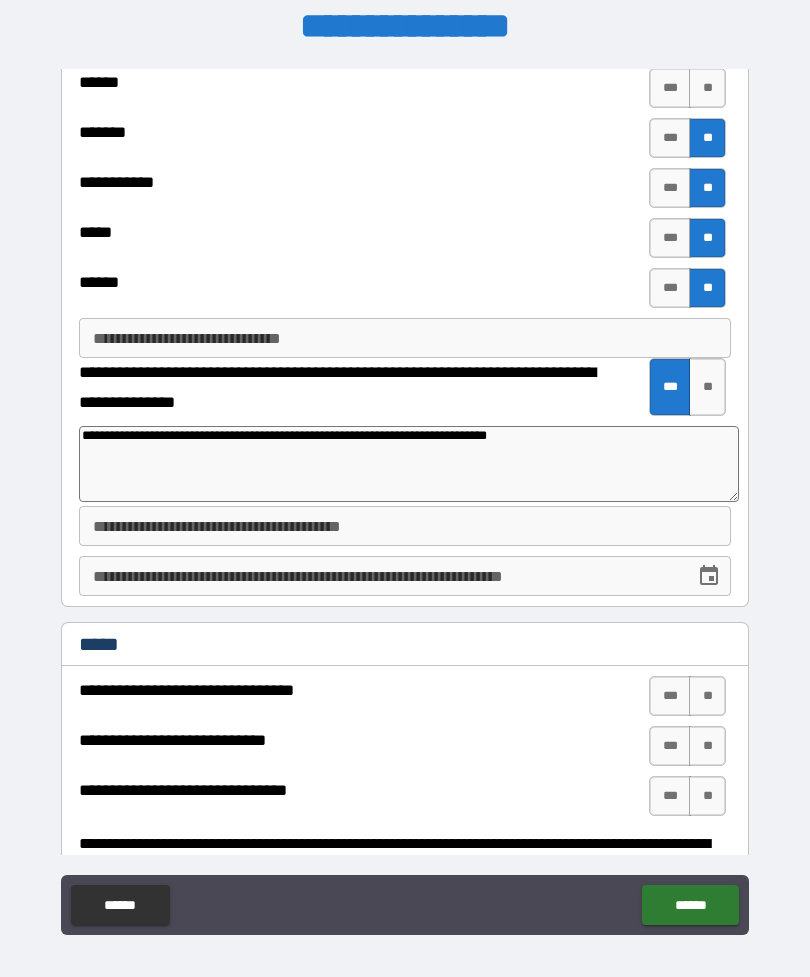 type on "*" 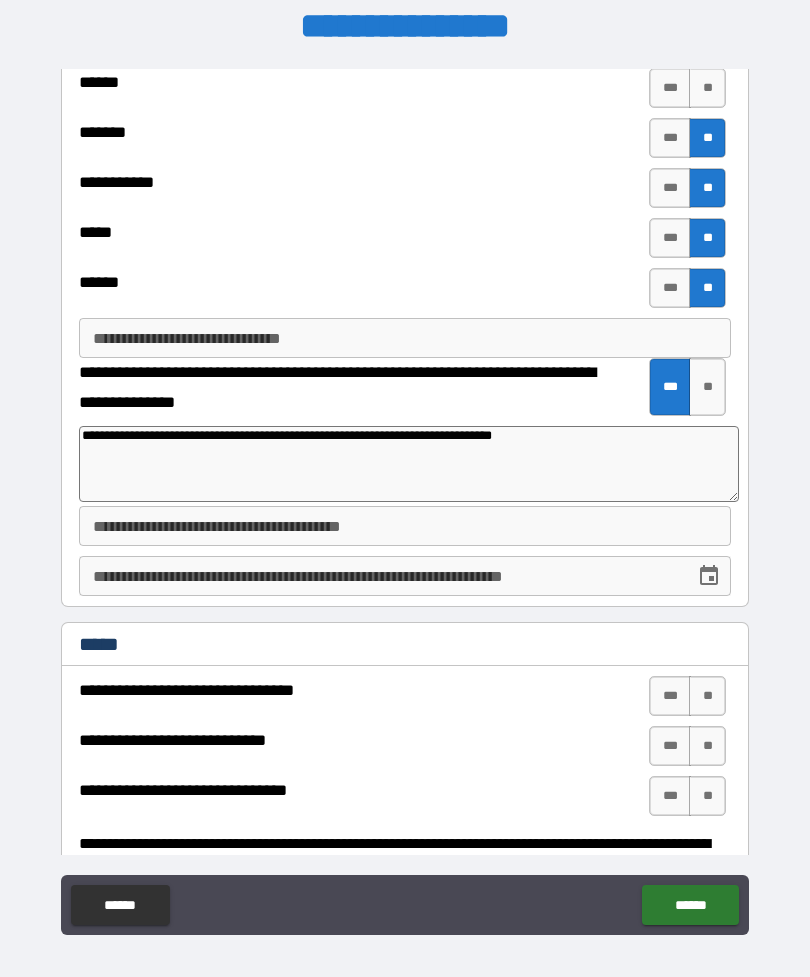 type on "*" 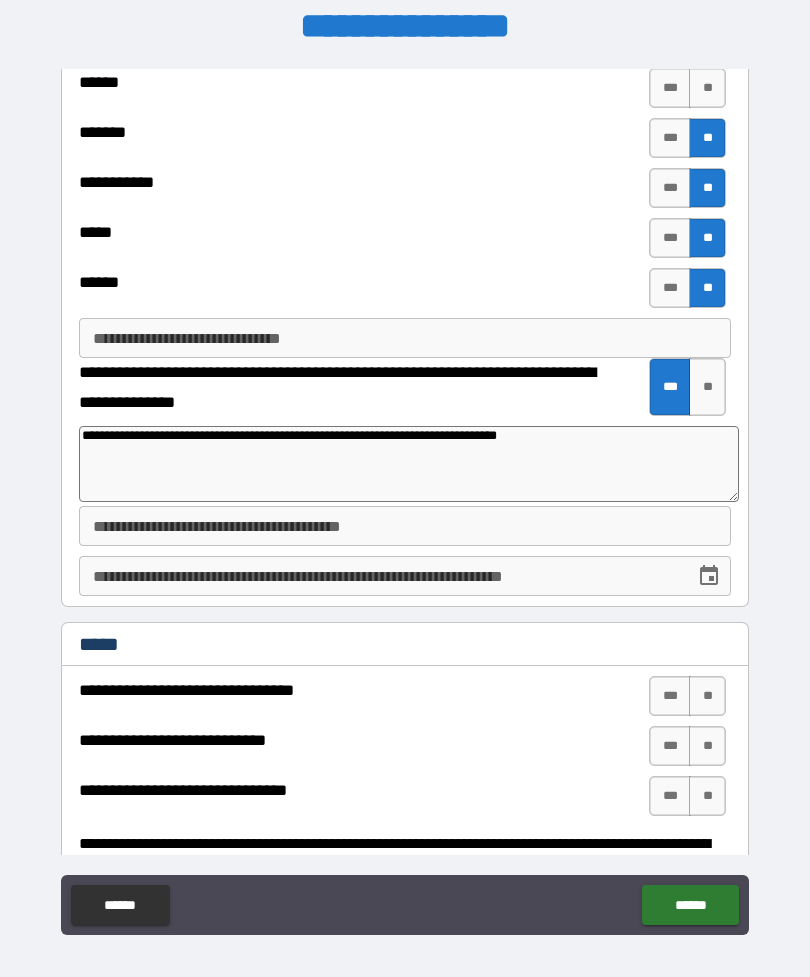 type on "*" 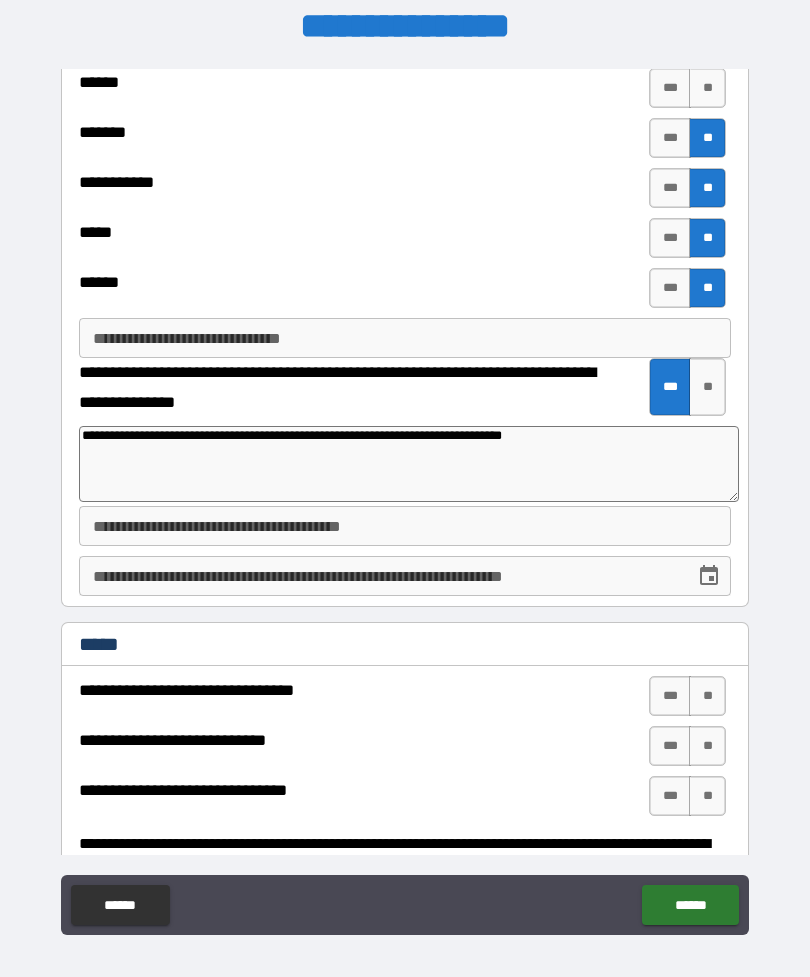 type on "*" 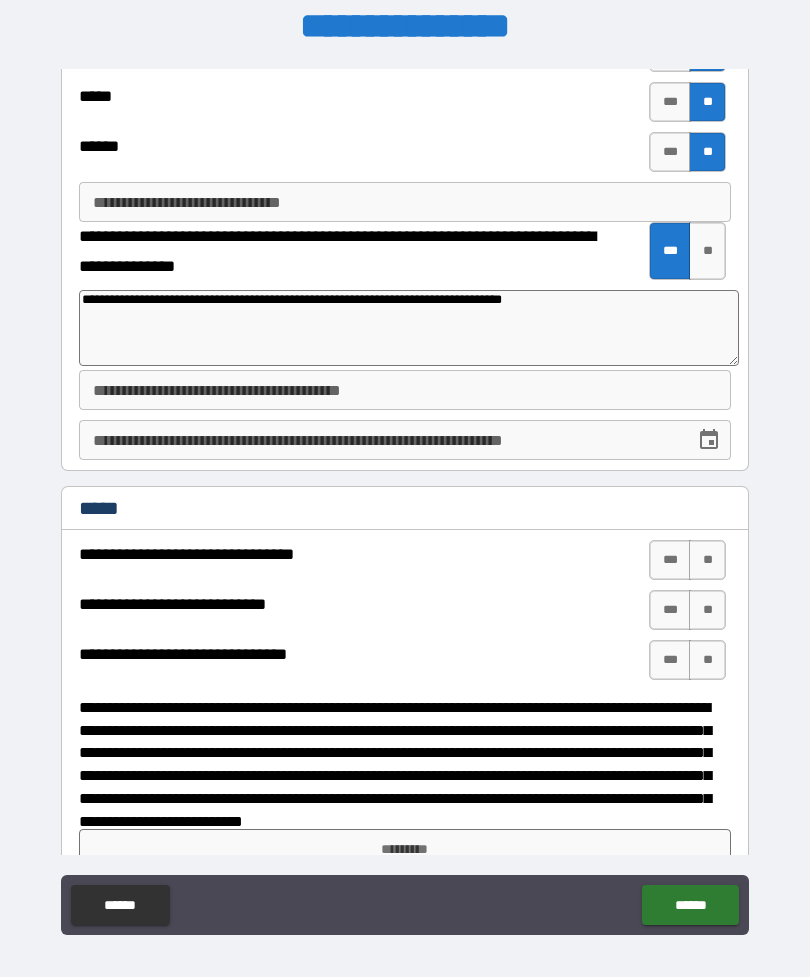 scroll, scrollTop: 2581, scrollLeft: 0, axis: vertical 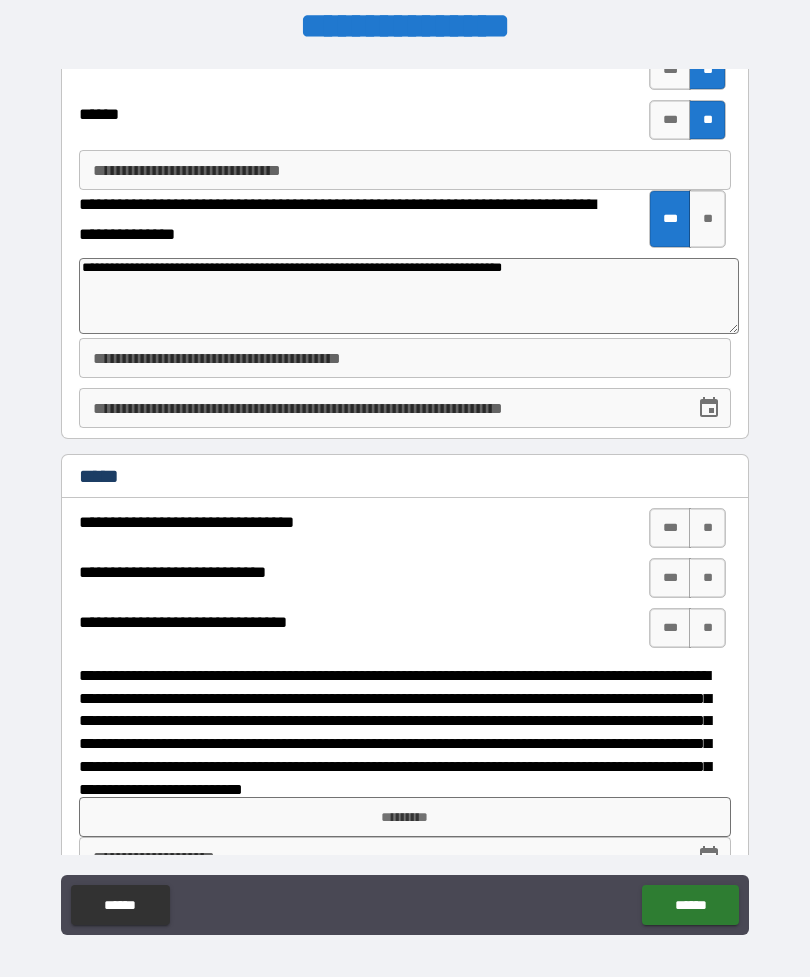 type on "**********" 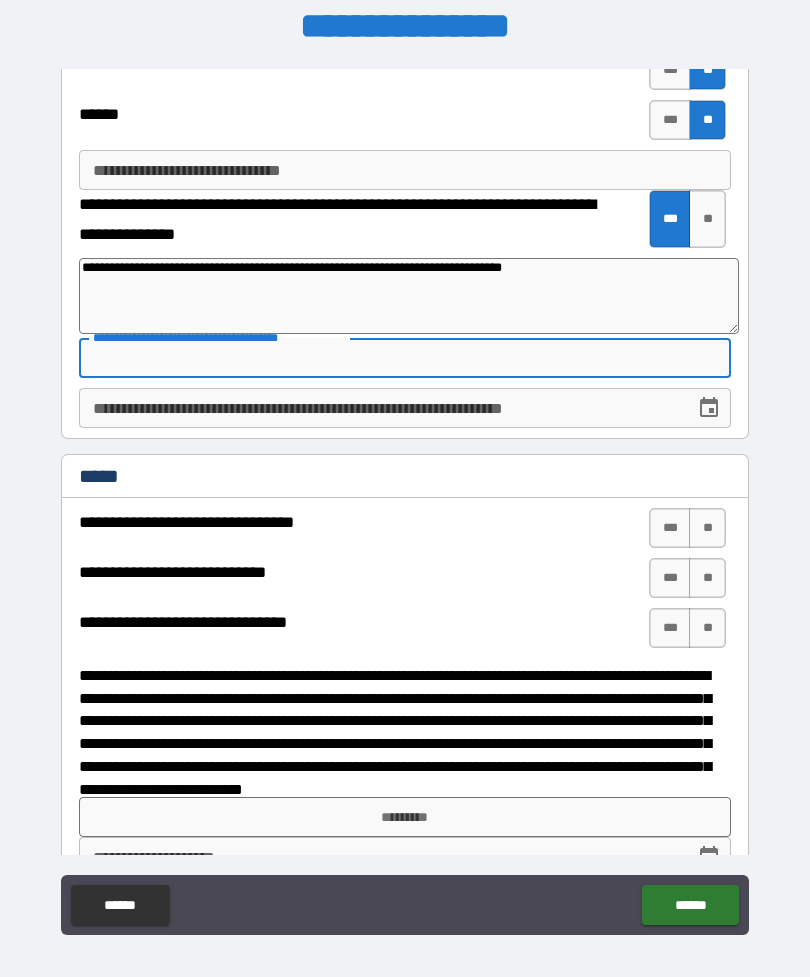type on "*" 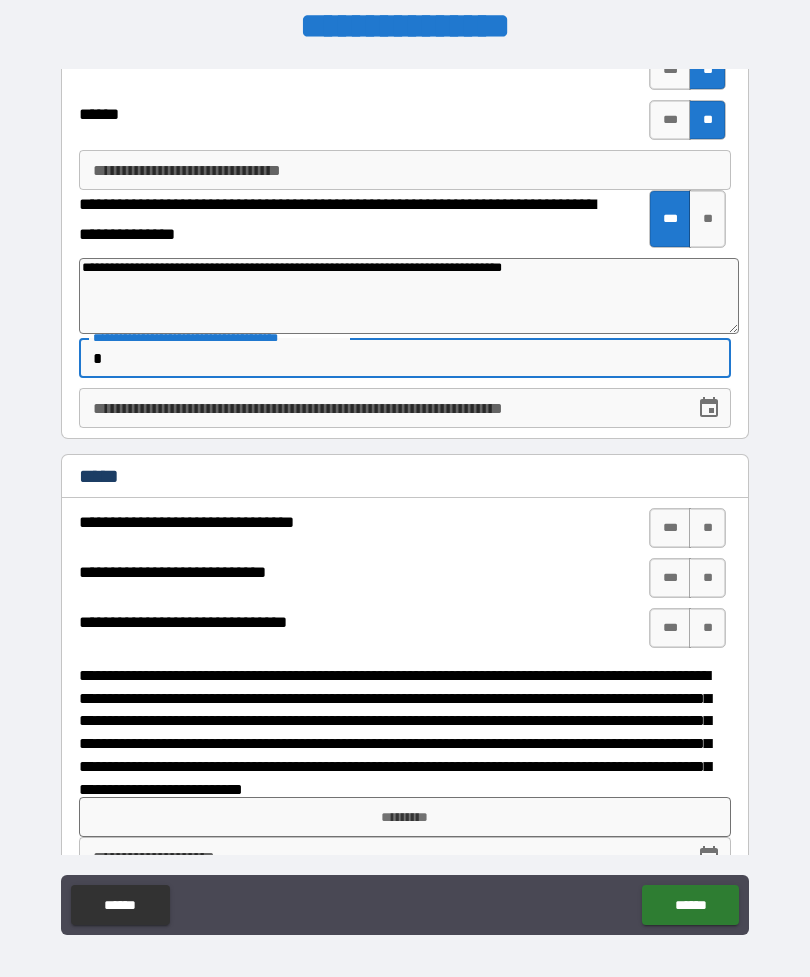type on "*" 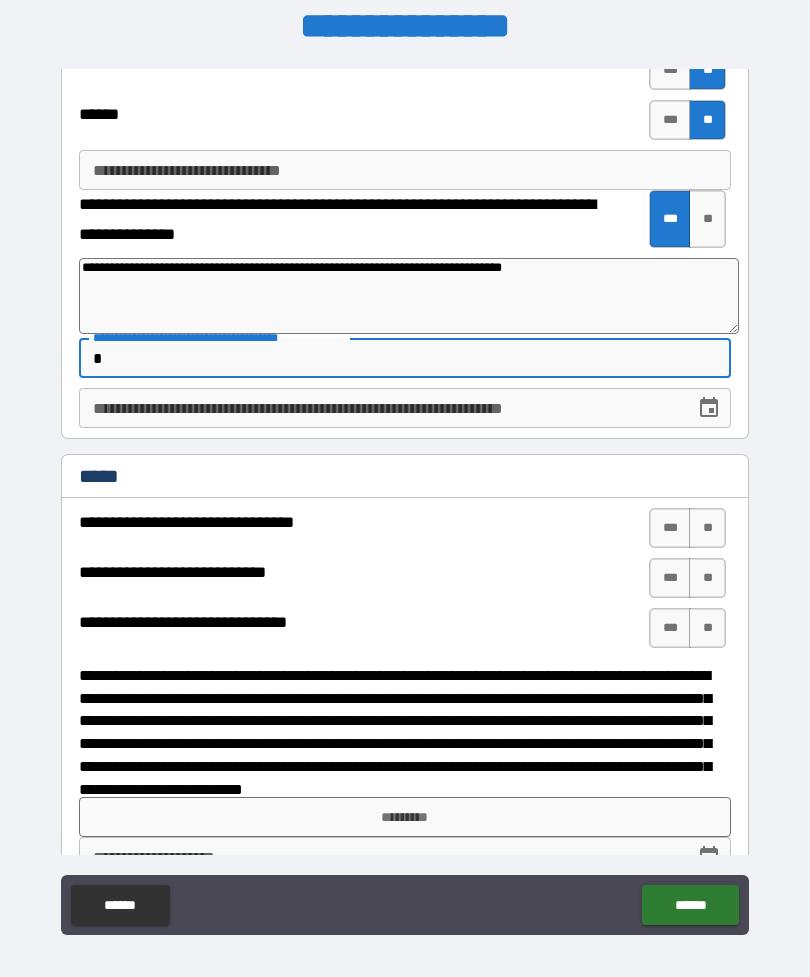 type on "**" 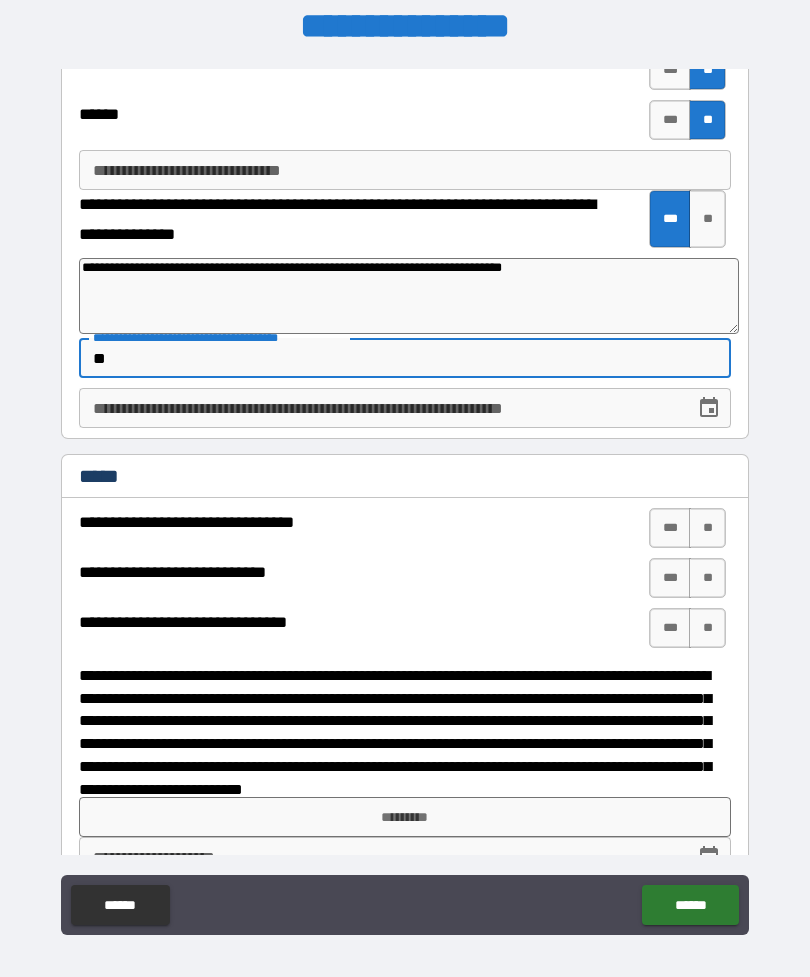 type on "*" 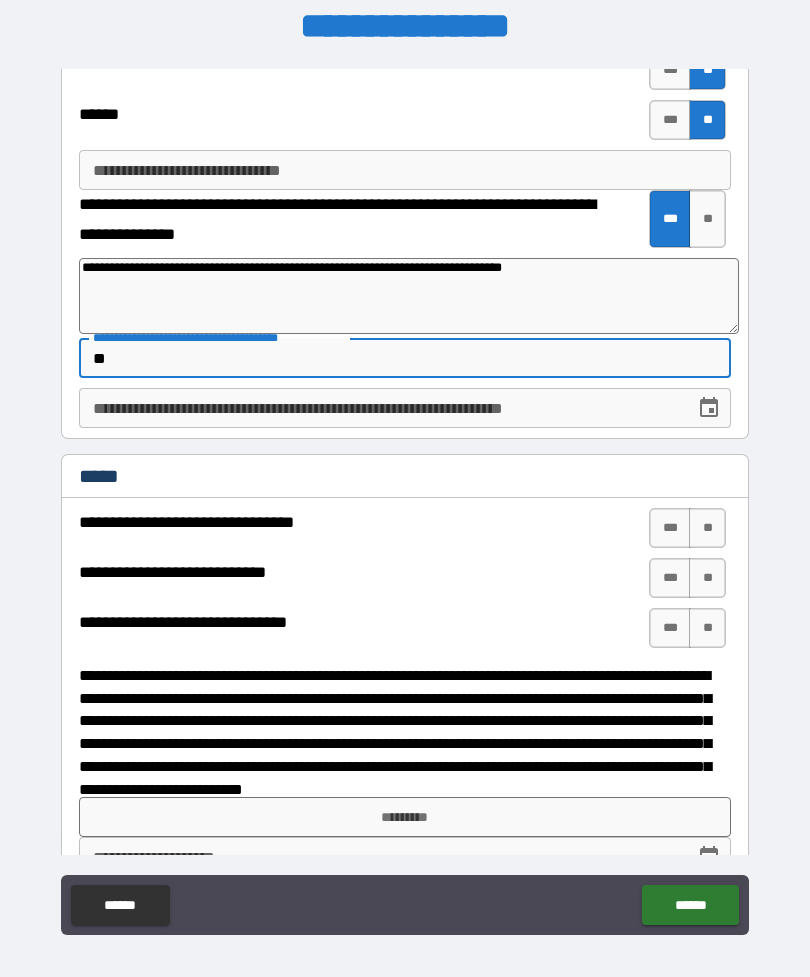 type on "***" 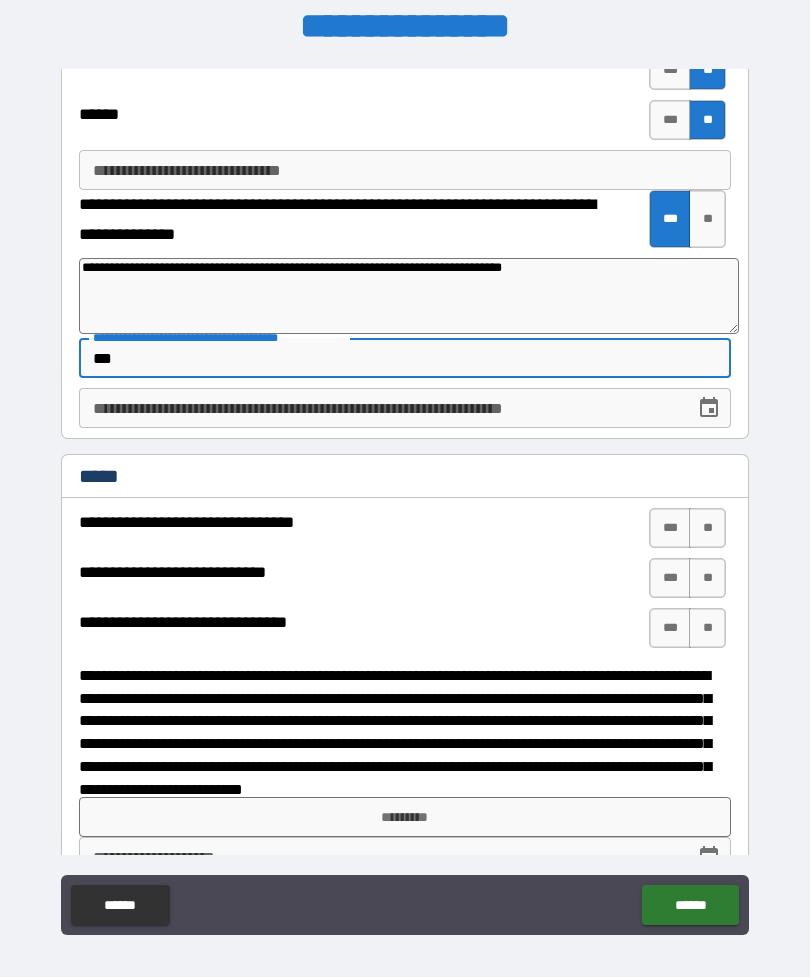 type on "*" 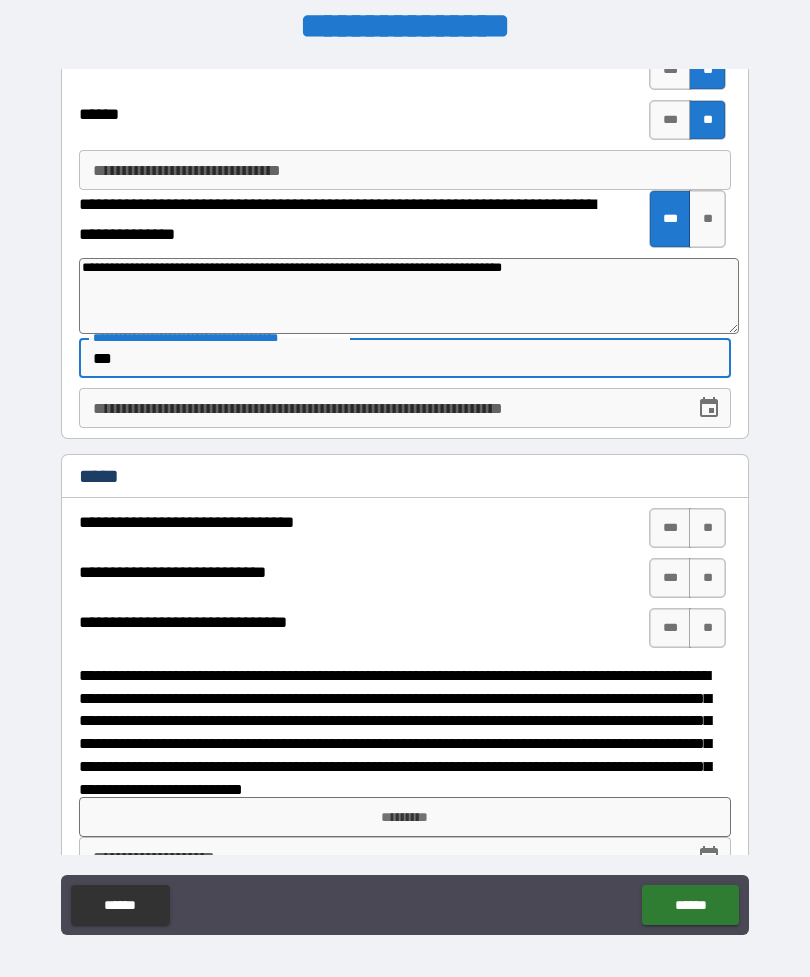 type on "**" 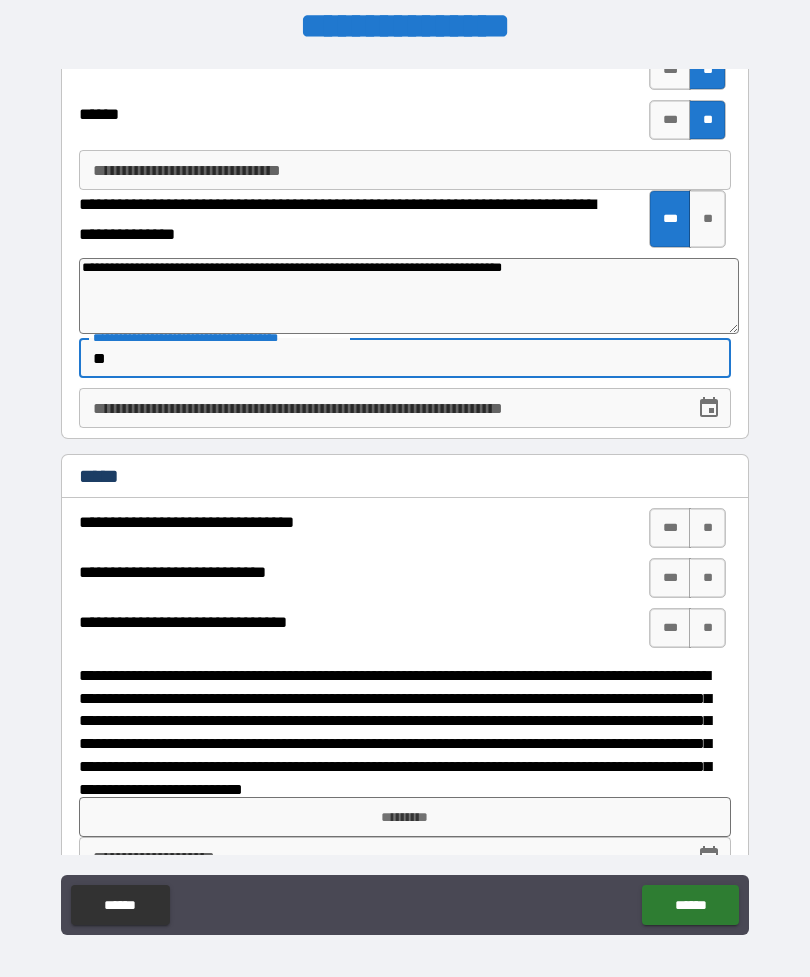 type on "*" 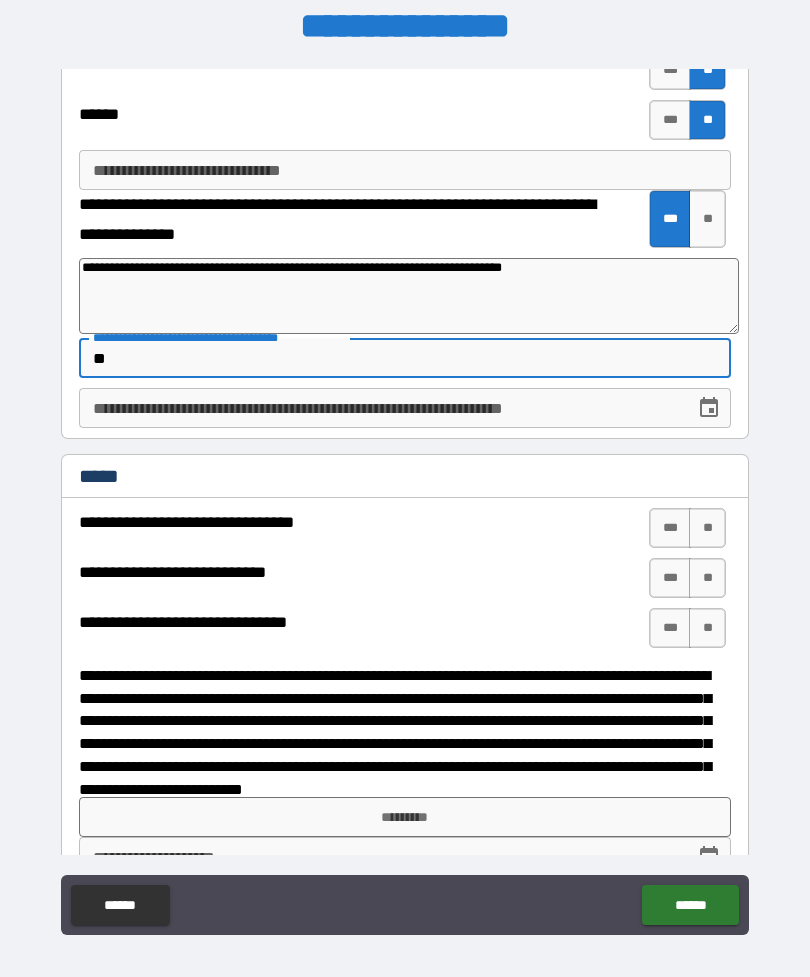 type on "***" 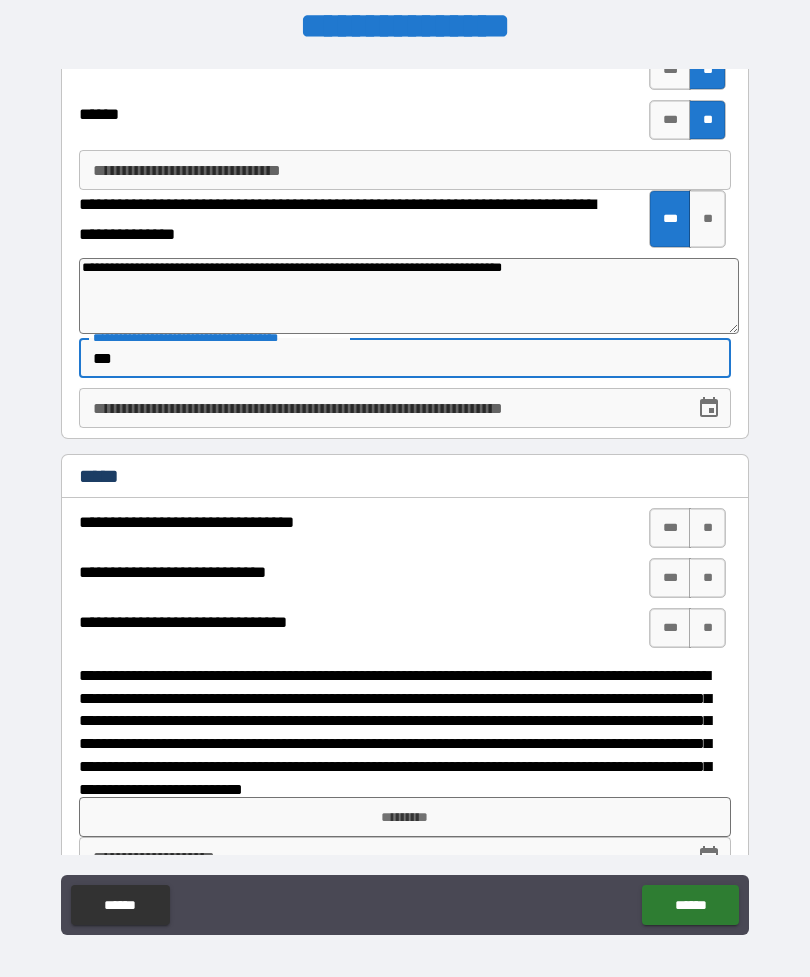 type on "*" 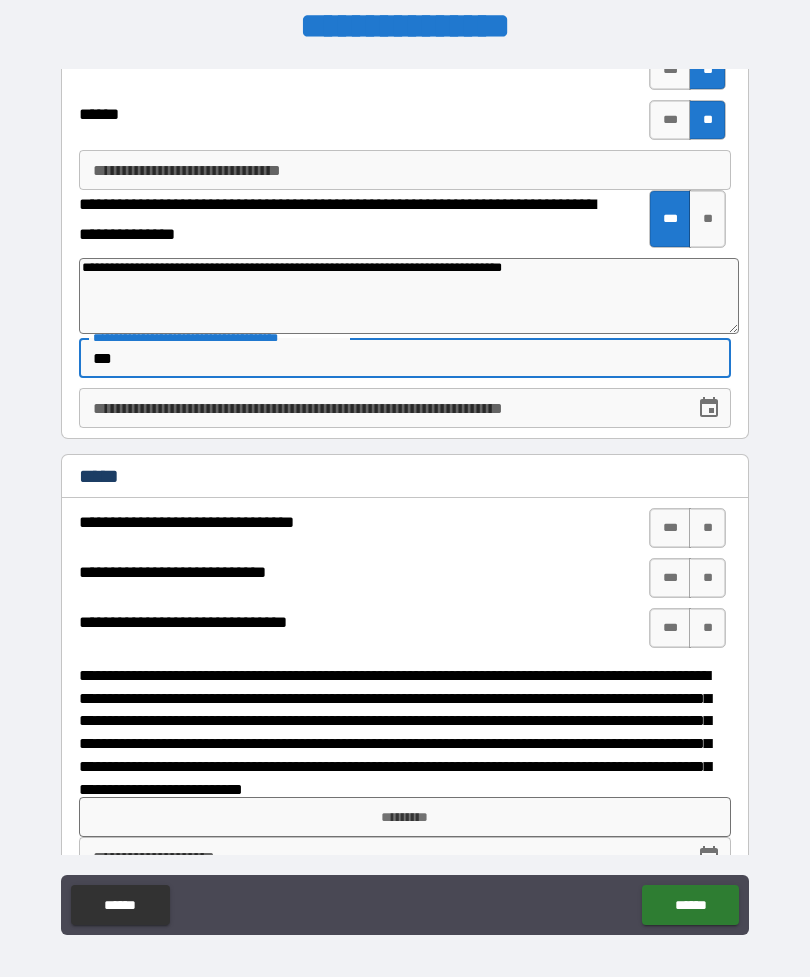 type on "***" 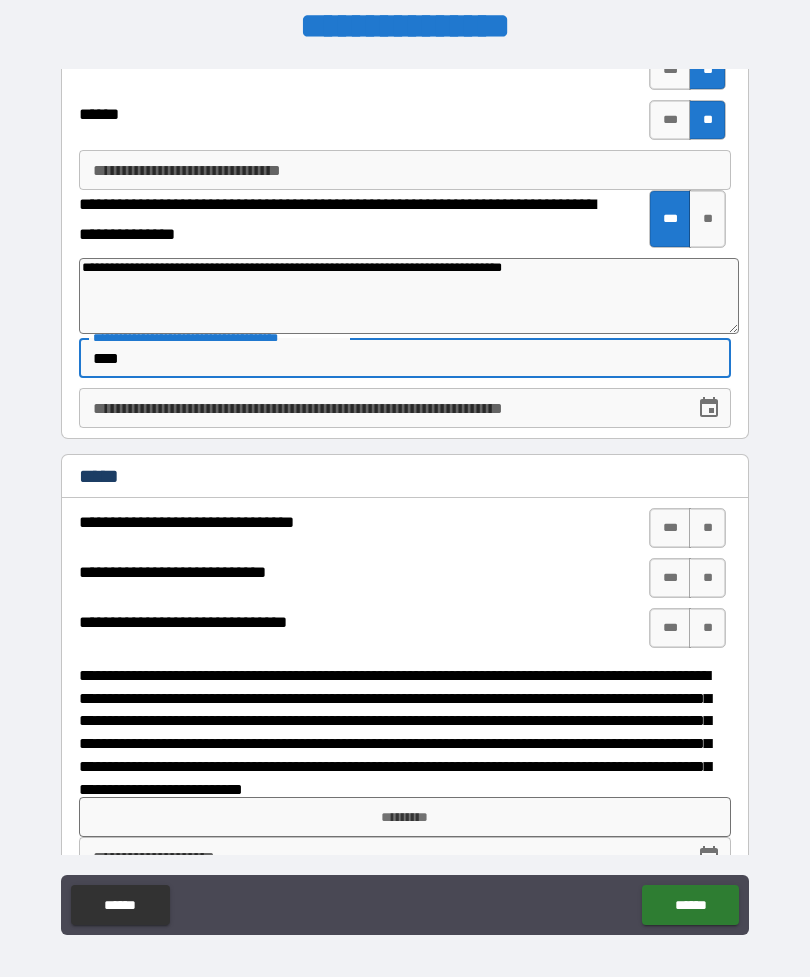 type on "*" 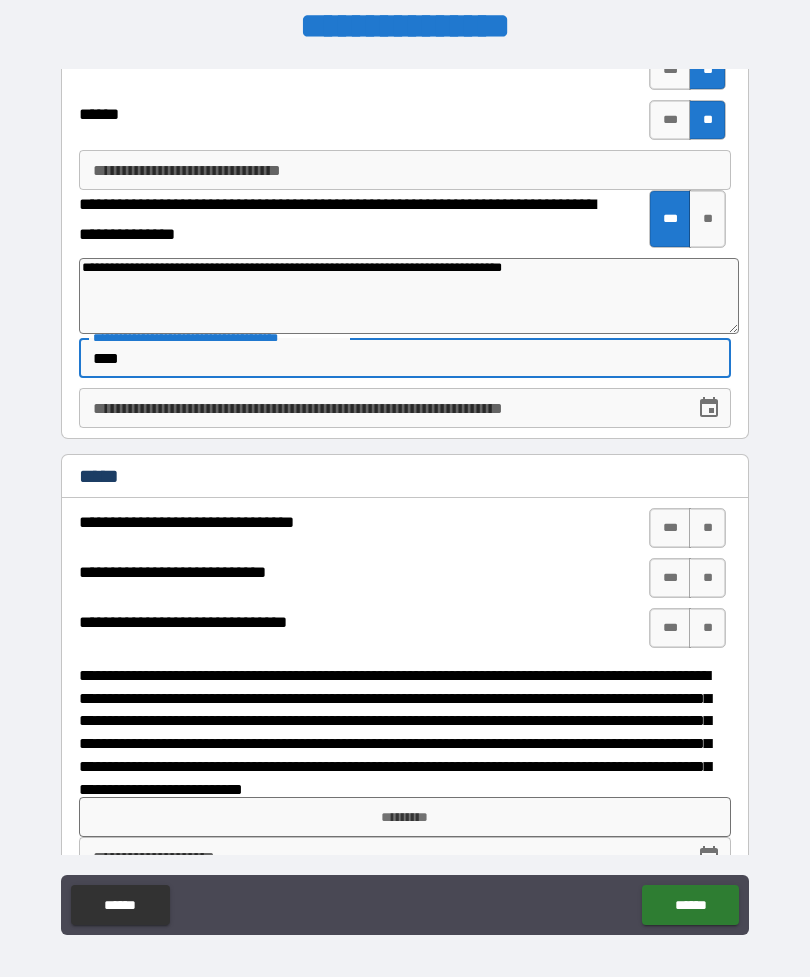 type on "*****" 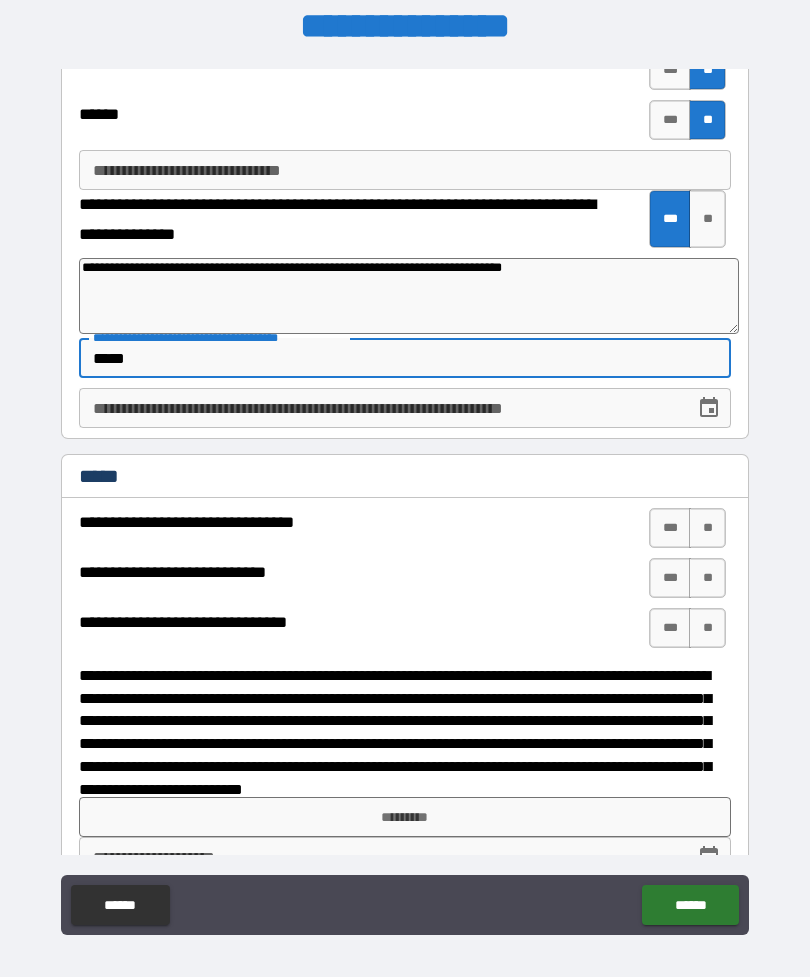 type on "*" 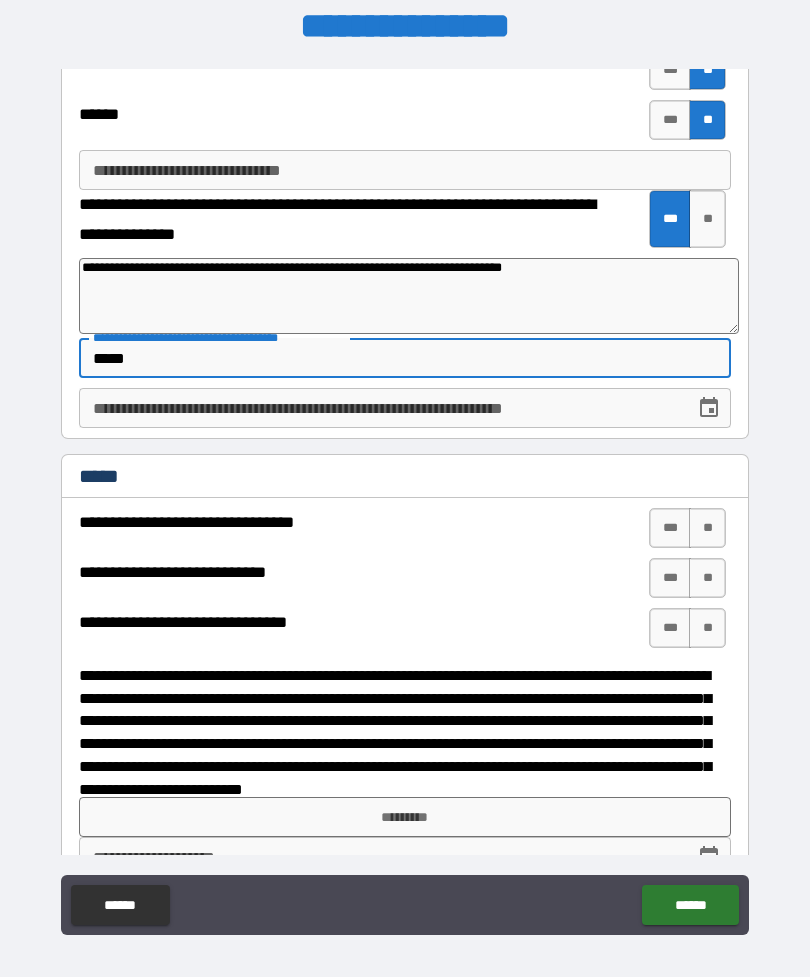 type on "******" 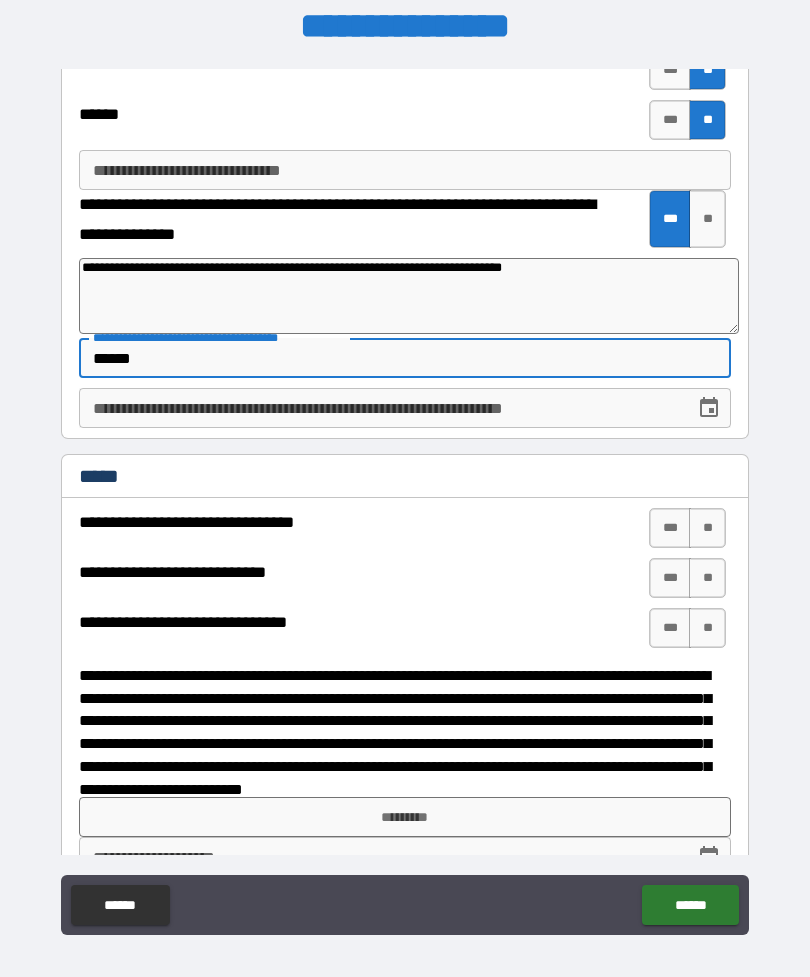 type on "*" 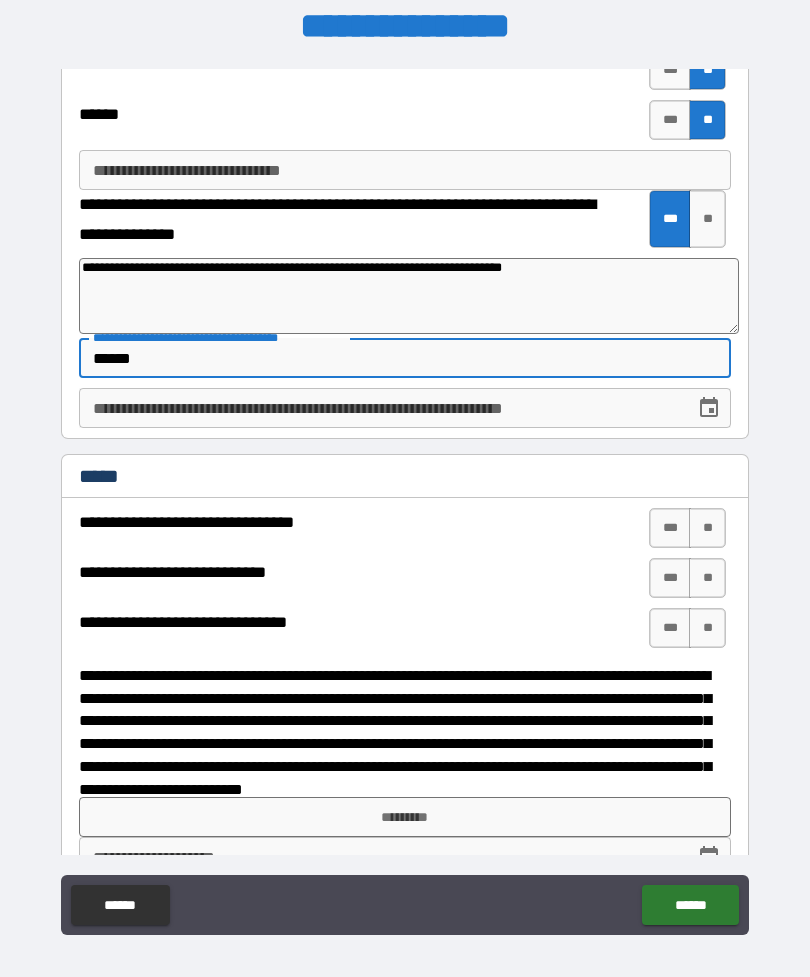 type on "*******" 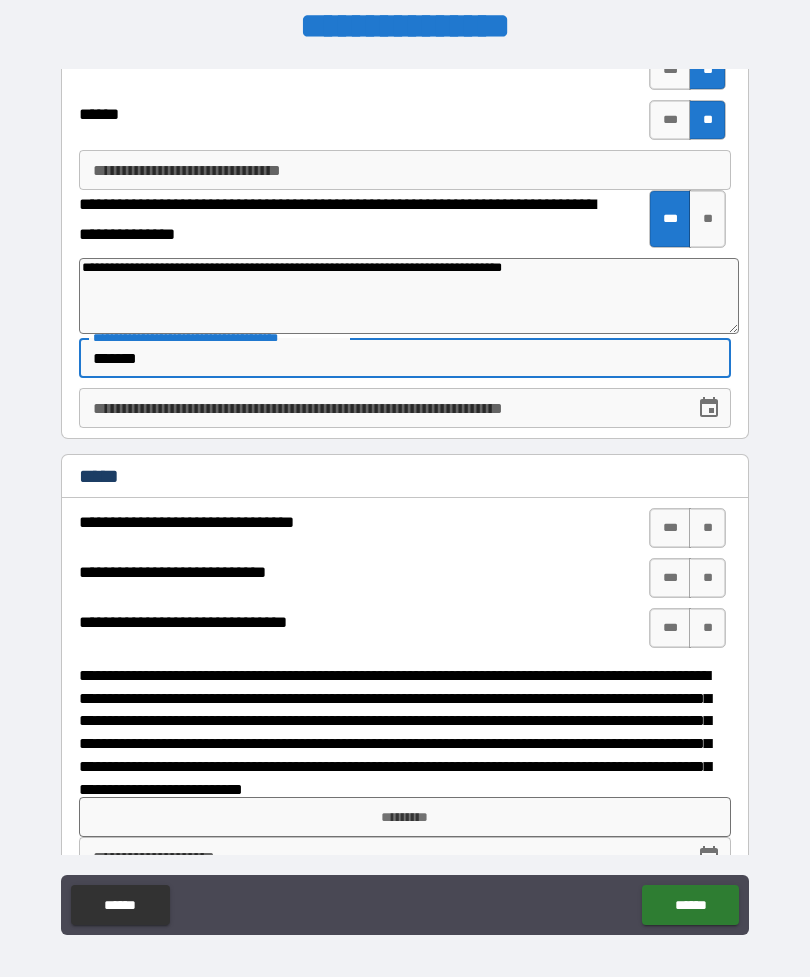 type on "*" 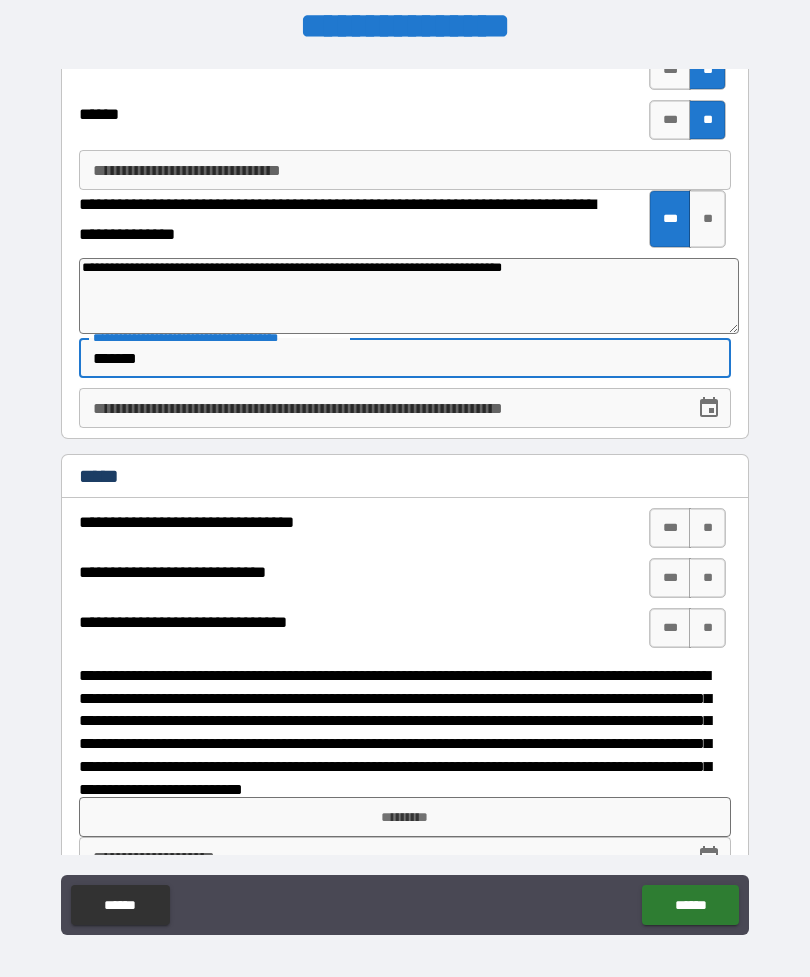 type on "********" 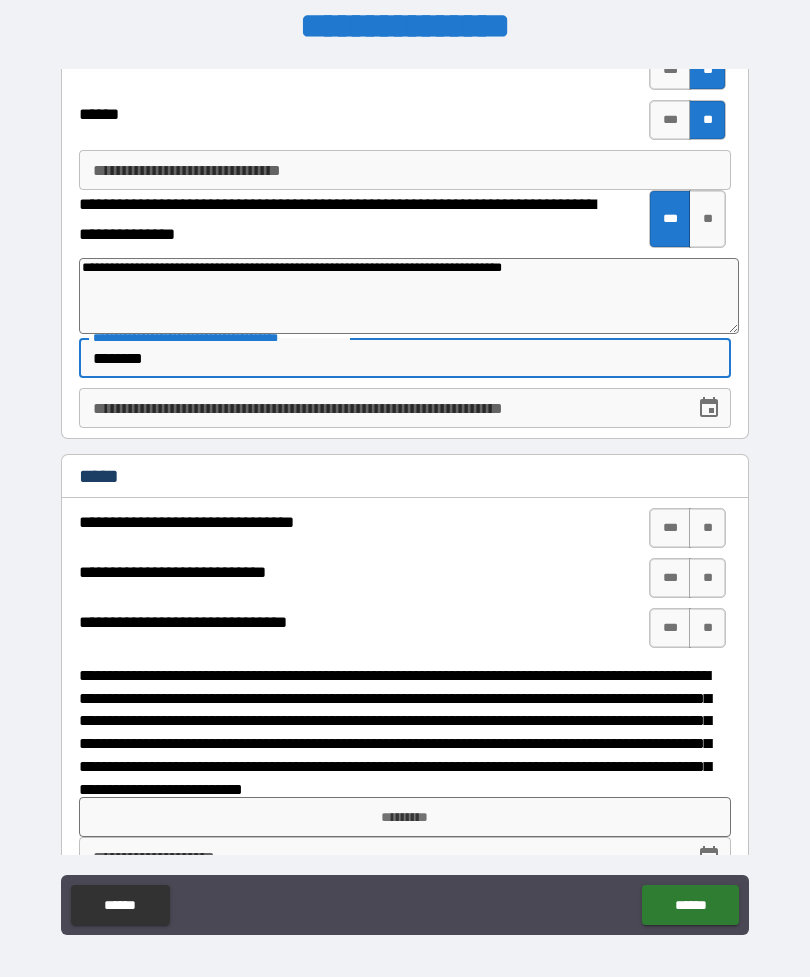 type on "*" 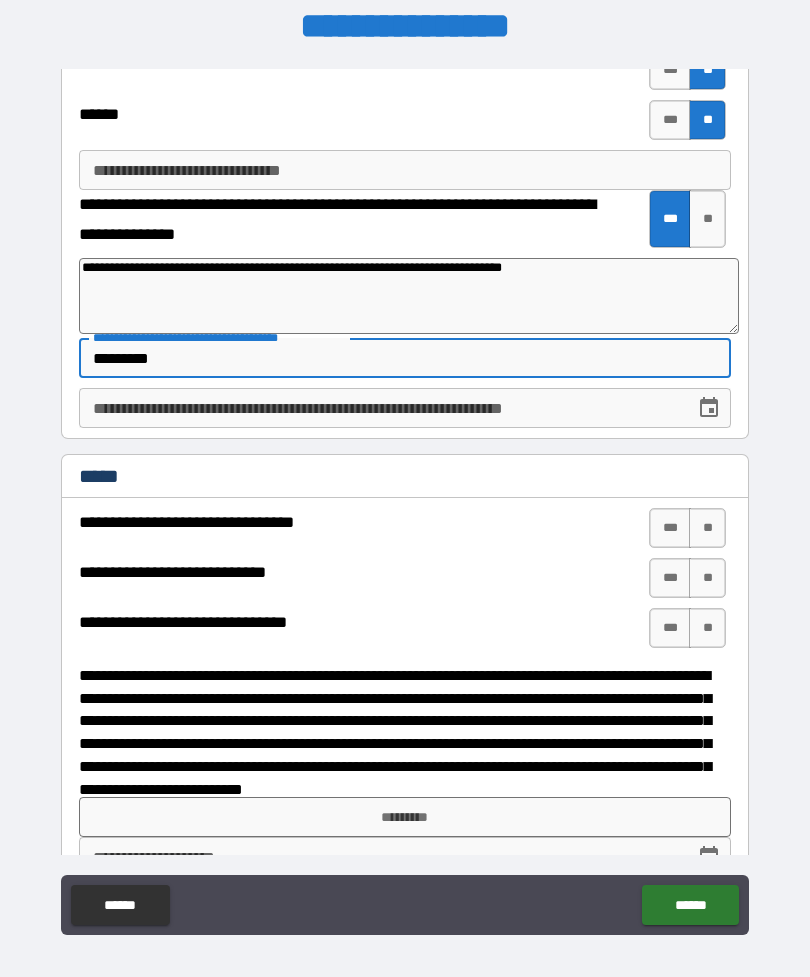 type on "*" 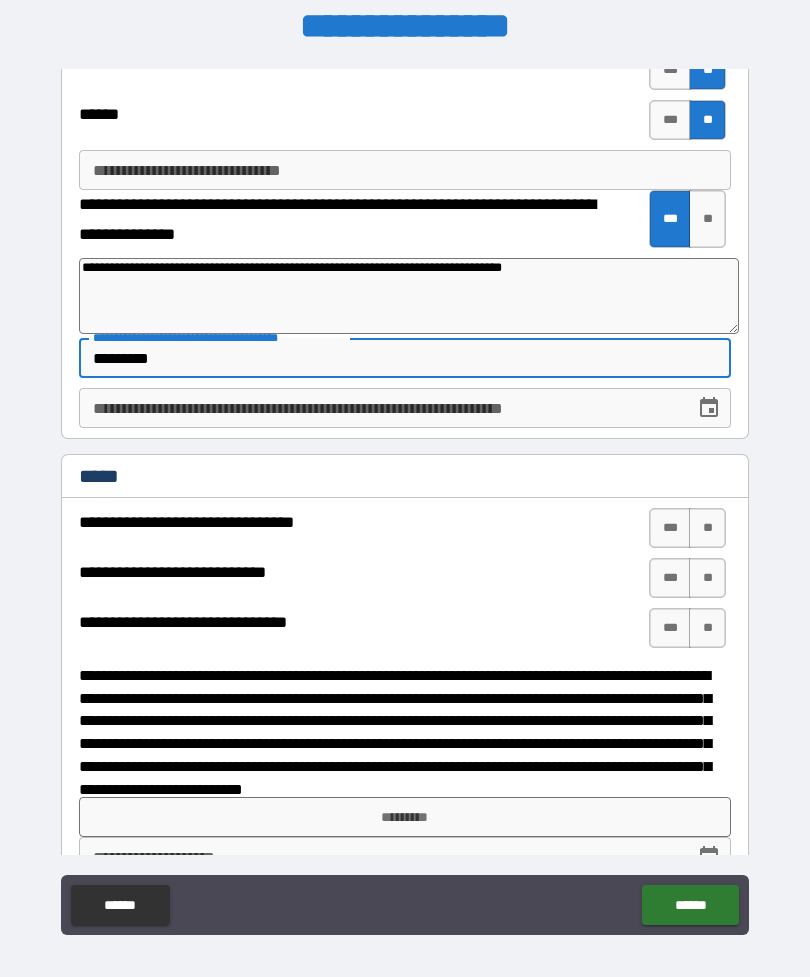 type on "**********" 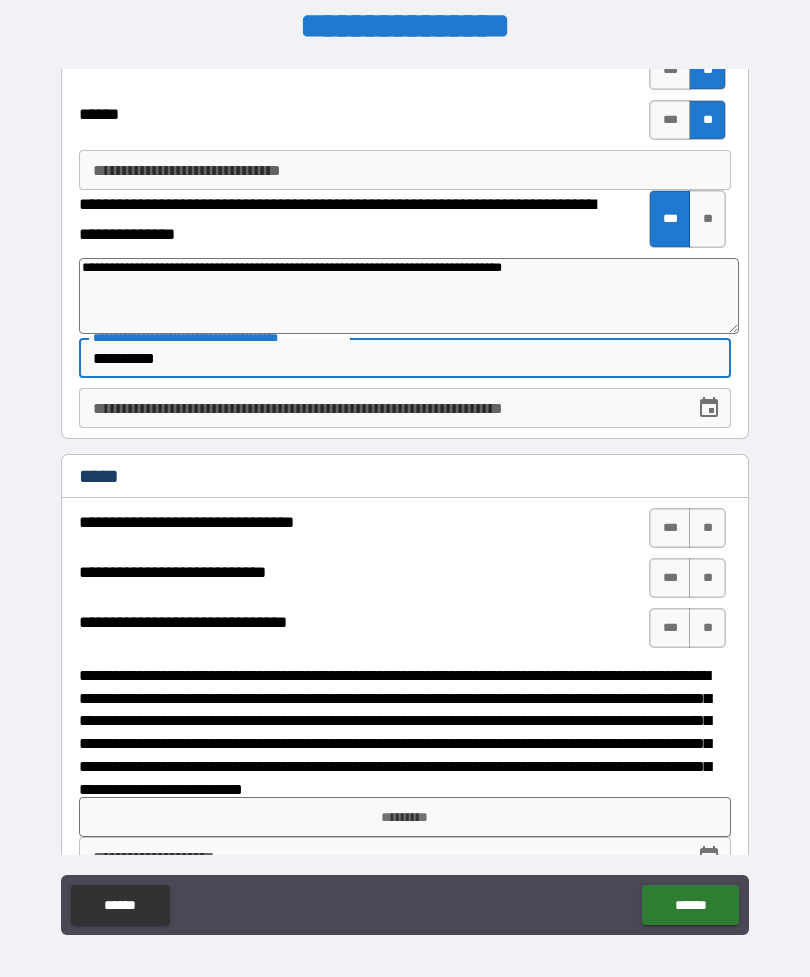 type on "*" 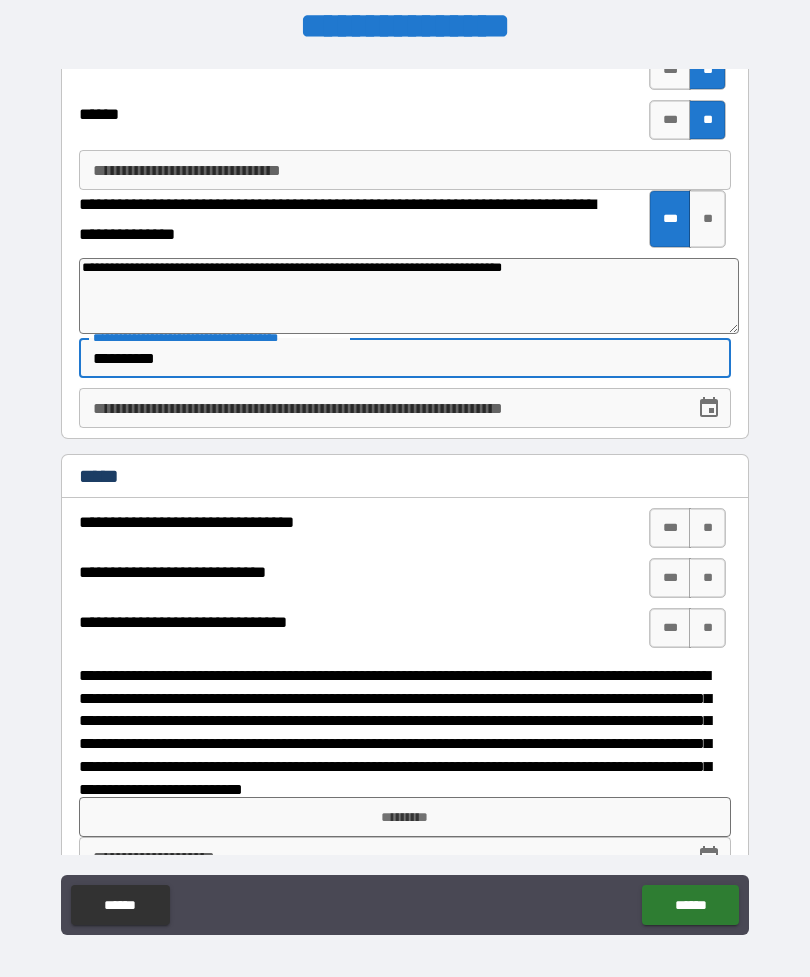 type on "**********" 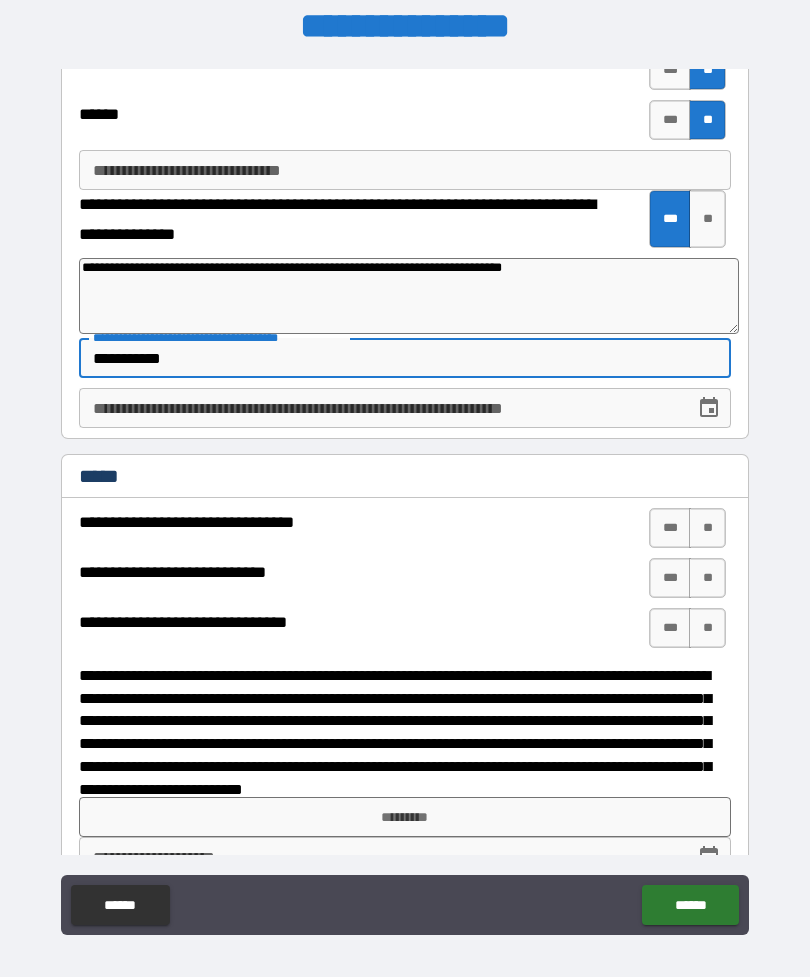 type on "*" 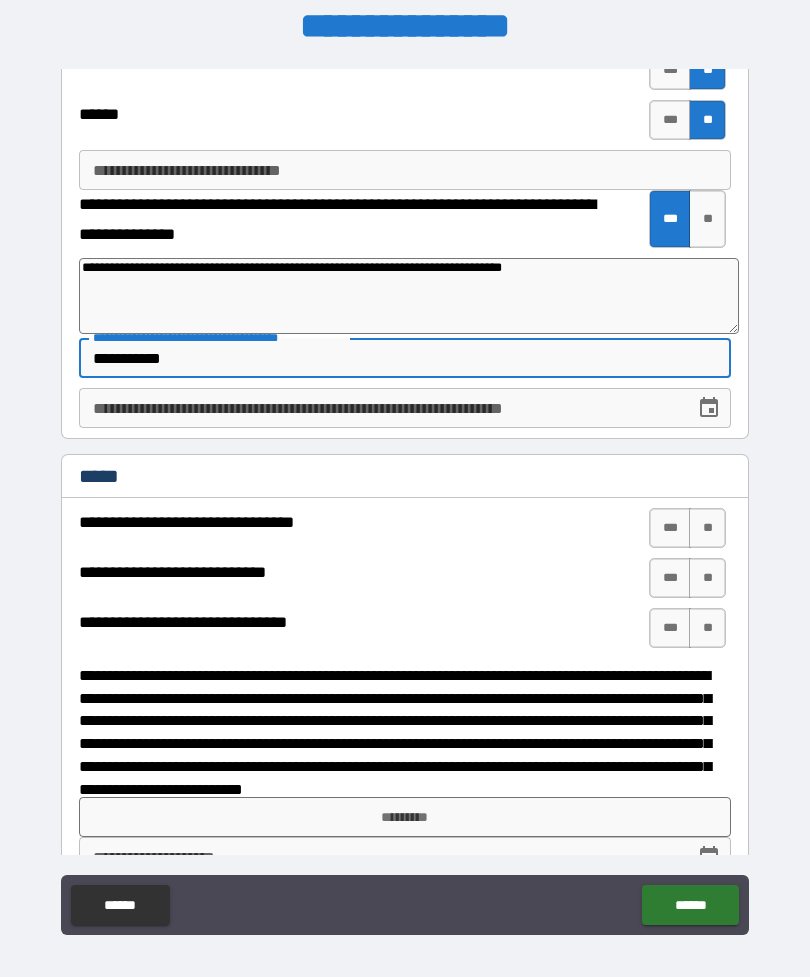 type on "**********" 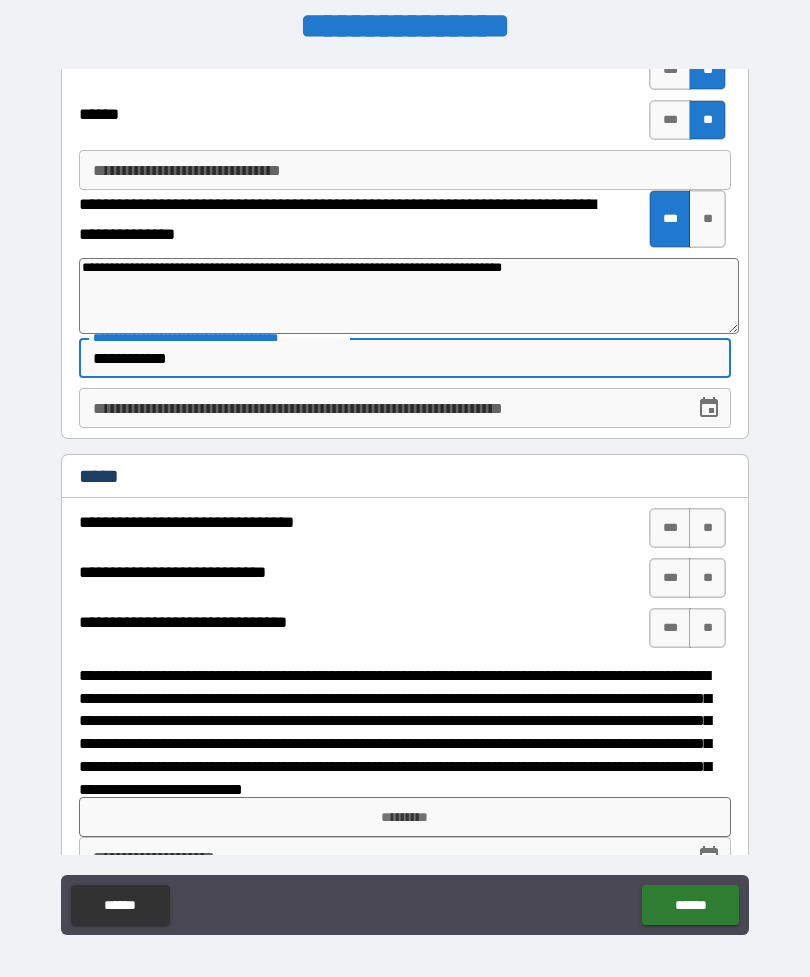 type on "*" 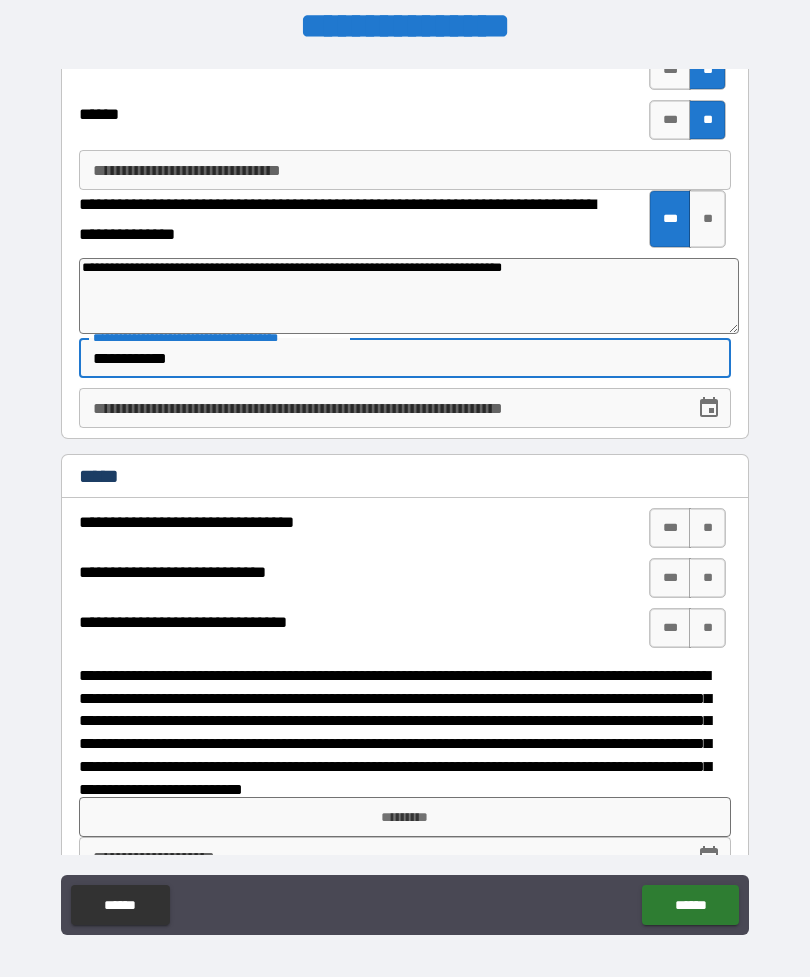 type 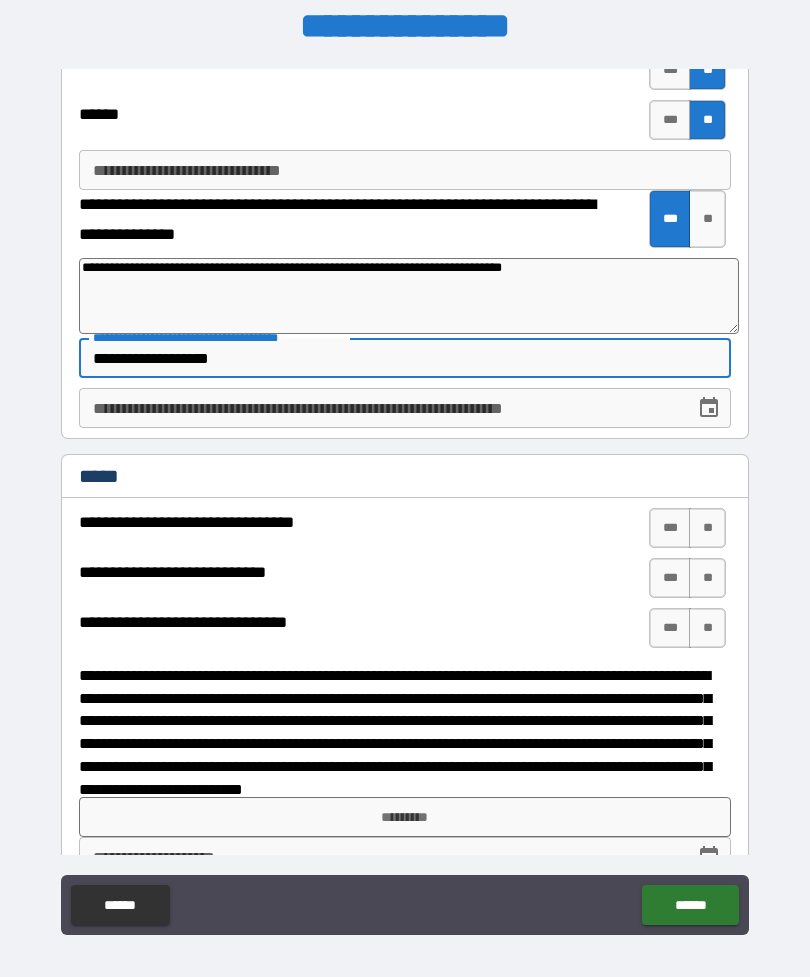 click on "**********" at bounding box center (380, 408) 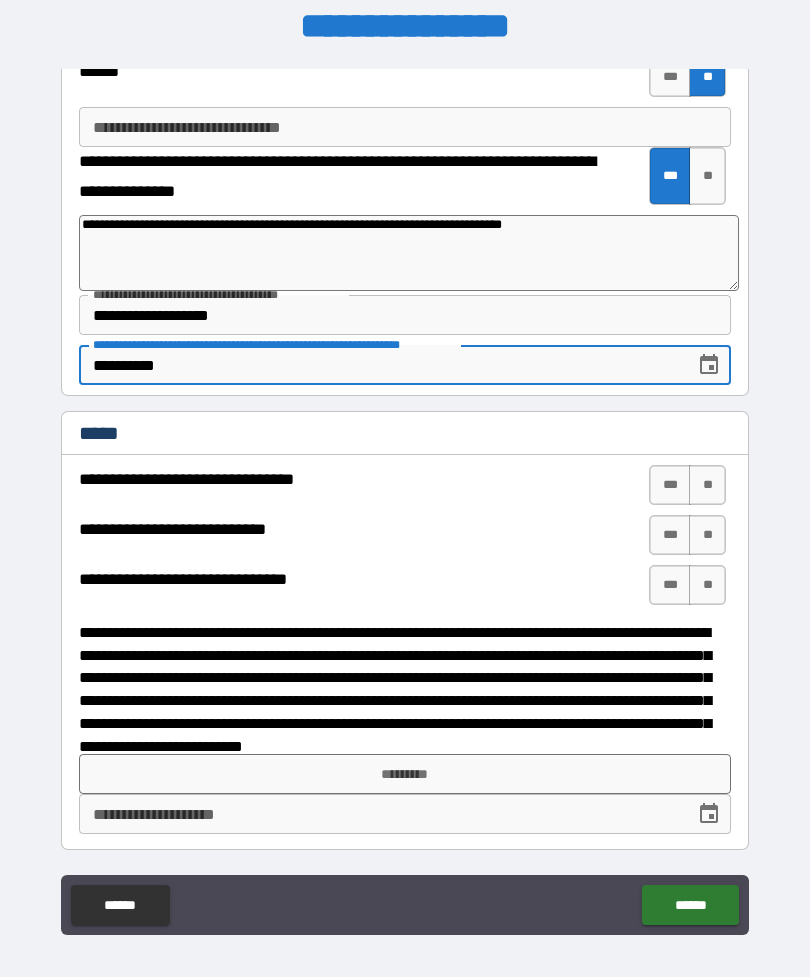 scroll, scrollTop: 2624, scrollLeft: 0, axis: vertical 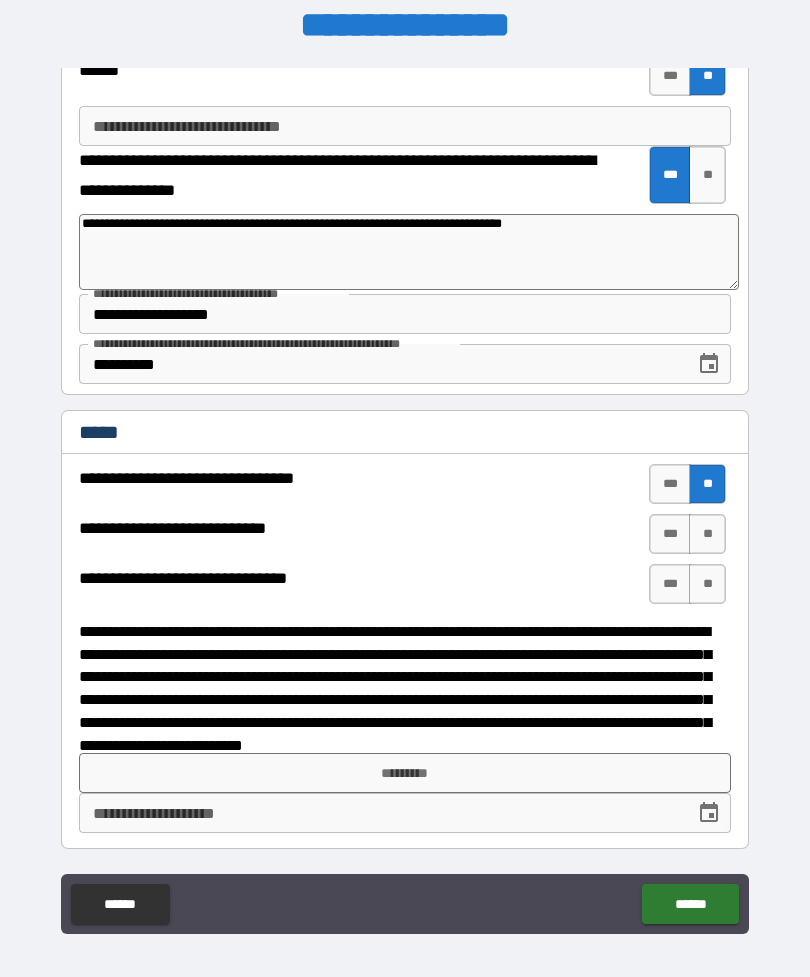 click on "**" at bounding box center (707, 534) 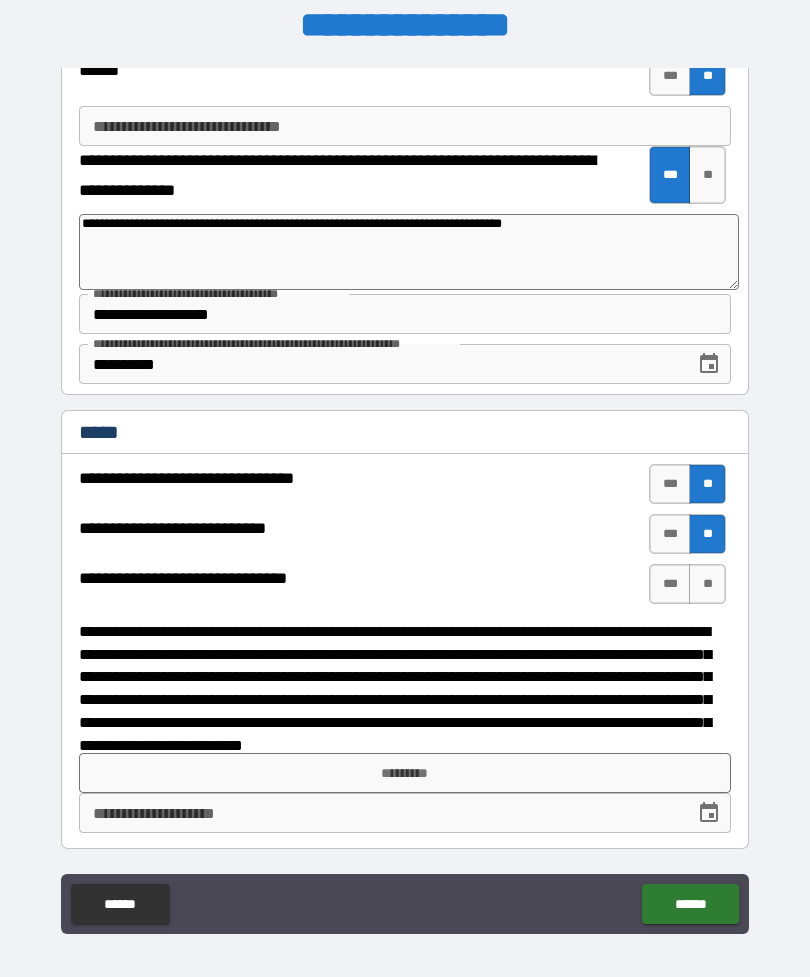 click on "**" at bounding box center [707, 584] 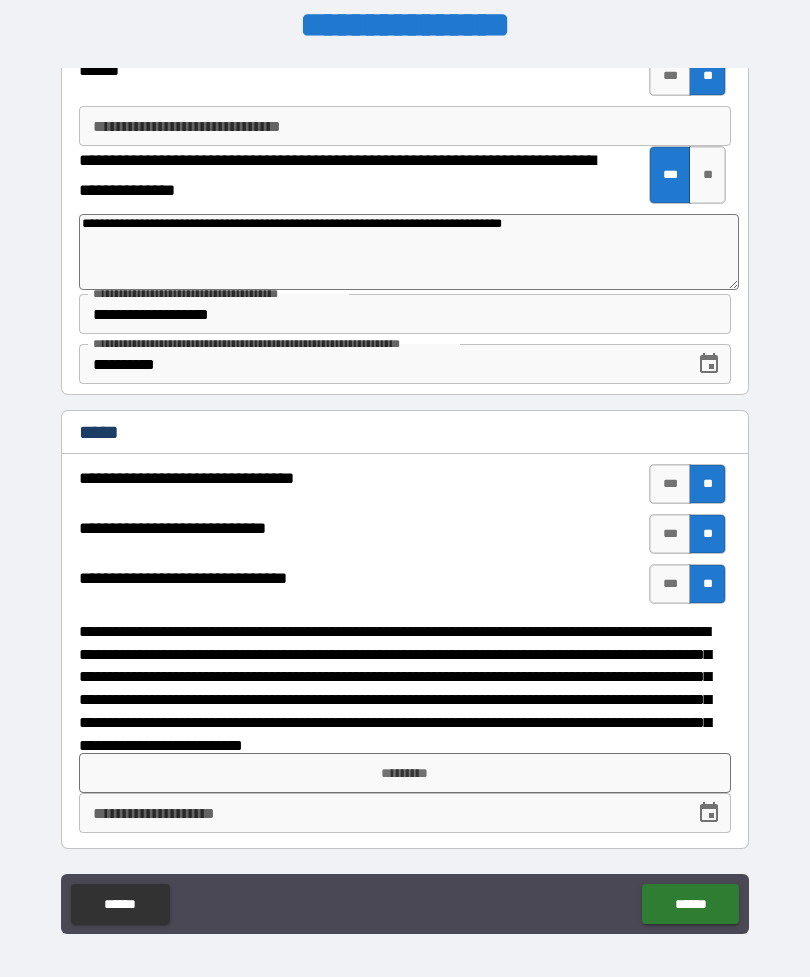 click on "*********" at bounding box center (405, 773) 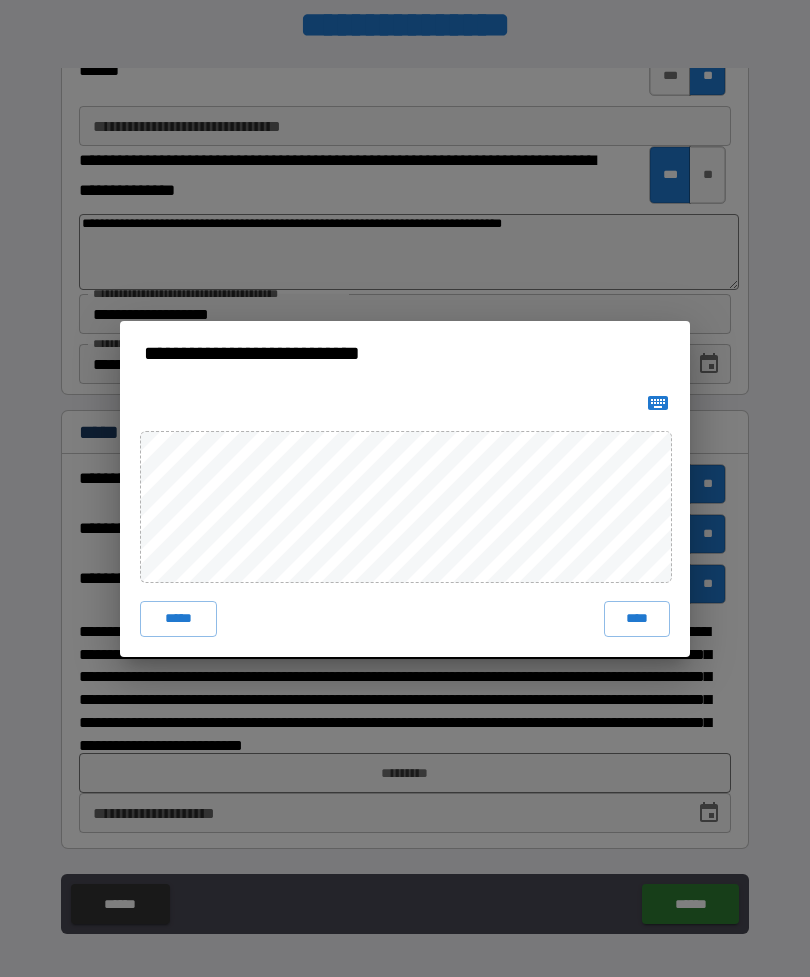click on "****" at bounding box center (637, 619) 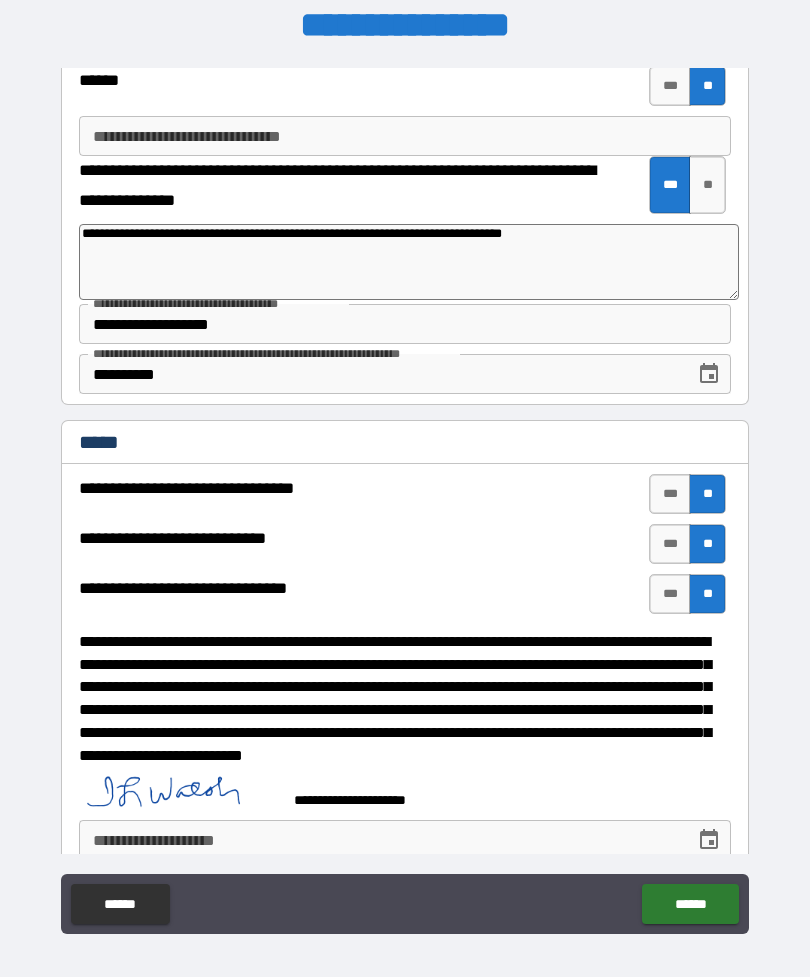 click 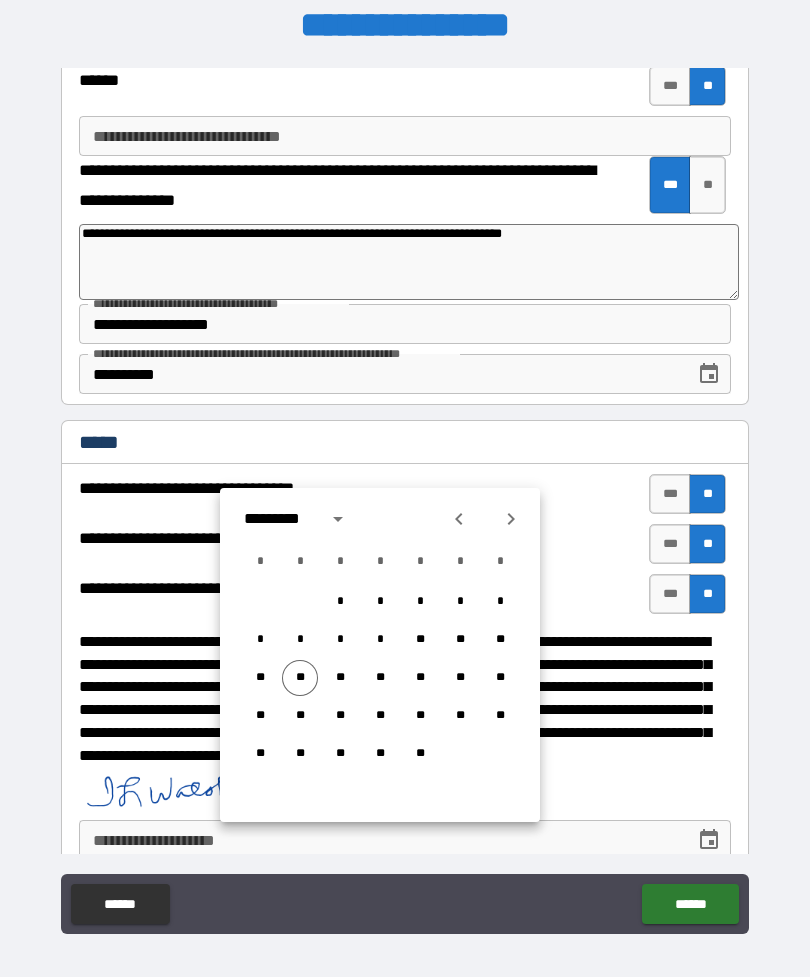 click on "**" at bounding box center [300, 678] 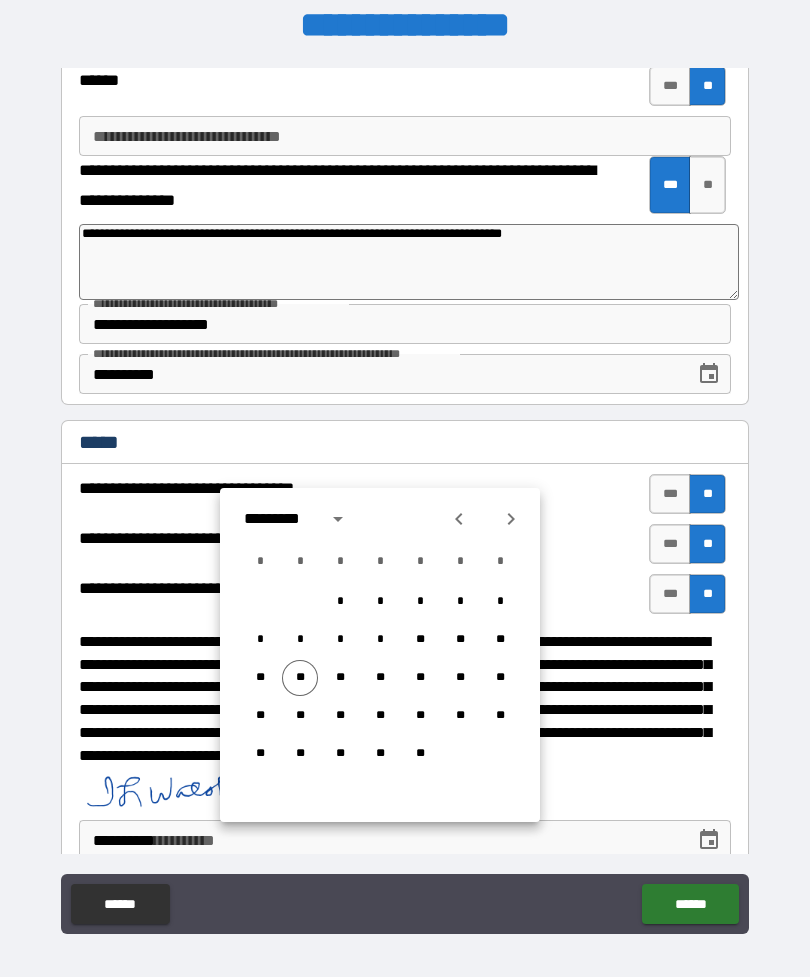 scroll, scrollTop: 2620, scrollLeft: 0, axis: vertical 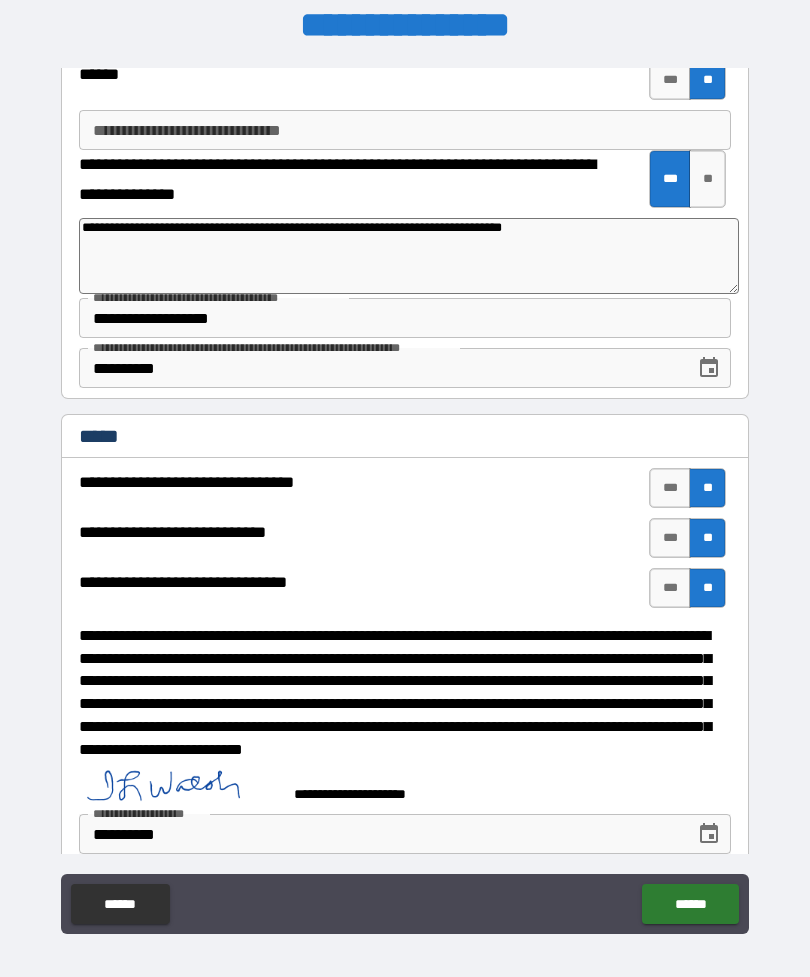 click on "******" at bounding box center (690, 904) 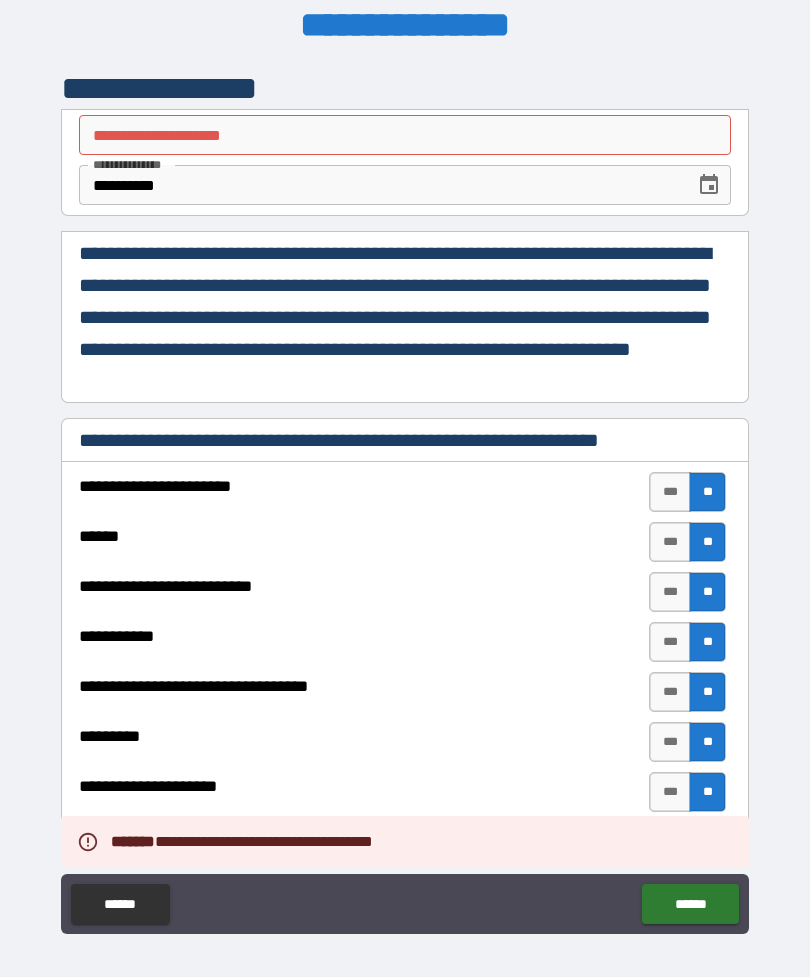 scroll, scrollTop: 0, scrollLeft: 0, axis: both 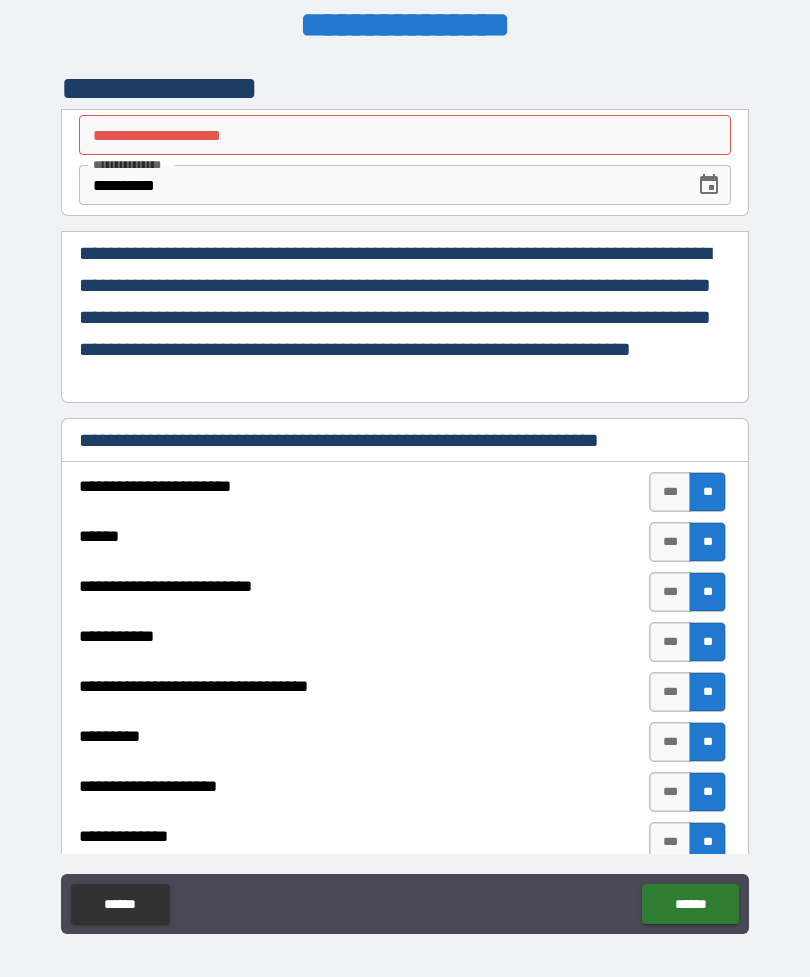 click on "**********" at bounding box center (405, 135) 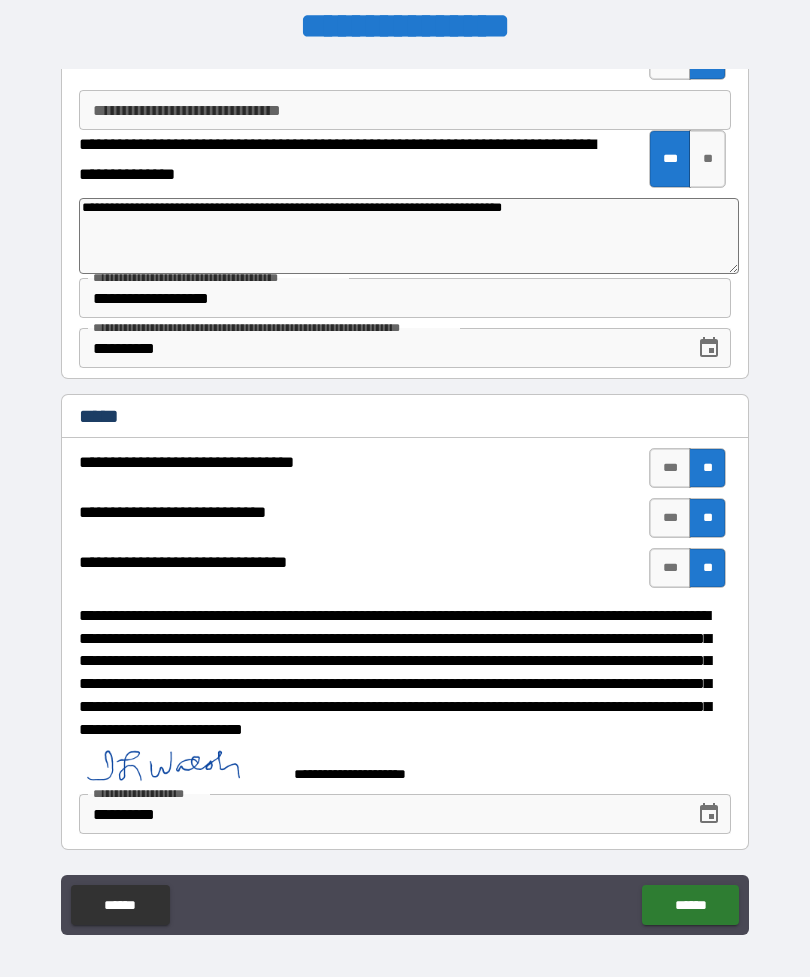 scroll, scrollTop: 2641, scrollLeft: 0, axis: vertical 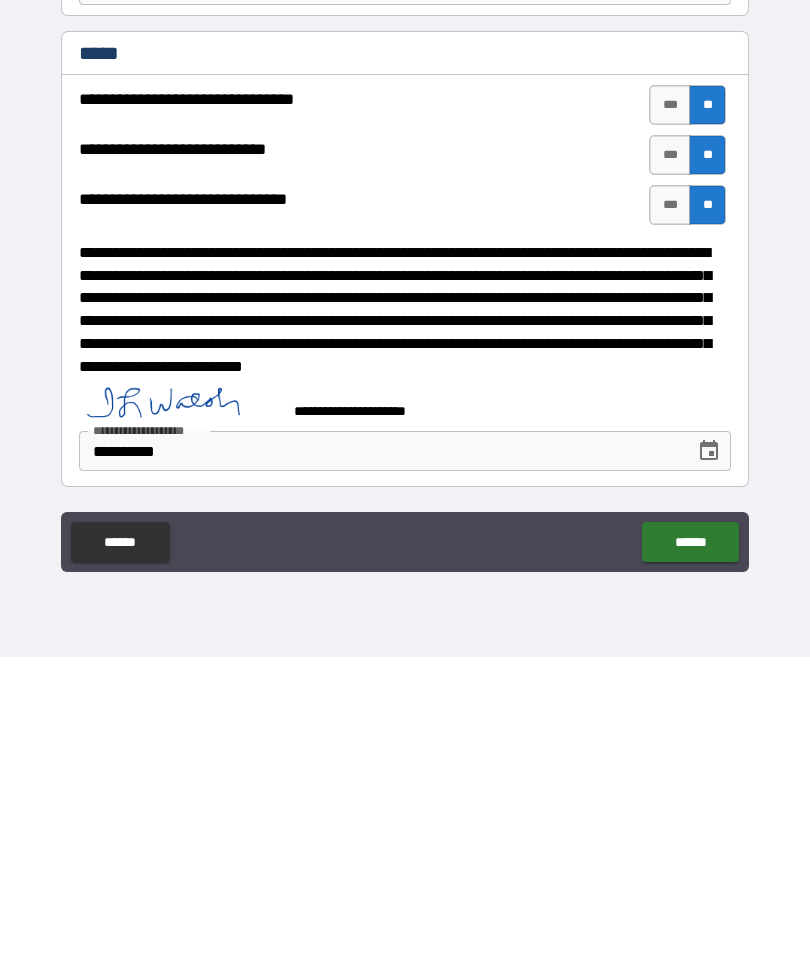 click on "******" at bounding box center [690, 862] 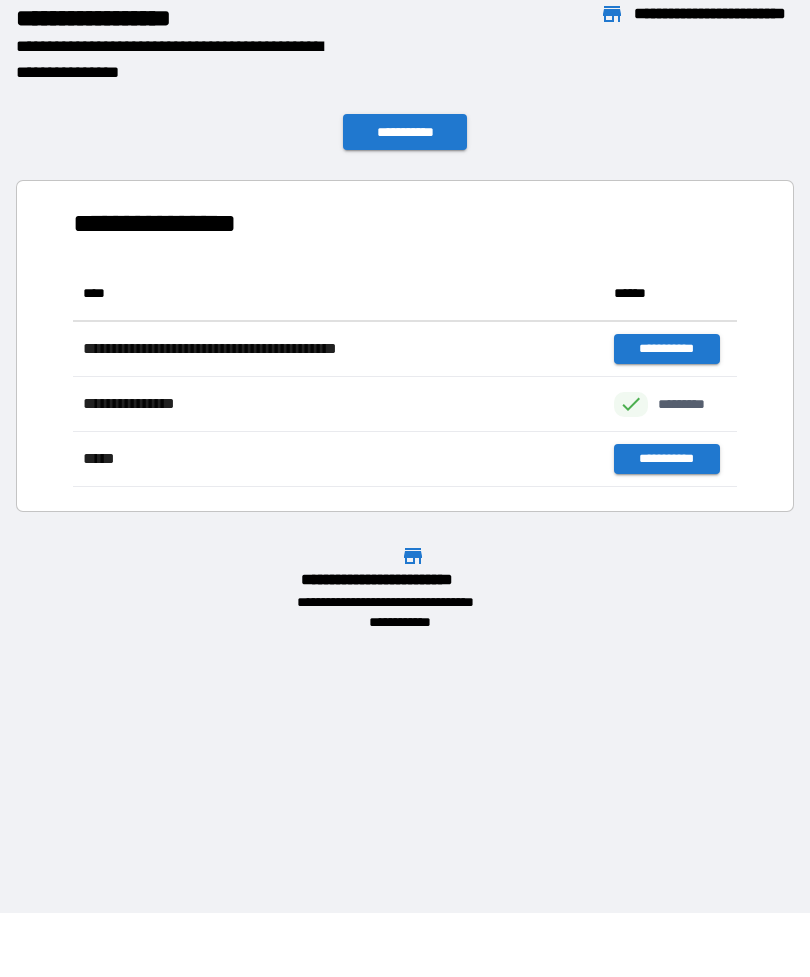 scroll, scrollTop: 1, scrollLeft: 1, axis: both 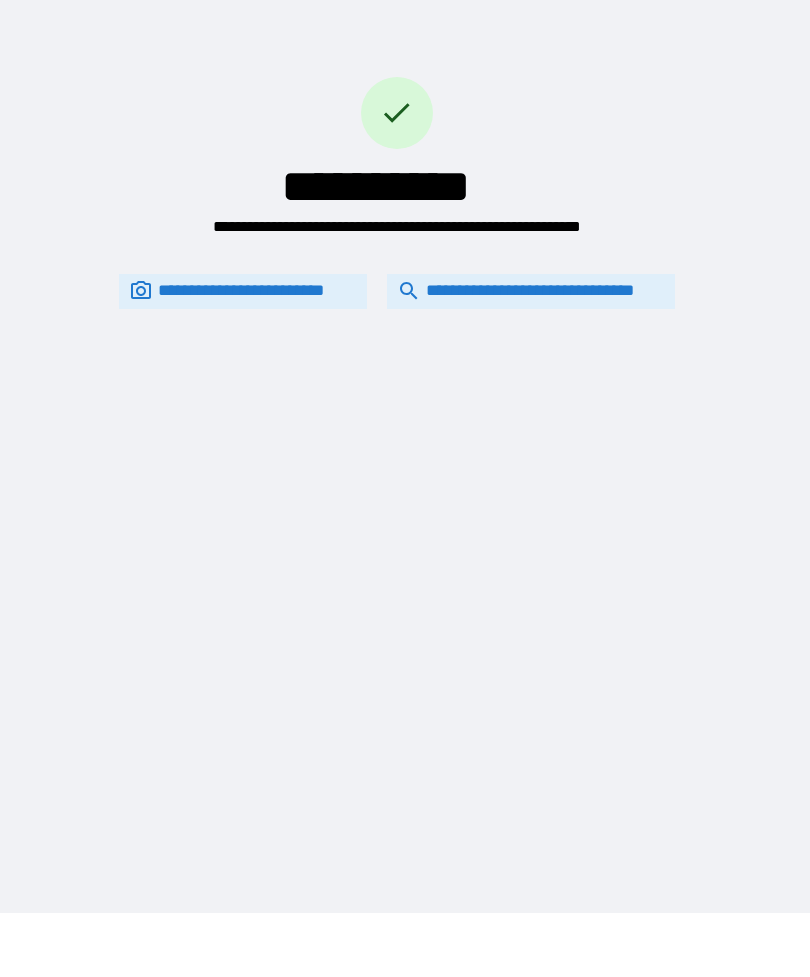 click on "**********" at bounding box center (405, 424) 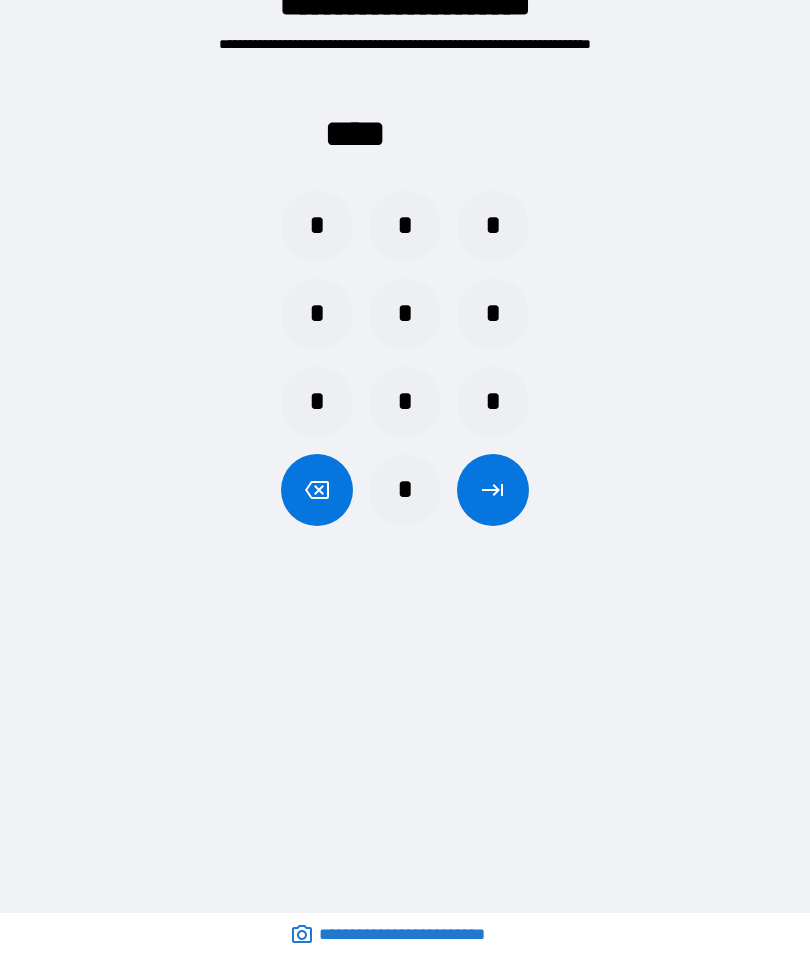click on "*" at bounding box center (405, 402) 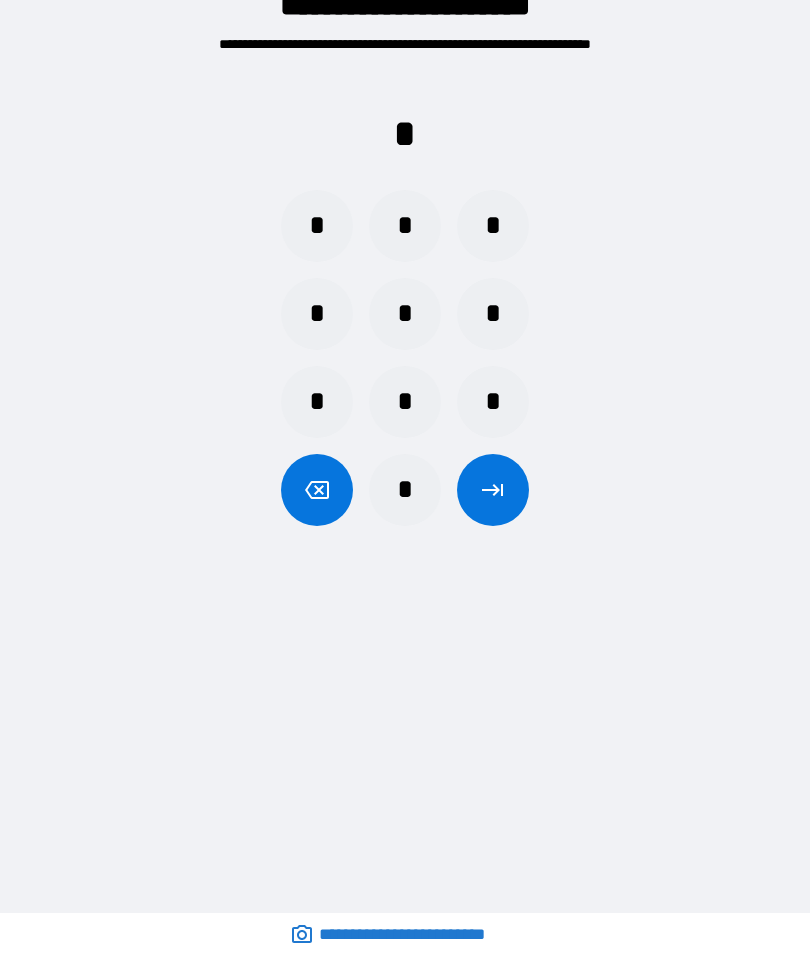 click on "*" at bounding box center (317, 226) 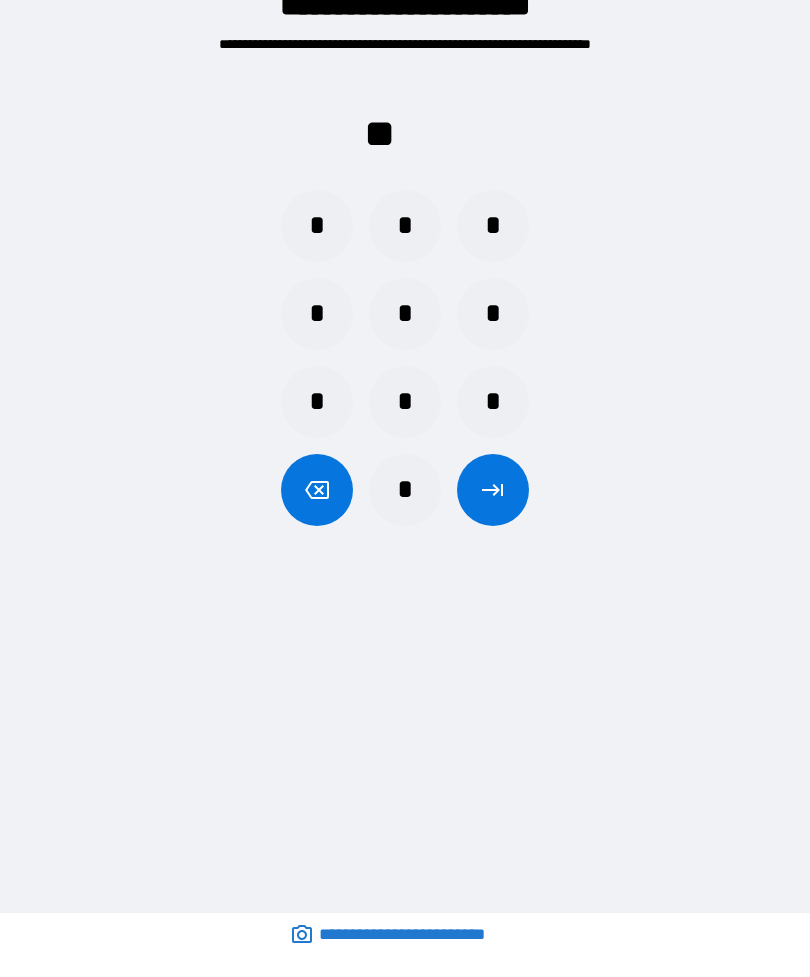 click on "*" at bounding box center [493, 226] 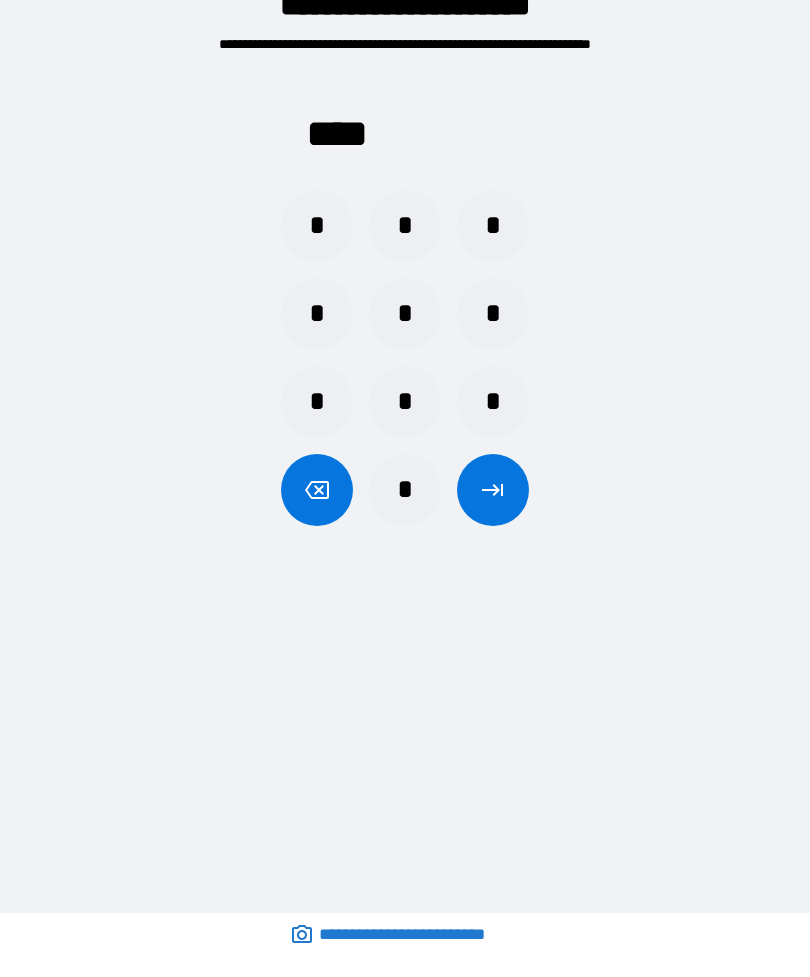 click 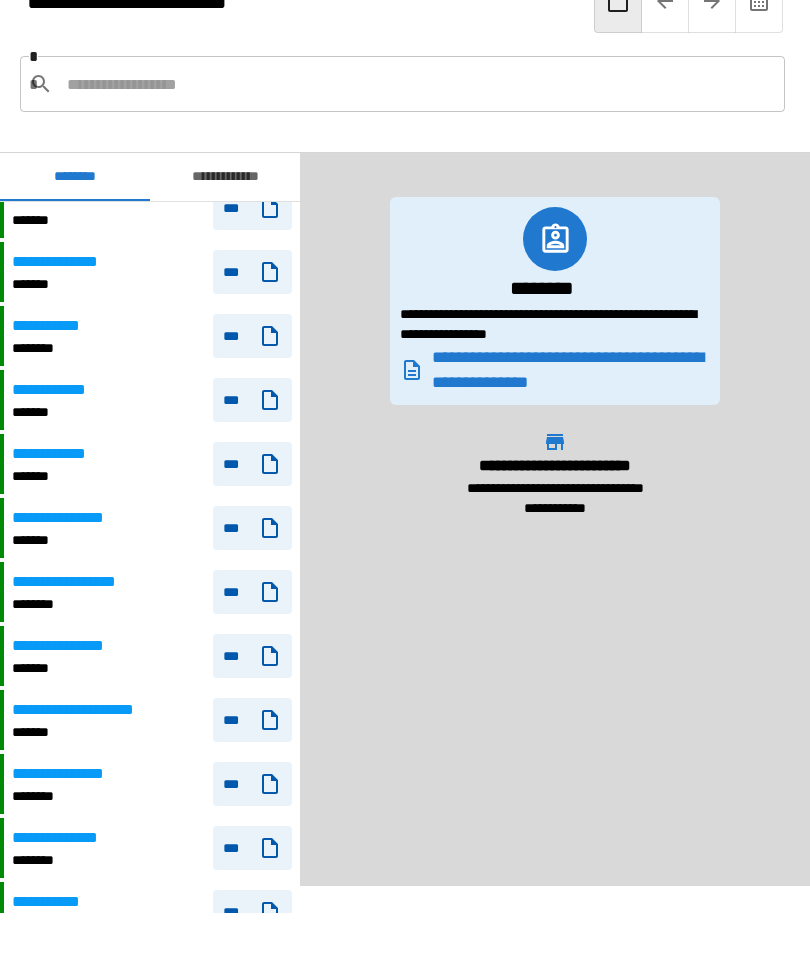 scroll, scrollTop: 1170, scrollLeft: 0, axis: vertical 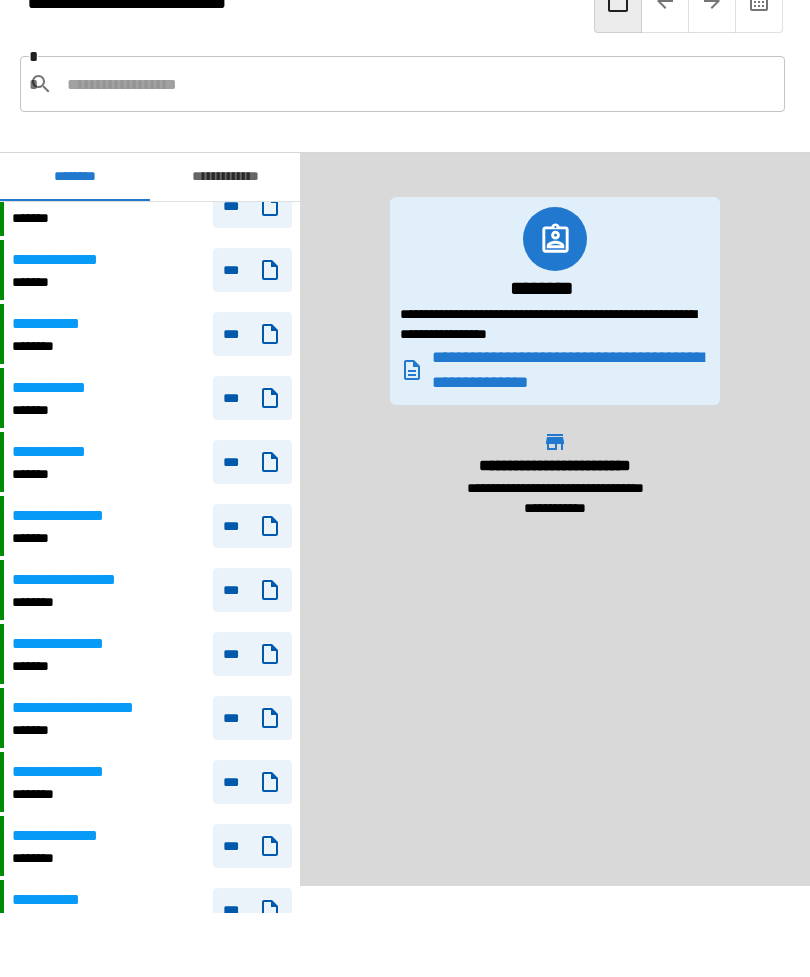 click on "**********" at bounding box center [152, 782] 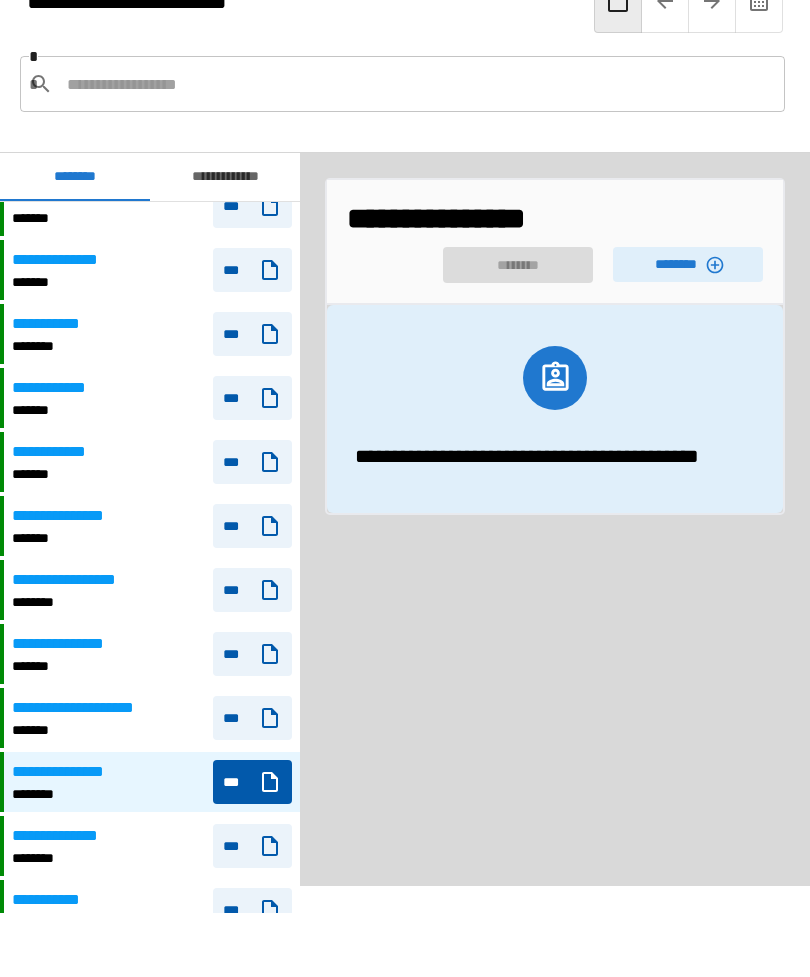click on "********" at bounding box center [688, 264] 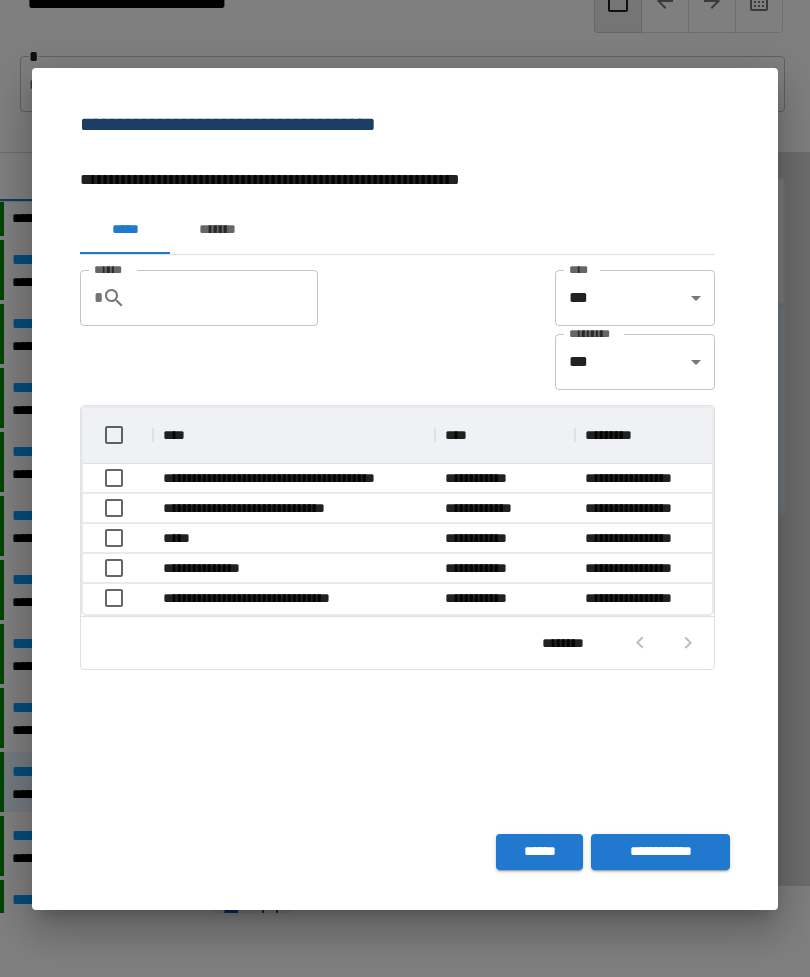scroll, scrollTop: 1, scrollLeft: 1, axis: both 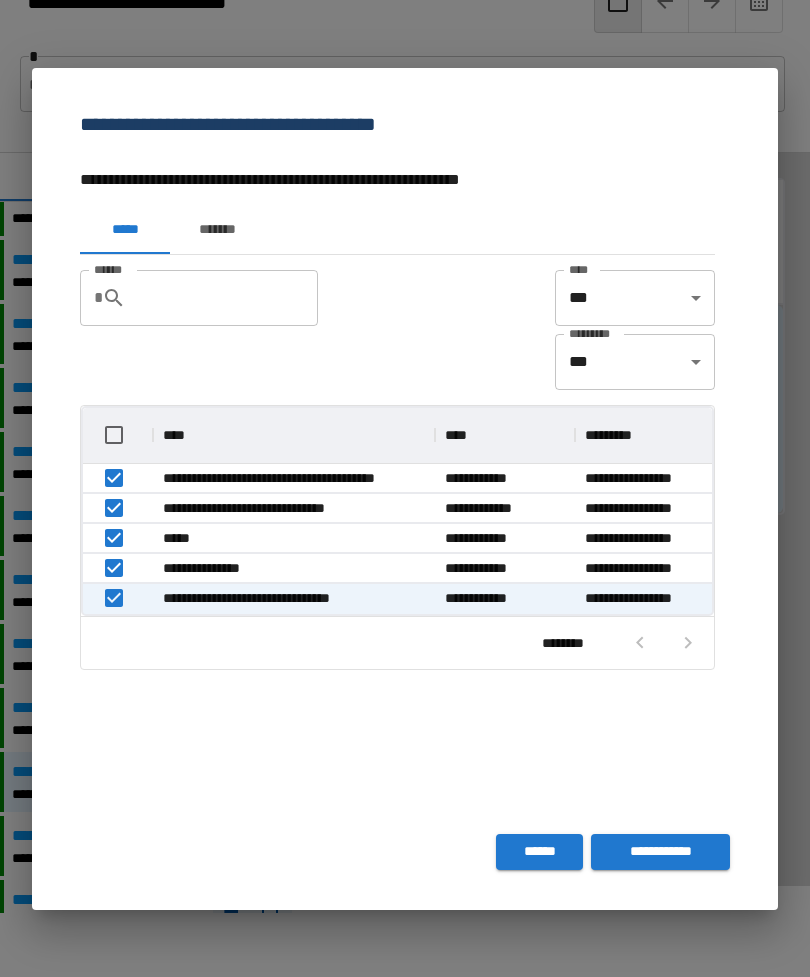 click on "**********" at bounding box center (660, 852) 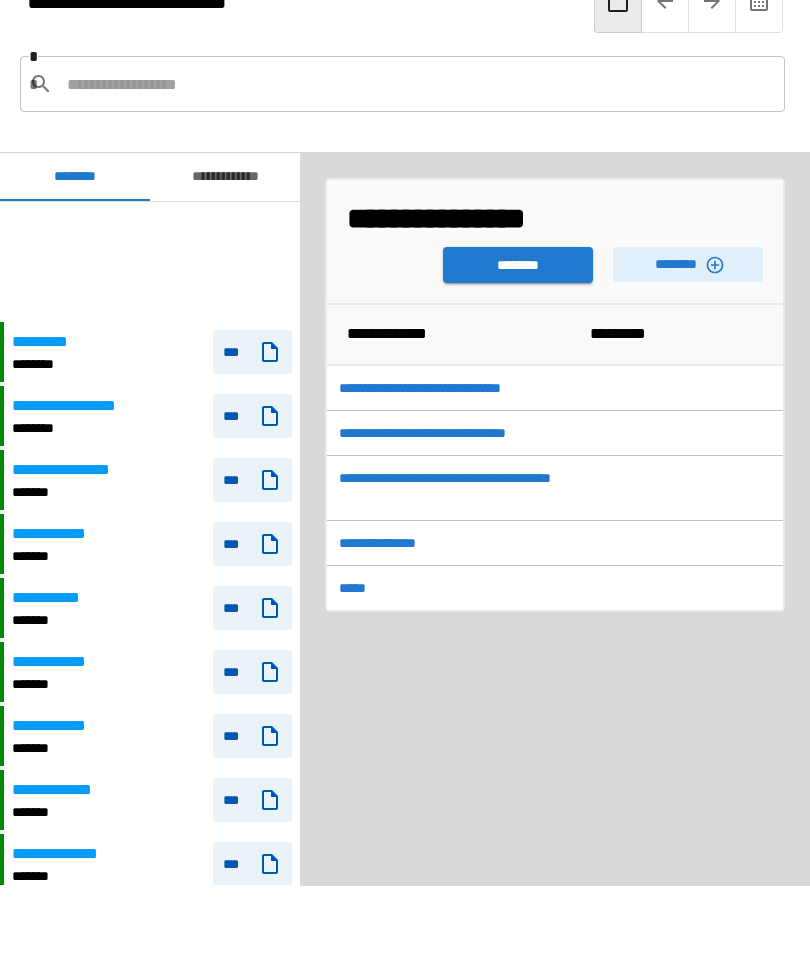 scroll, scrollTop: 120, scrollLeft: 0, axis: vertical 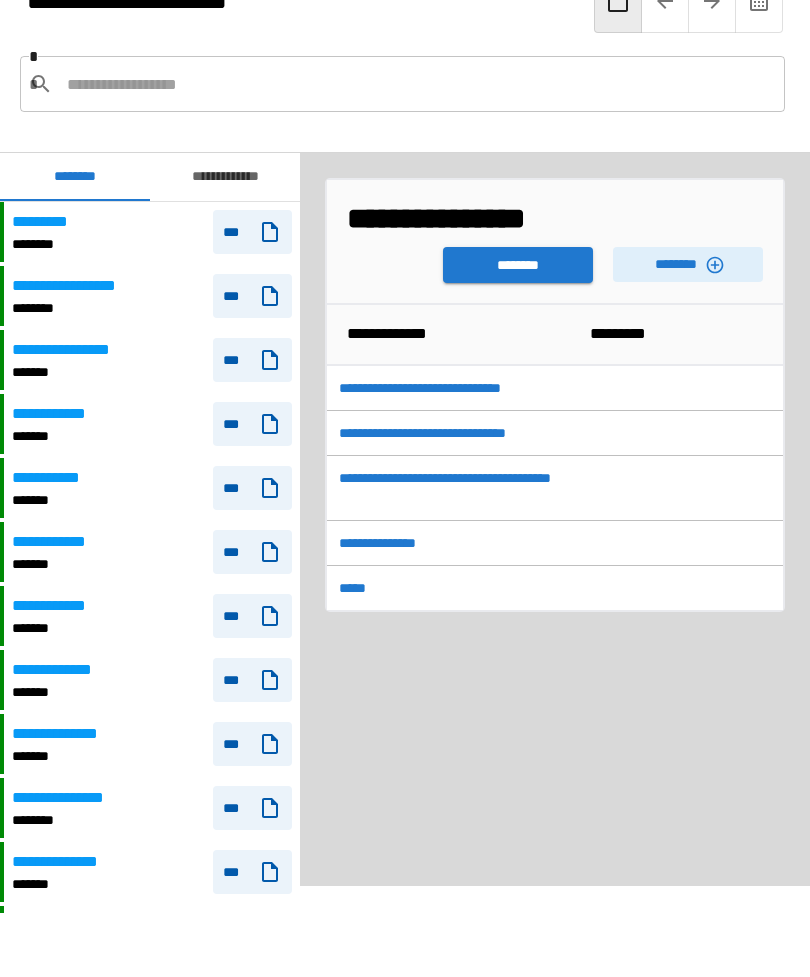 click on "**********" at bounding box center [465, 543] 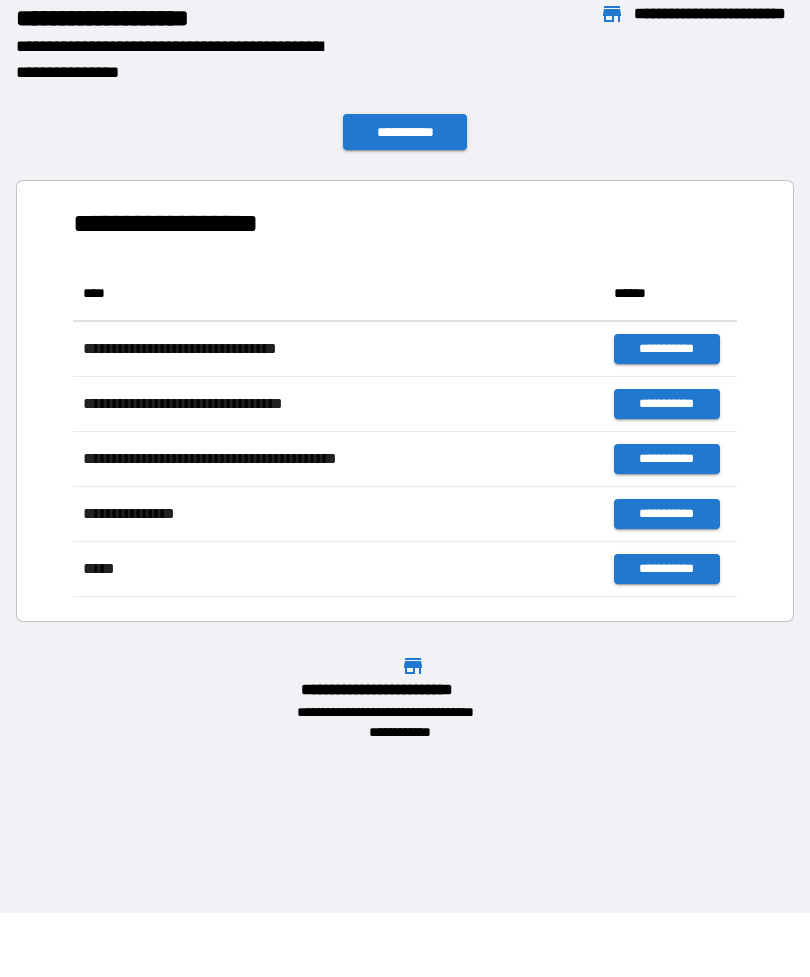 scroll, scrollTop: 1, scrollLeft: 1, axis: both 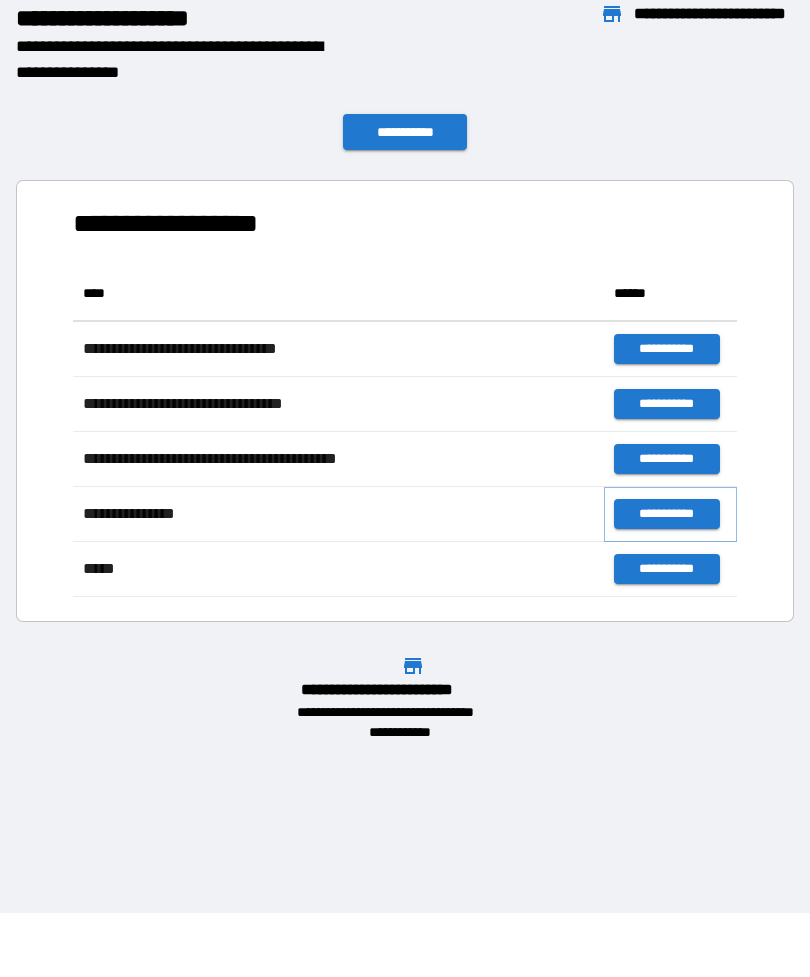 click on "**********" at bounding box center (666, 514) 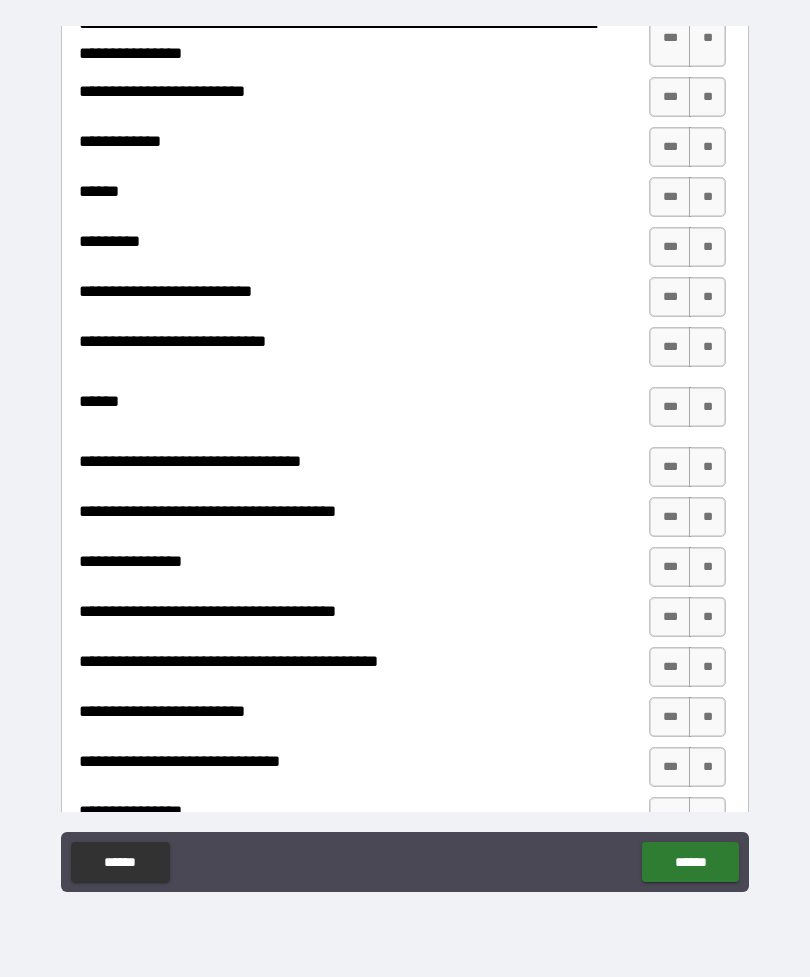 scroll, scrollTop: 805, scrollLeft: 0, axis: vertical 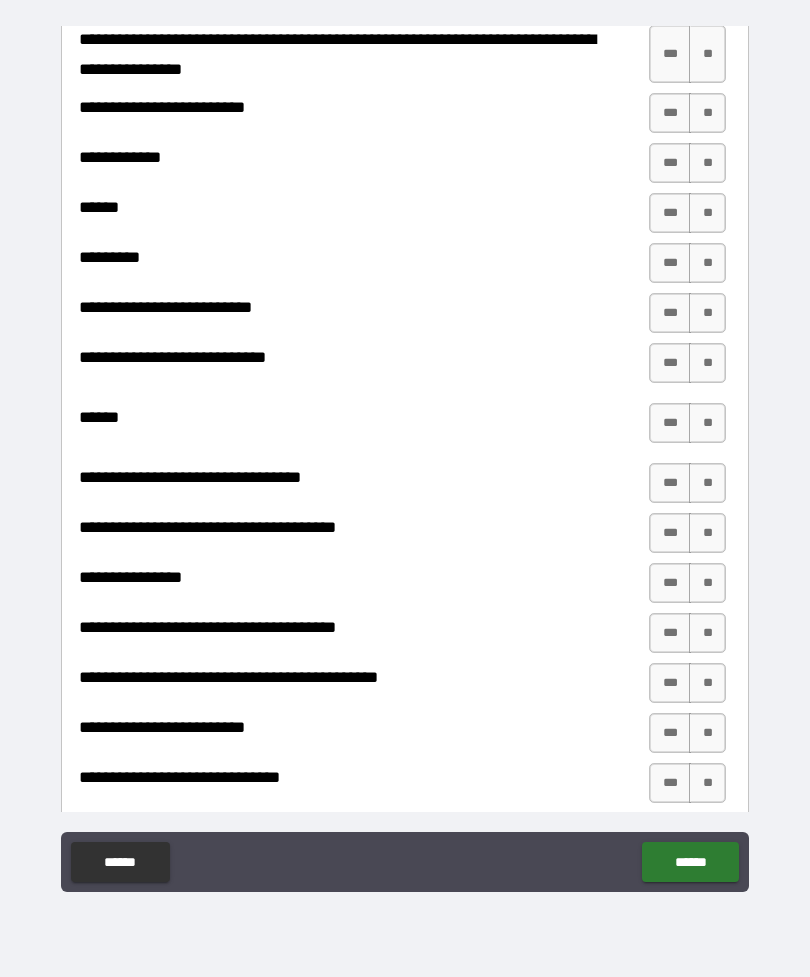 click on "**" at bounding box center (707, 423) 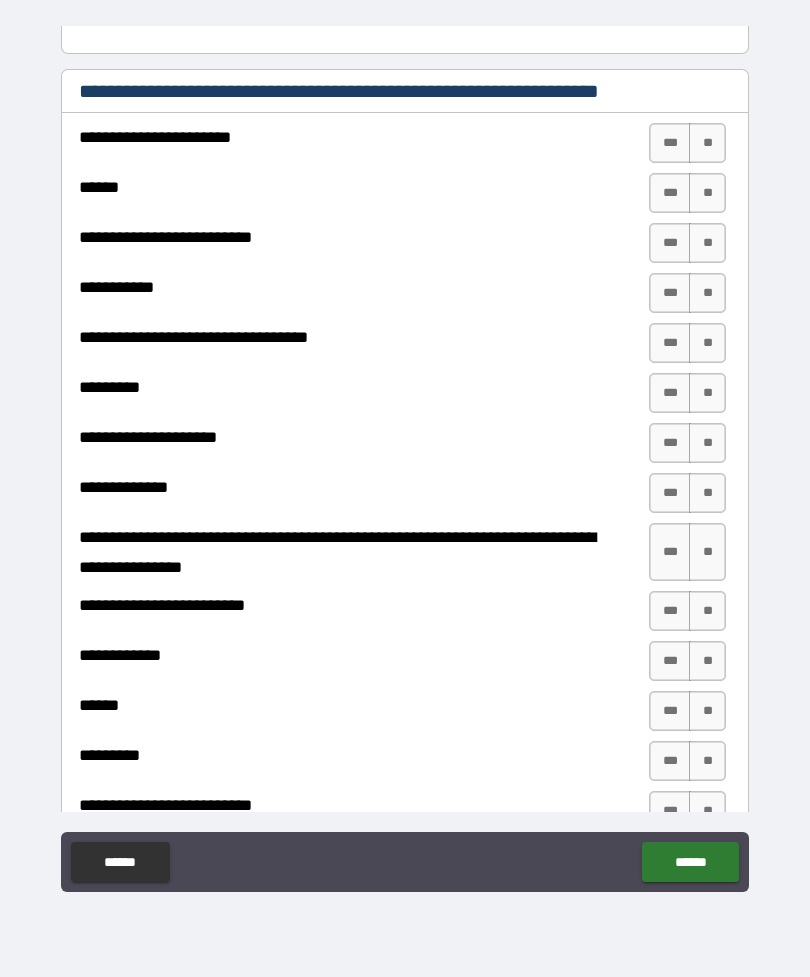scroll, scrollTop: 305, scrollLeft: 0, axis: vertical 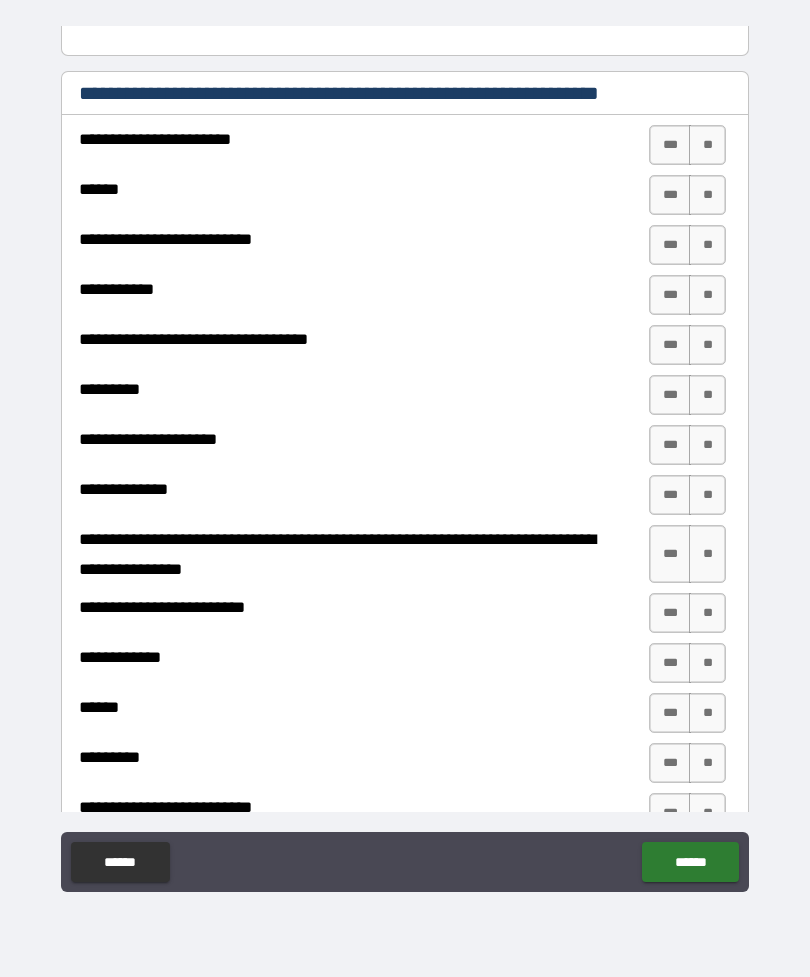 click on "**" at bounding box center [707, 145] 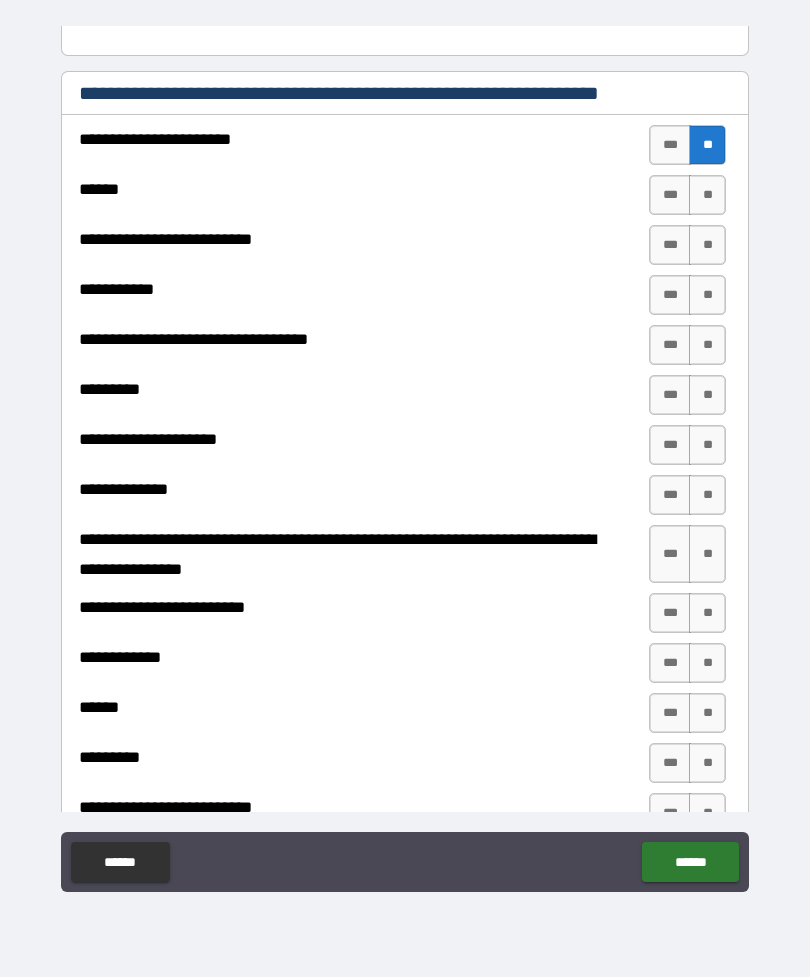 click on "**" at bounding box center (707, 195) 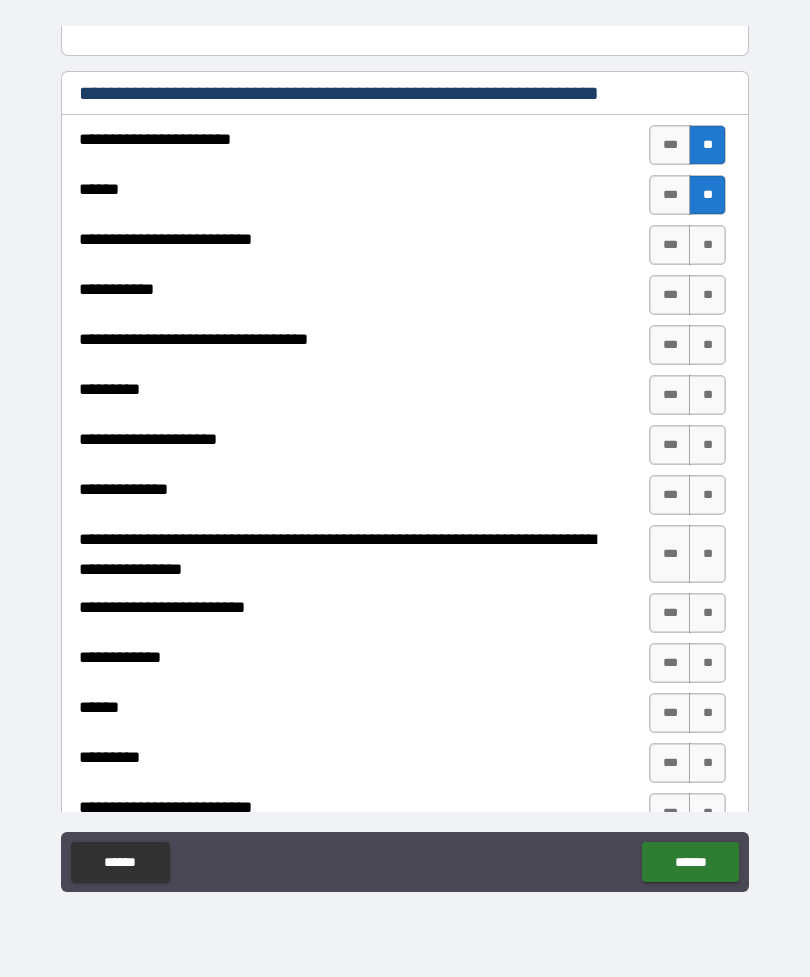click on "**" at bounding box center [707, 245] 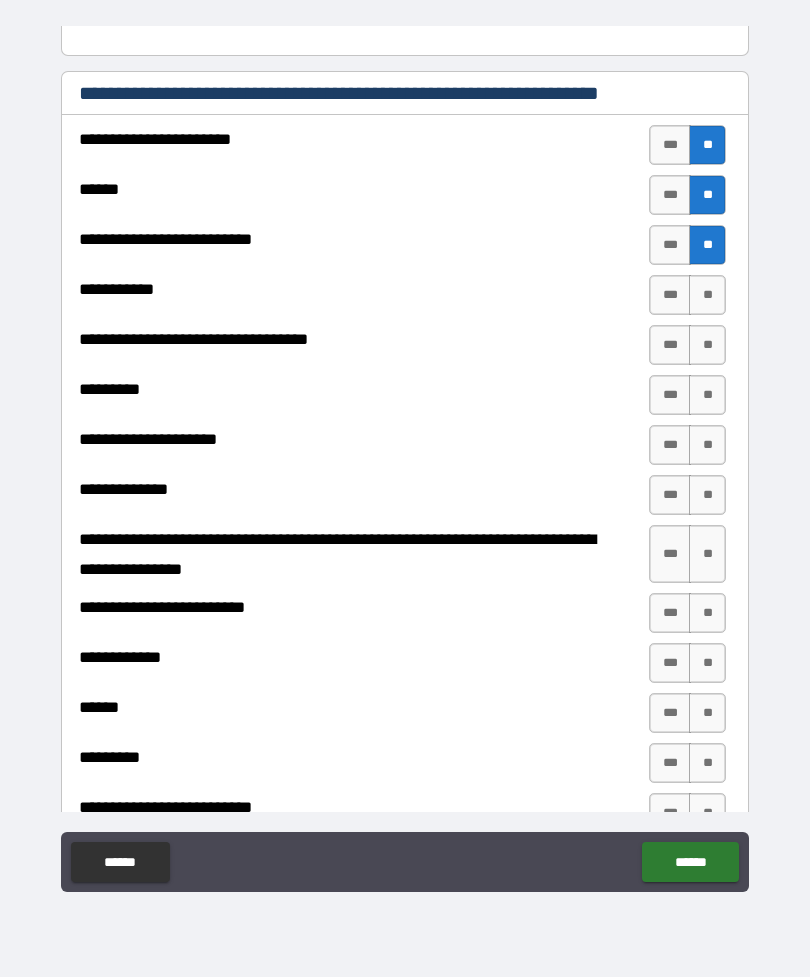 click on "**" at bounding box center [707, 295] 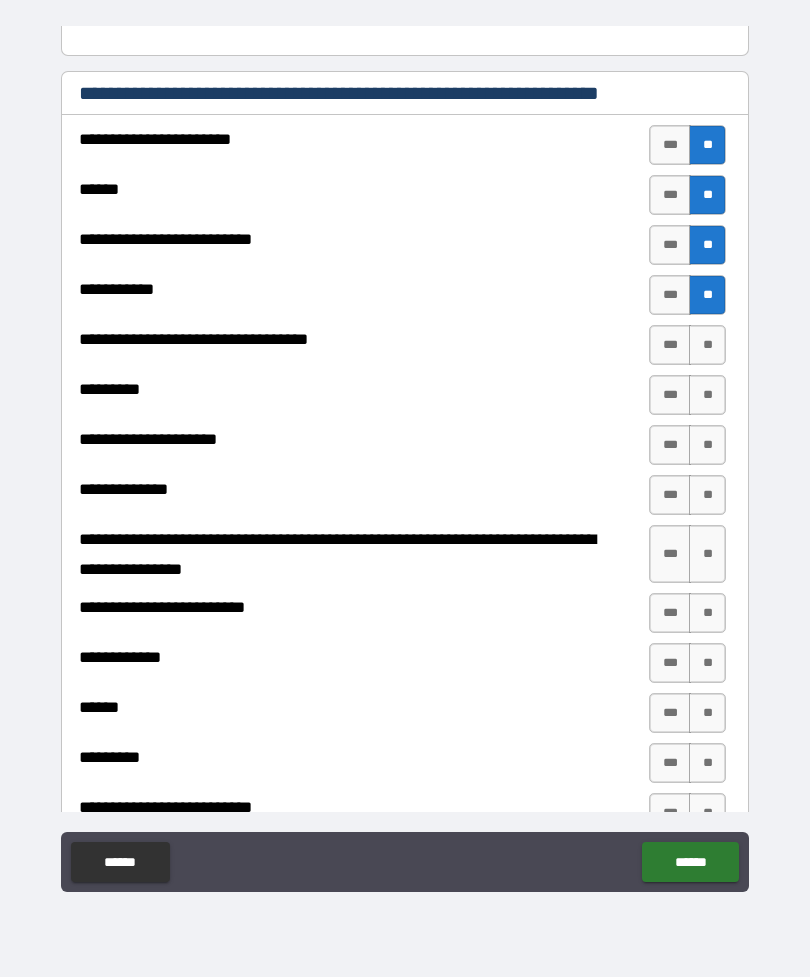 click on "**" at bounding box center (707, 295) 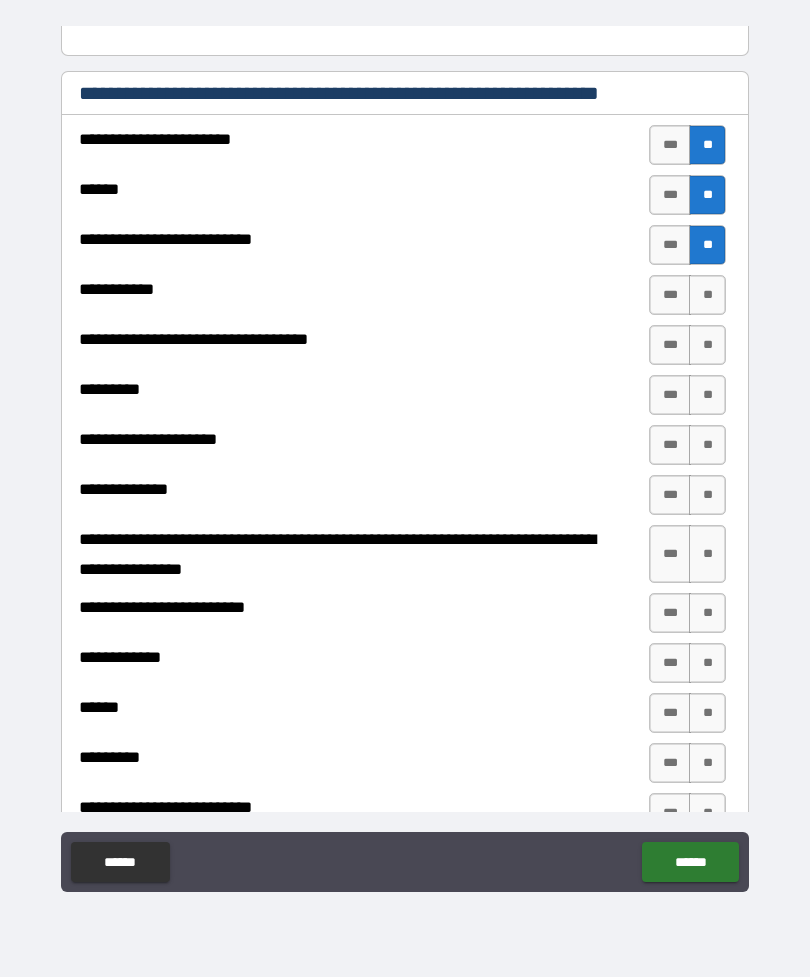 click on "**" at bounding box center [707, 395] 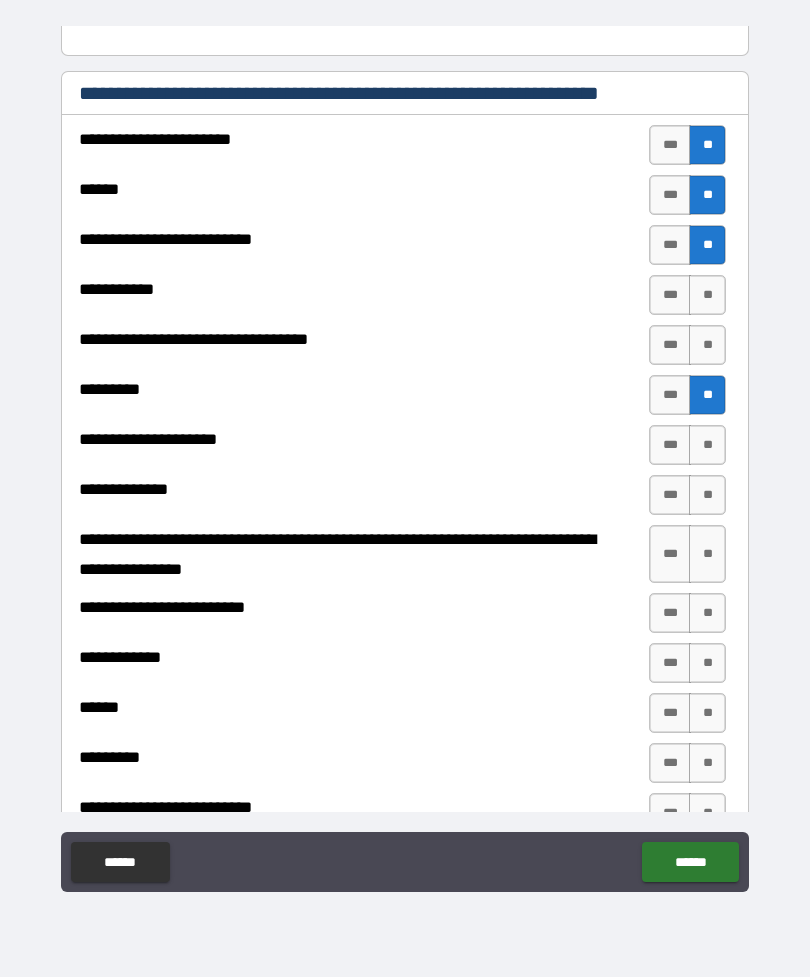 click on "**" at bounding box center [707, 345] 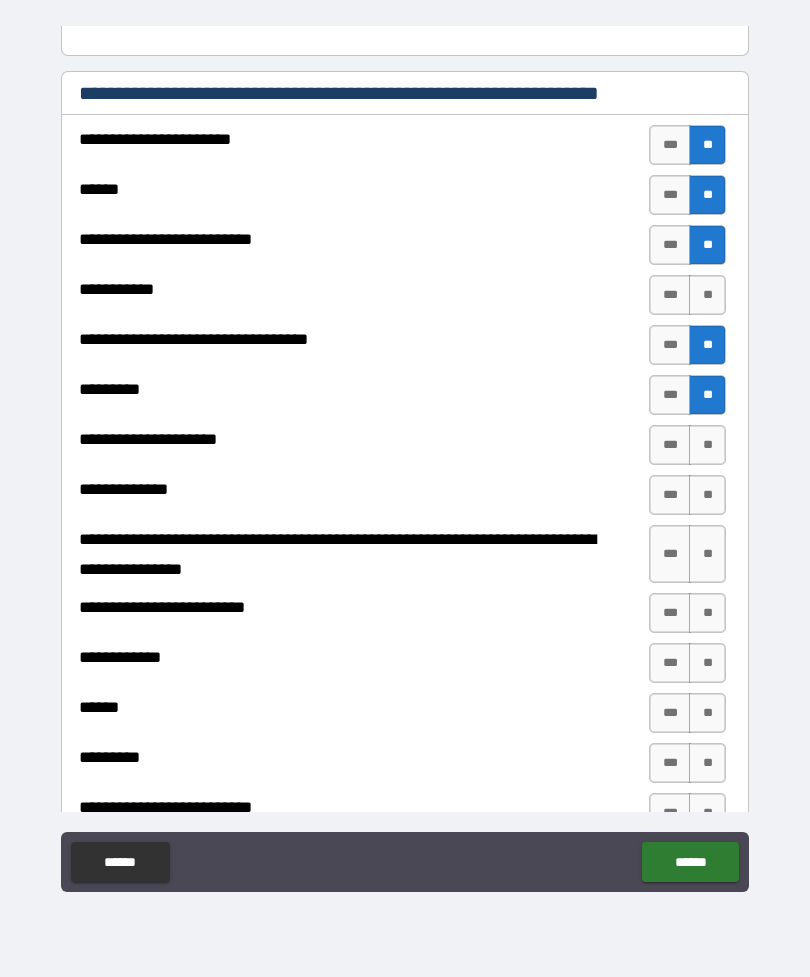 click on "**" at bounding box center [707, 295] 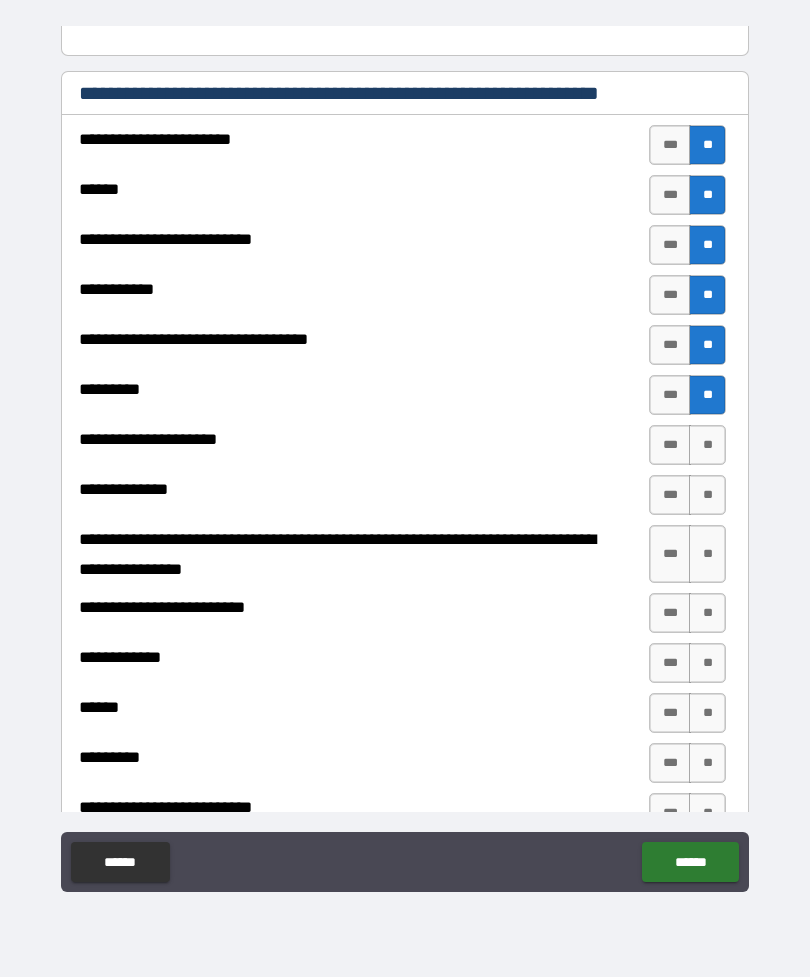 click on "**" at bounding box center (707, 445) 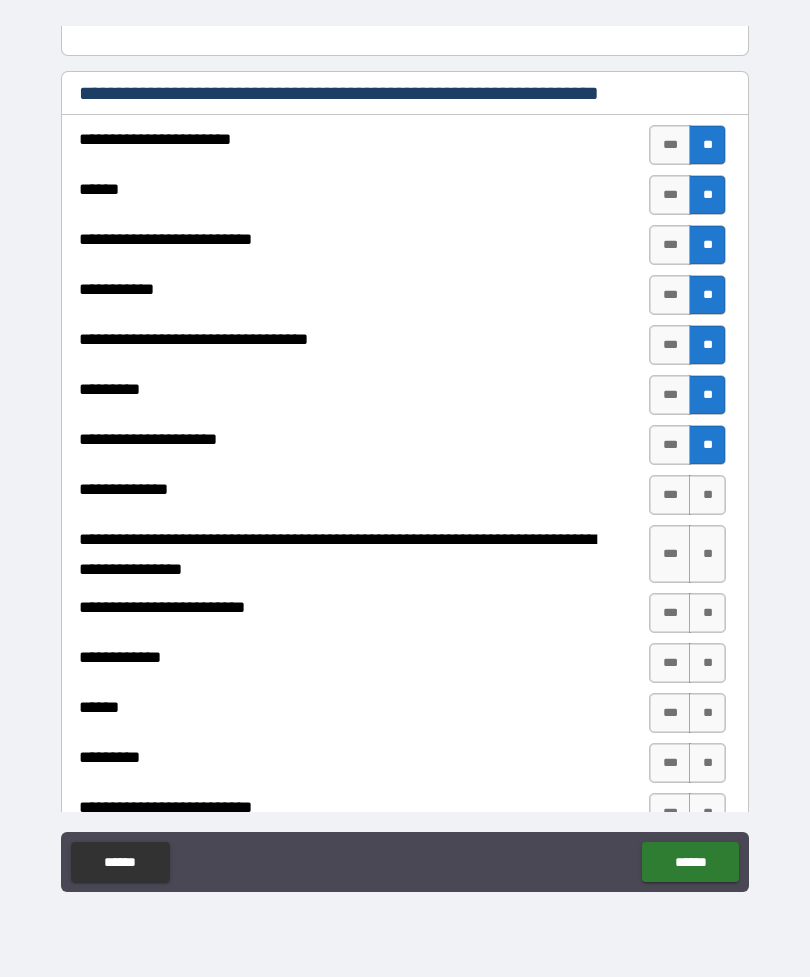 click on "**" at bounding box center [707, 495] 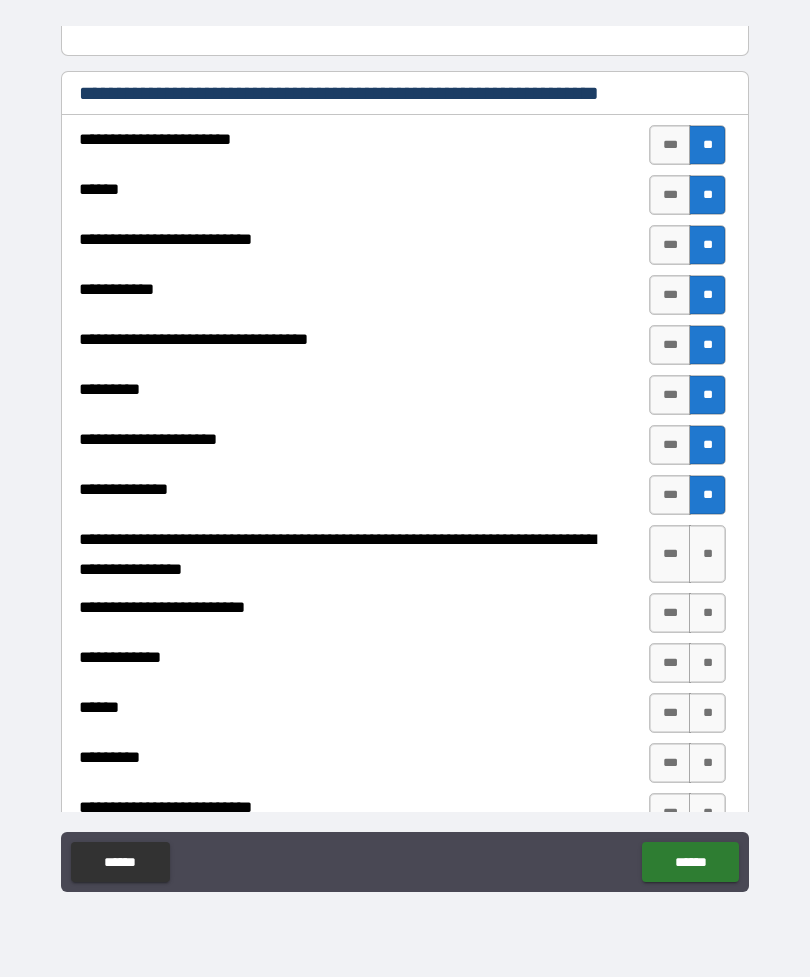 click on "**" at bounding box center [707, 554] 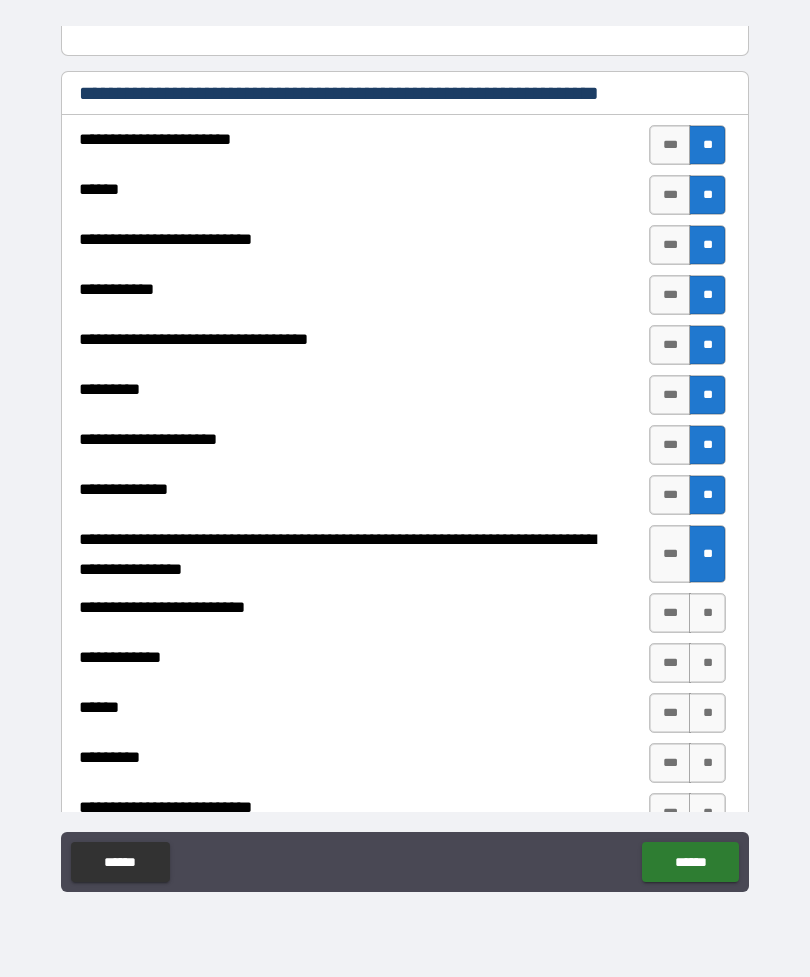 click on "**" at bounding box center (707, 613) 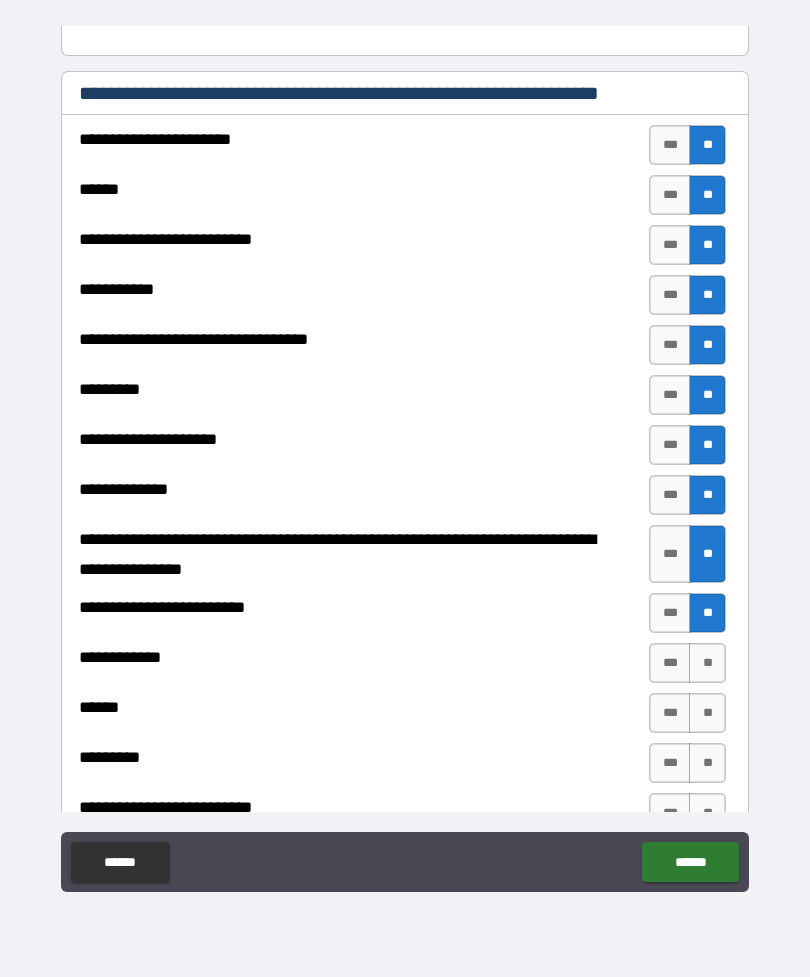 click on "**" at bounding box center (707, 663) 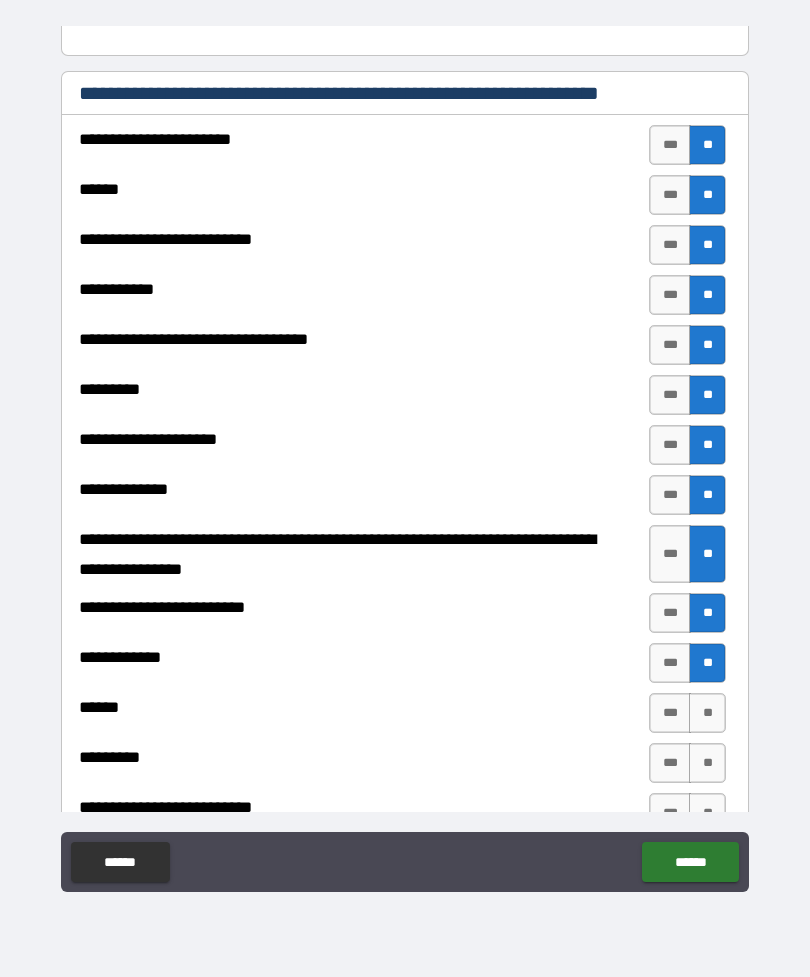 click on "**" at bounding box center [707, 713] 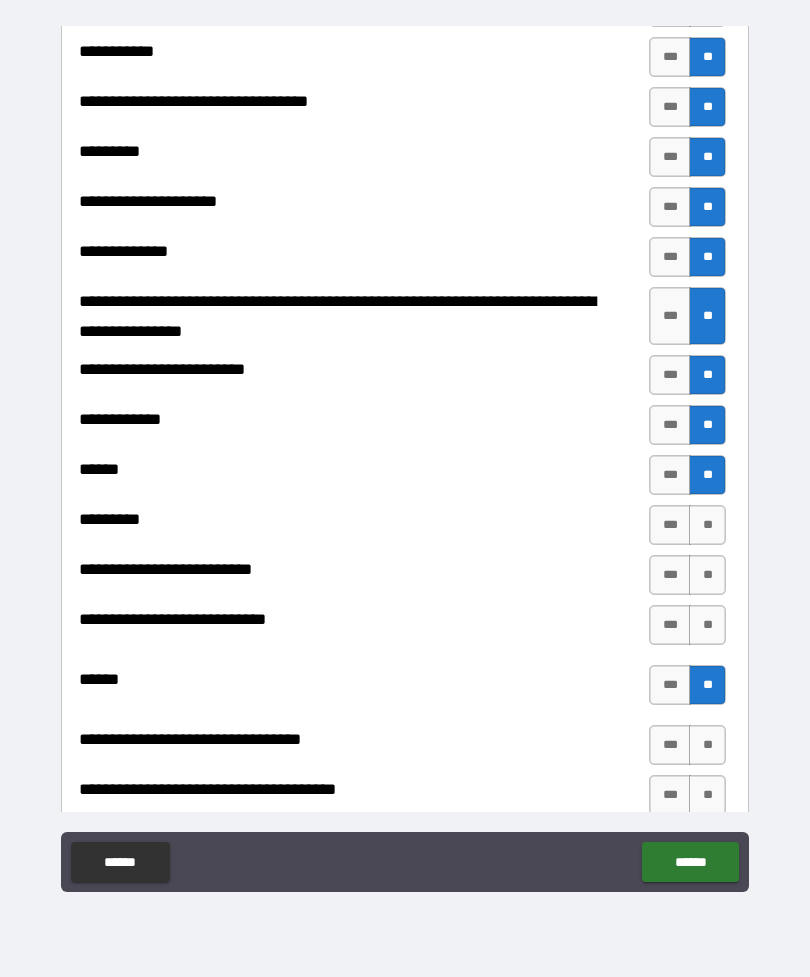 scroll, scrollTop: 546, scrollLeft: 0, axis: vertical 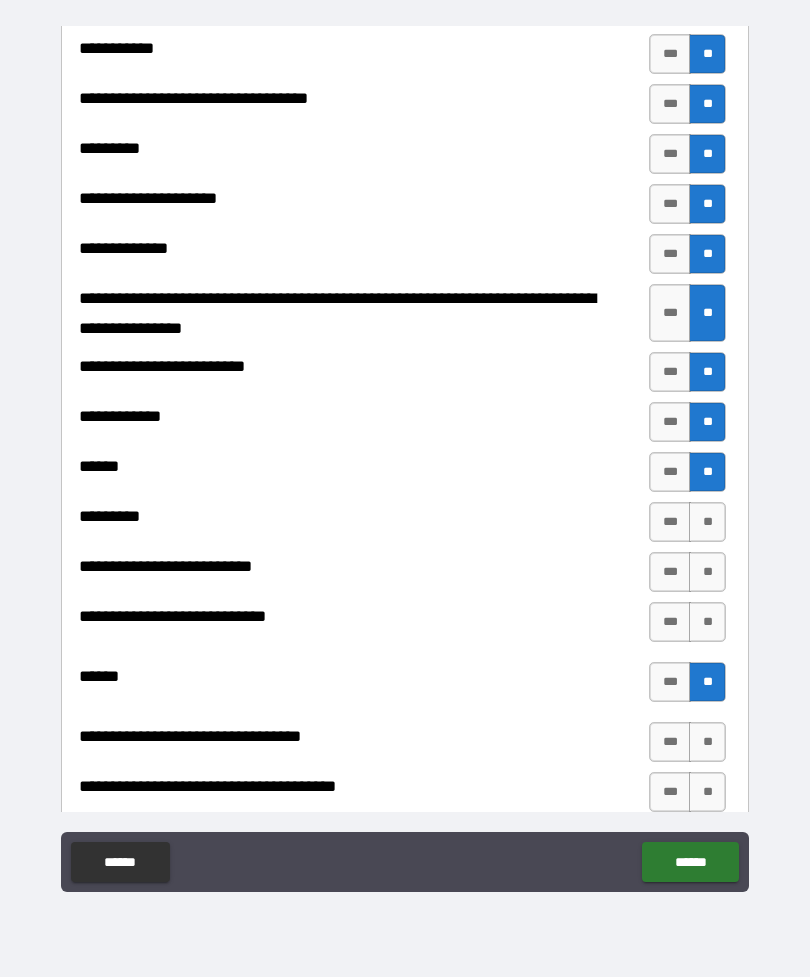 click on "**" at bounding box center [707, 522] 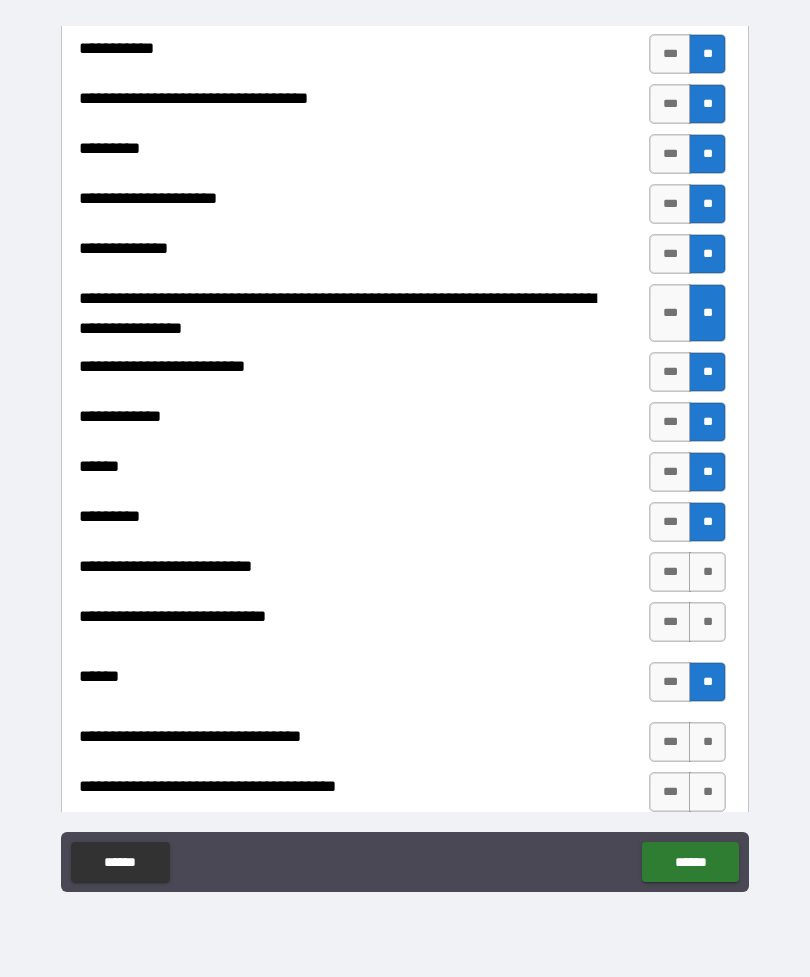 click on "**" at bounding box center [707, 572] 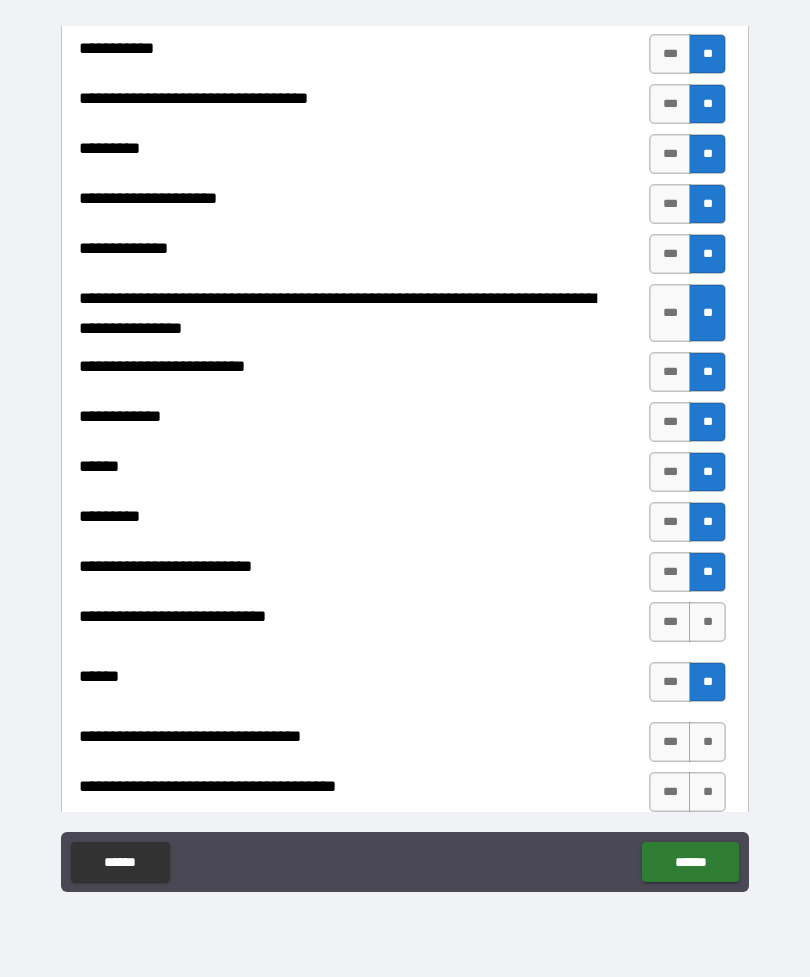 click on "**" at bounding box center (707, 622) 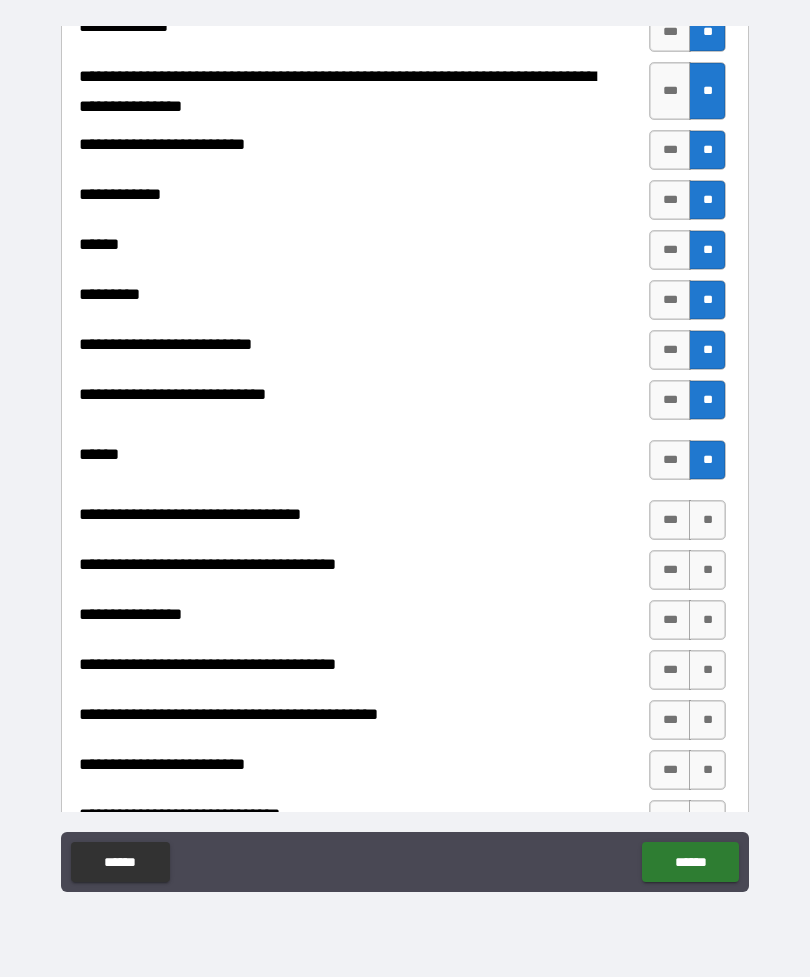 scroll, scrollTop: 769, scrollLeft: 0, axis: vertical 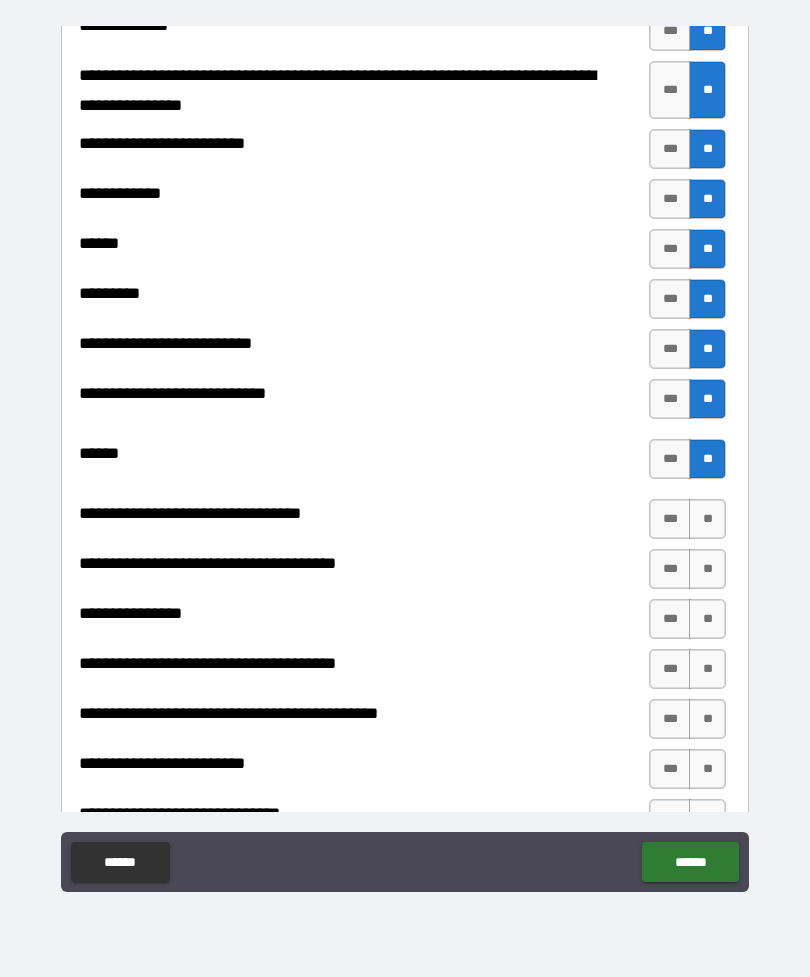 click on "**" at bounding box center [707, 519] 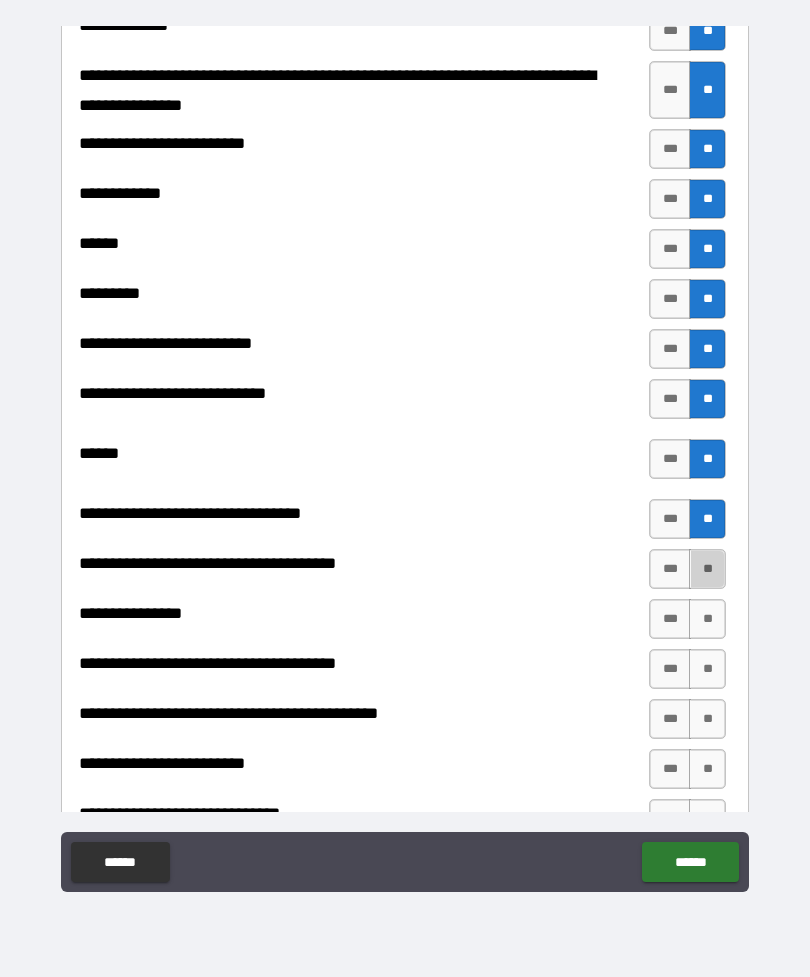 click on "**" at bounding box center [707, 569] 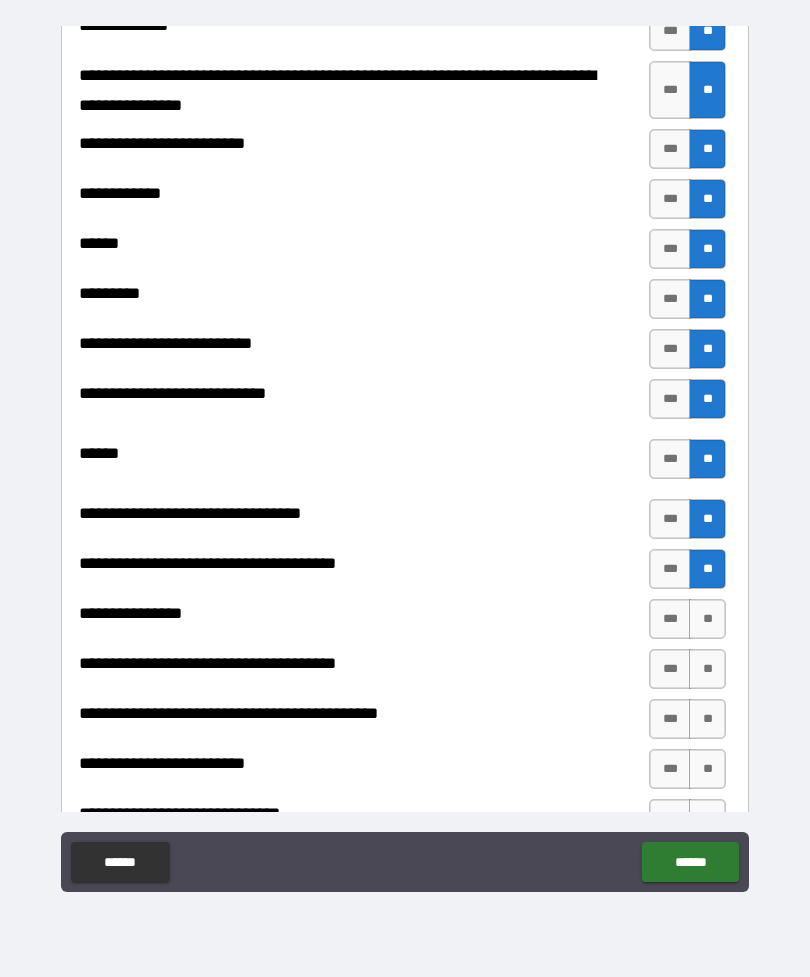 click on "**" at bounding box center (707, 619) 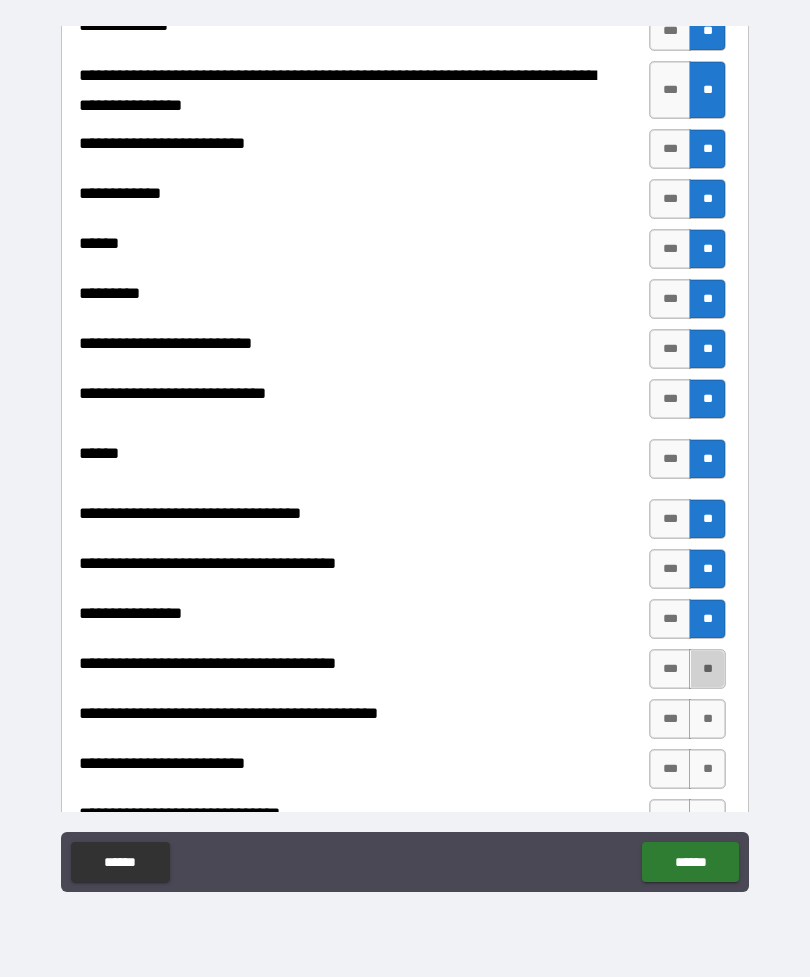 click on "**" at bounding box center (707, 669) 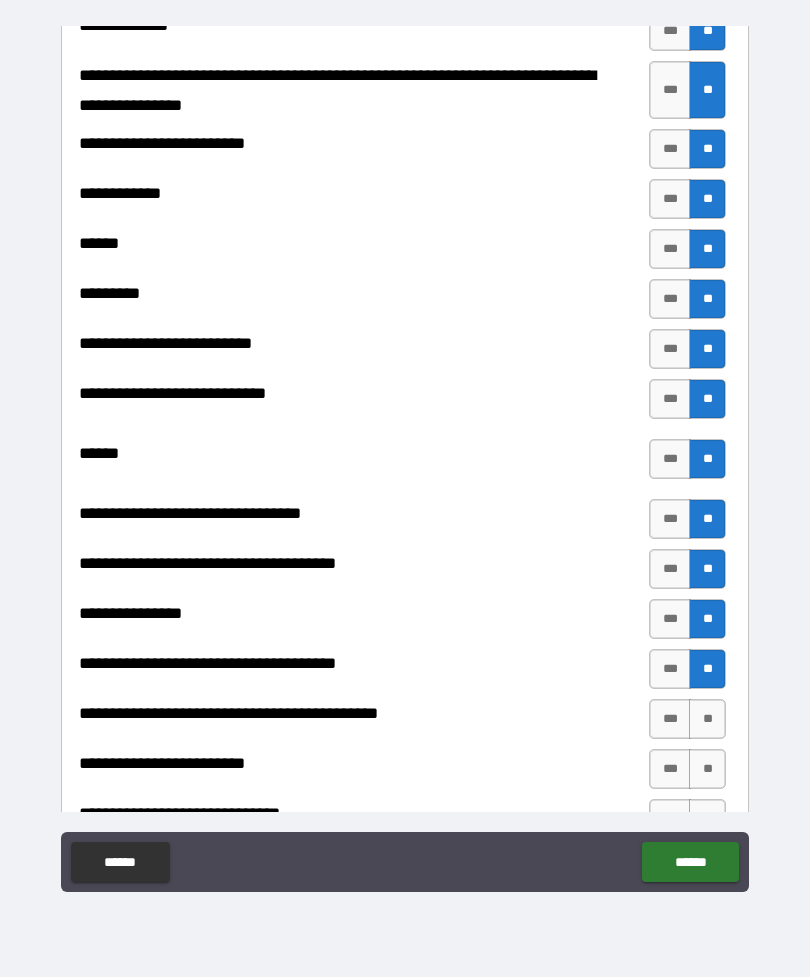 click on "**" at bounding box center [707, 719] 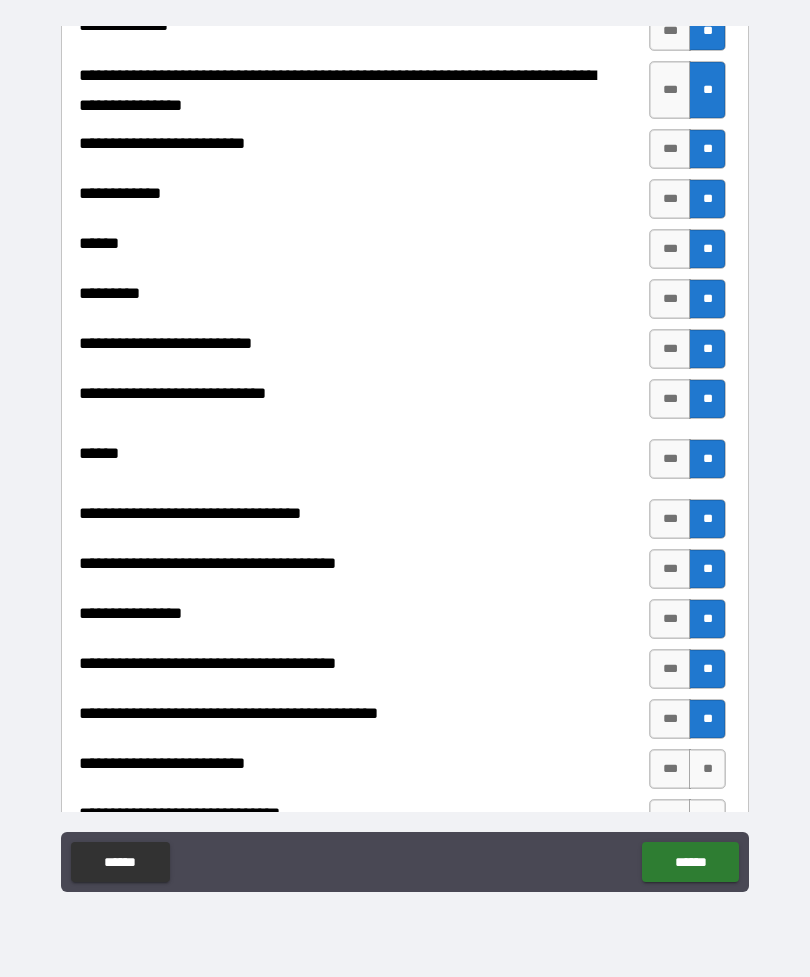 click on "**" at bounding box center [707, 769] 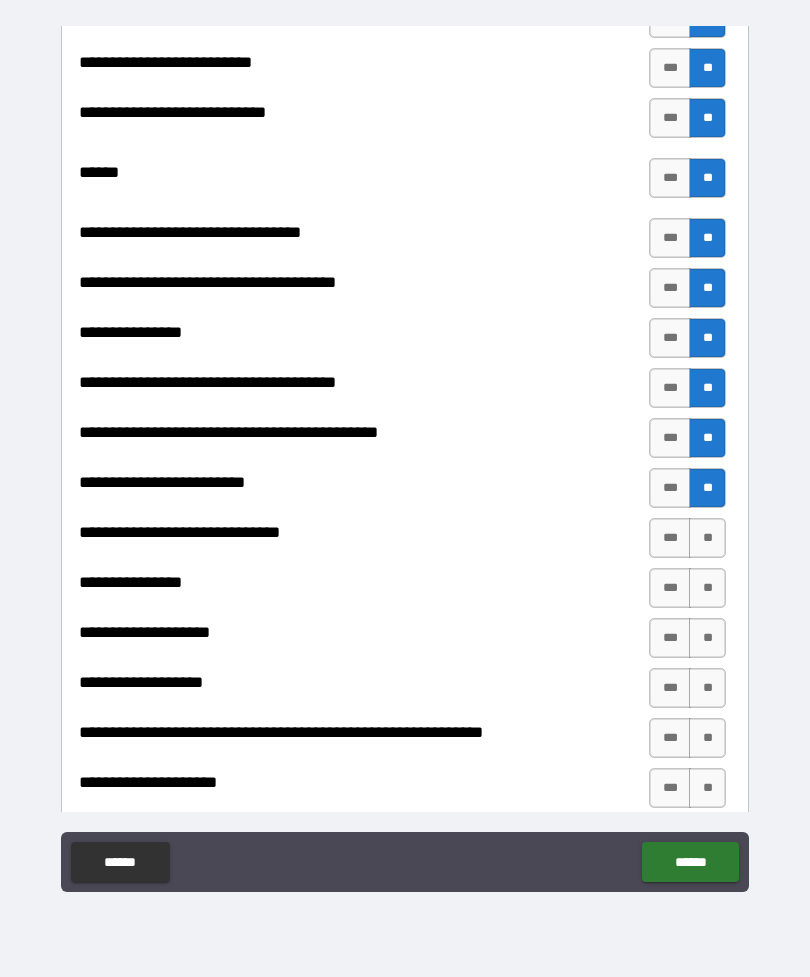 scroll, scrollTop: 1051, scrollLeft: 0, axis: vertical 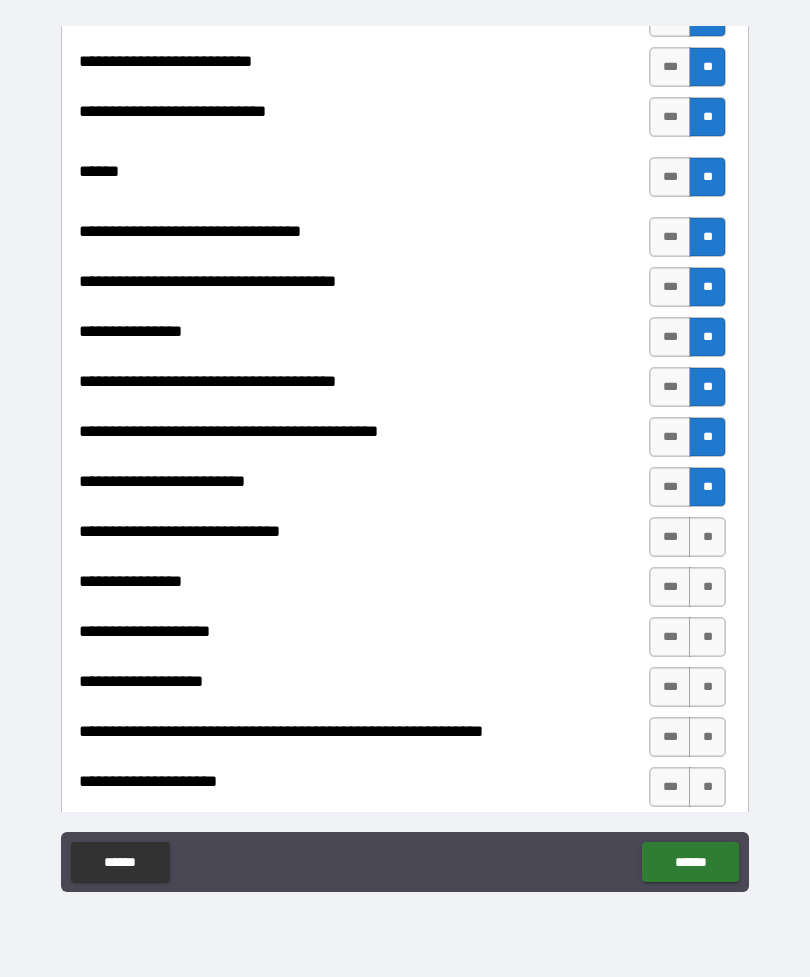 click on "**" at bounding box center [707, 537] 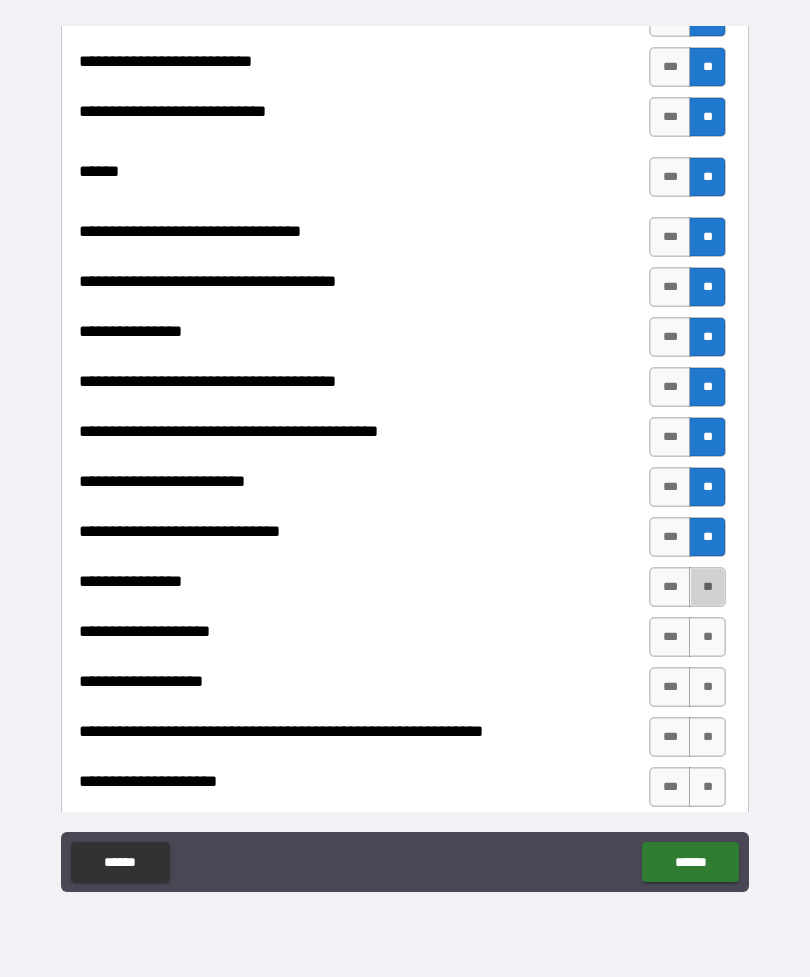 click on "**" at bounding box center [707, 587] 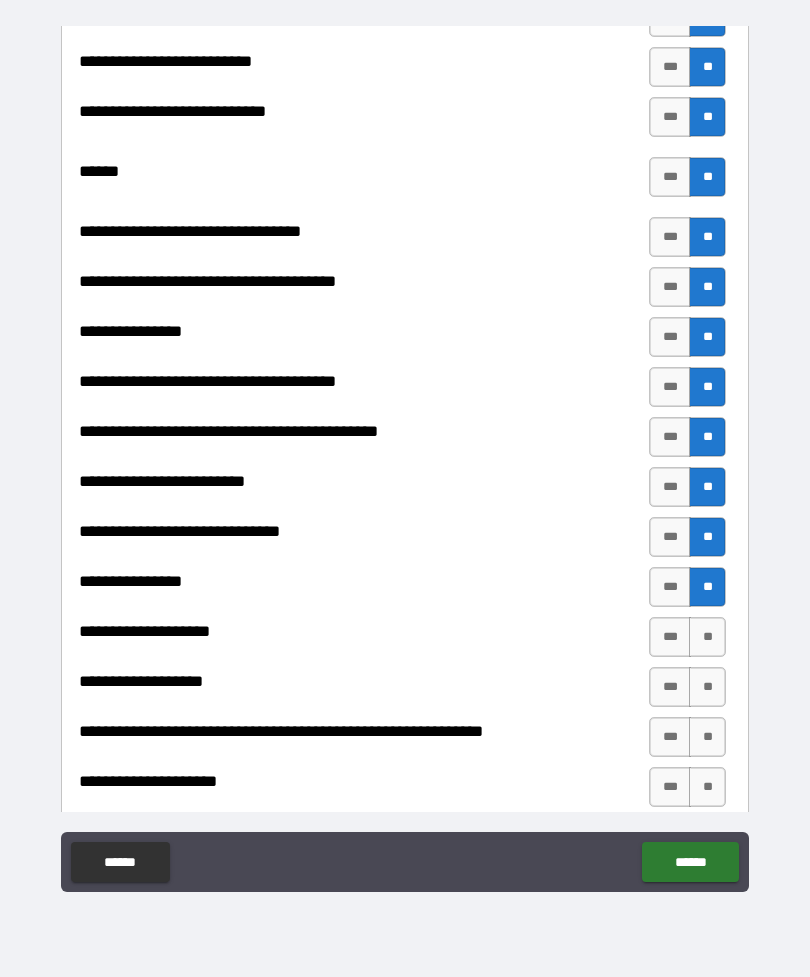 click on "**" at bounding box center (707, 637) 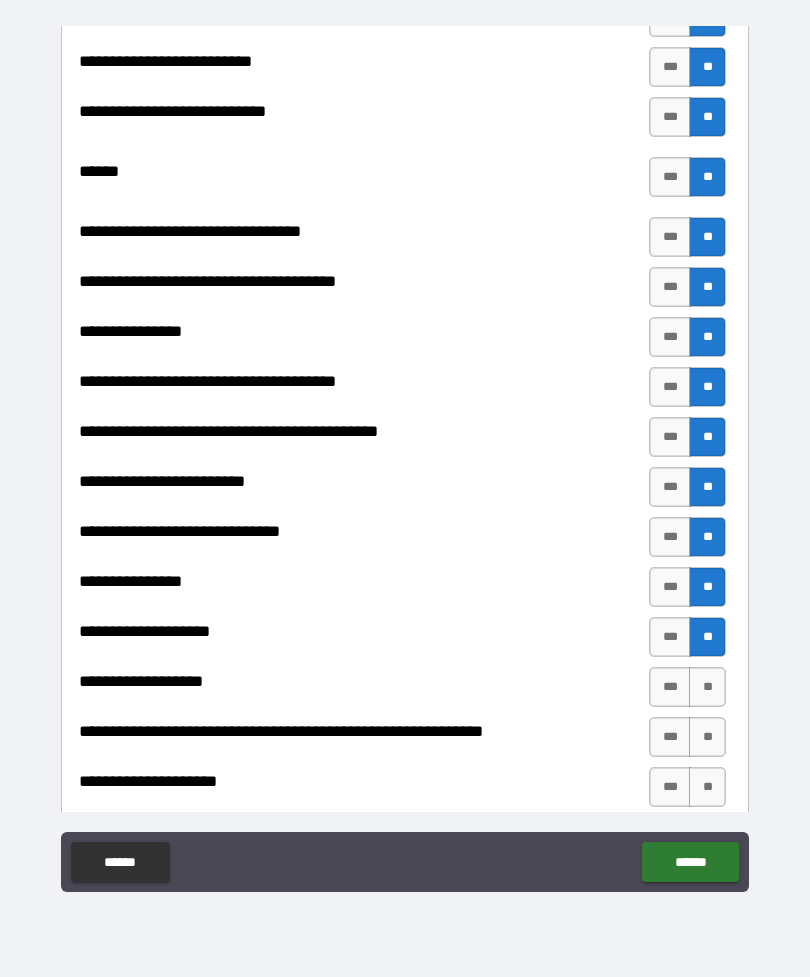 click on "**" at bounding box center [707, 687] 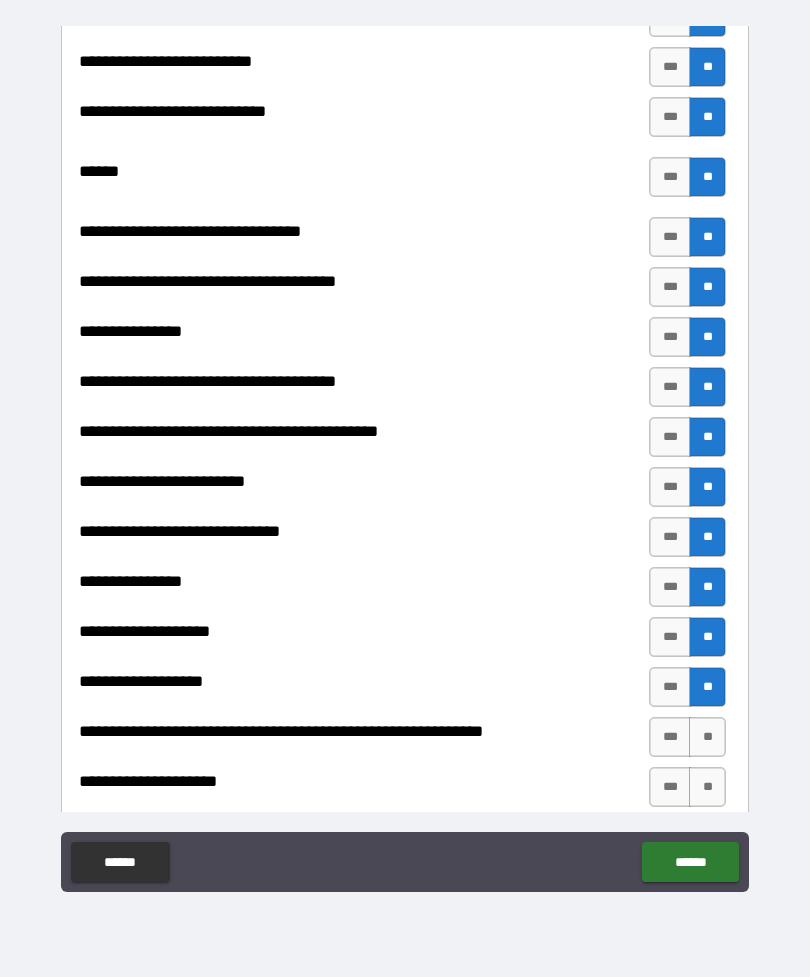 click on "**" at bounding box center [707, 737] 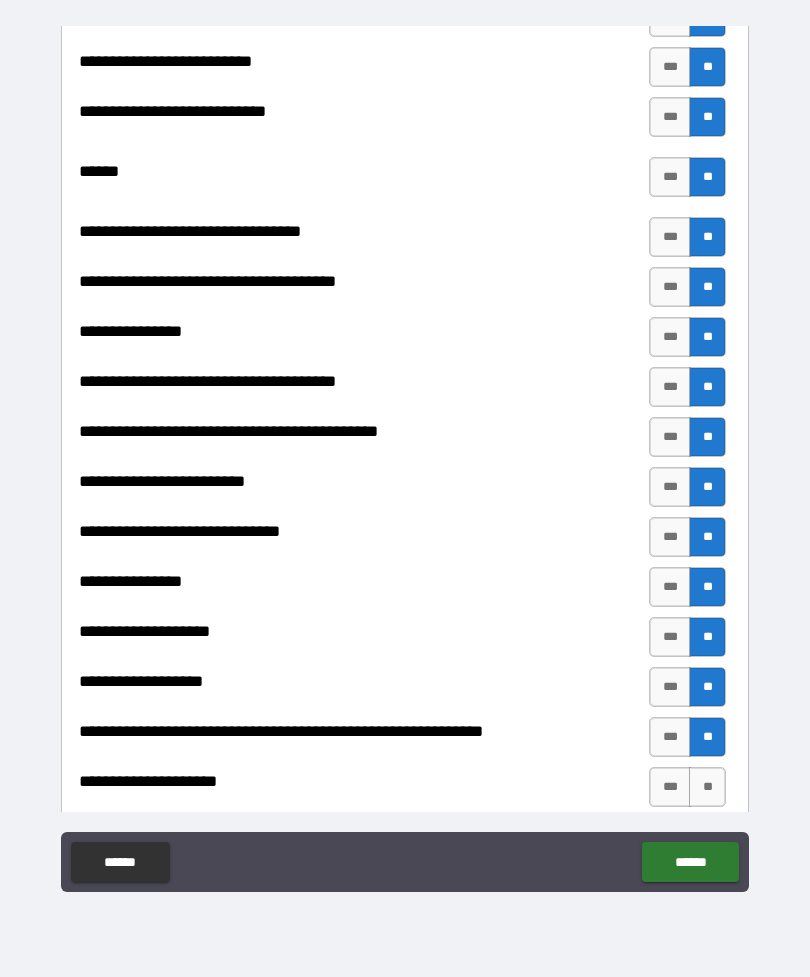 click on "**" at bounding box center (707, 787) 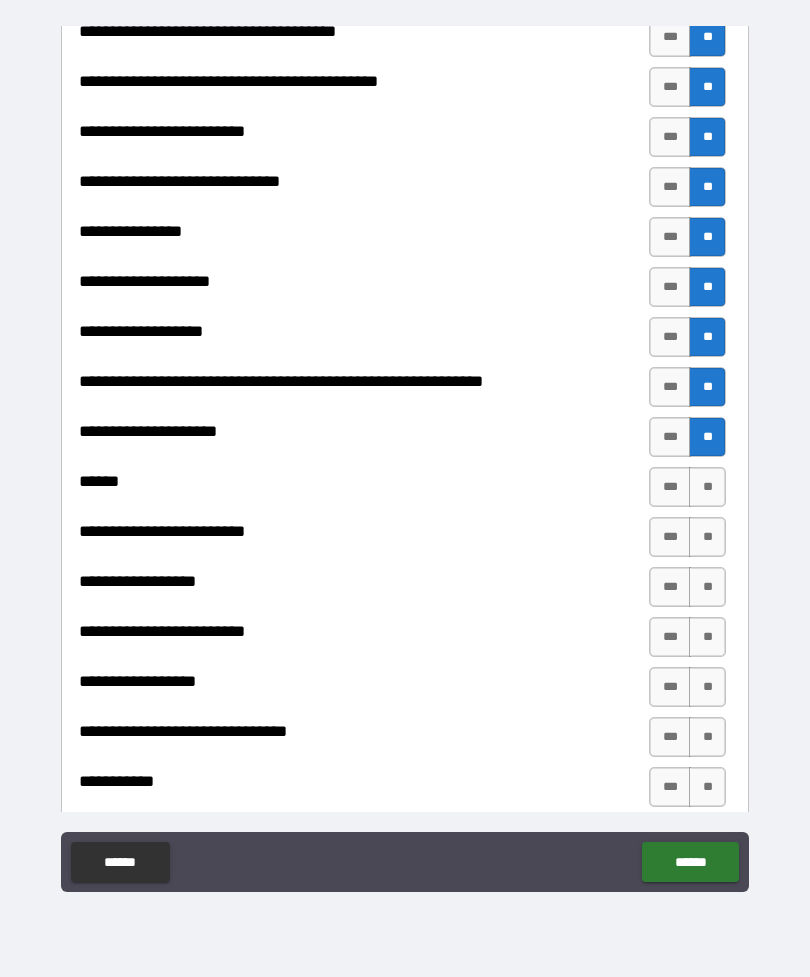 scroll, scrollTop: 1402, scrollLeft: 0, axis: vertical 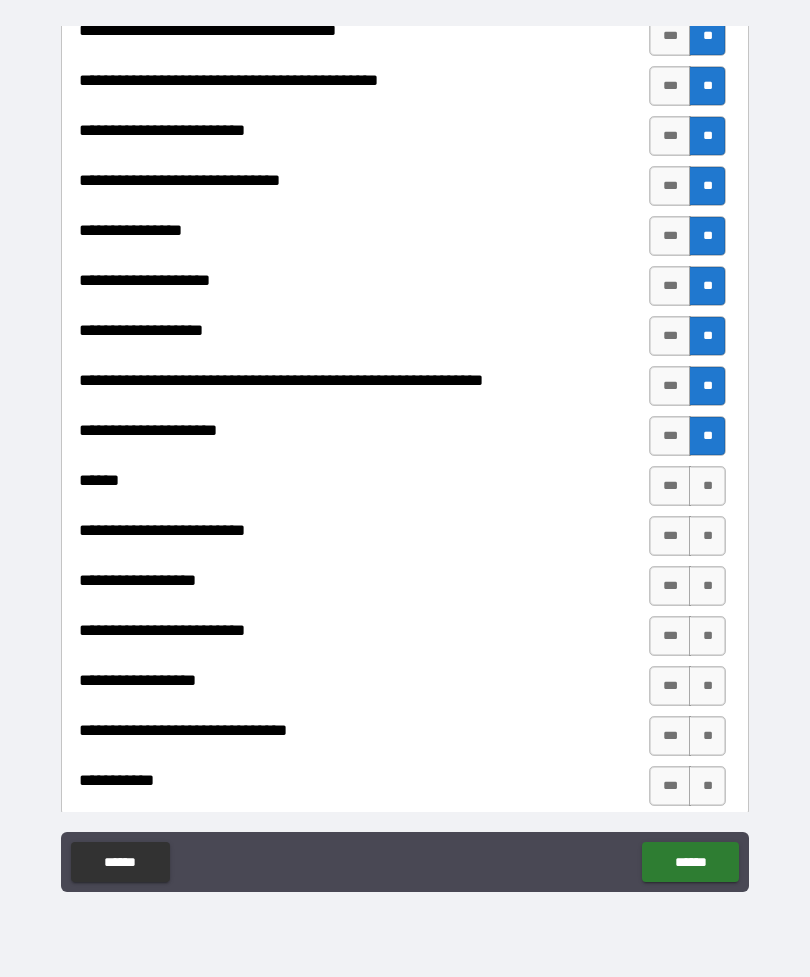 click on "**" at bounding box center (707, 486) 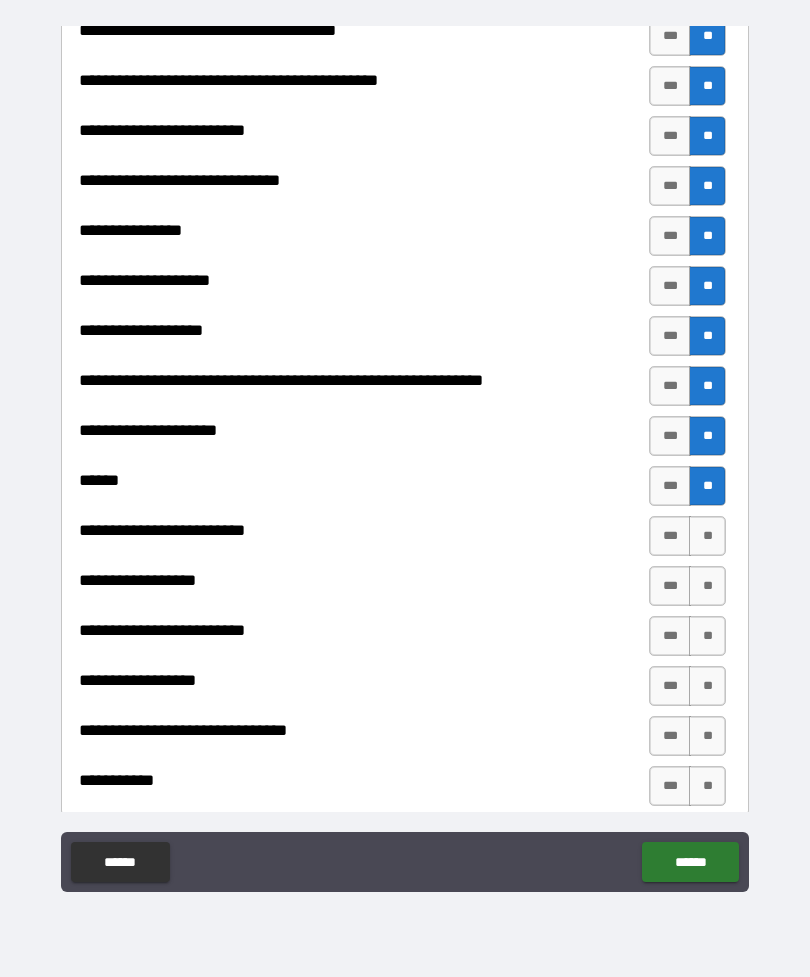 click on "**" at bounding box center (707, 536) 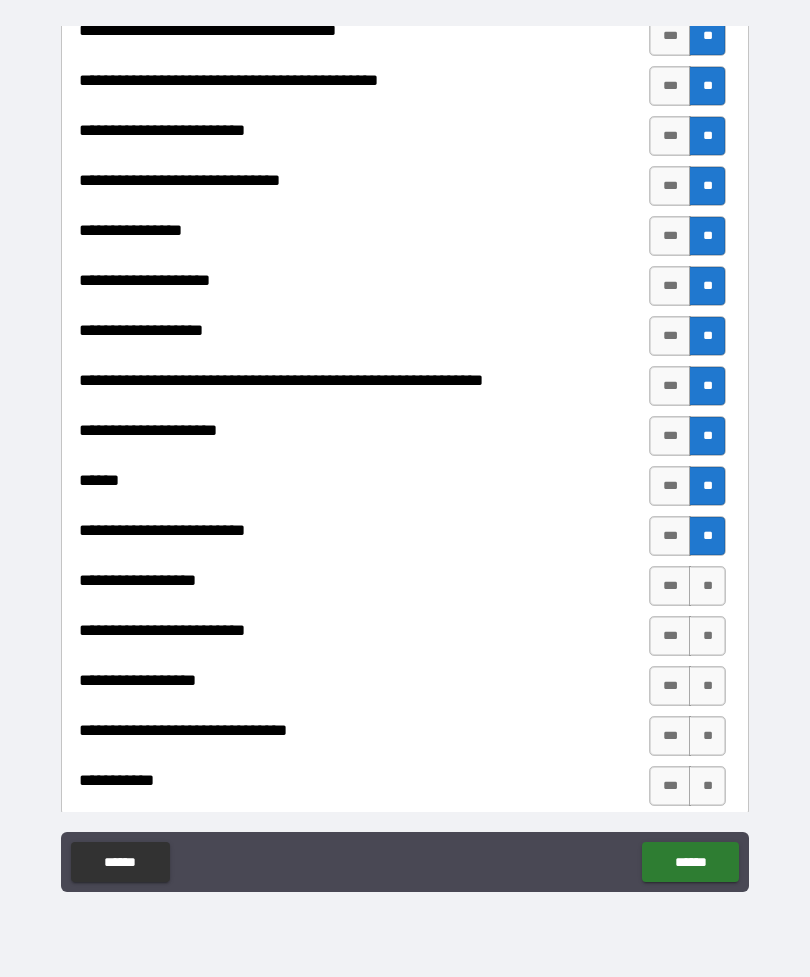 click on "**" at bounding box center (707, 586) 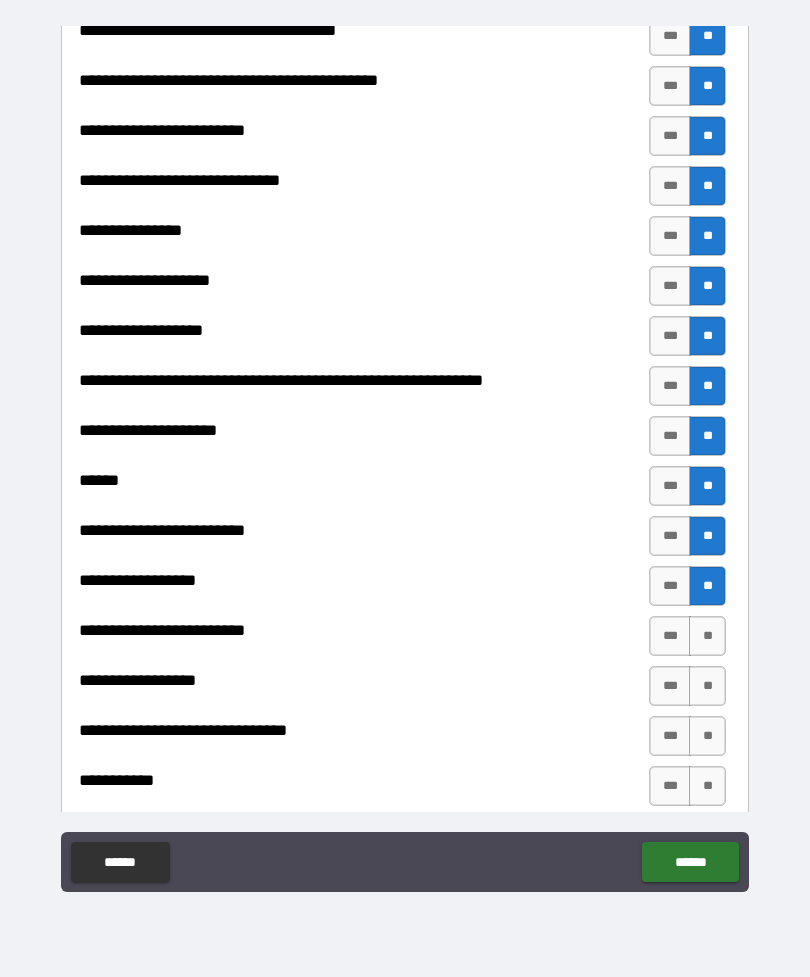 click on "**" at bounding box center (707, 636) 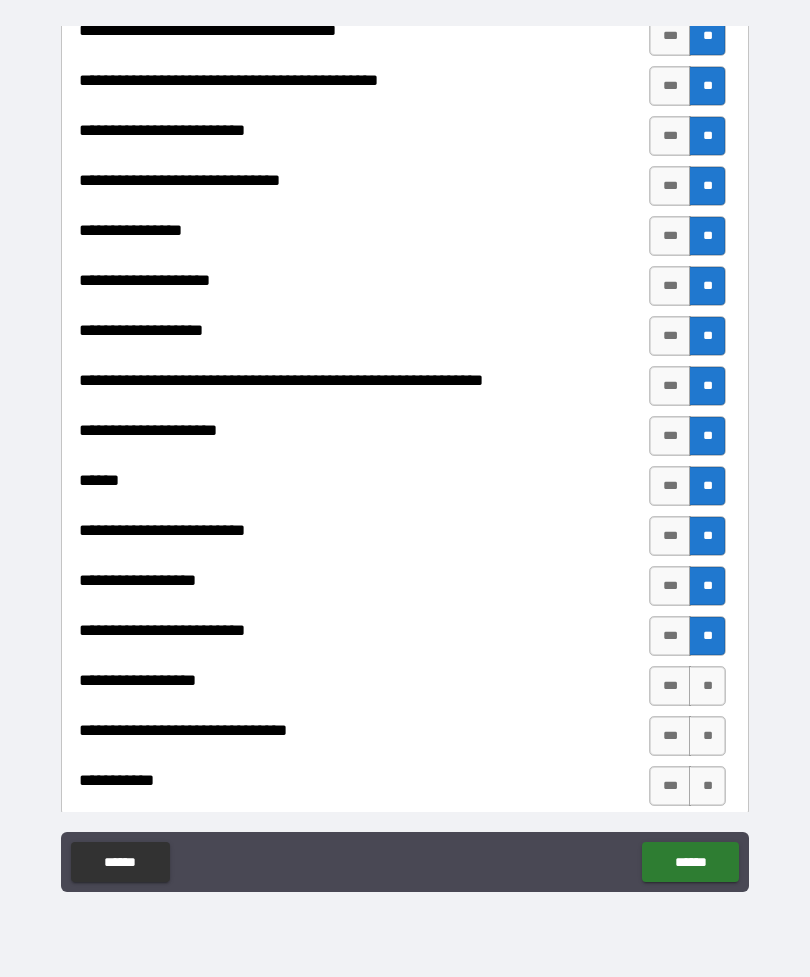 click on "**" at bounding box center [707, 686] 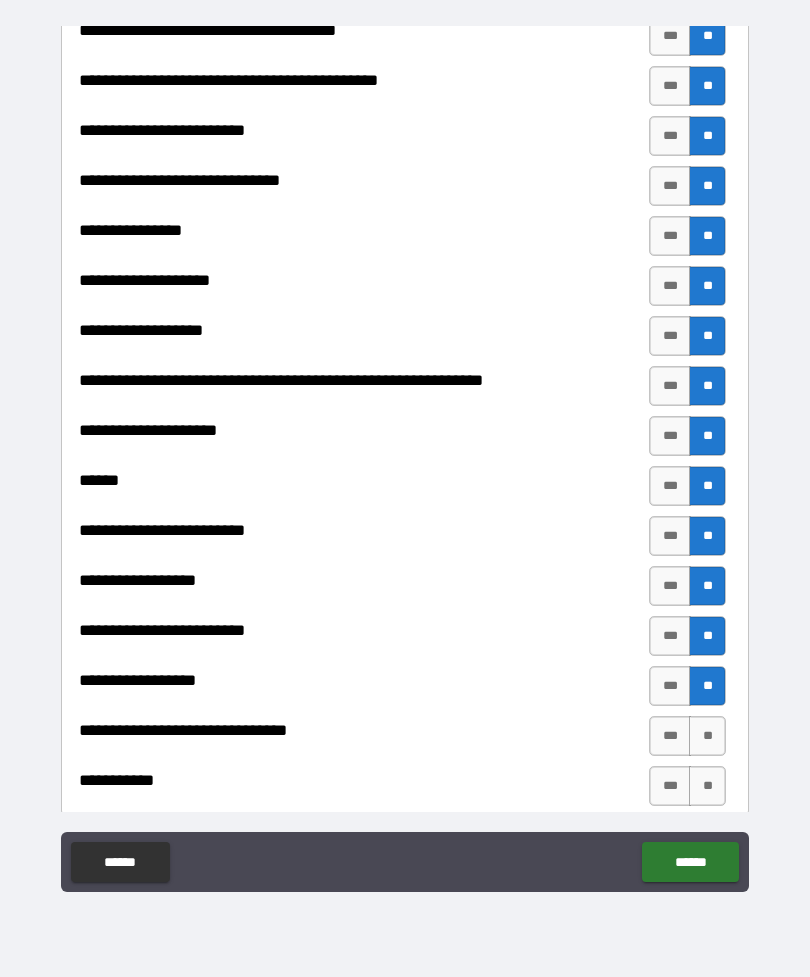 click on "**" at bounding box center [707, 736] 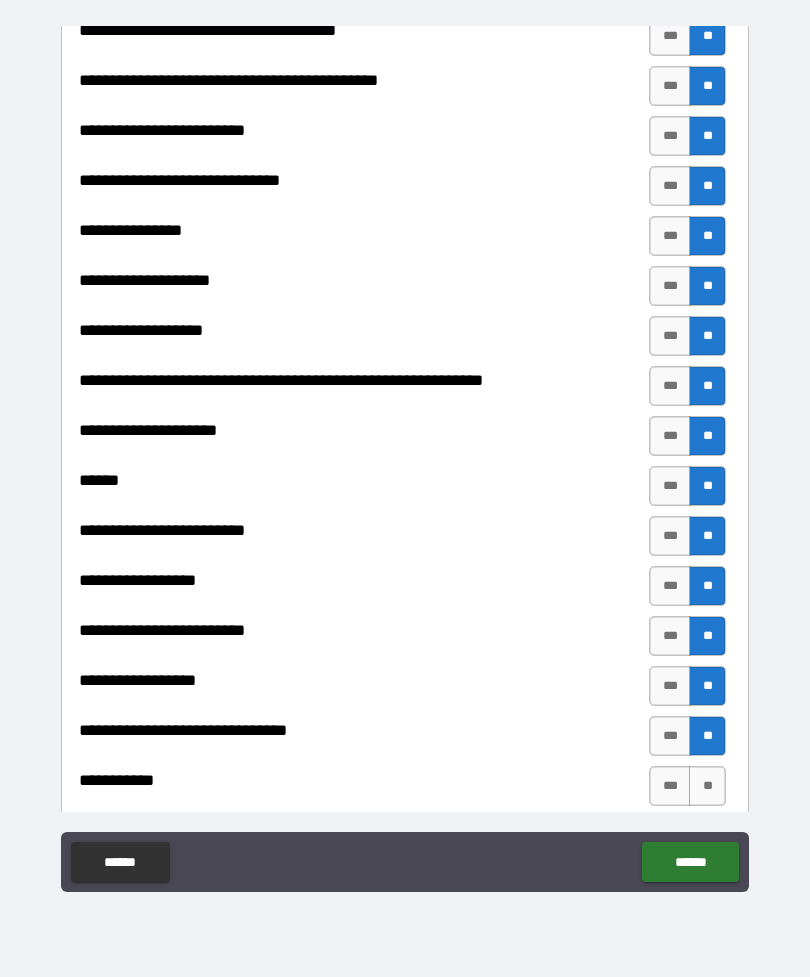 click on "**" at bounding box center (707, 786) 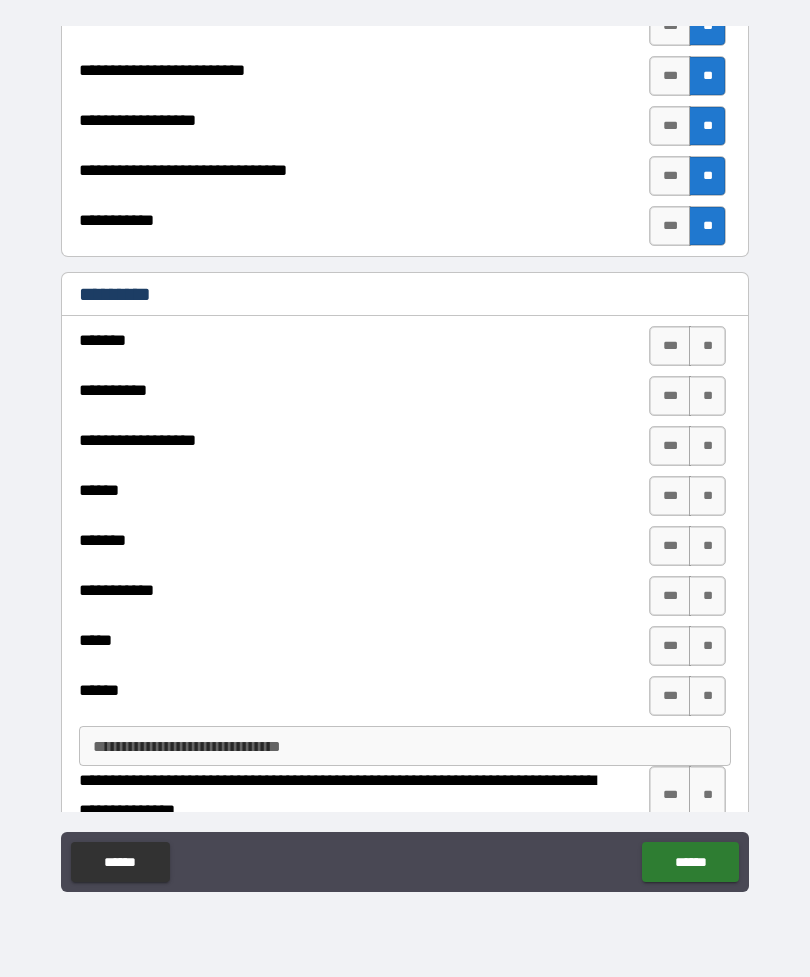 scroll, scrollTop: 1965, scrollLeft: 0, axis: vertical 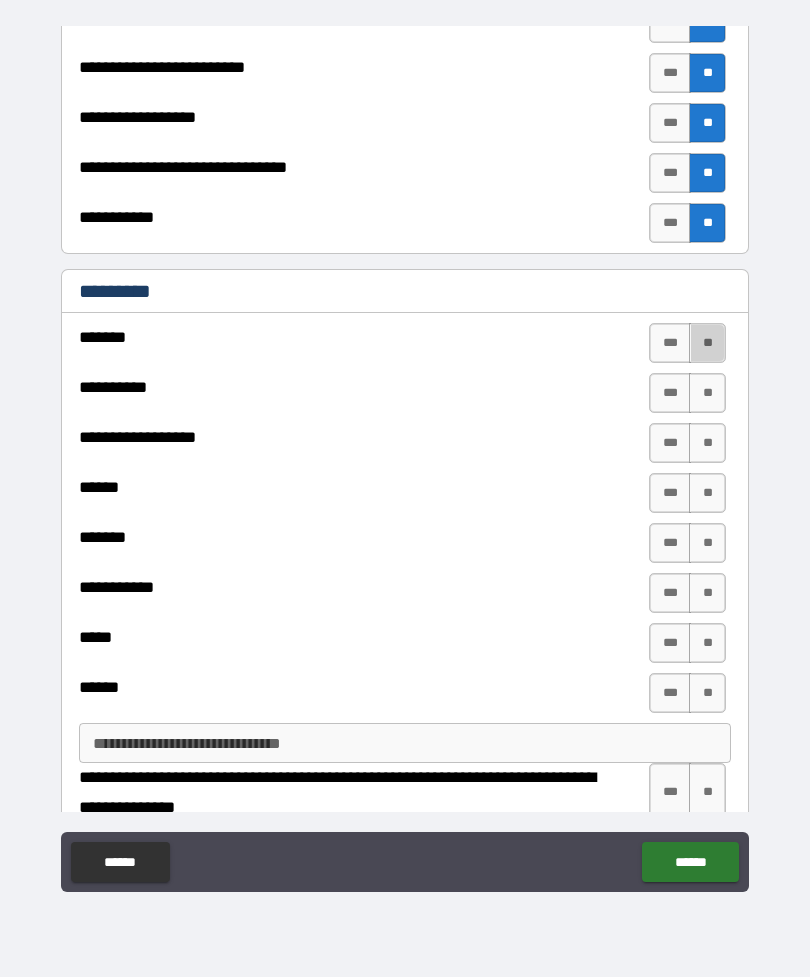 click on "**" at bounding box center (707, 343) 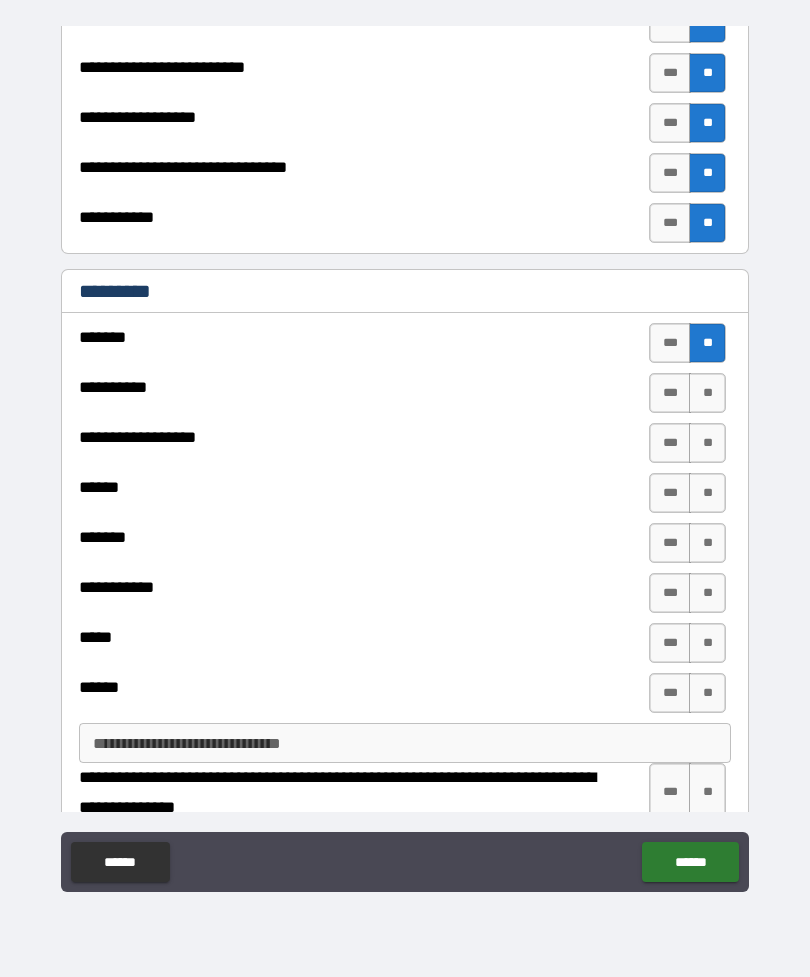 click on "**" at bounding box center [707, 393] 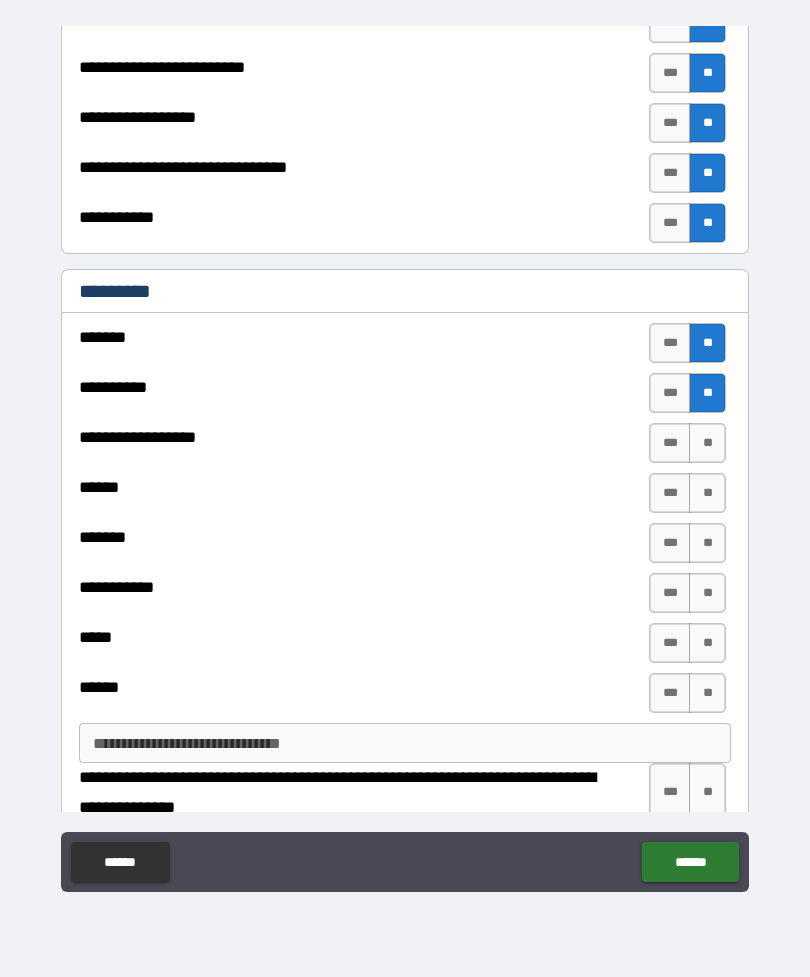 click on "**" at bounding box center (707, 443) 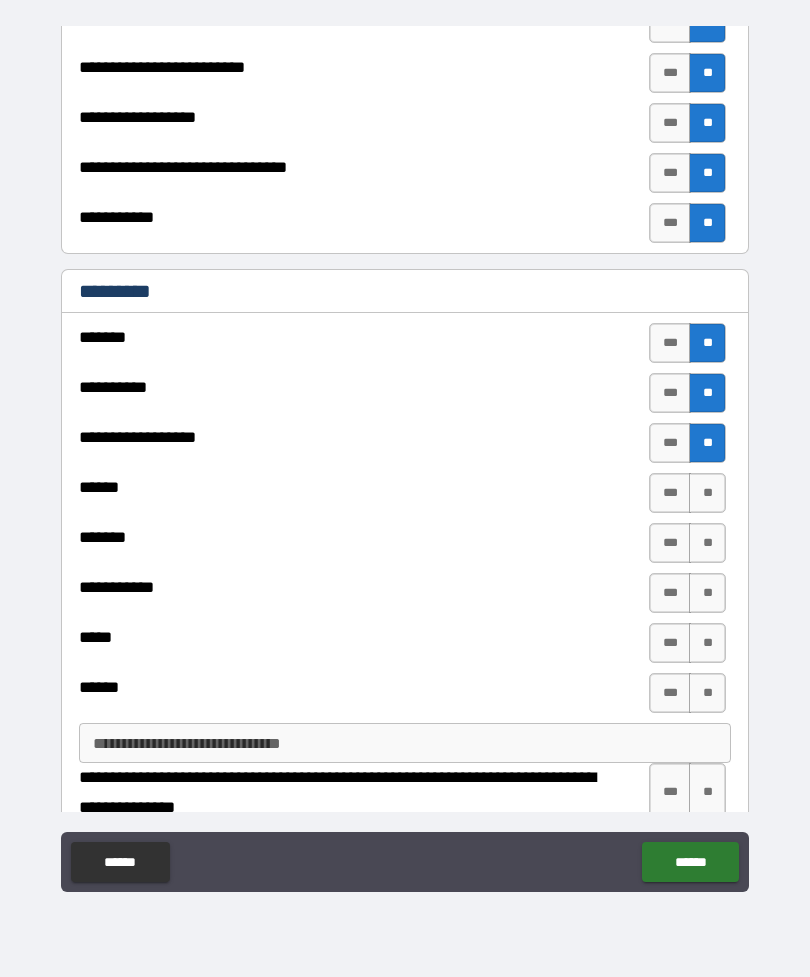 click on "**" at bounding box center (707, 493) 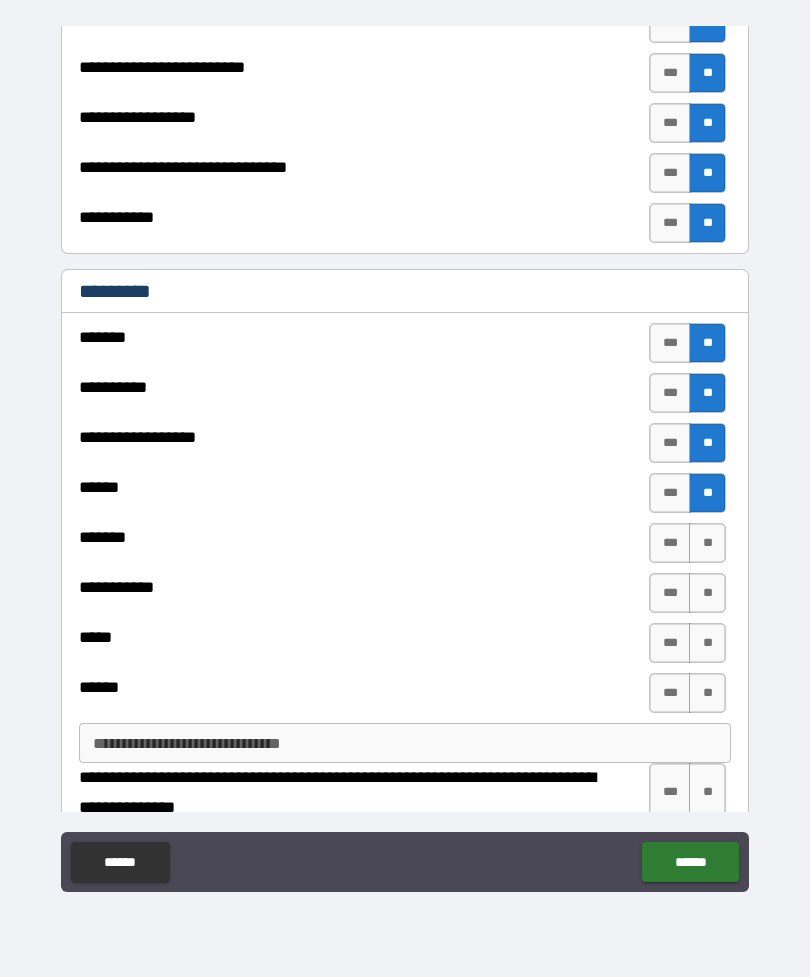 click on "**" at bounding box center [707, 543] 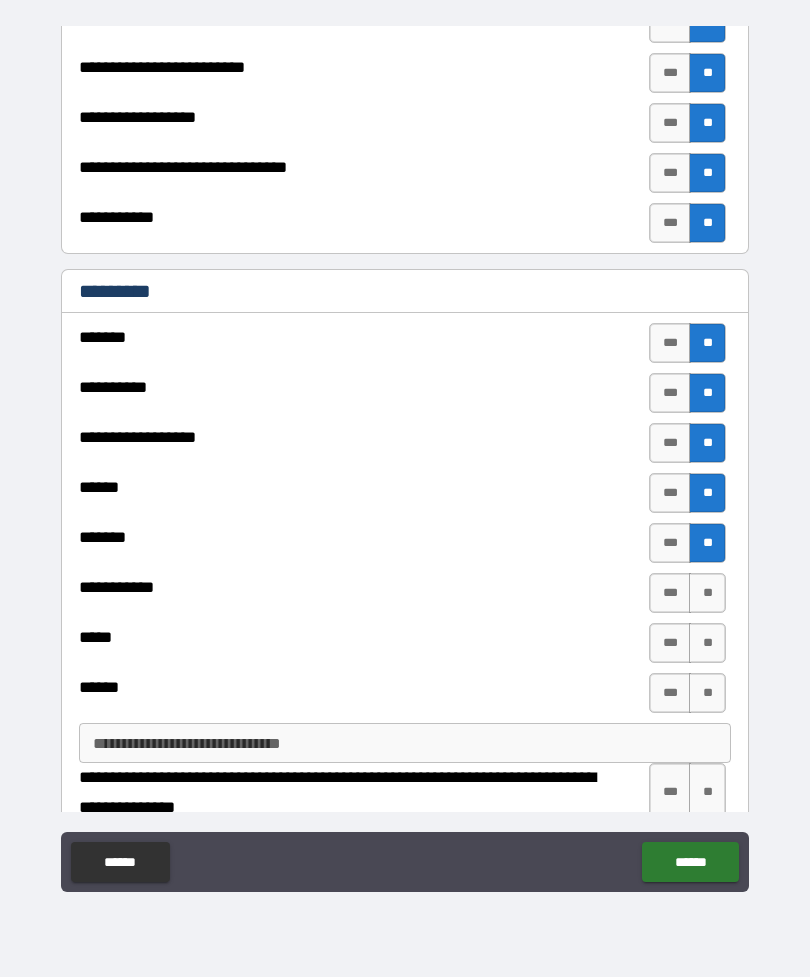 click on "**" at bounding box center [707, 593] 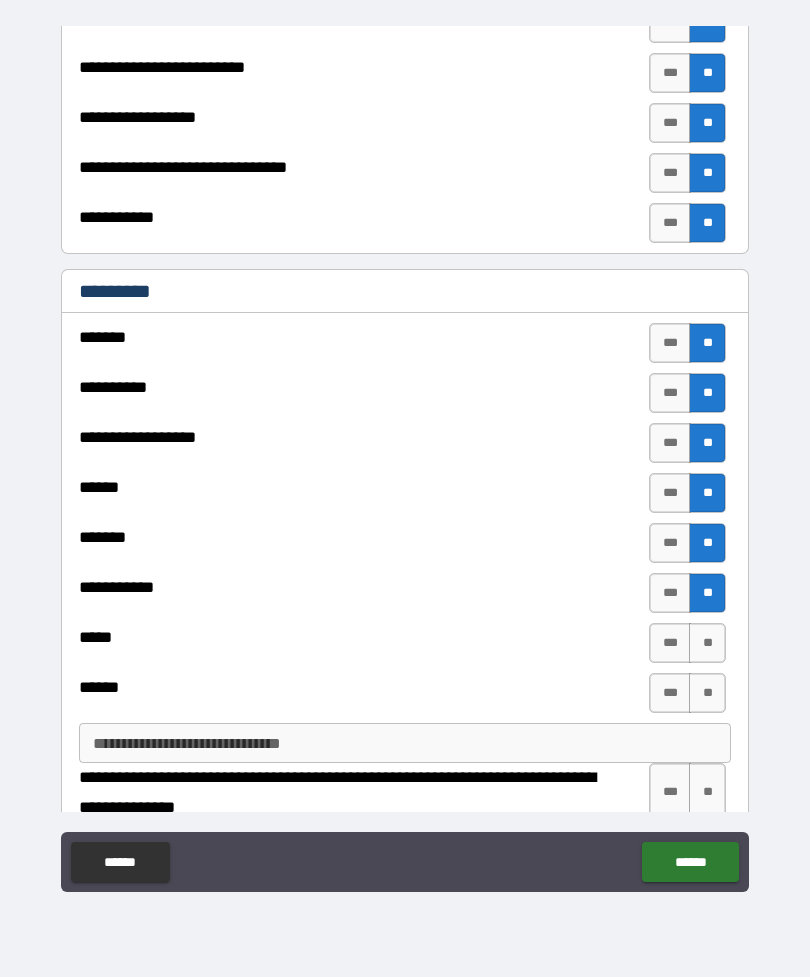click on "**" at bounding box center (707, 643) 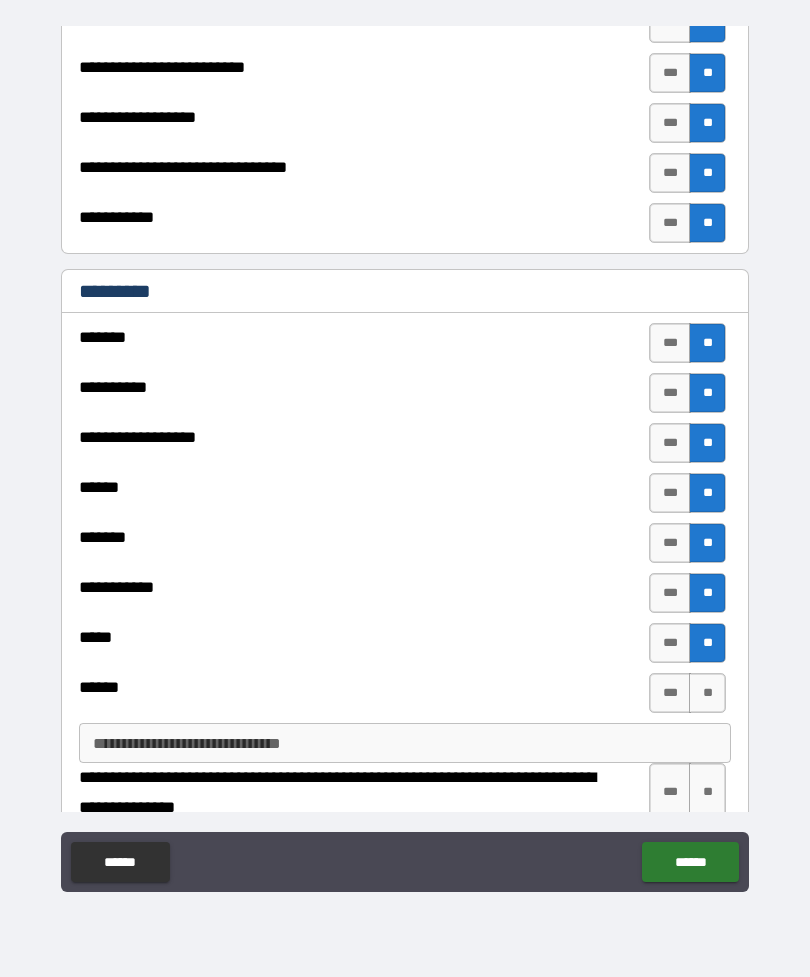 click on "**" at bounding box center [707, 693] 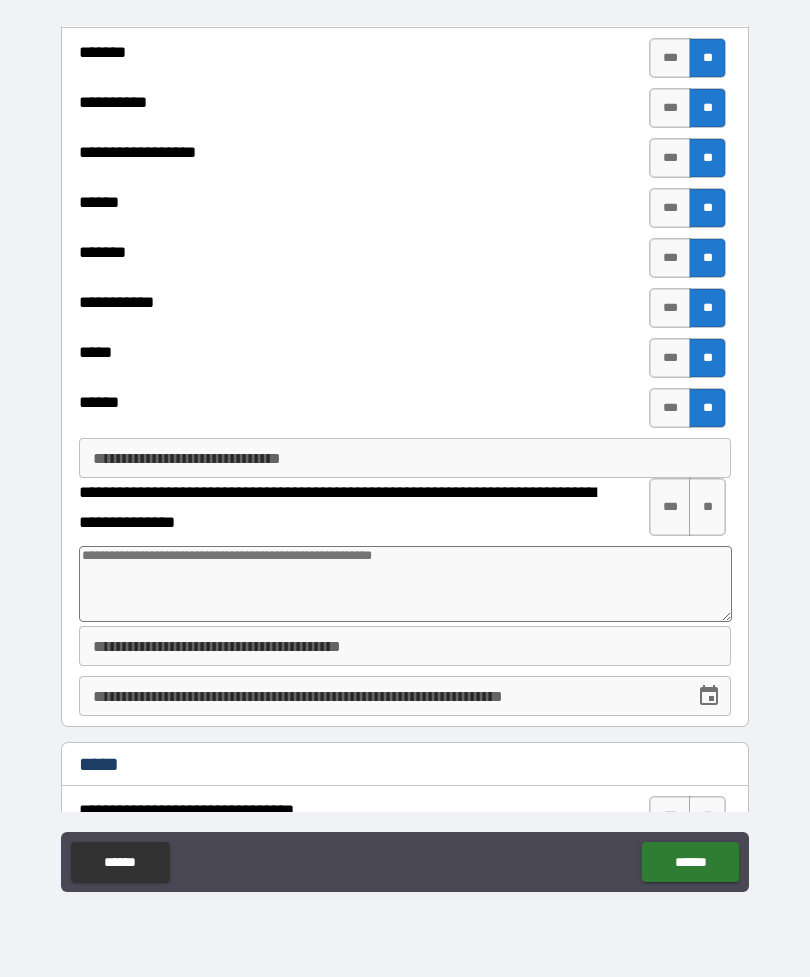 scroll, scrollTop: 2253, scrollLeft: 0, axis: vertical 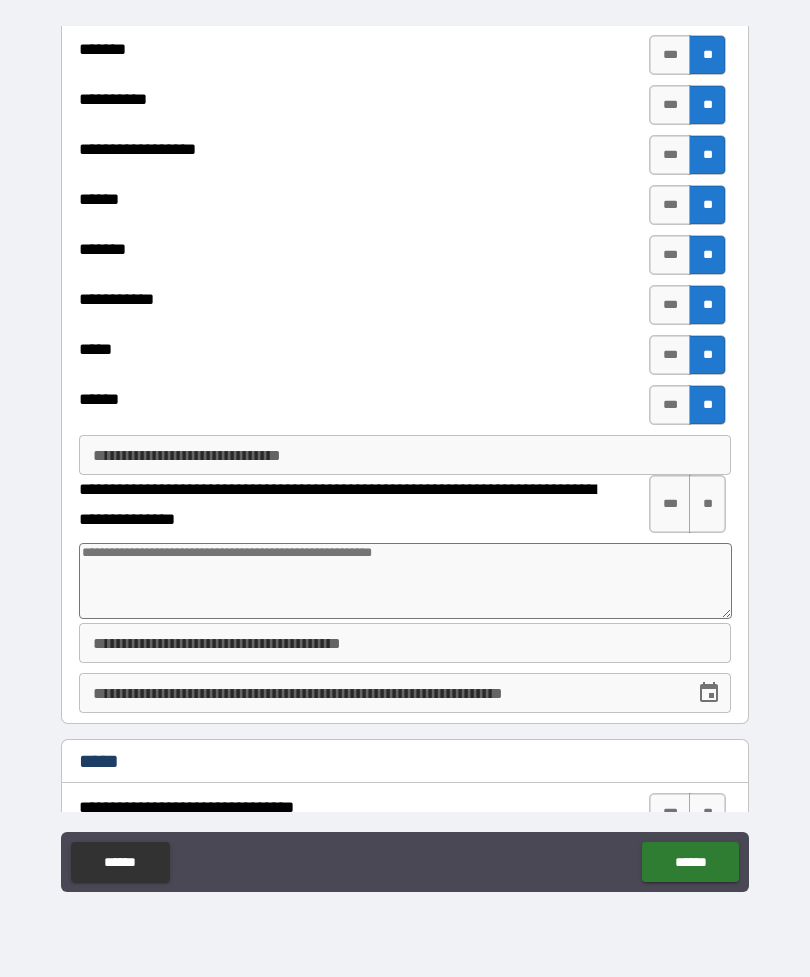 click on "**" at bounding box center [707, 504] 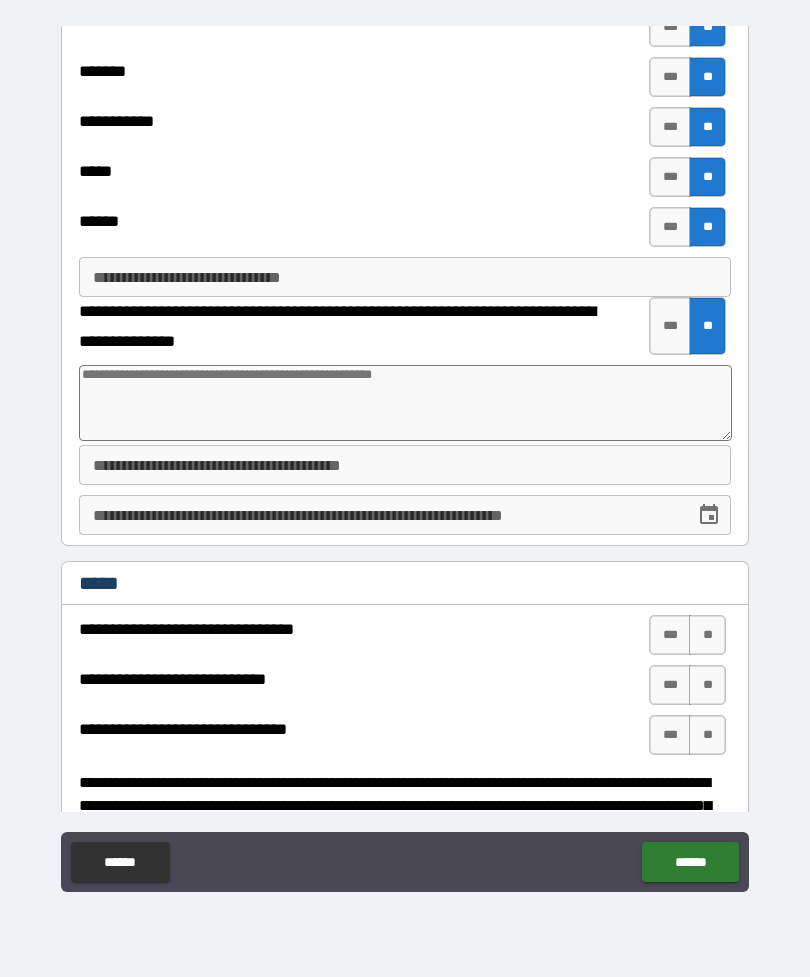 scroll, scrollTop: 2435, scrollLeft: 0, axis: vertical 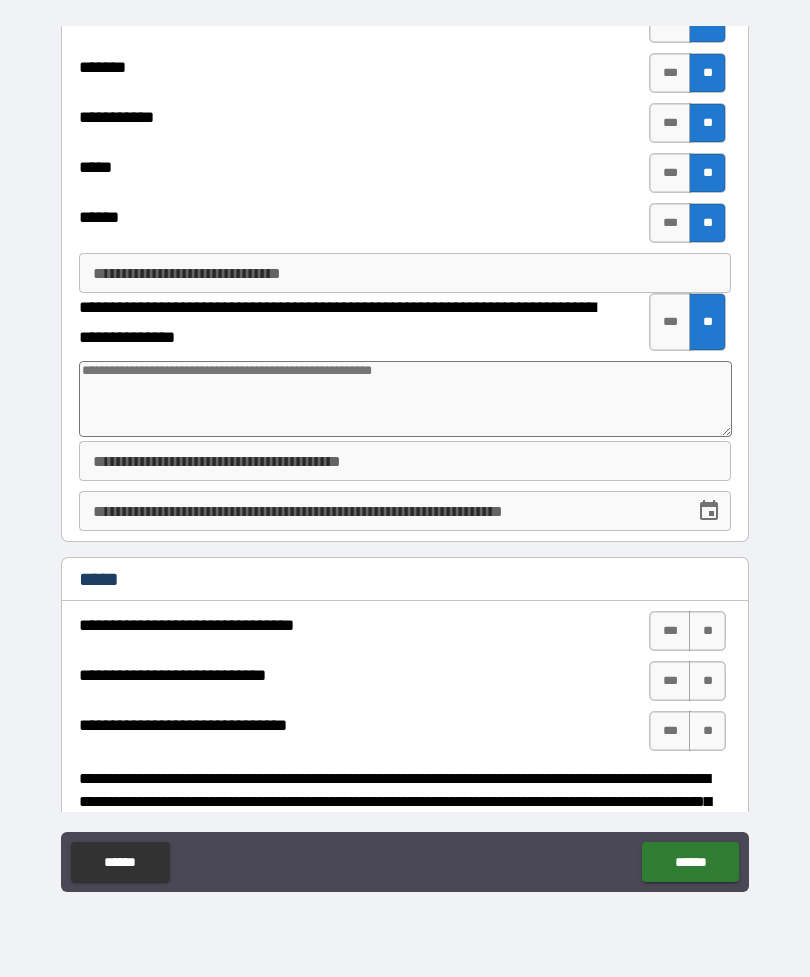 click on "**" at bounding box center [707, 631] 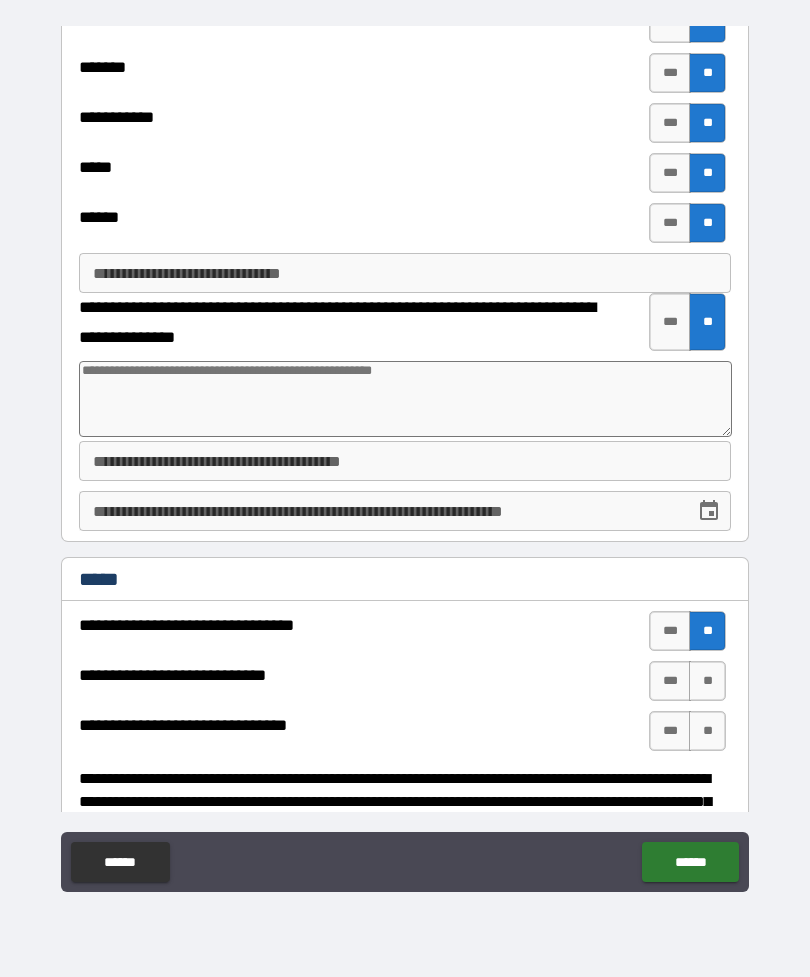 click on "**" at bounding box center [707, 681] 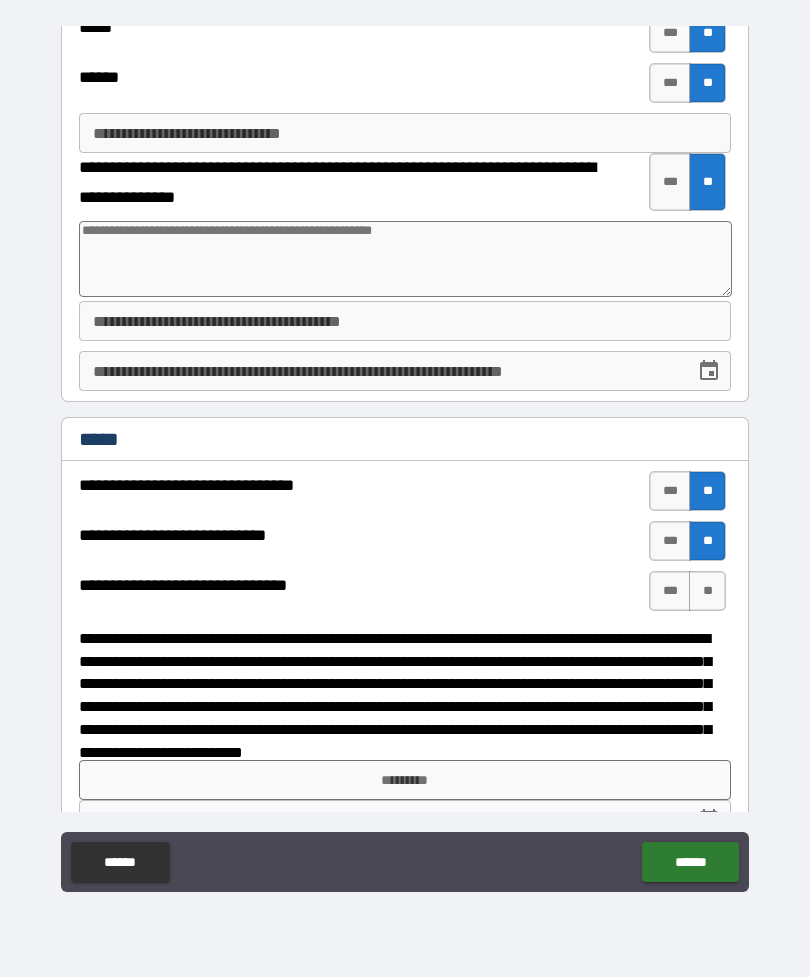 scroll, scrollTop: 2576, scrollLeft: 0, axis: vertical 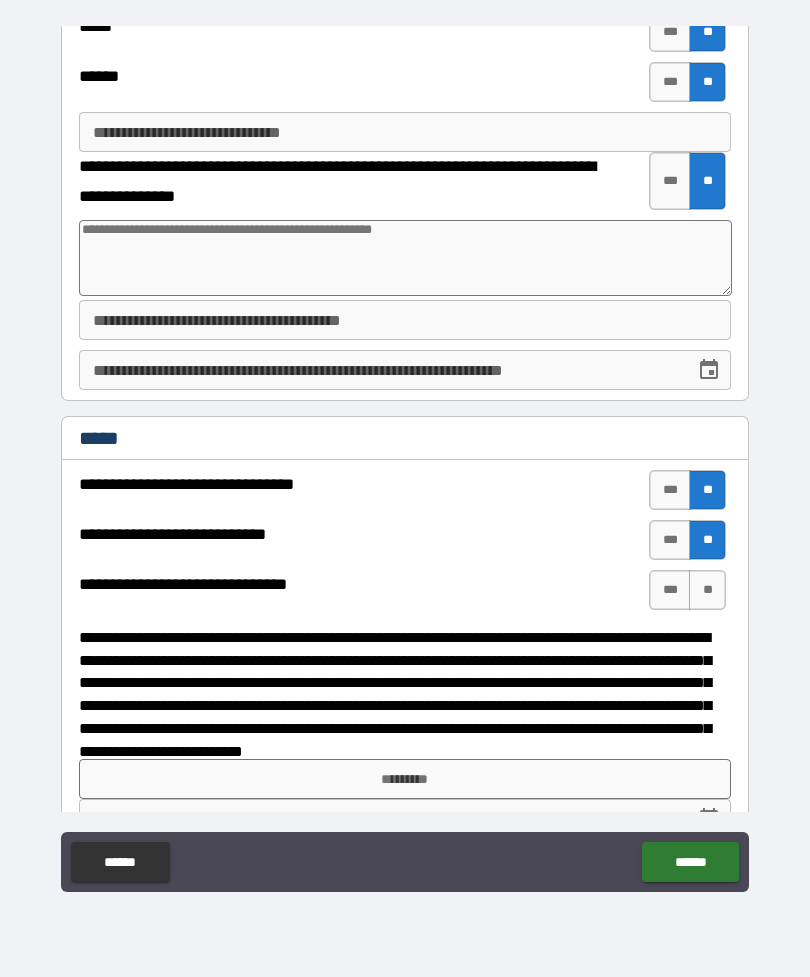 click on "**" at bounding box center [707, 590] 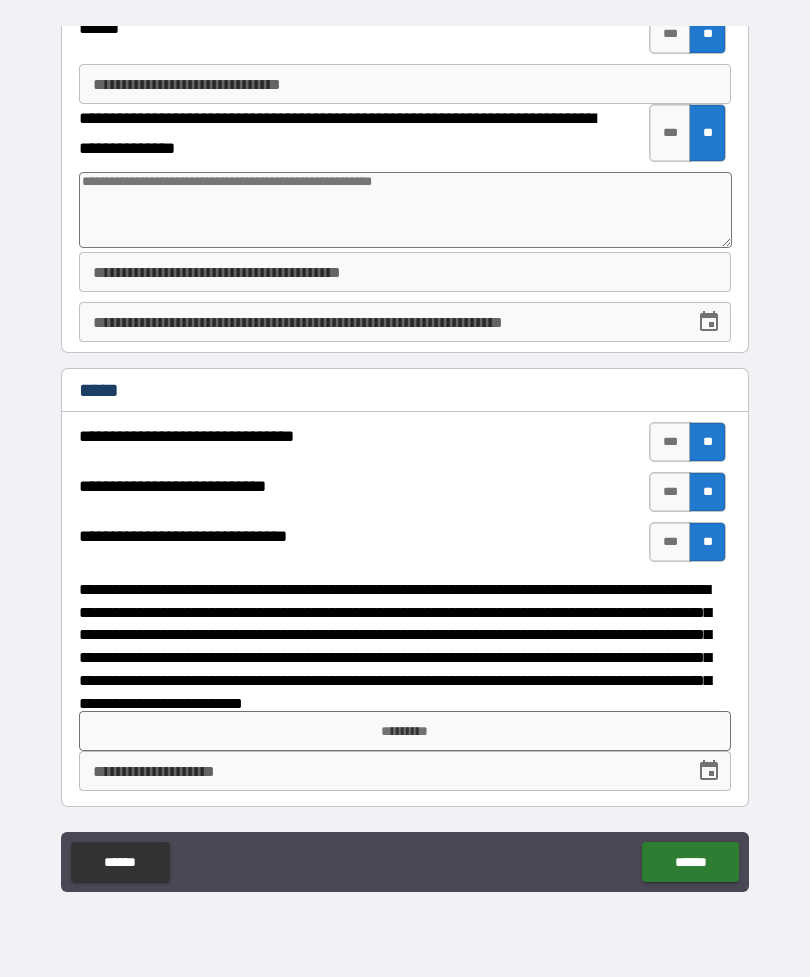 scroll, scrollTop: 2624, scrollLeft: 0, axis: vertical 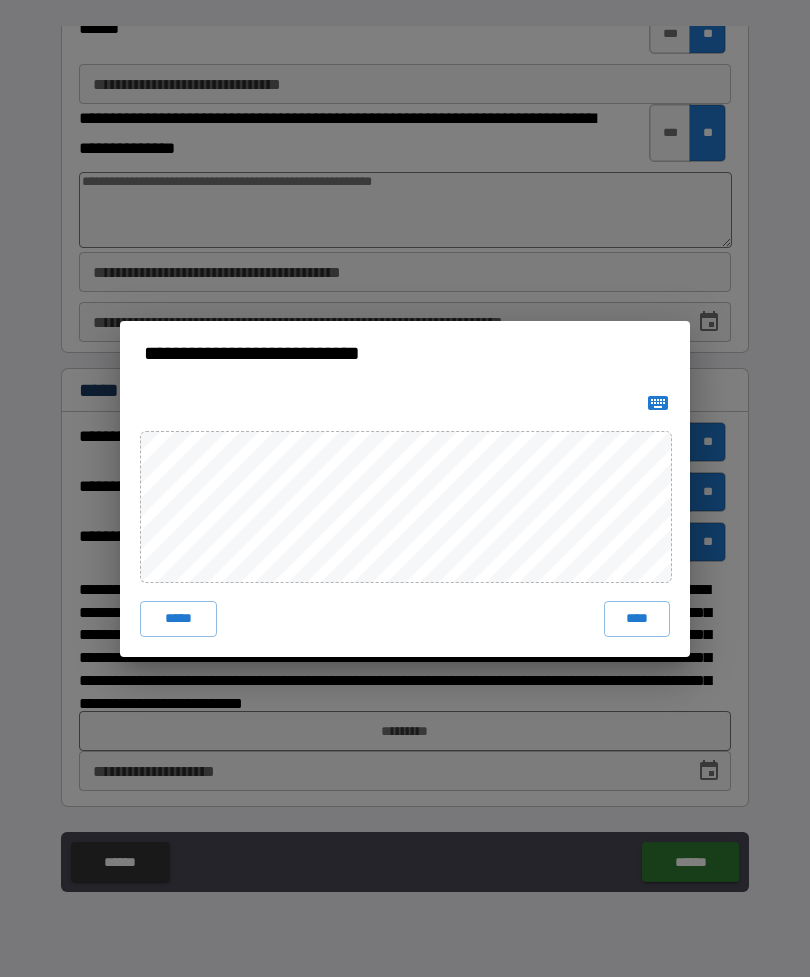 click on "****" at bounding box center (637, 619) 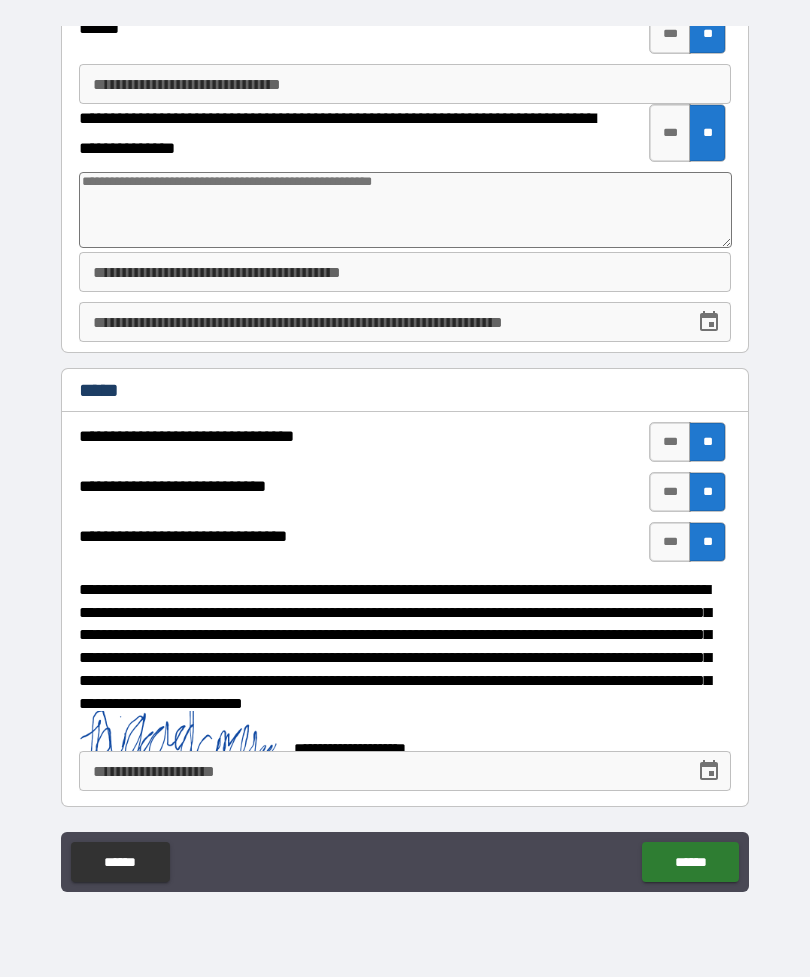 scroll, scrollTop: 2614, scrollLeft: 0, axis: vertical 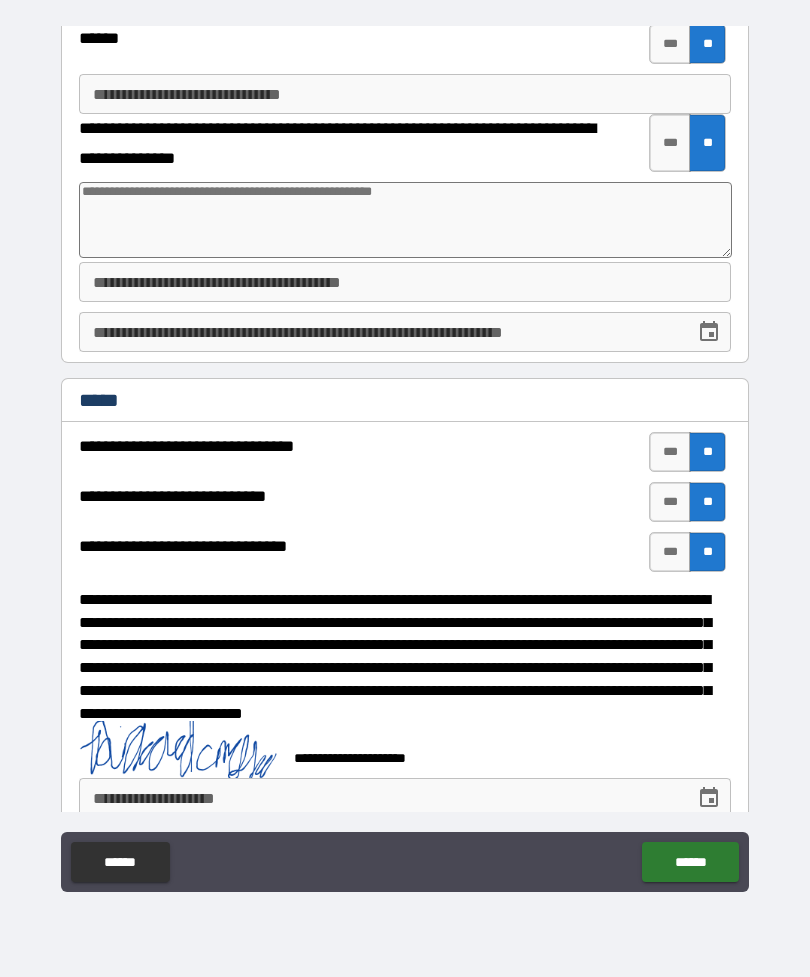 click on "******" at bounding box center [690, 862] 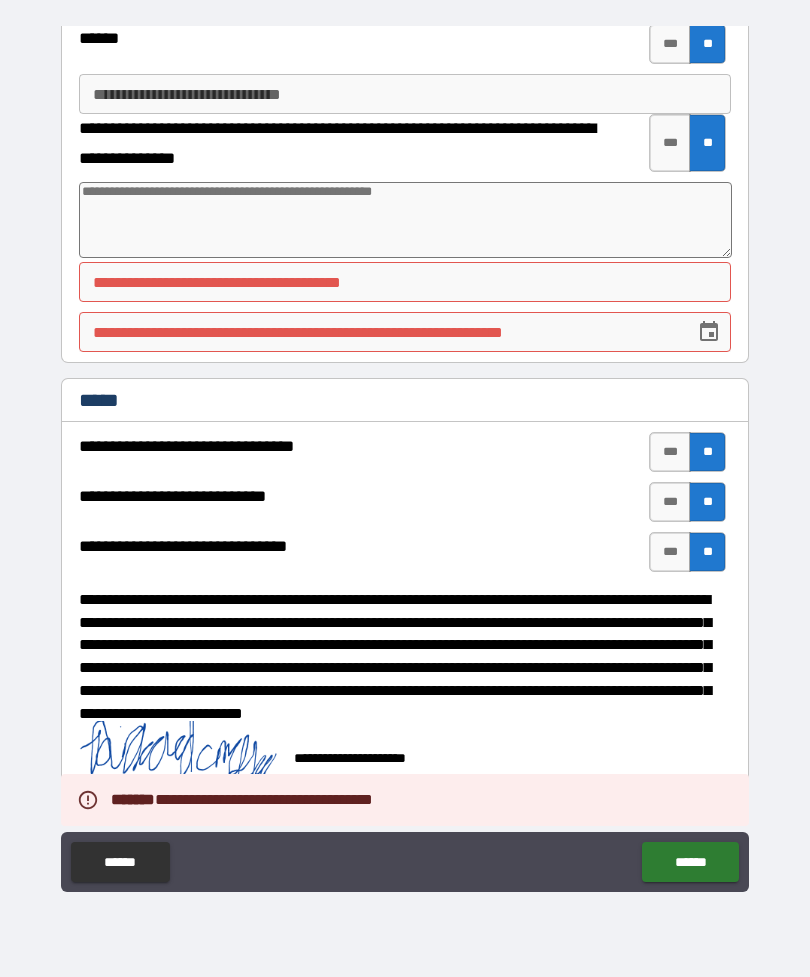 click on "**********" at bounding box center (405, 282) 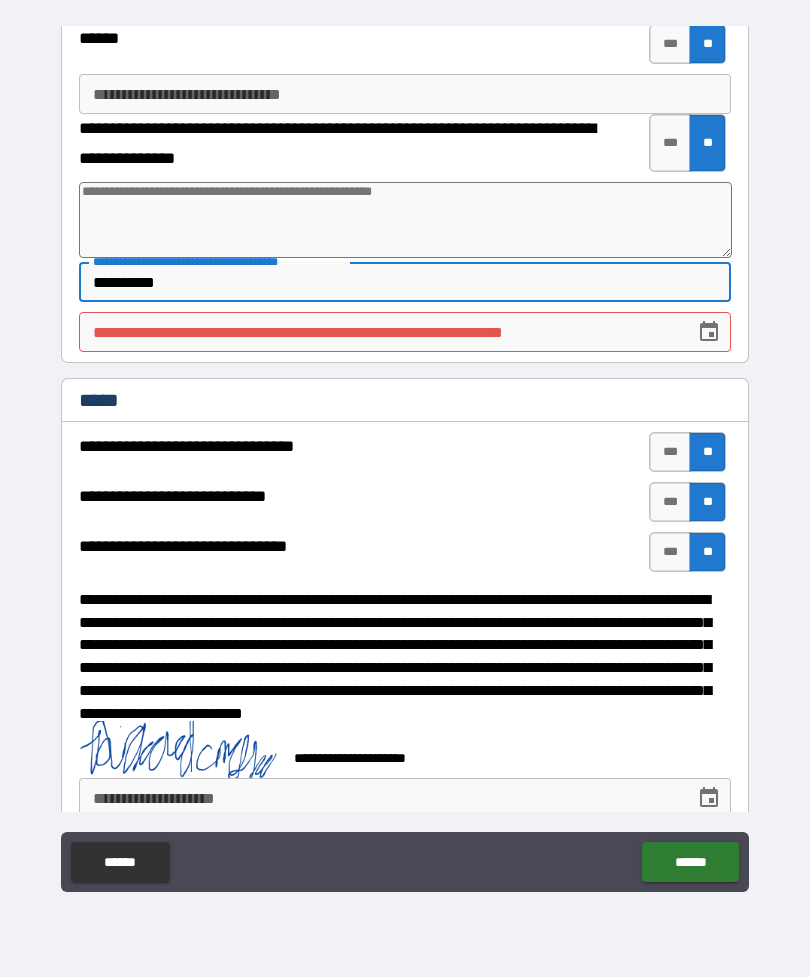click on "**********" at bounding box center (380, 332) 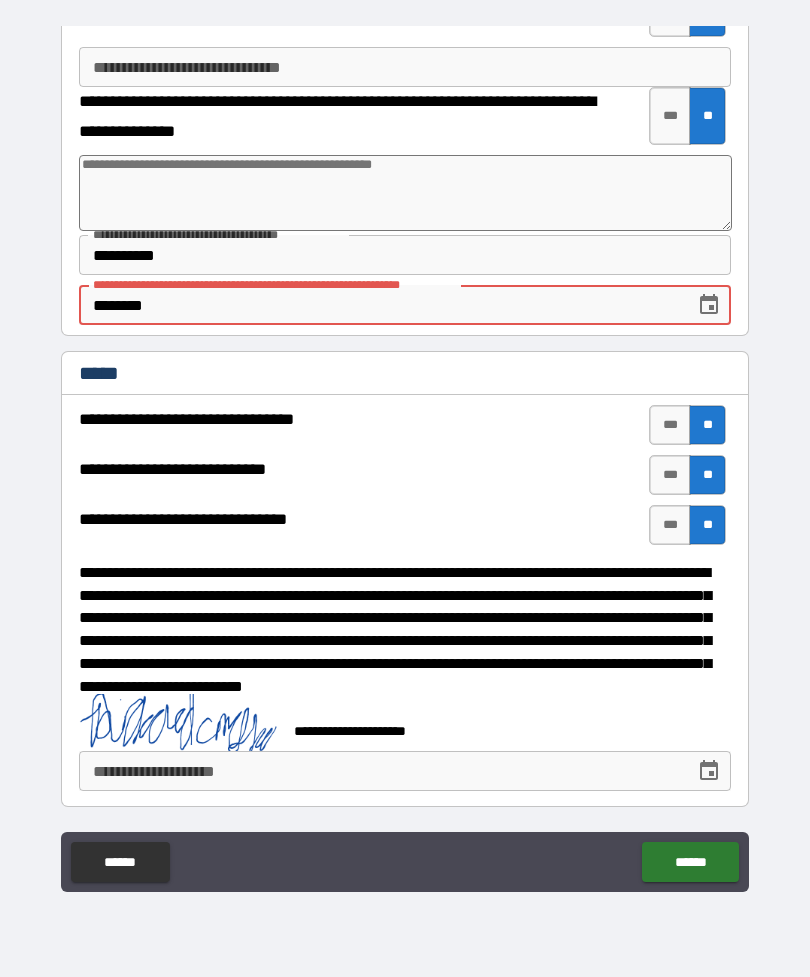 scroll, scrollTop: 2641, scrollLeft: 0, axis: vertical 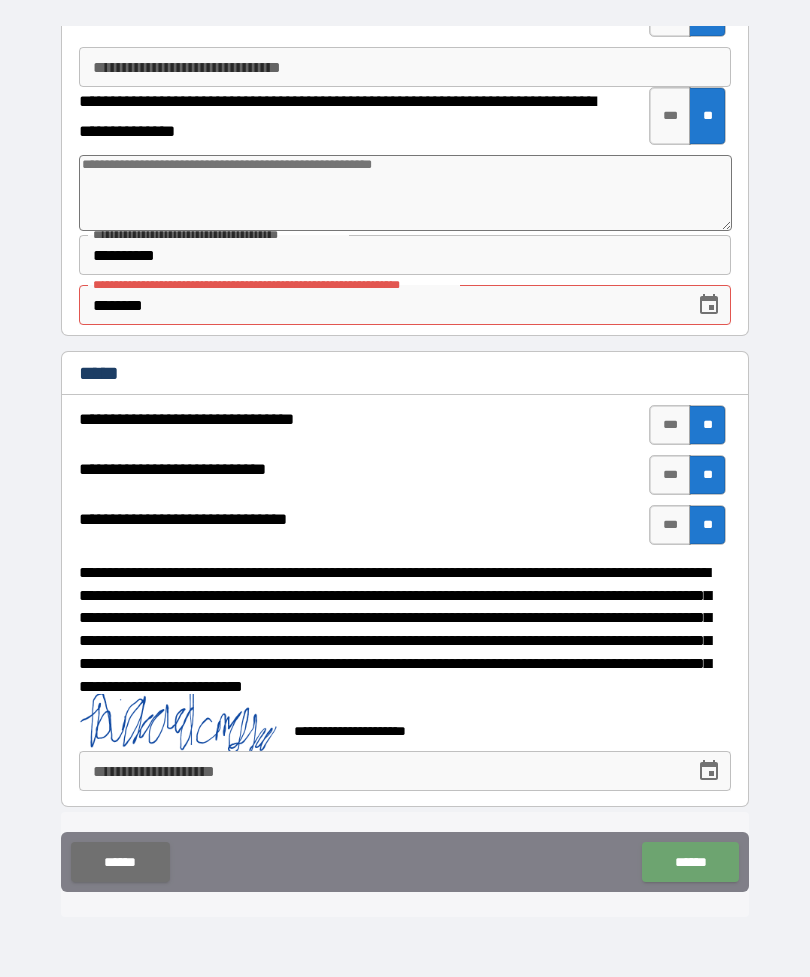 click on "******" at bounding box center (690, 862) 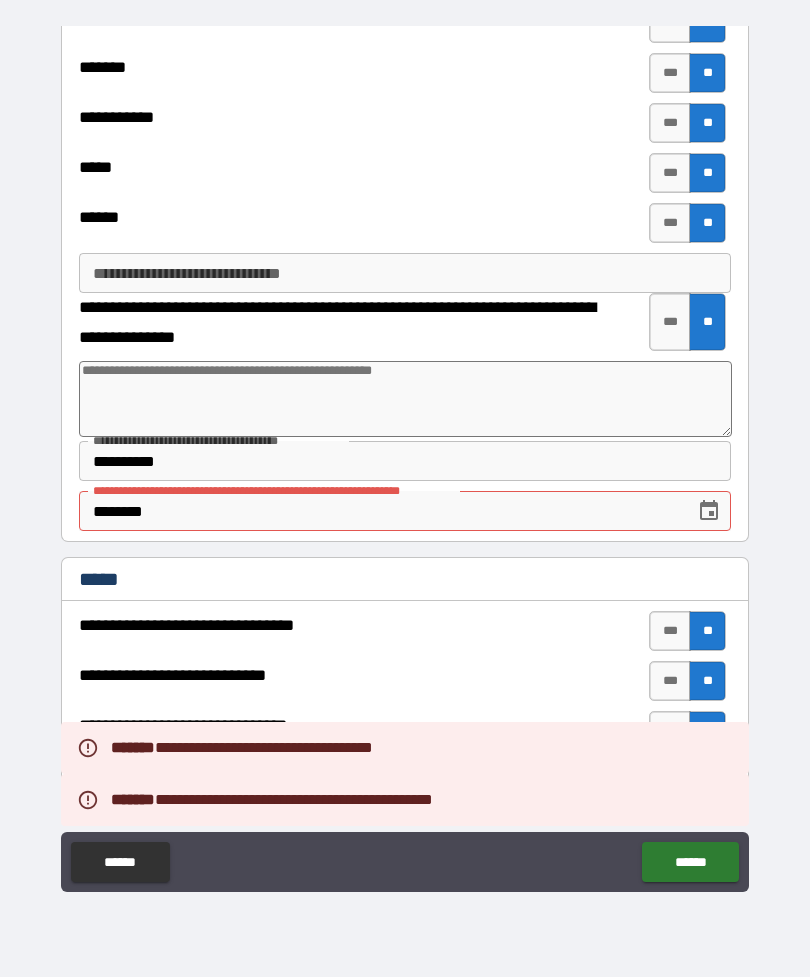 scroll, scrollTop: 2436, scrollLeft: 0, axis: vertical 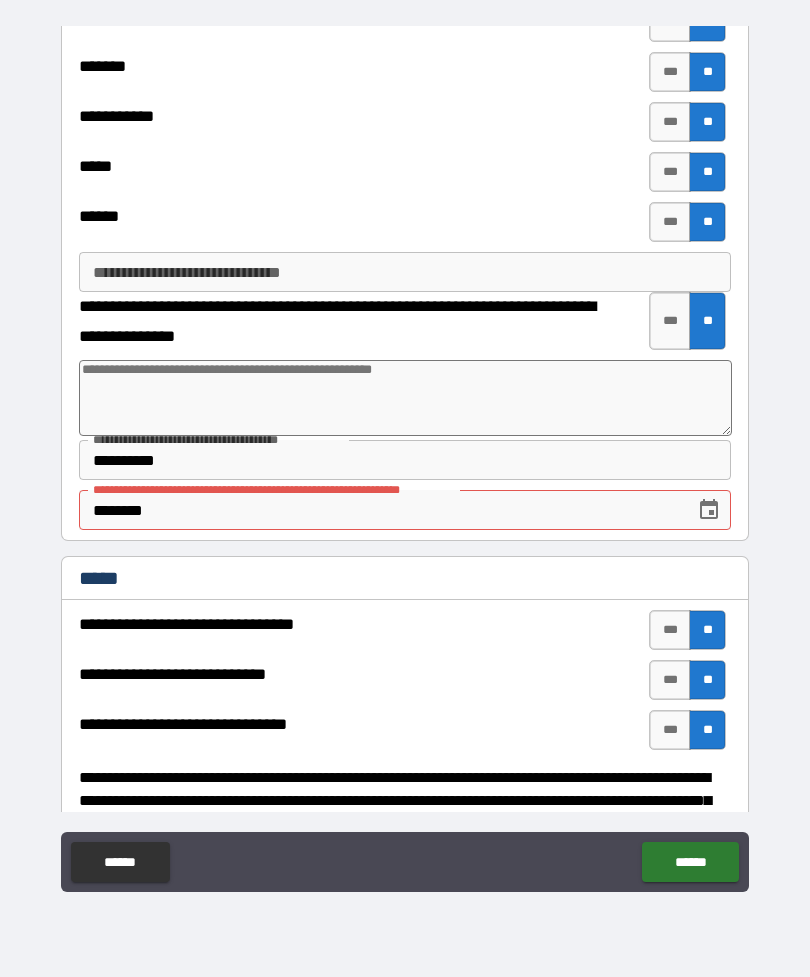 click on "******" at bounding box center (690, 862) 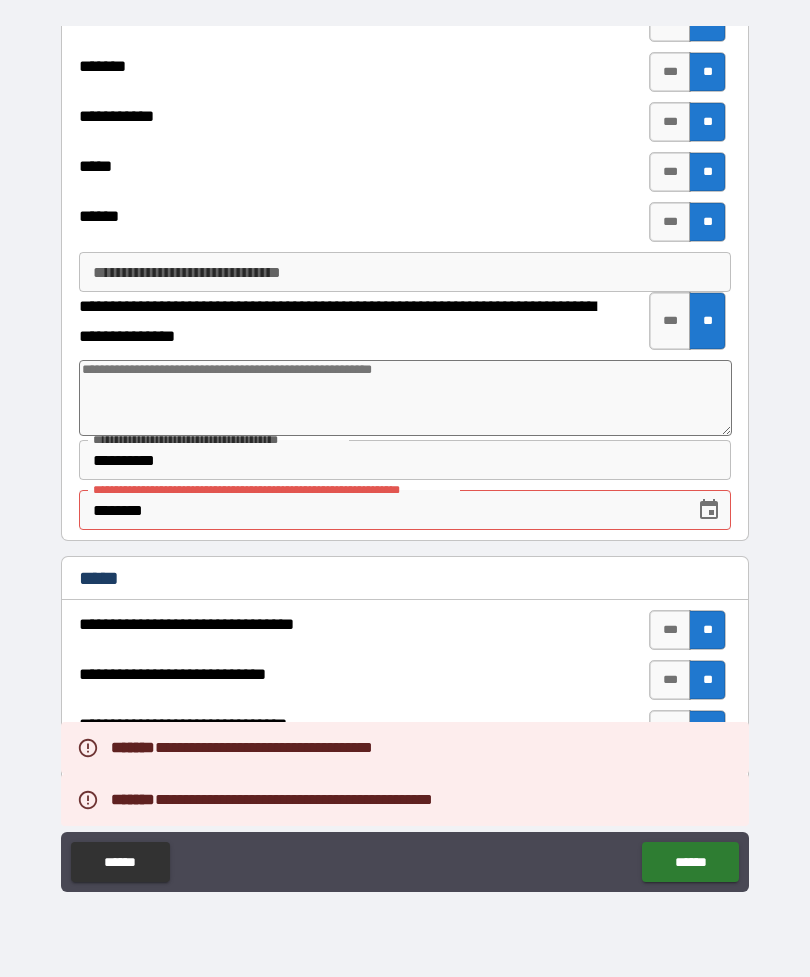 click on "********" at bounding box center (380, 510) 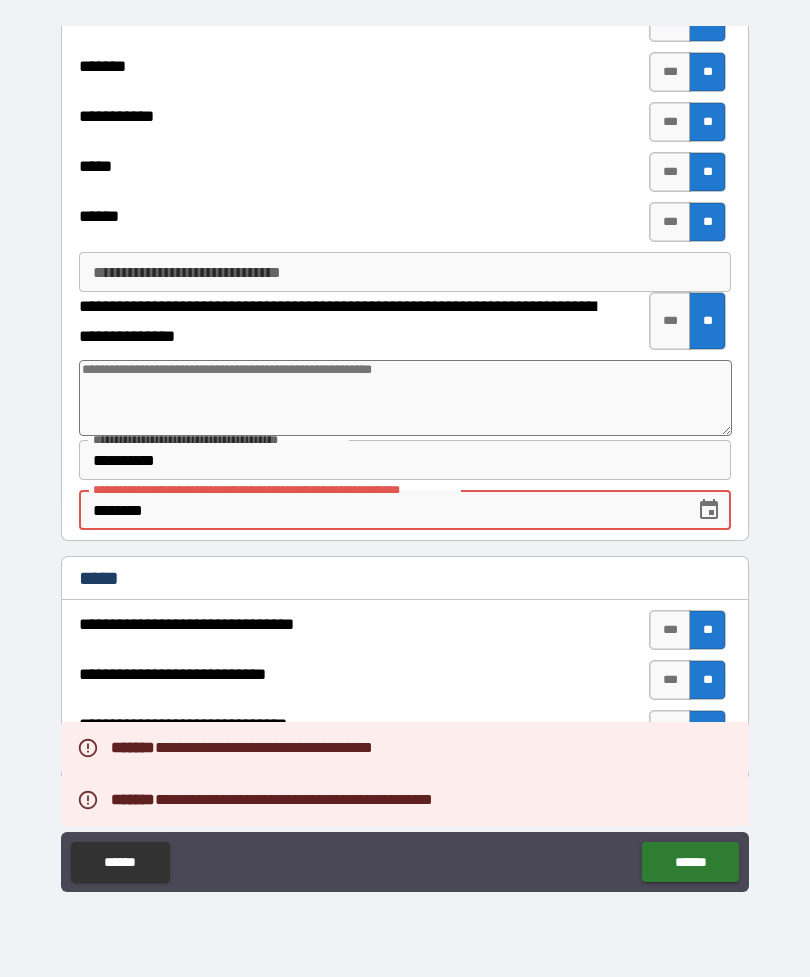 click on "********" at bounding box center (380, 510) 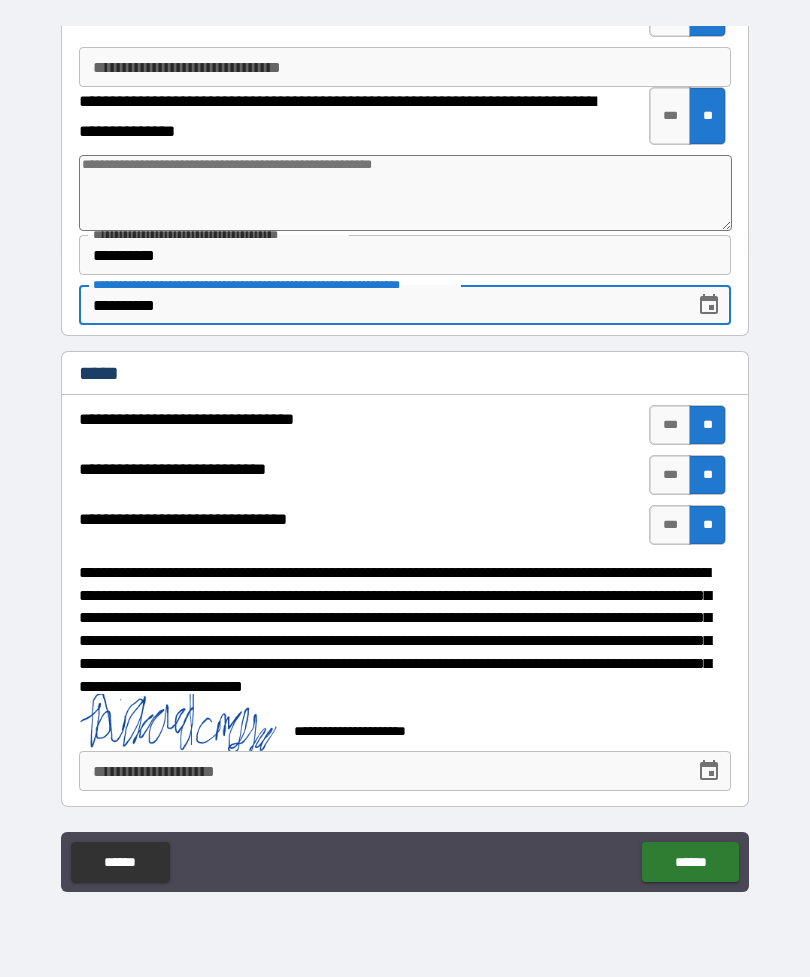 scroll, scrollTop: 2641, scrollLeft: 0, axis: vertical 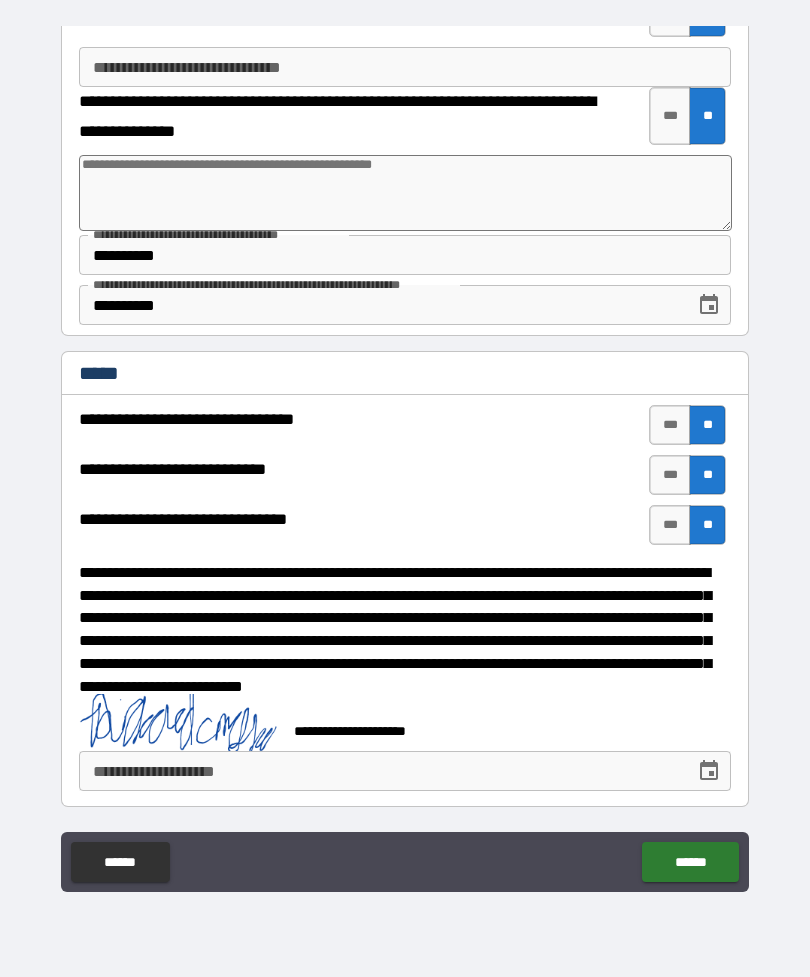 click on "******" at bounding box center [690, 862] 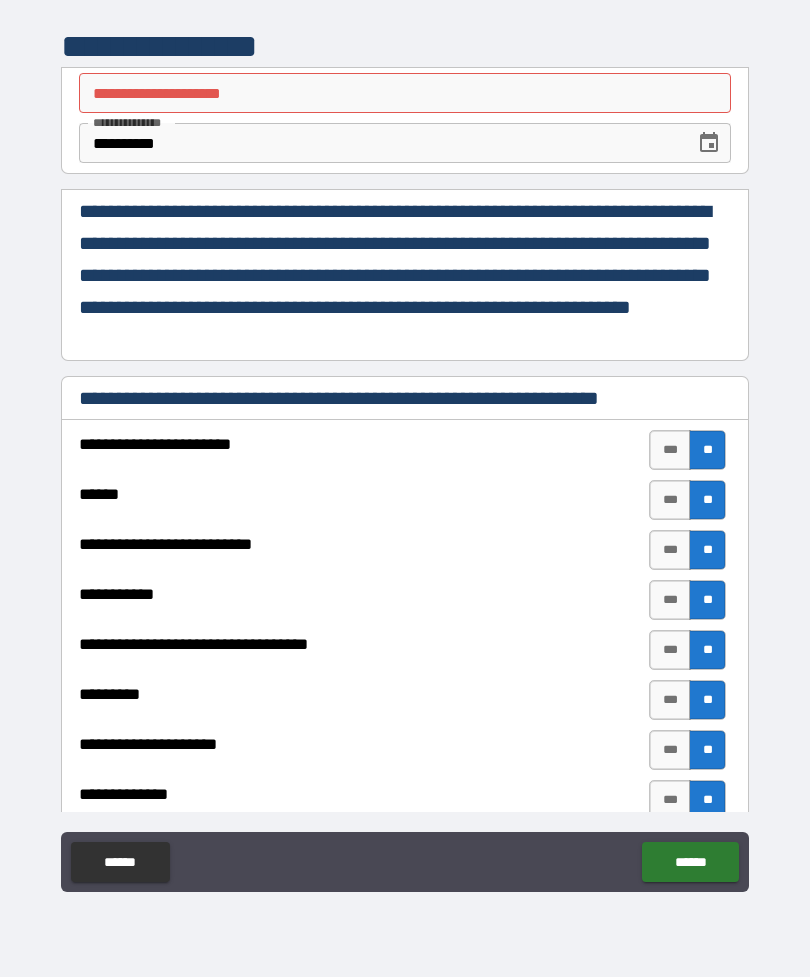 scroll, scrollTop: 0, scrollLeft: 0, axis: both 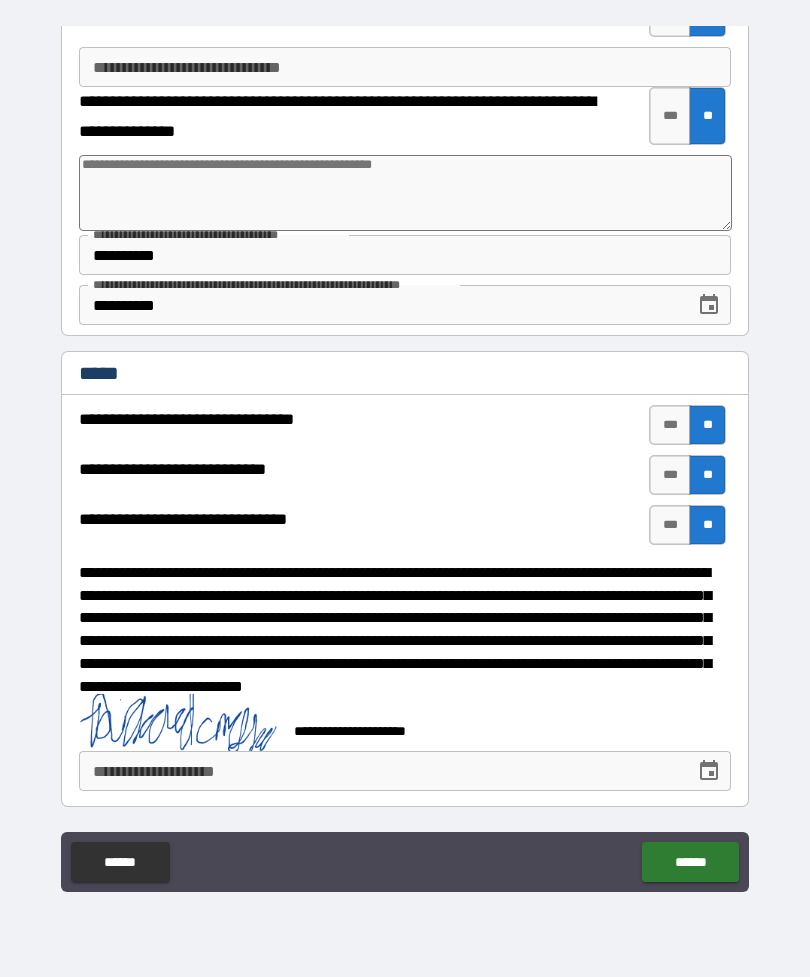 click on "******" at bounding box center (690, 862) 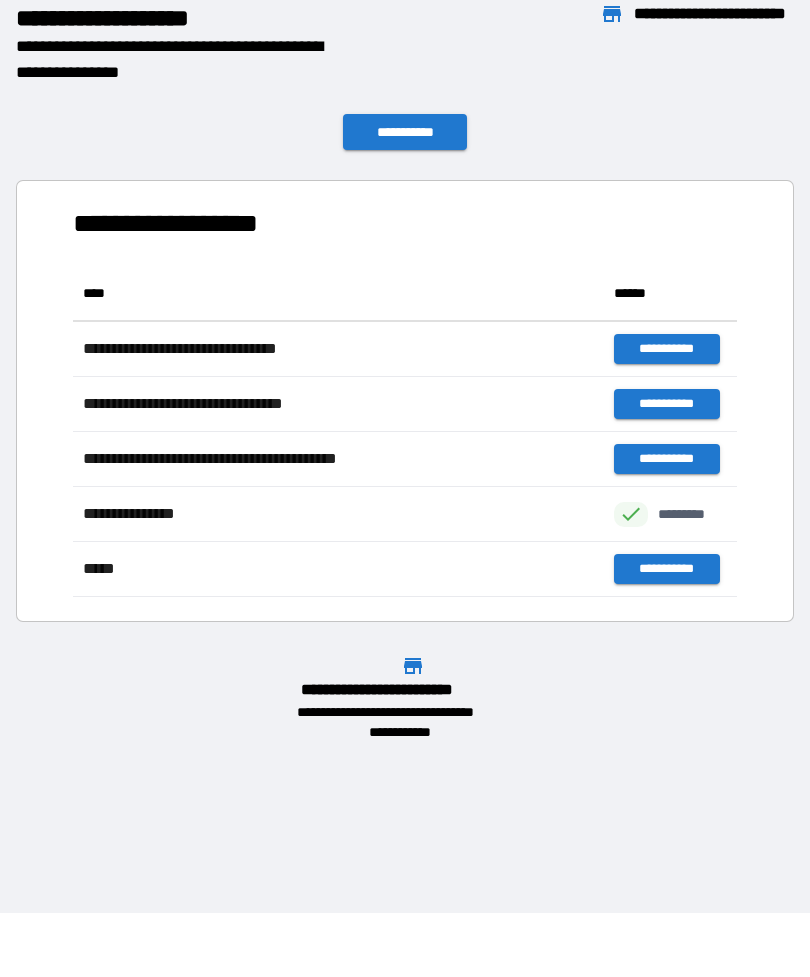 scroll, scrollTop: 1, scrollLeft: 1, axis: both 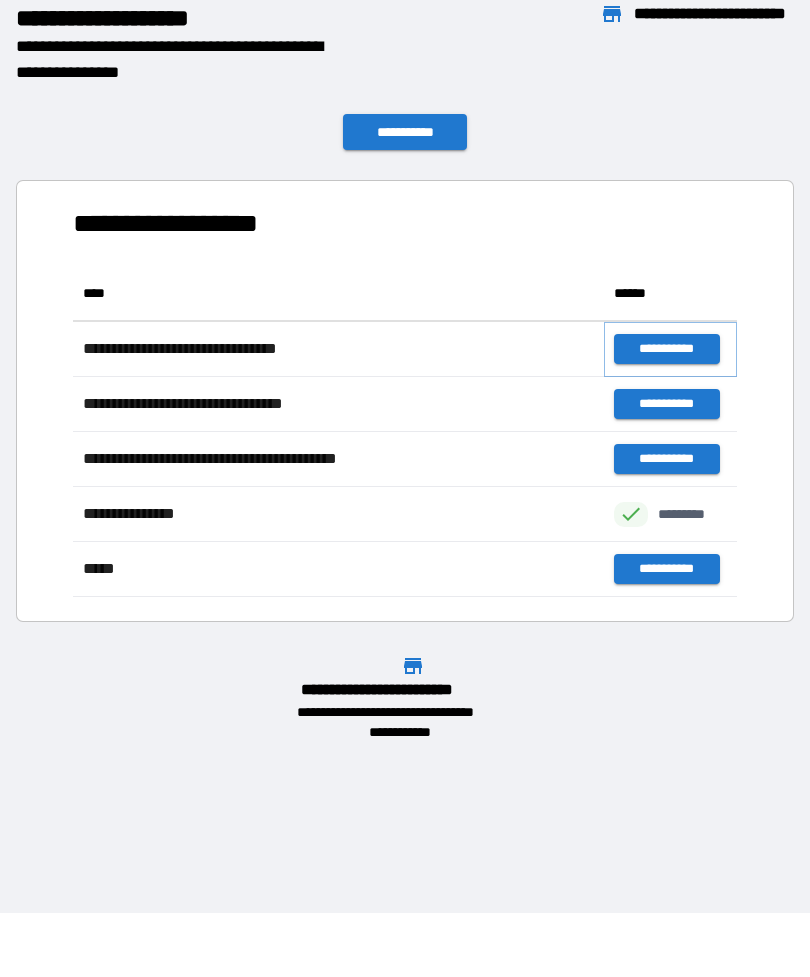 click on "**********" at bounding box center [666, 349] 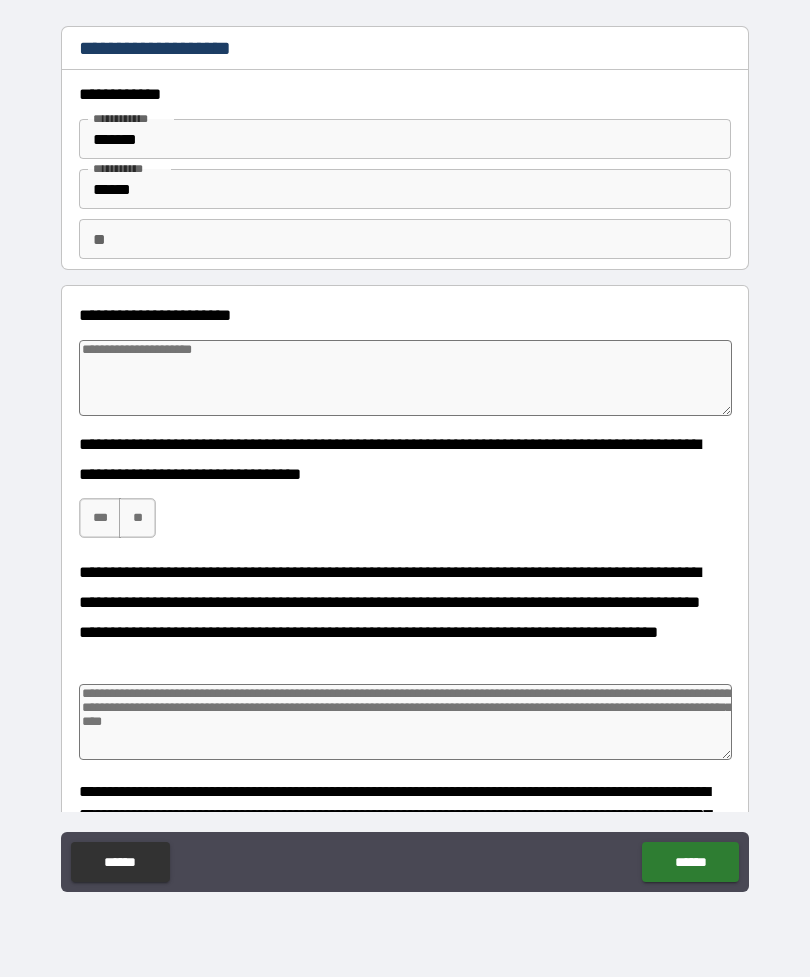 click on "**" at bounding box center (405, 239) 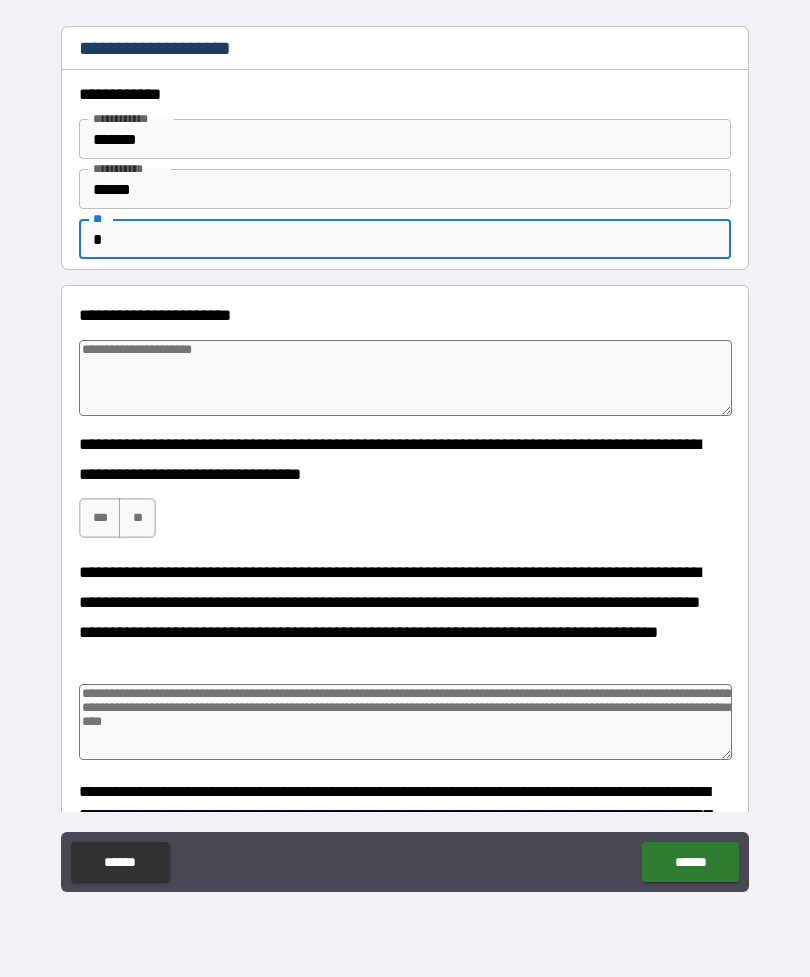 click at bounding box center (405, 378) 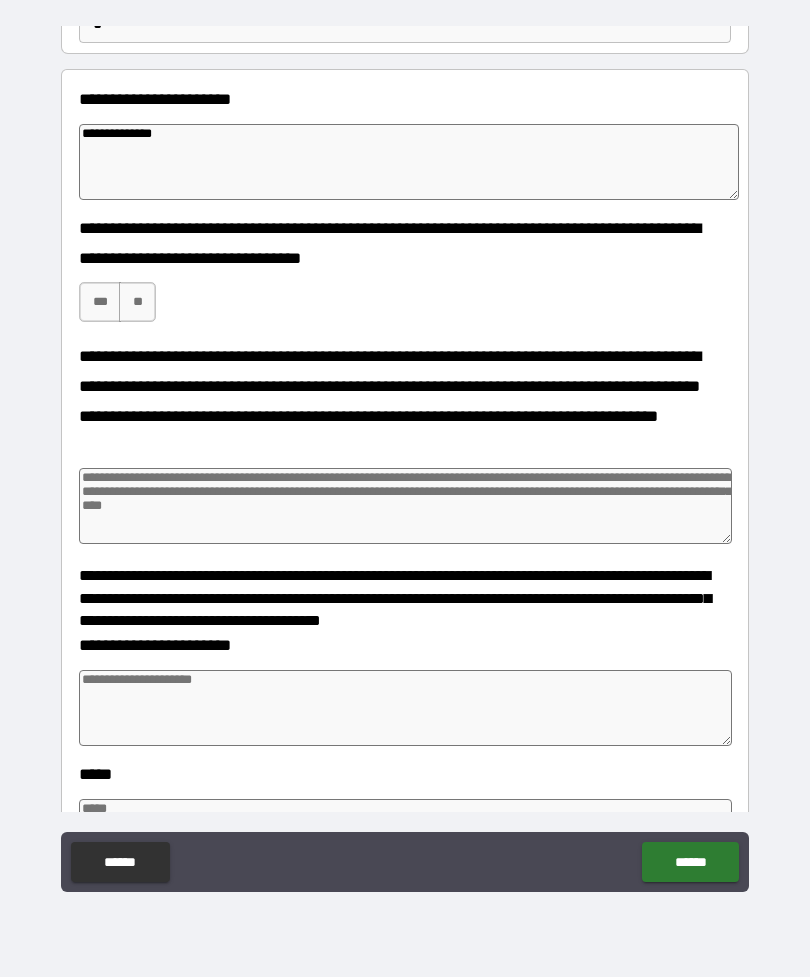 scroll, scrollTop: 214, scrollLeft: 0, axis: vertical 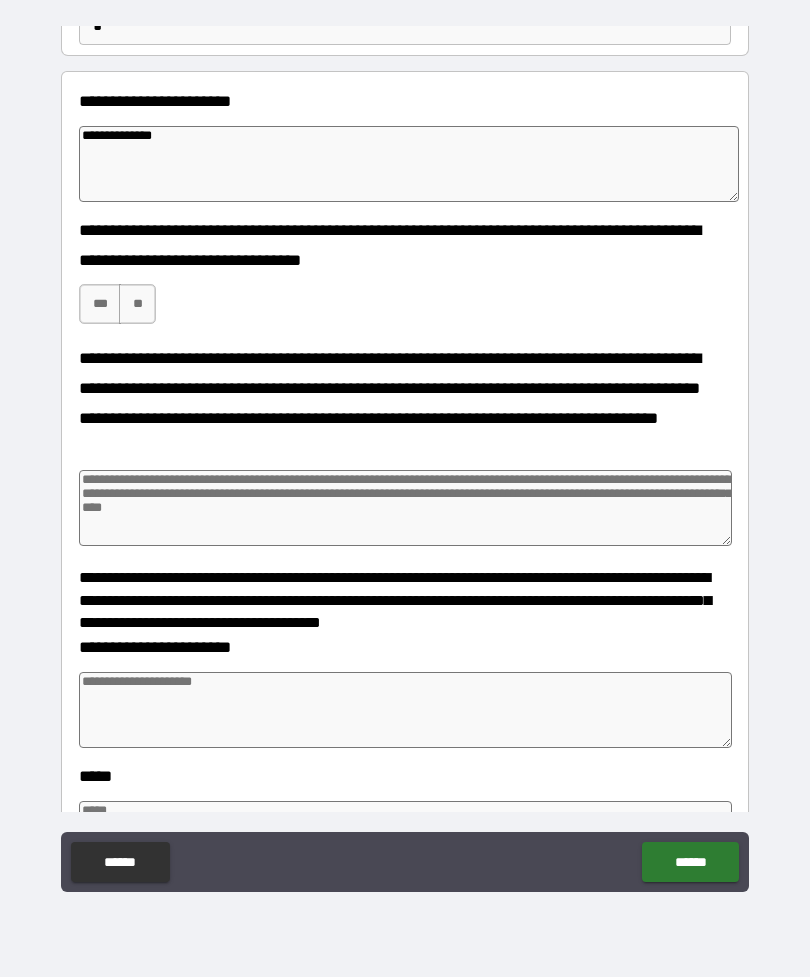click on "***" at bounding box center (100, 304) 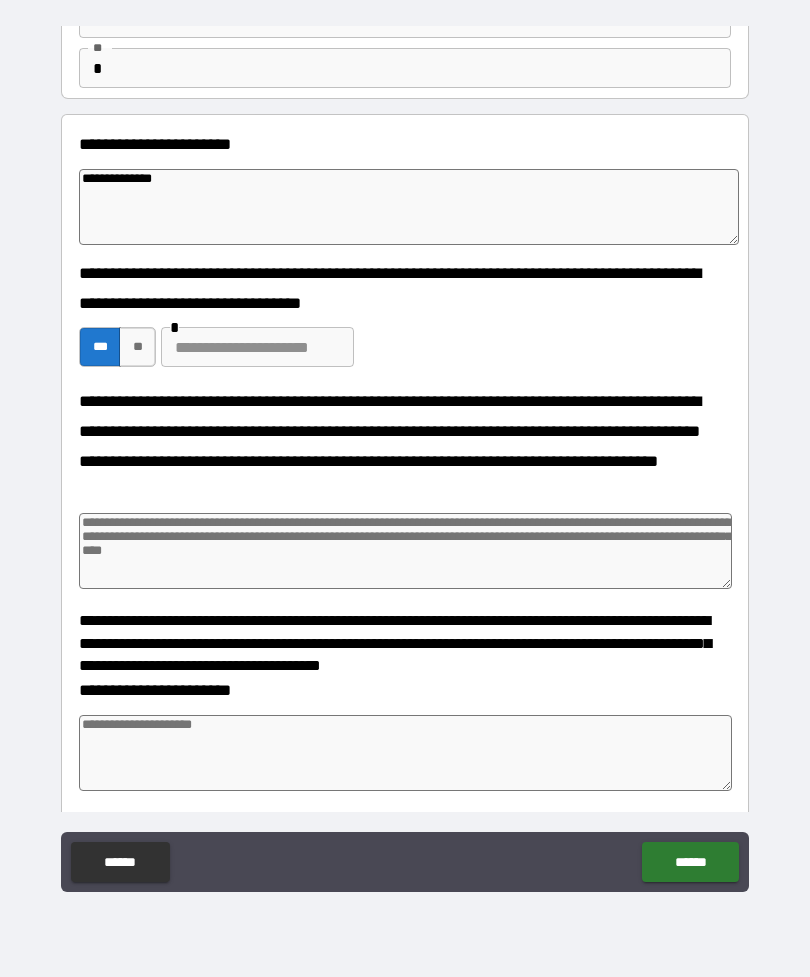 scroll, scrollTop: 170, scrollLeft: 0, axis: vertical 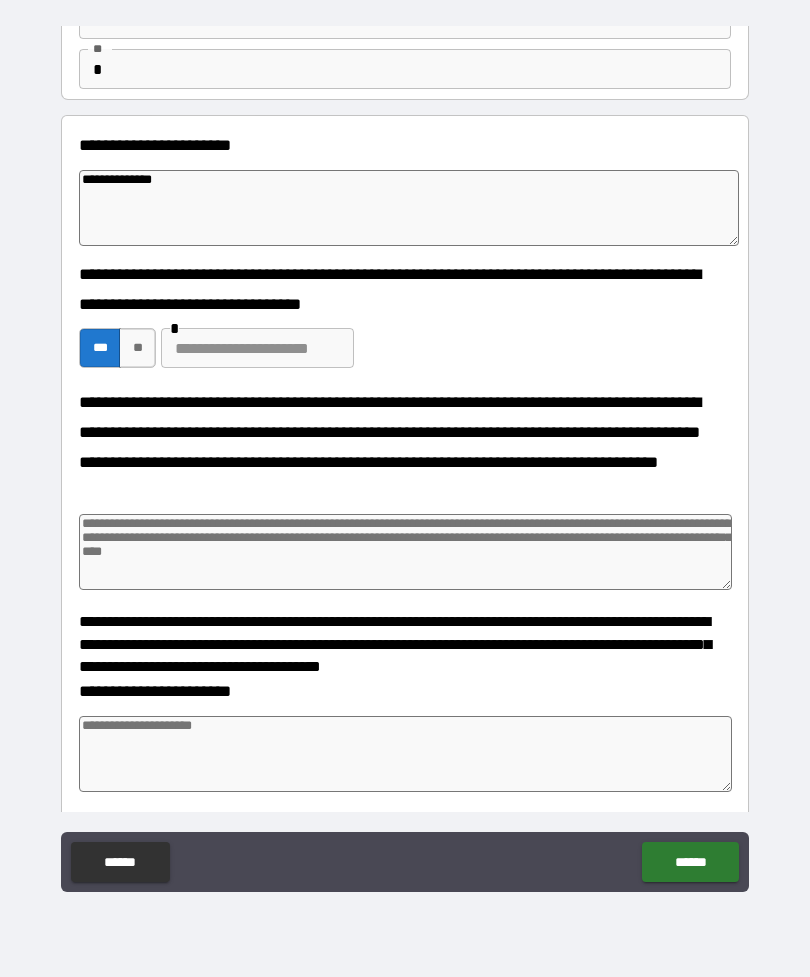 click on "**********" at bounding box center (409, 208) 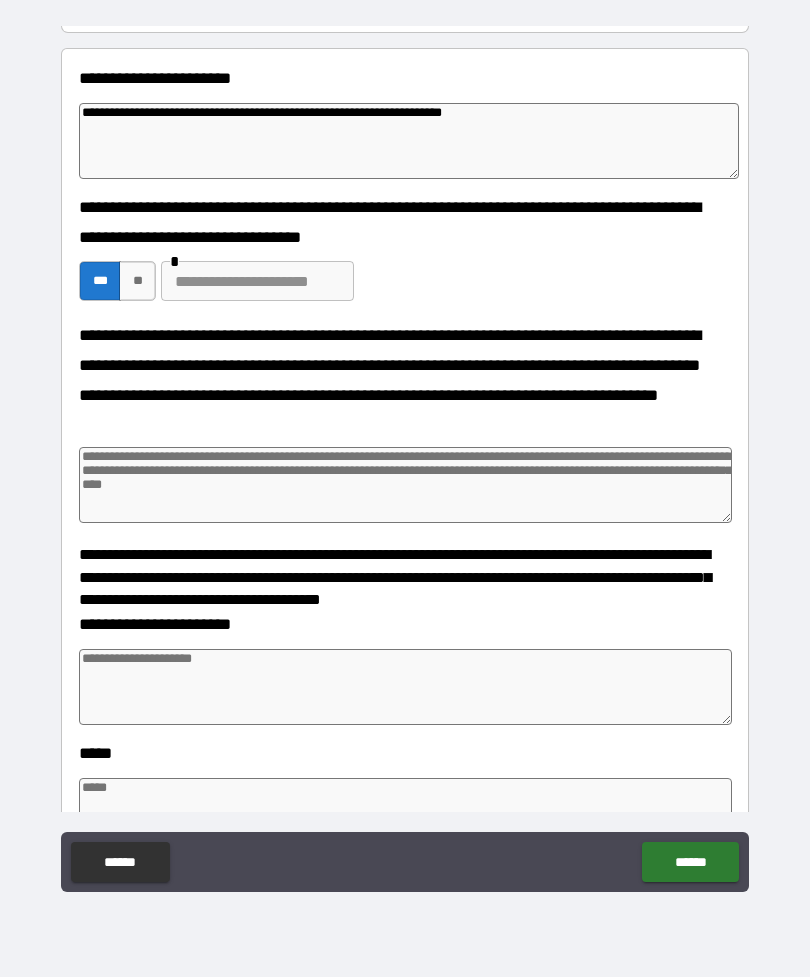 scroll, scrollTop: 238, scrollLeft: 0, axis: vertical 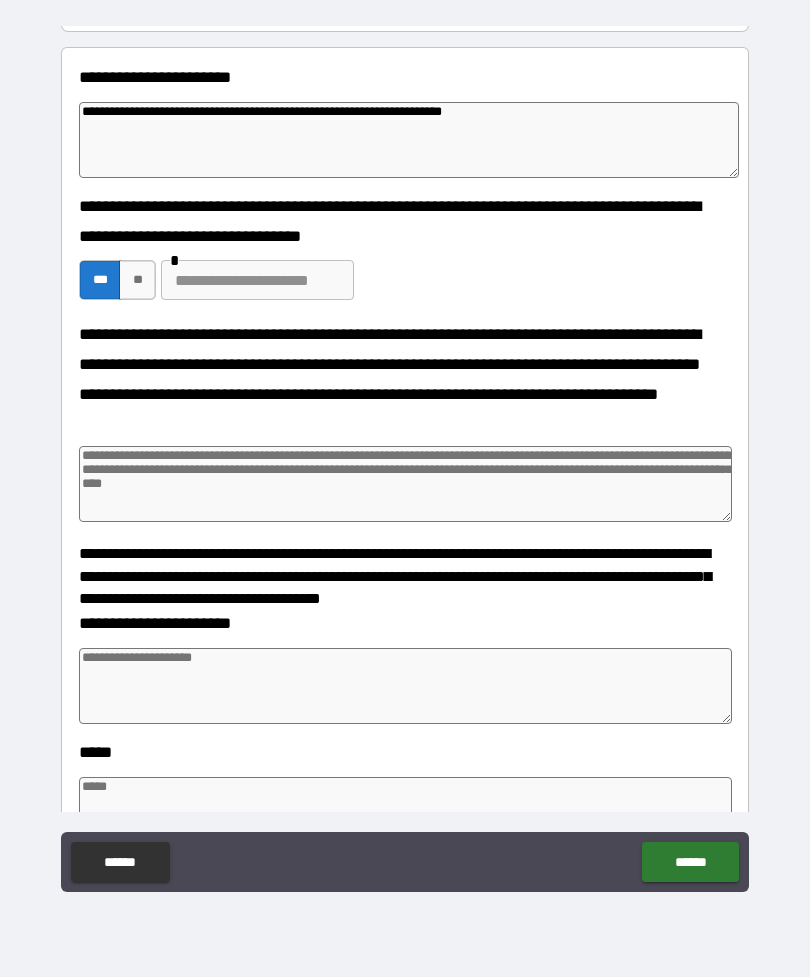 click at bounding box center [405, 484] 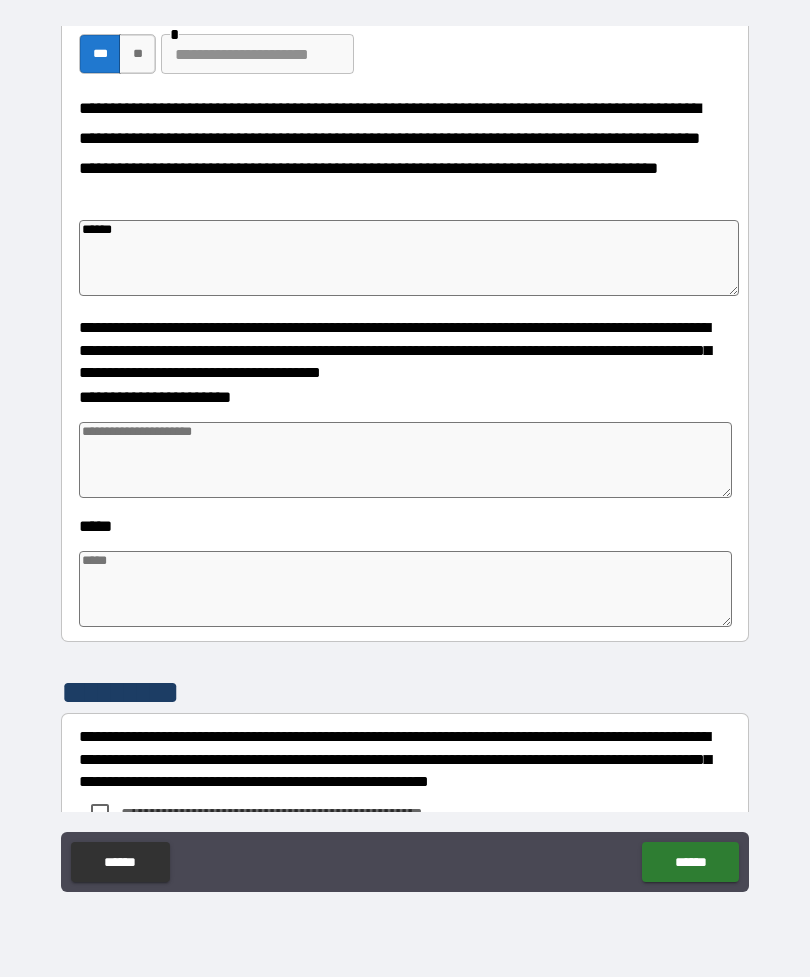 scroll, scrollTop: 467, scrollLeft: 0, axis: vertical 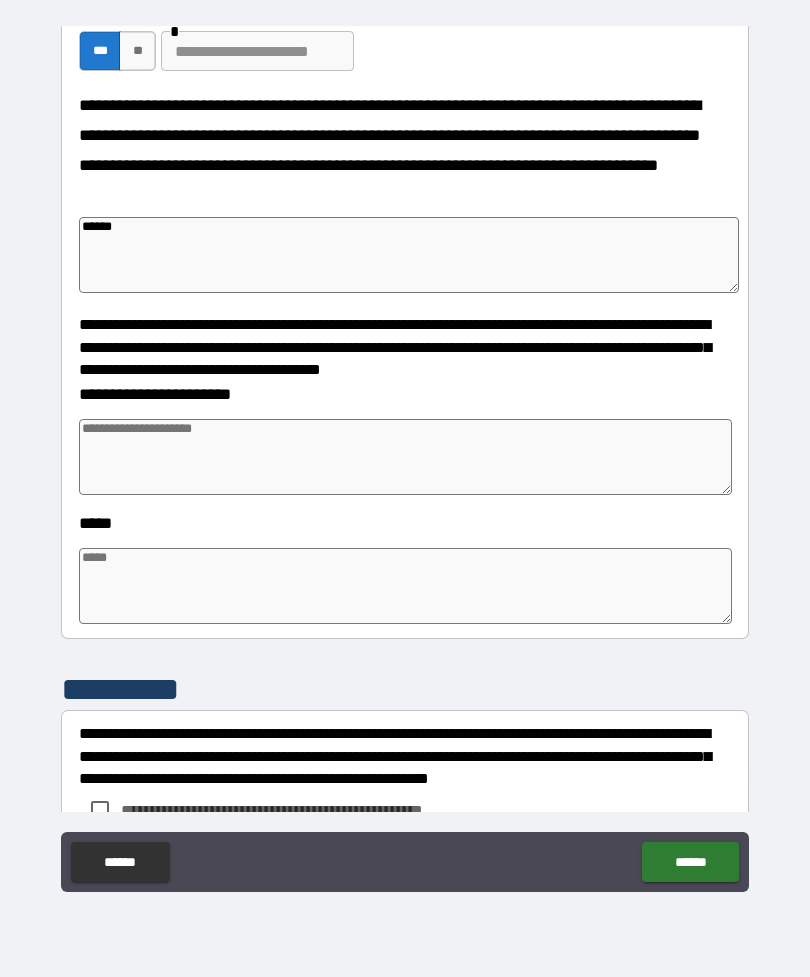 click at bounding box center (405, 457) 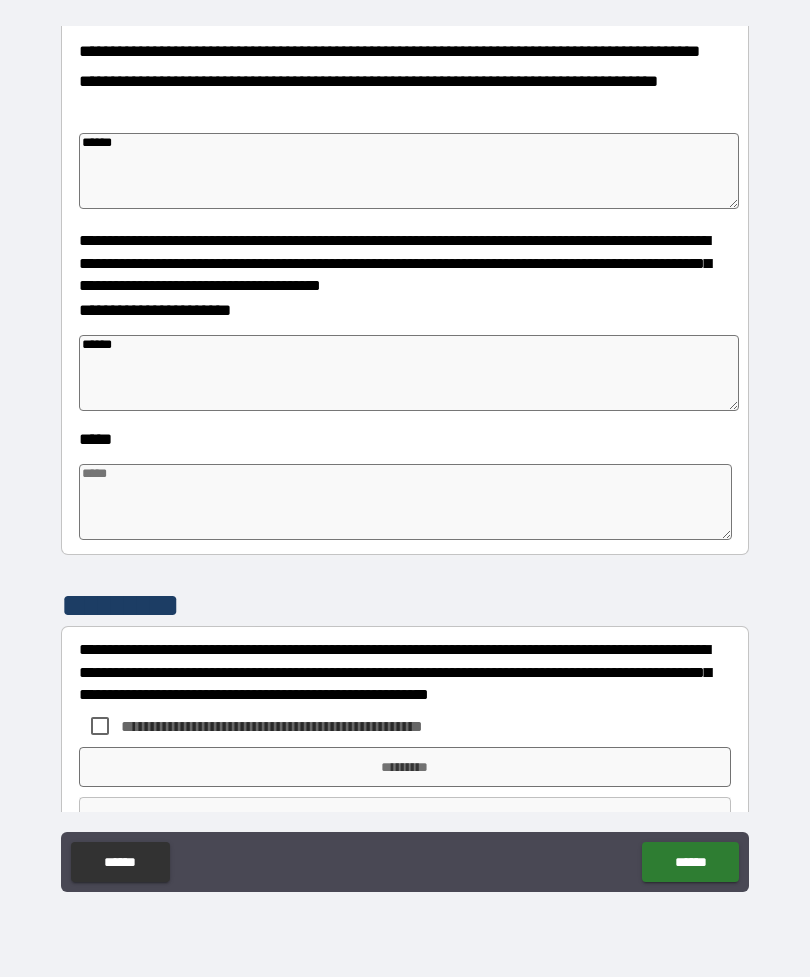 scroll, scrollTop: 559, scrollLeft: 0, axis: vertical 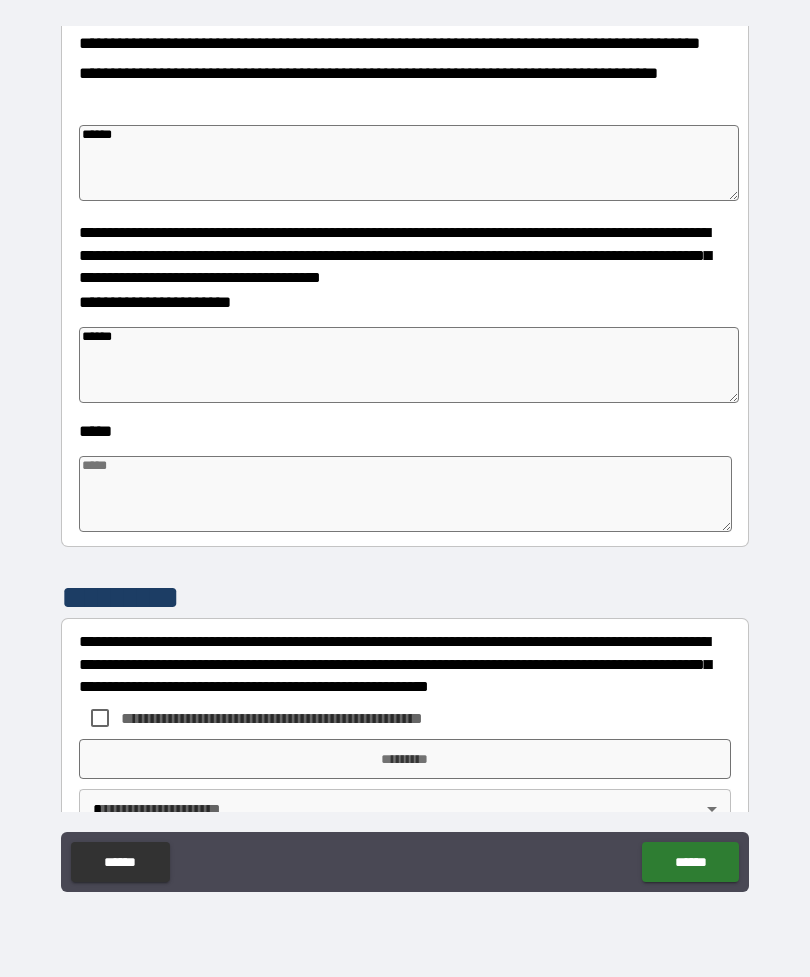 click at bounding box center [405, 494] 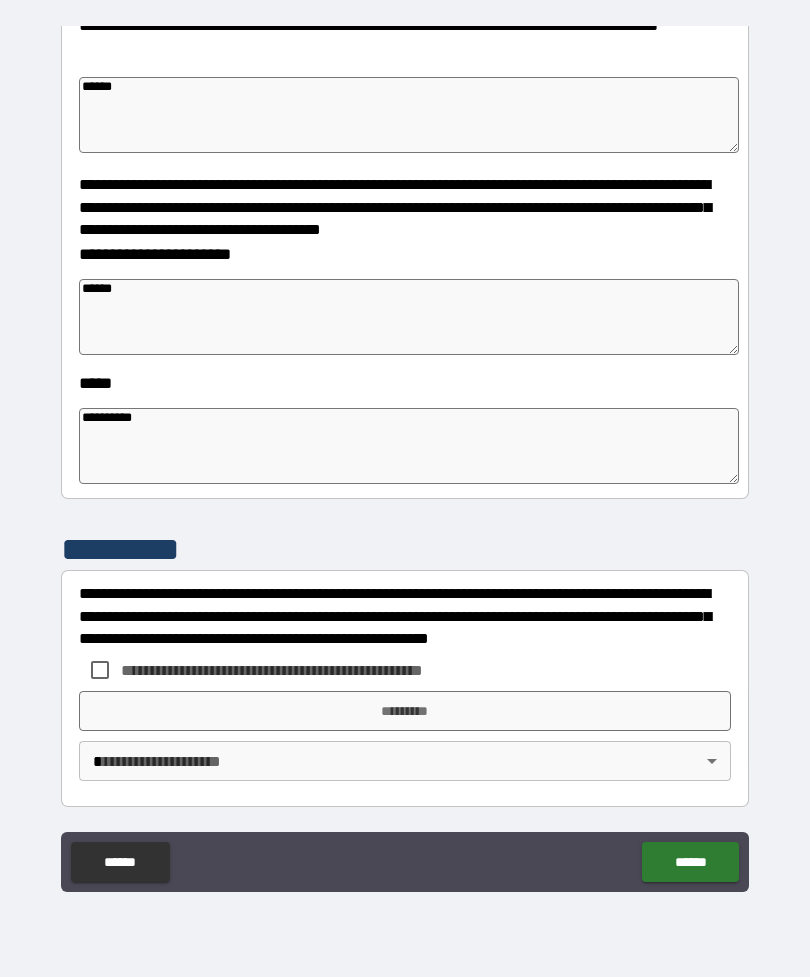 scroll, scrollTop: 607, scrollLeft: 0, axis: vertical 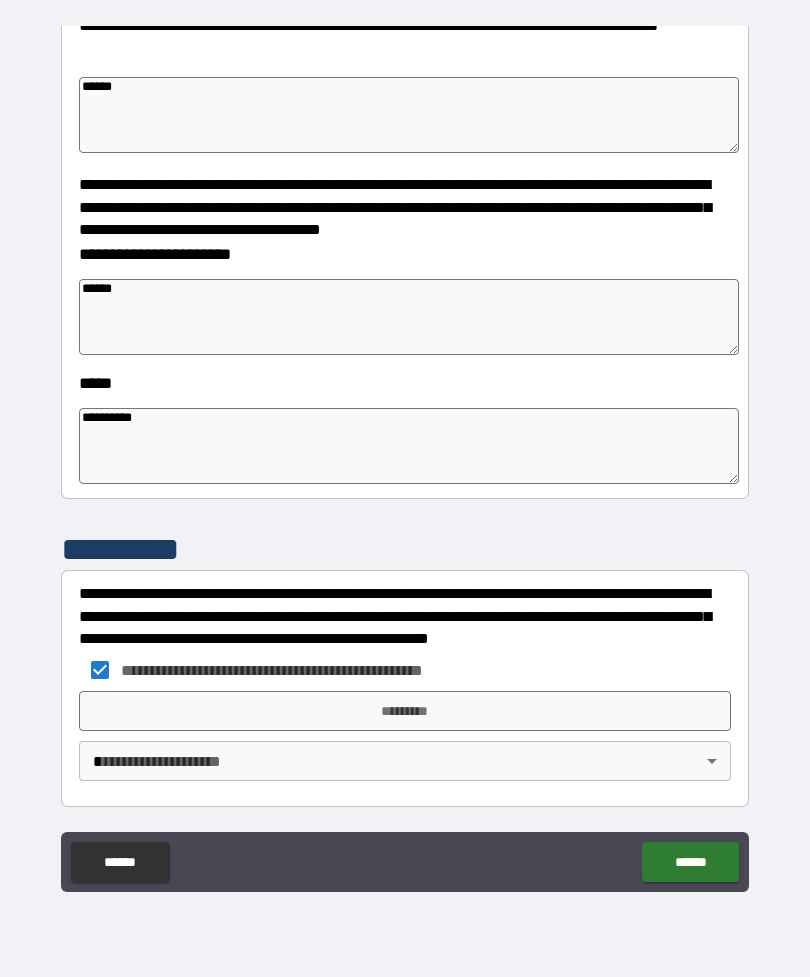 click on "**********" at bounding box center [405, 456] 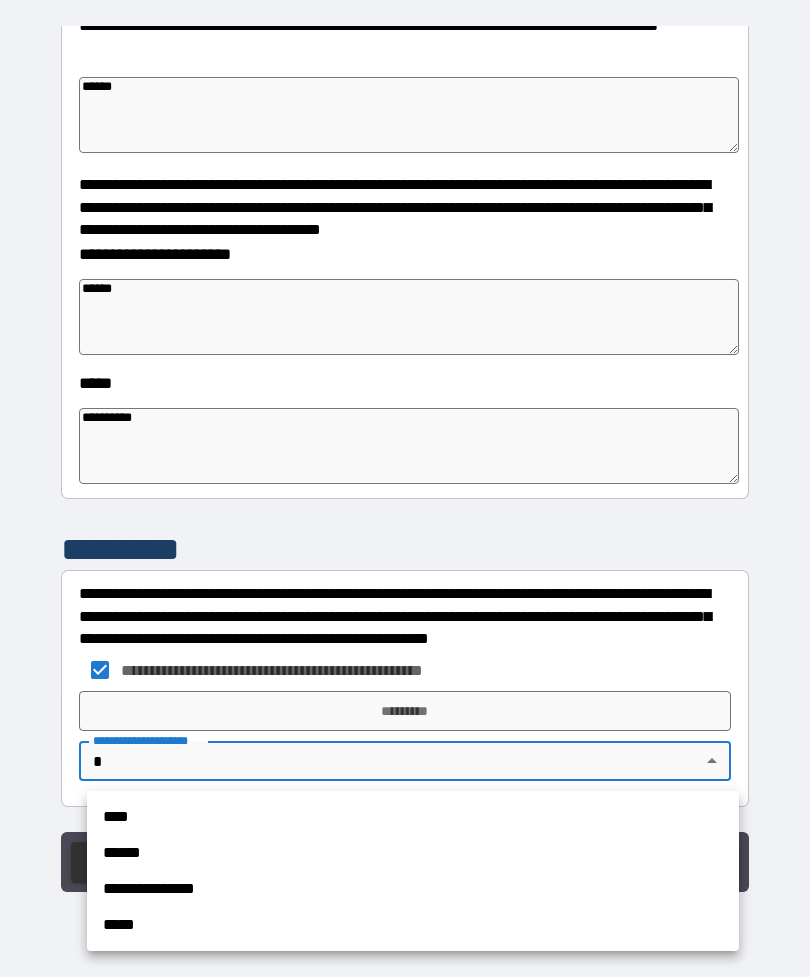 click on "**********" at bounding box center [413, 889] 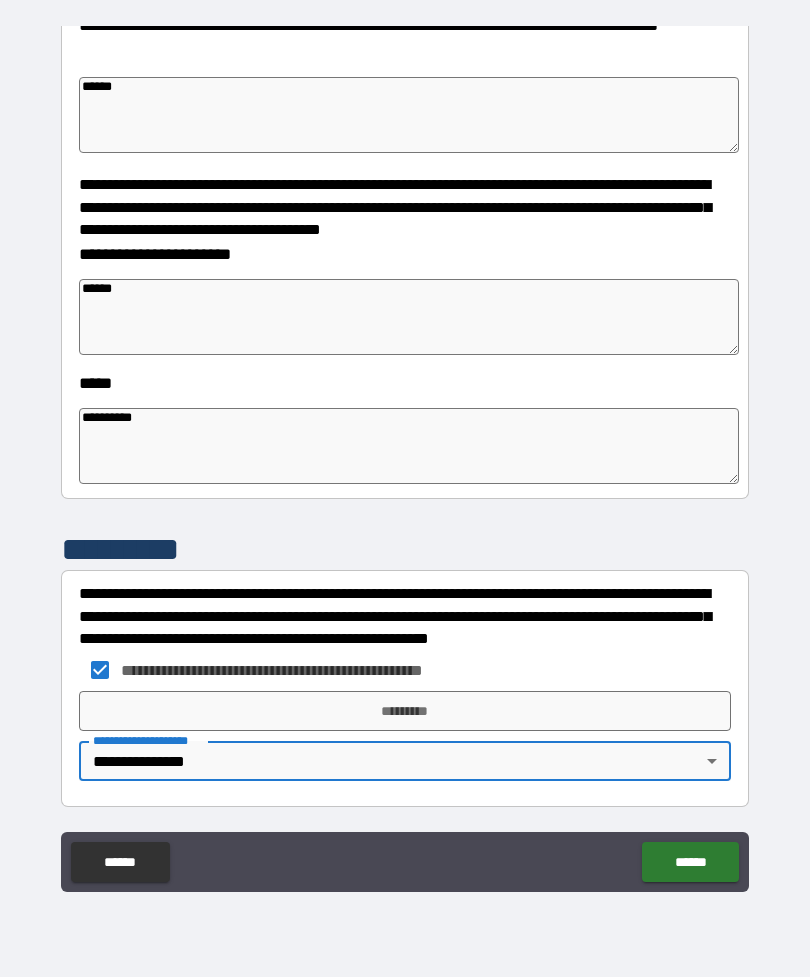 click on "*********" at bounding box center (405, 711) 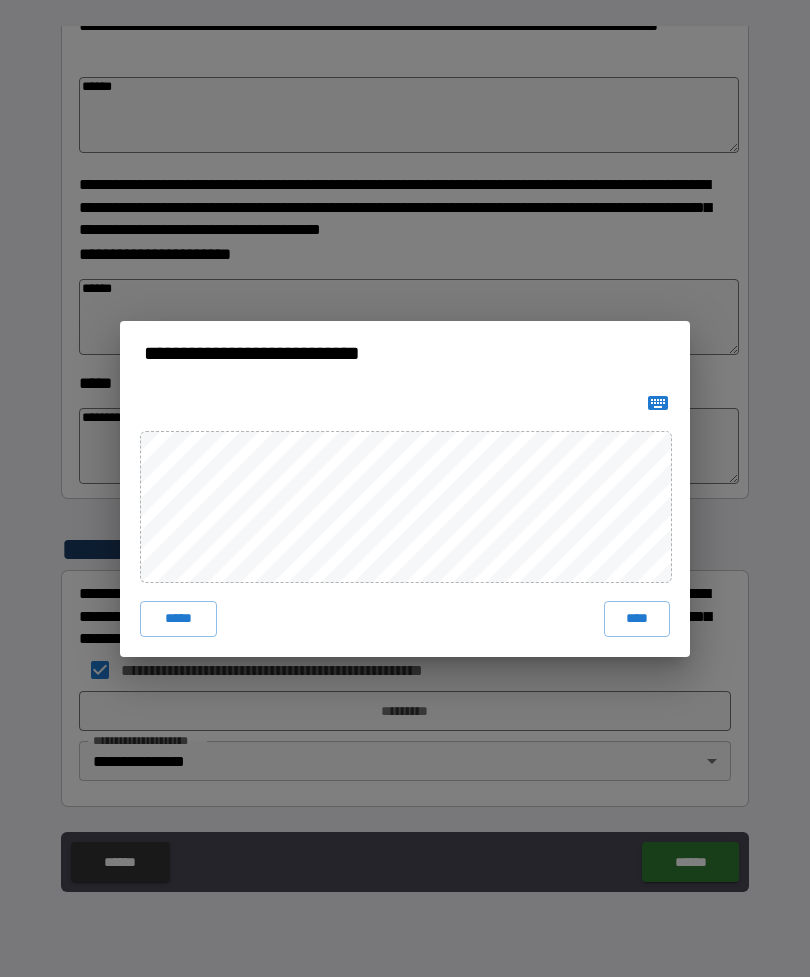 click on "****" at bounding box center (637, 619) 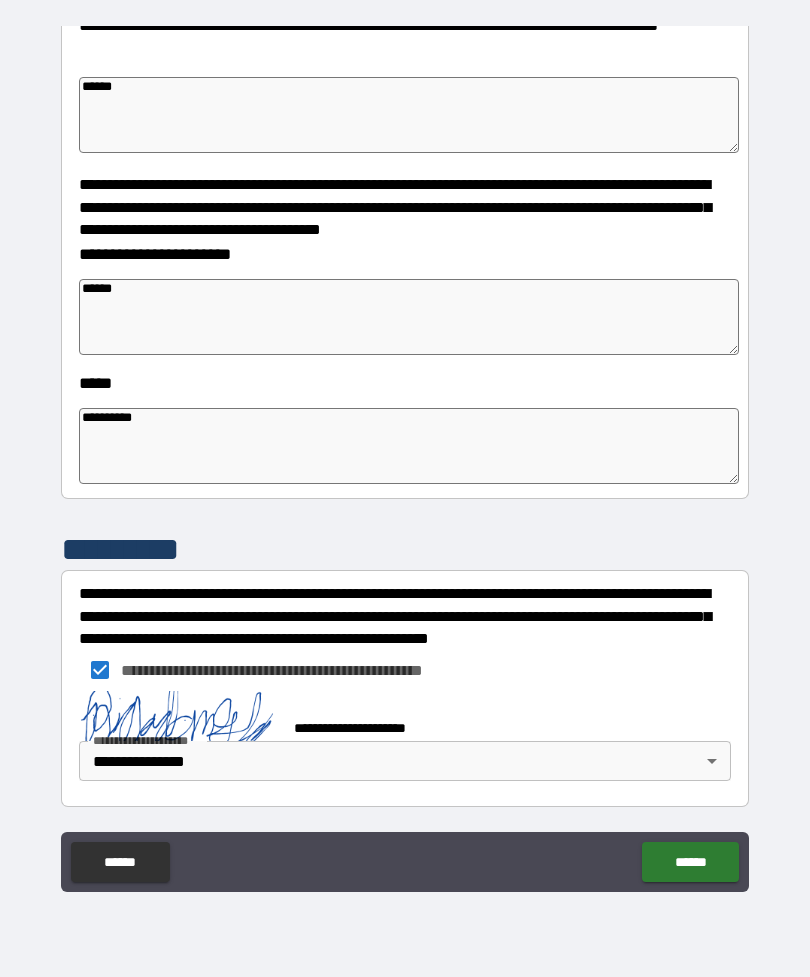 scroll, scrollTop: 597, scrollLeft: 0, axis: vertical 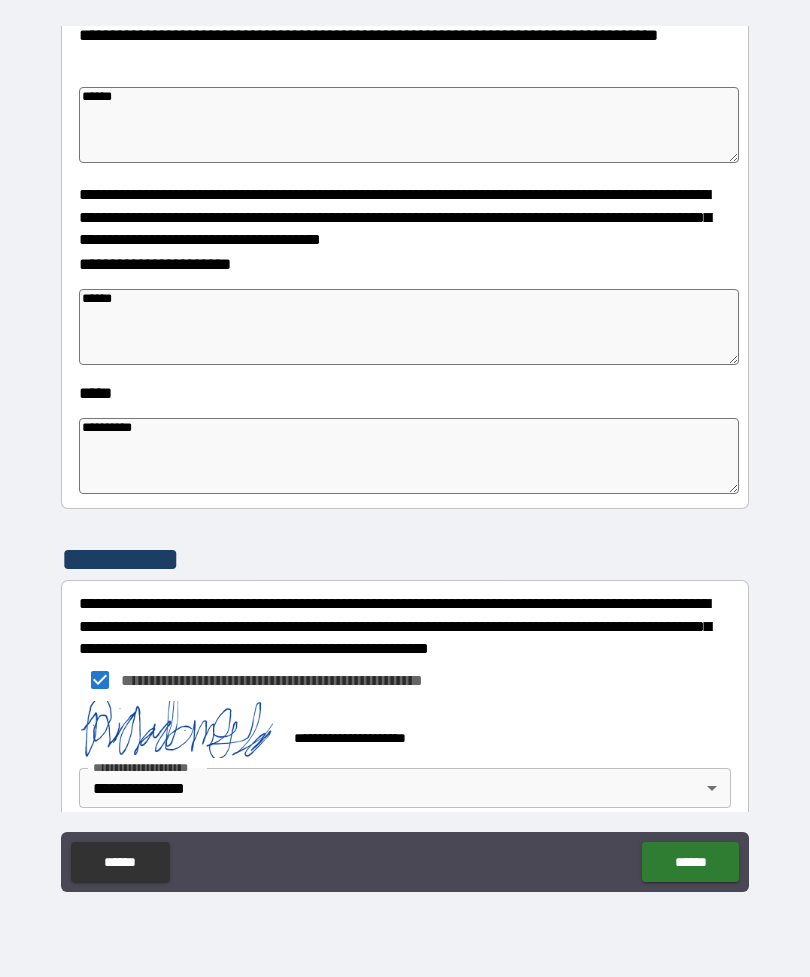 click on "******" at bounding box center [690, 862] 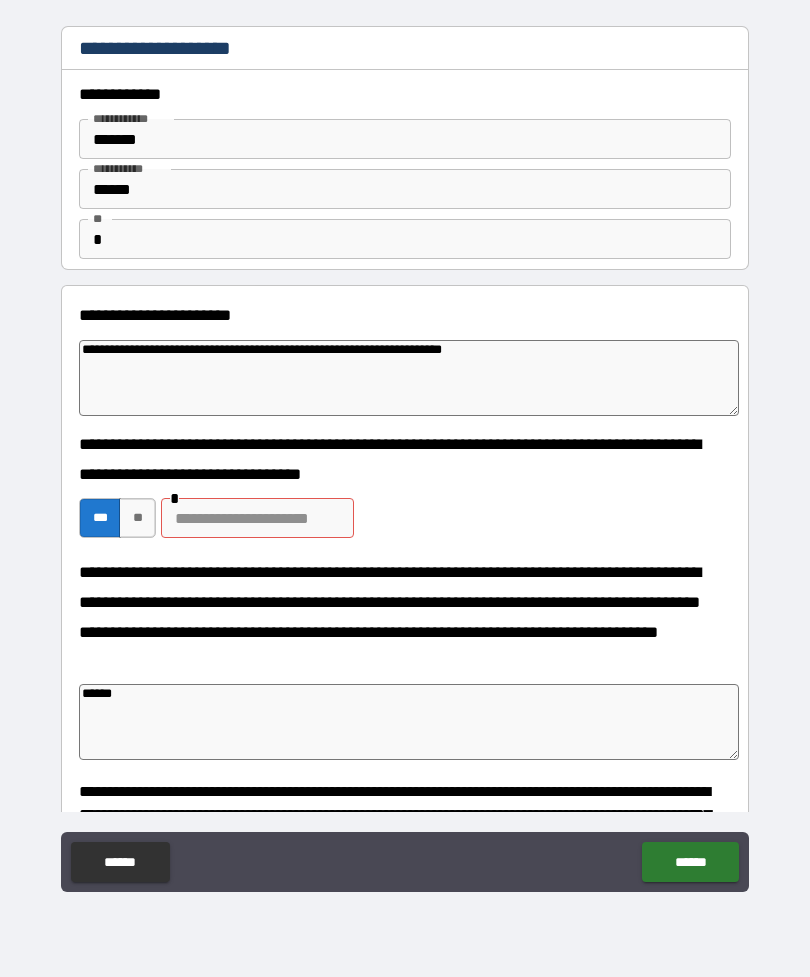 scroll, scrollTop: 0, scrollLeft: 0, axis: both 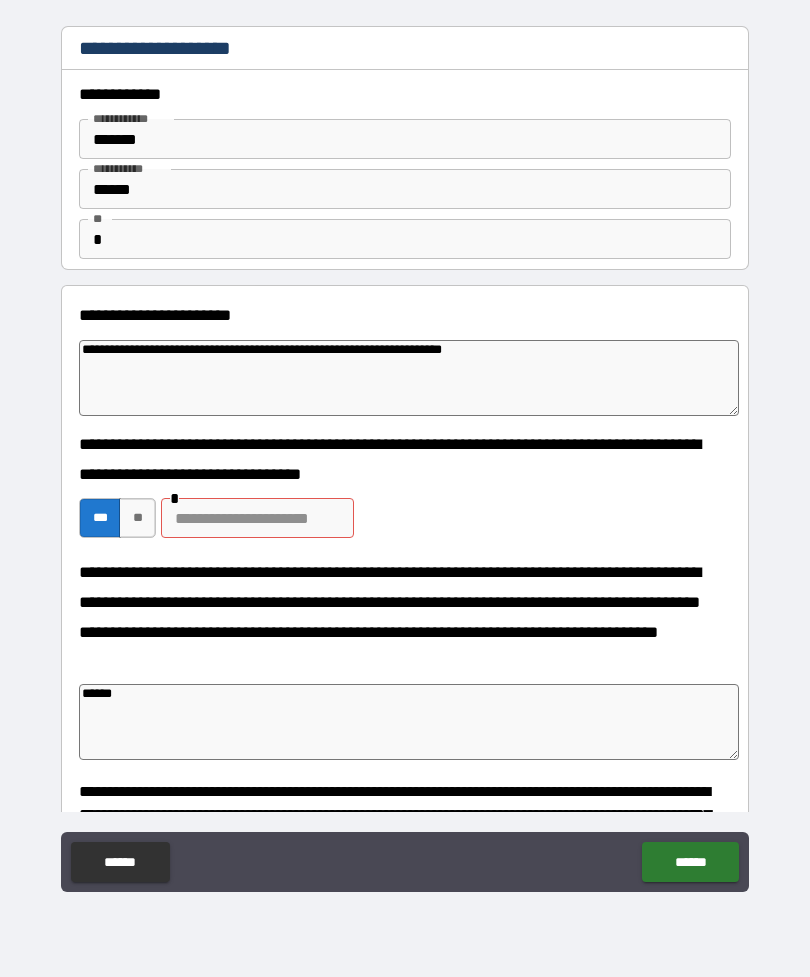 click at bounding box center (257, 518) 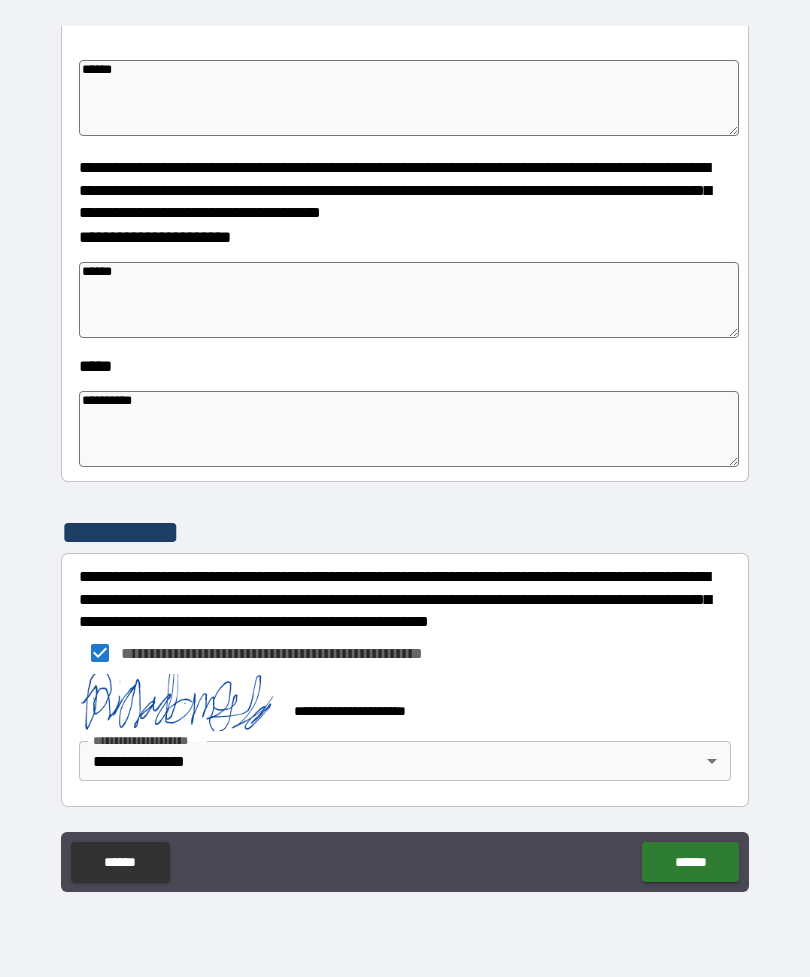 scroll, scrollTop: 624, scrollLeft: 0, axis: vertical 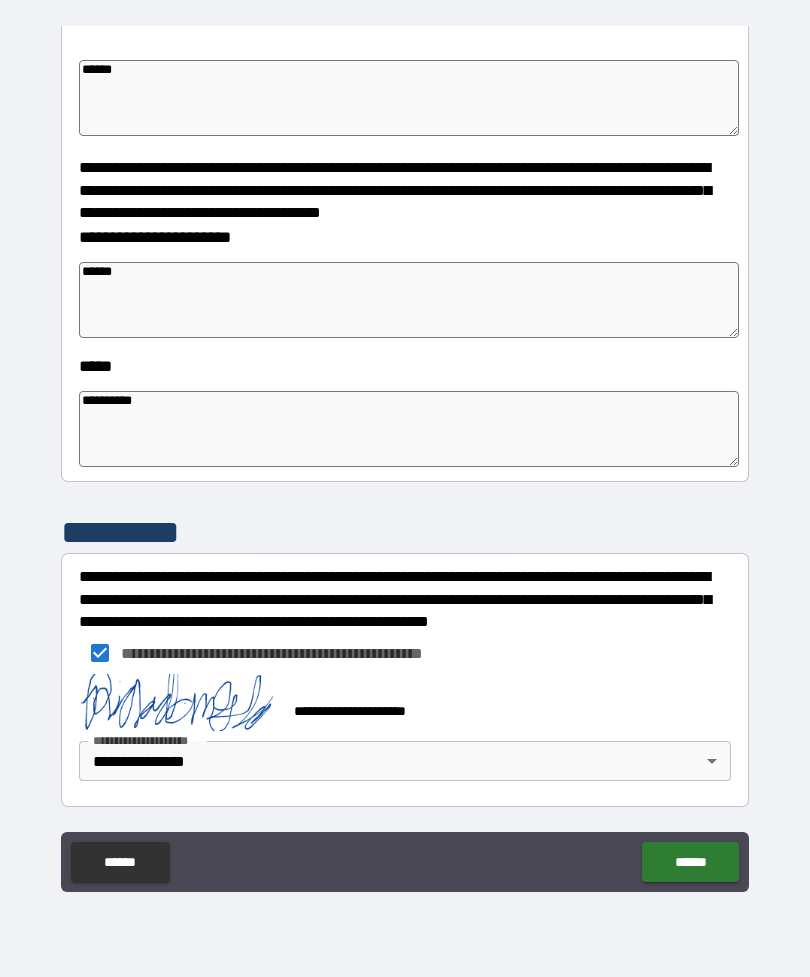 click on "******" at bounding box center (690, 862) 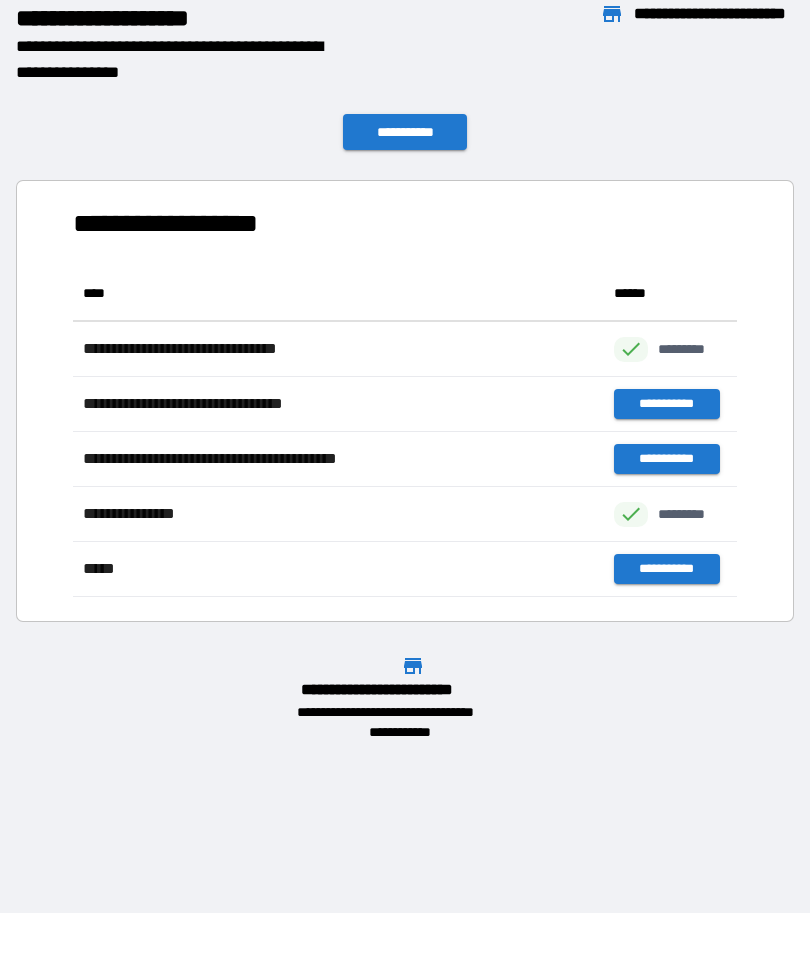 scroll, scrollTop: 1, scrollLeft: 1, axis: both 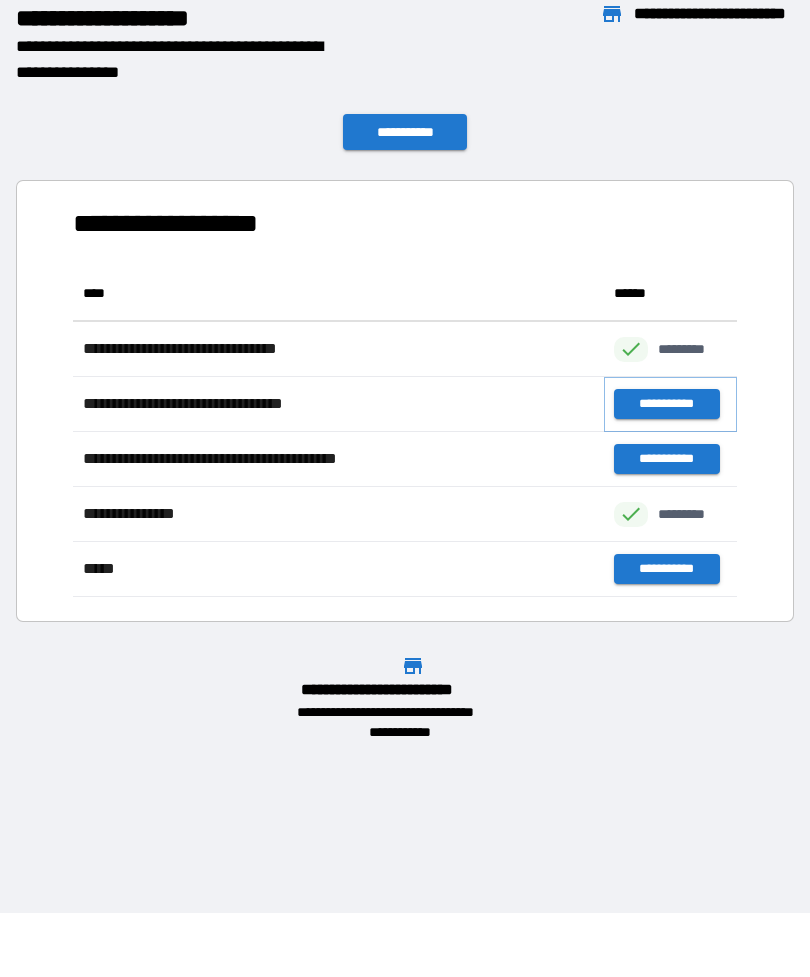 click on "**********" at bounding box center [666, 404] 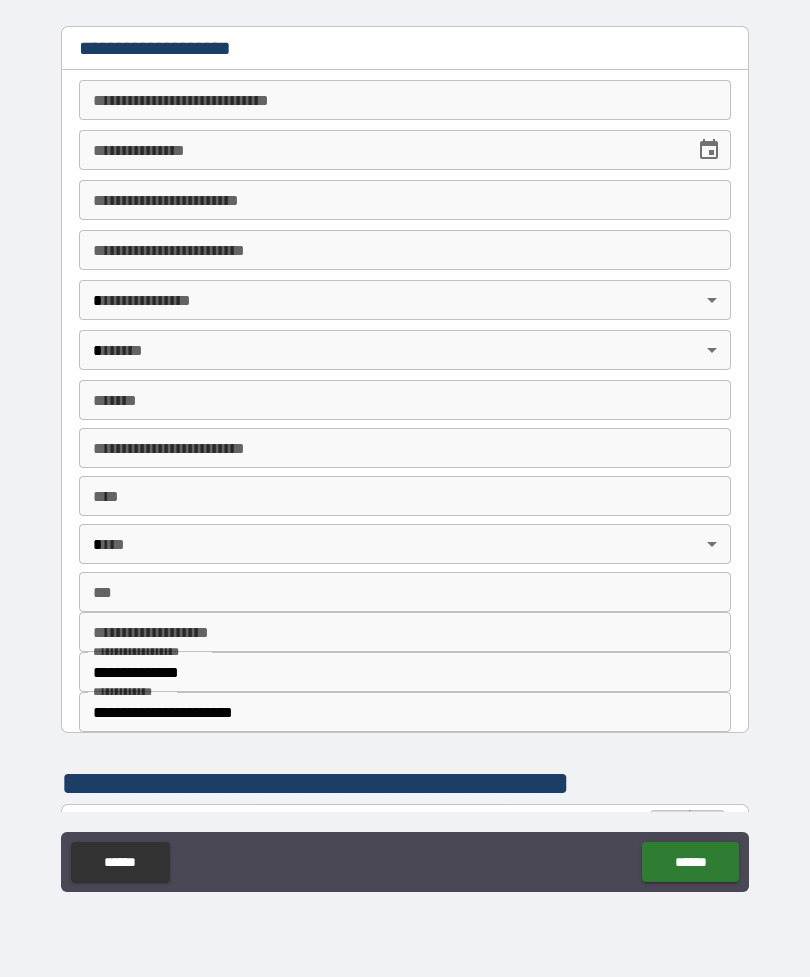click on "**********" at bounding box center (405, 100) 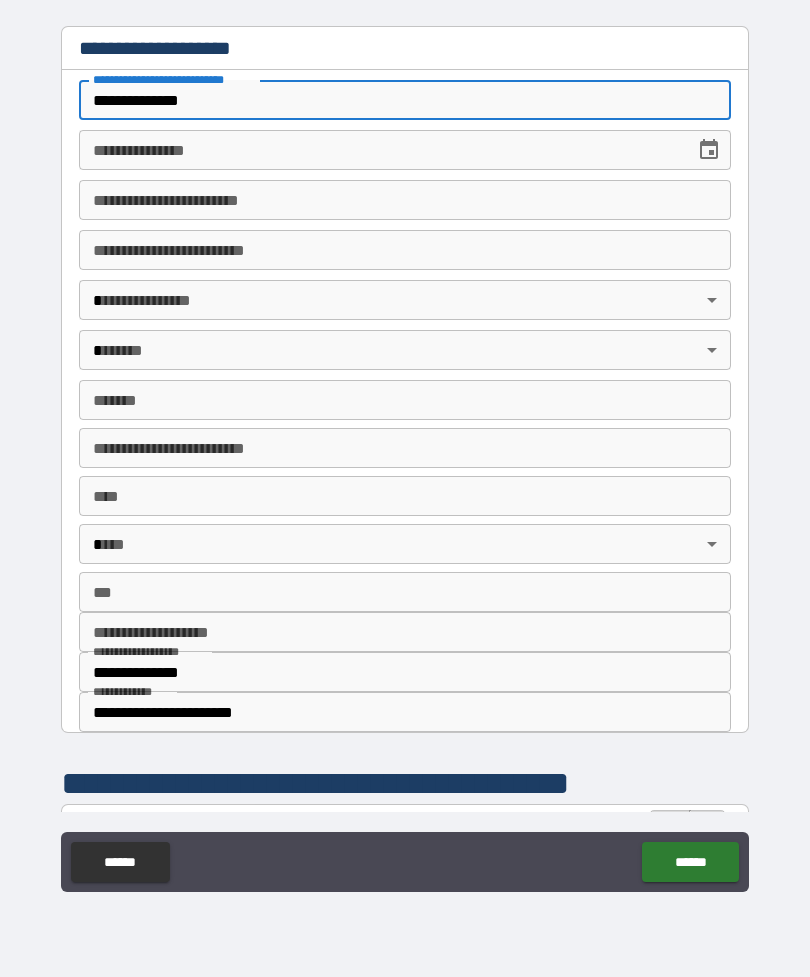 click on "**********" at bounding box center (405, 150) 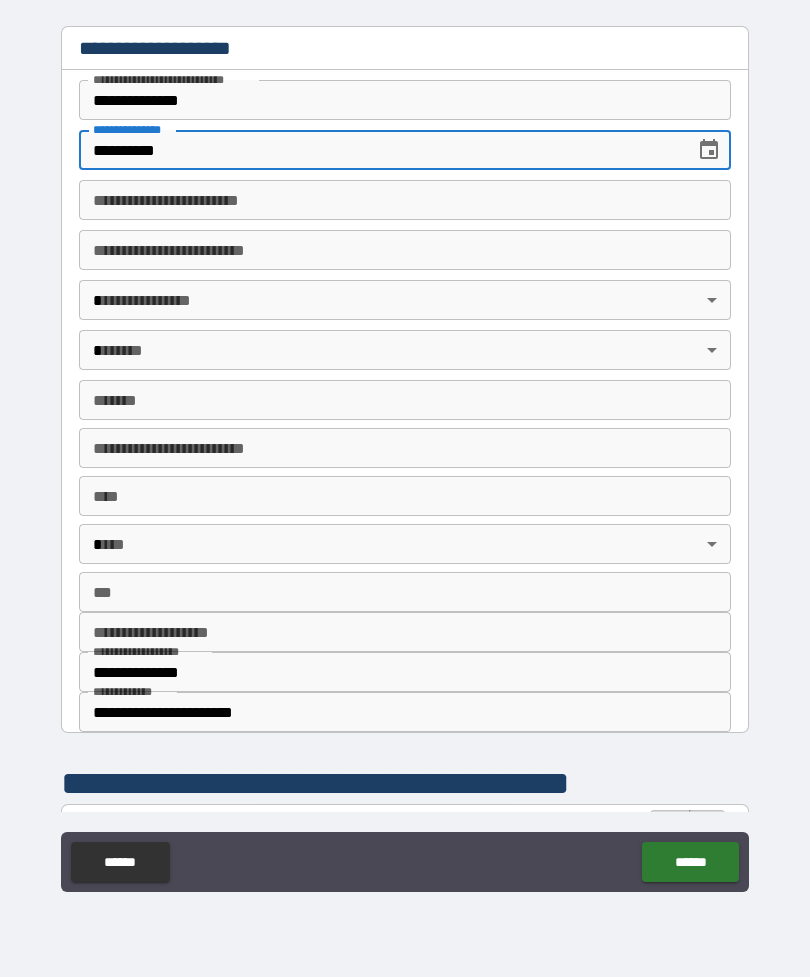 click on "**********" at bounding box center (405, 200) 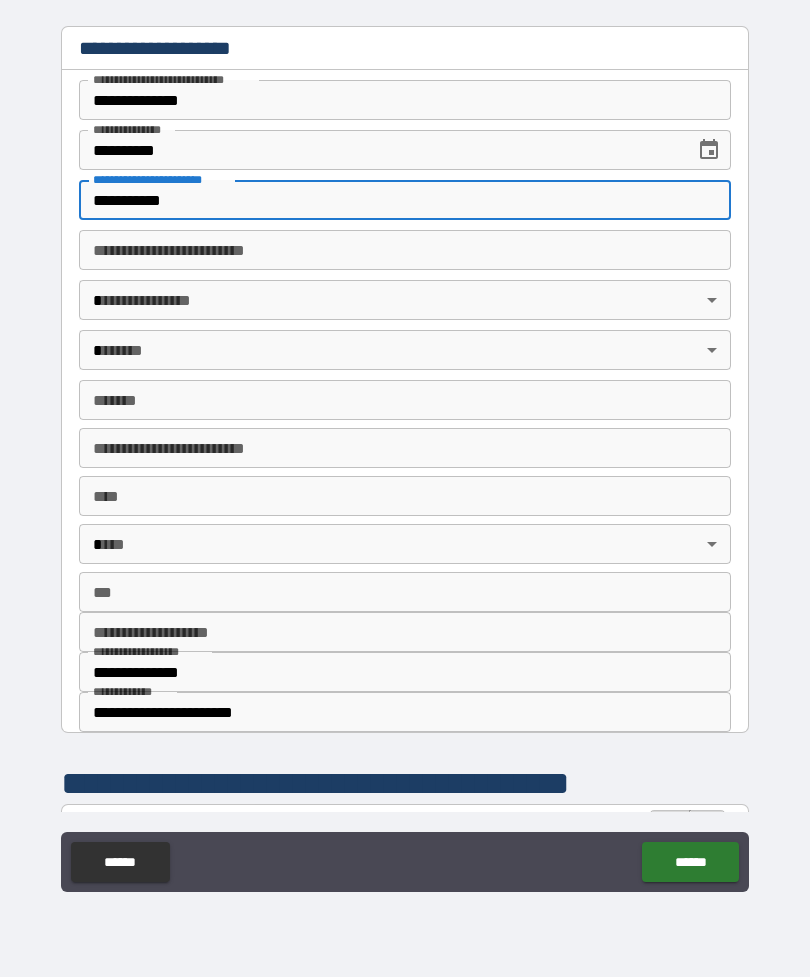 click on "**********" at bounding box center (405, 456) 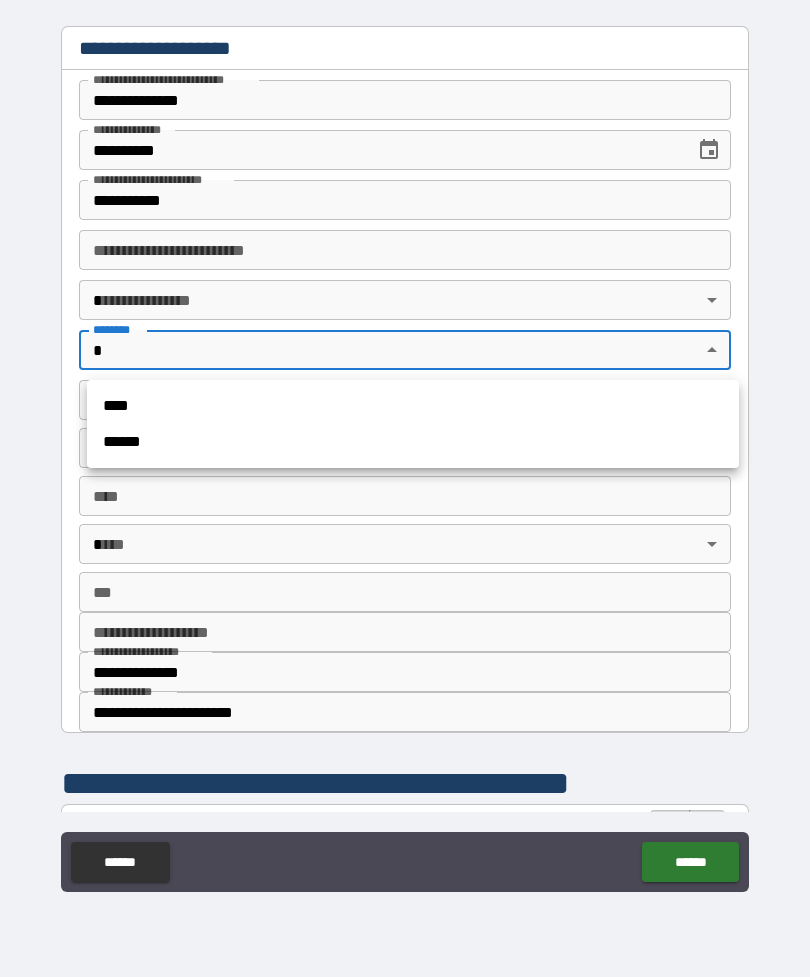 click on "******" at bounding box center [413, 442] 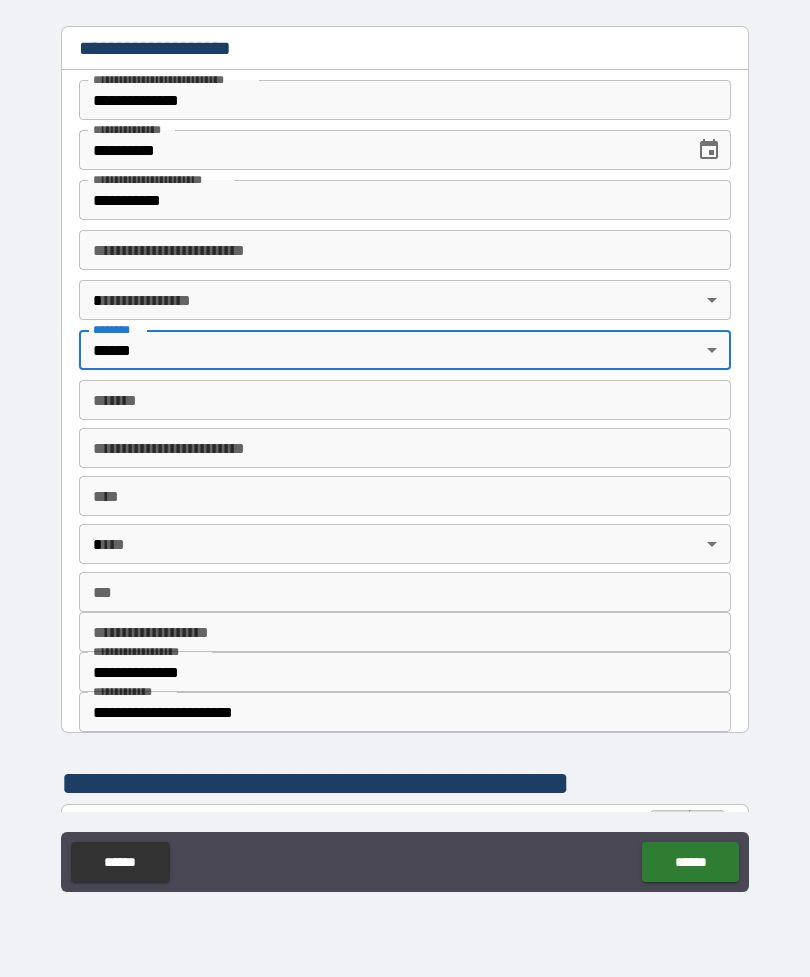 click on "******* *******" at bounding box center [405, 400] 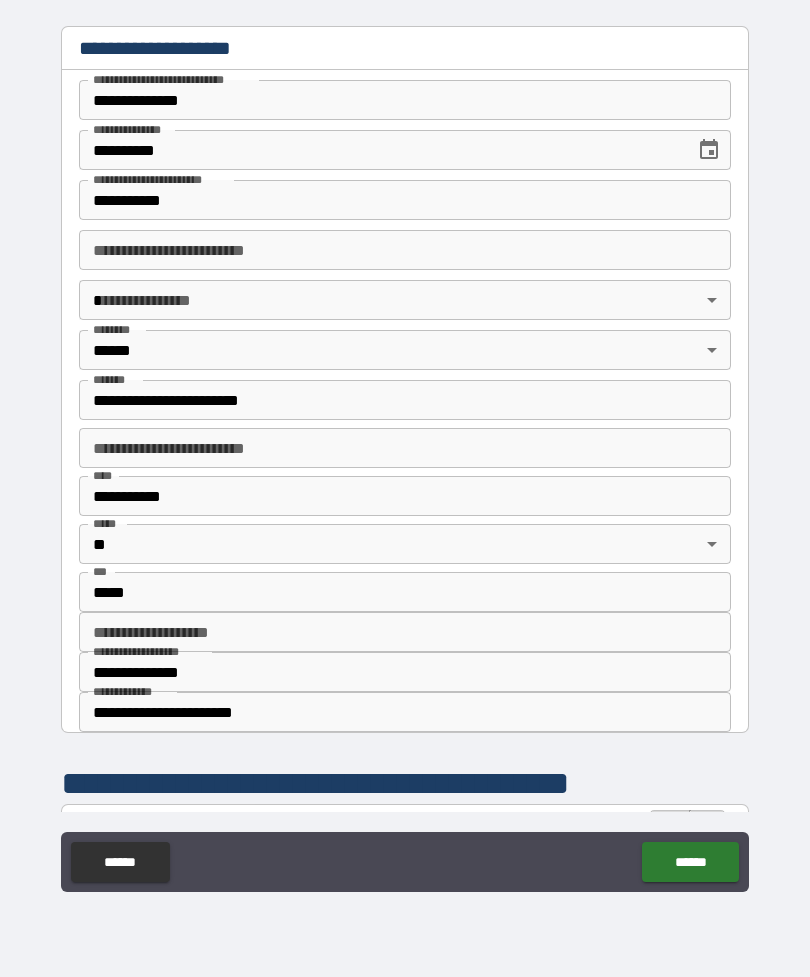 click on "**********" at bounding box center (405, 448) 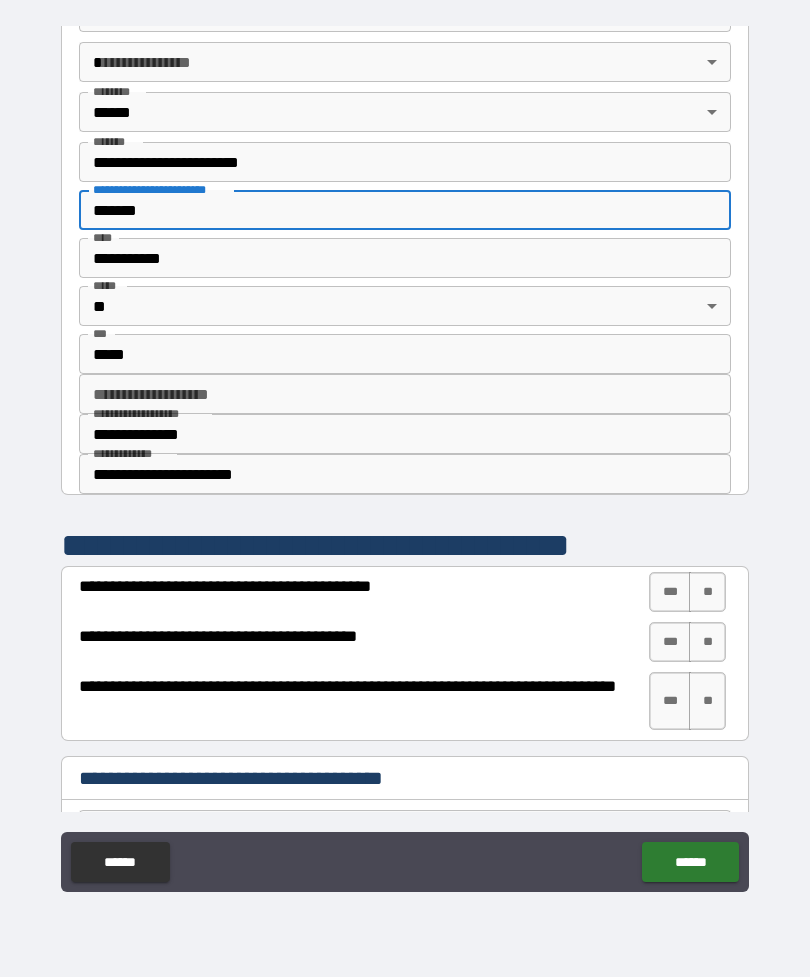 scroll, scrollTop: 240, scrollLeft: 0, axis: vertical 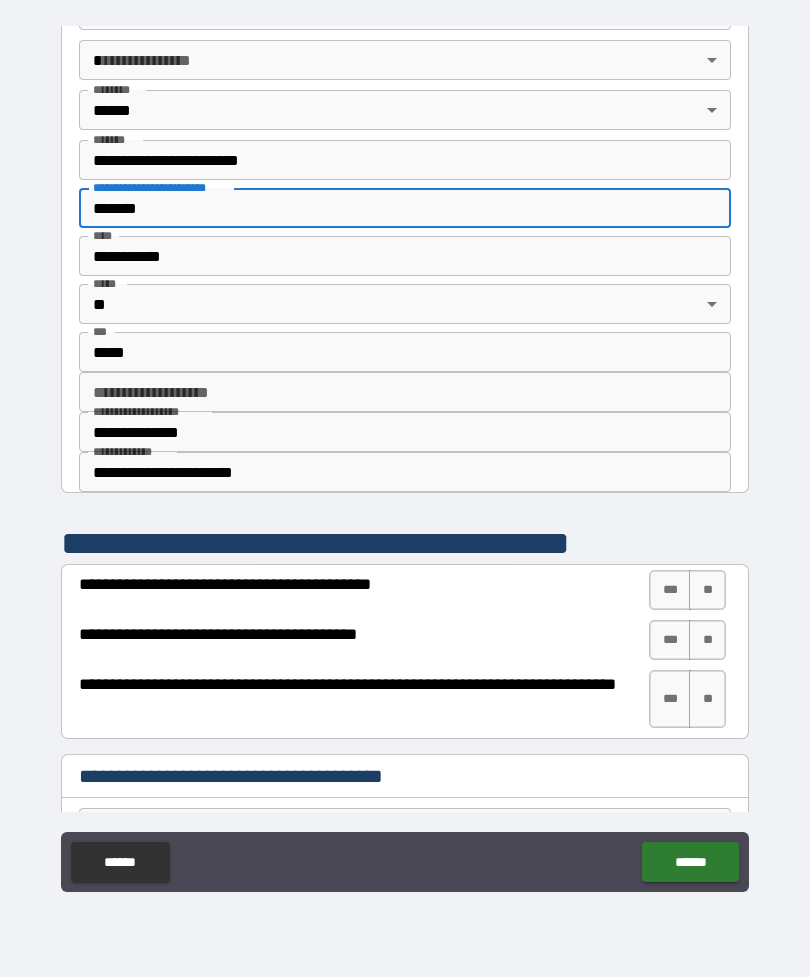 click on "**********" at bounding box center [405, 392] 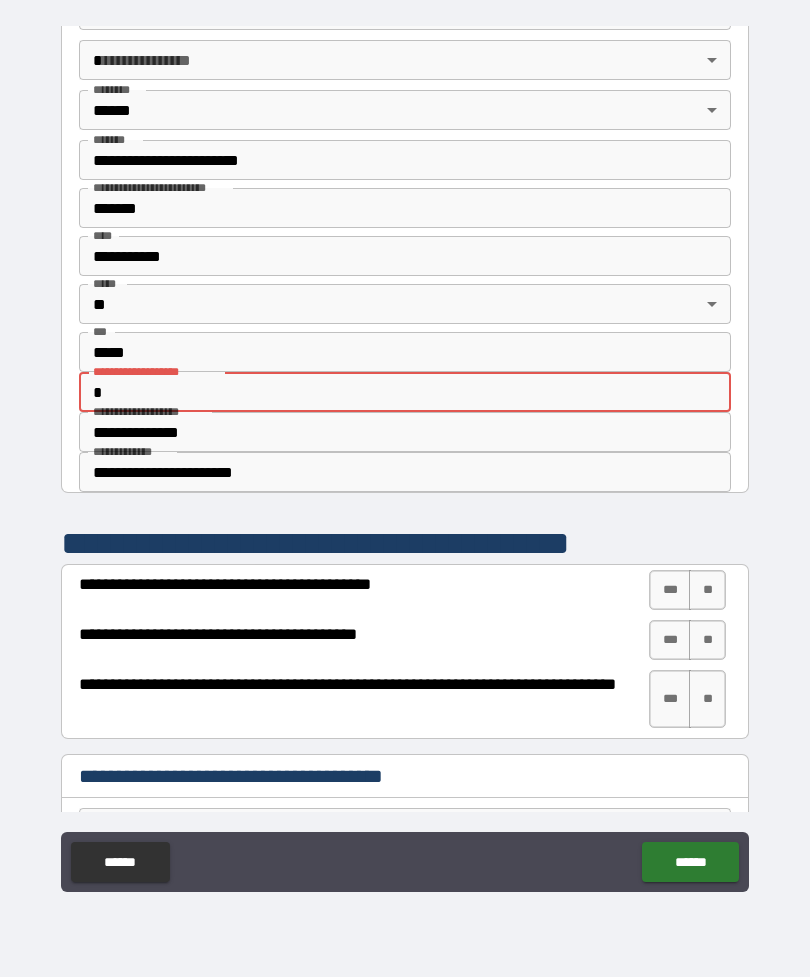 click on "**********" at bounding box center (405, 432) 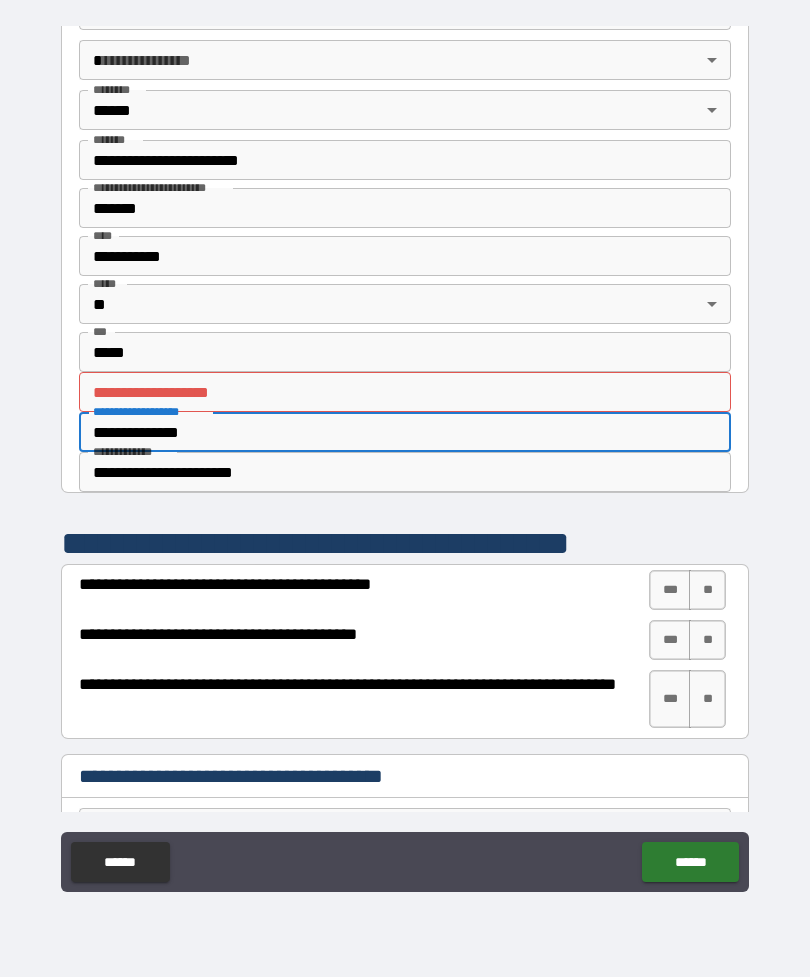 click on "**********" at bounding box center (405, 472) 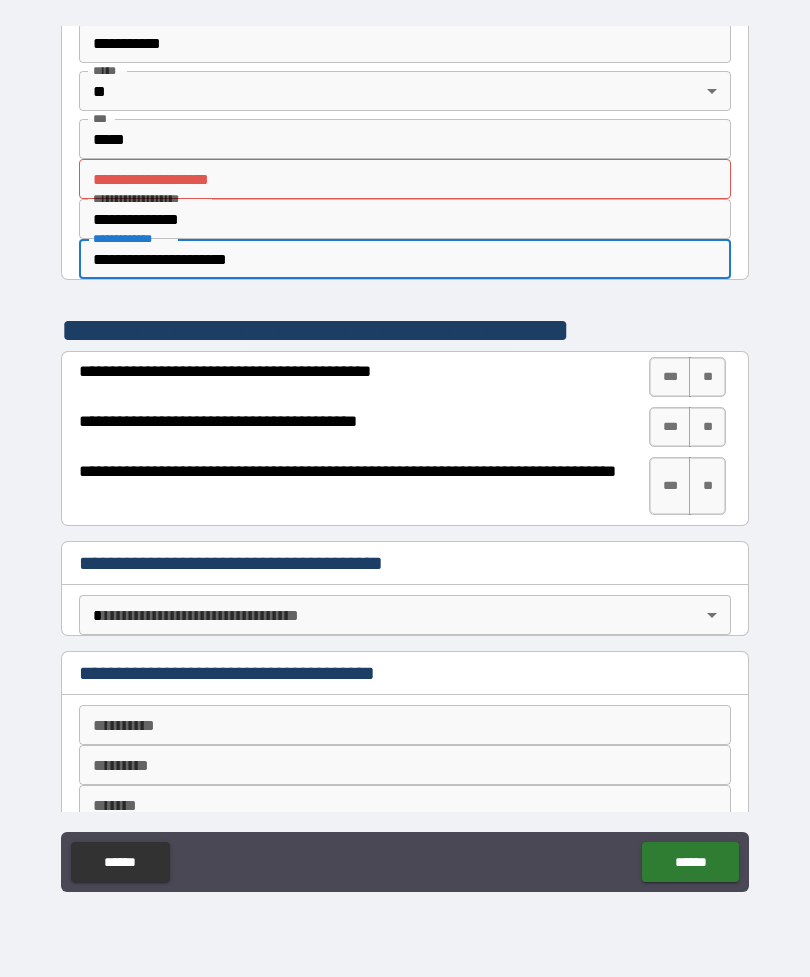 scroll, scrollTop: 463, scrollLeft: 0, axis: vertical 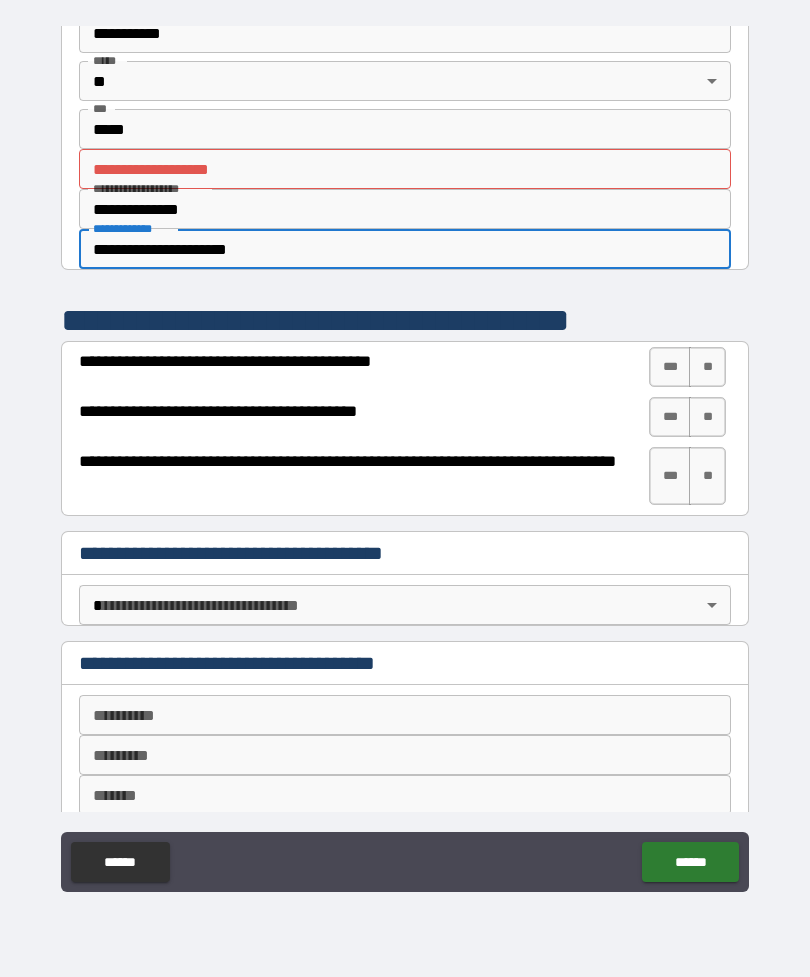 click on "***" at bounding box center (670, 367) 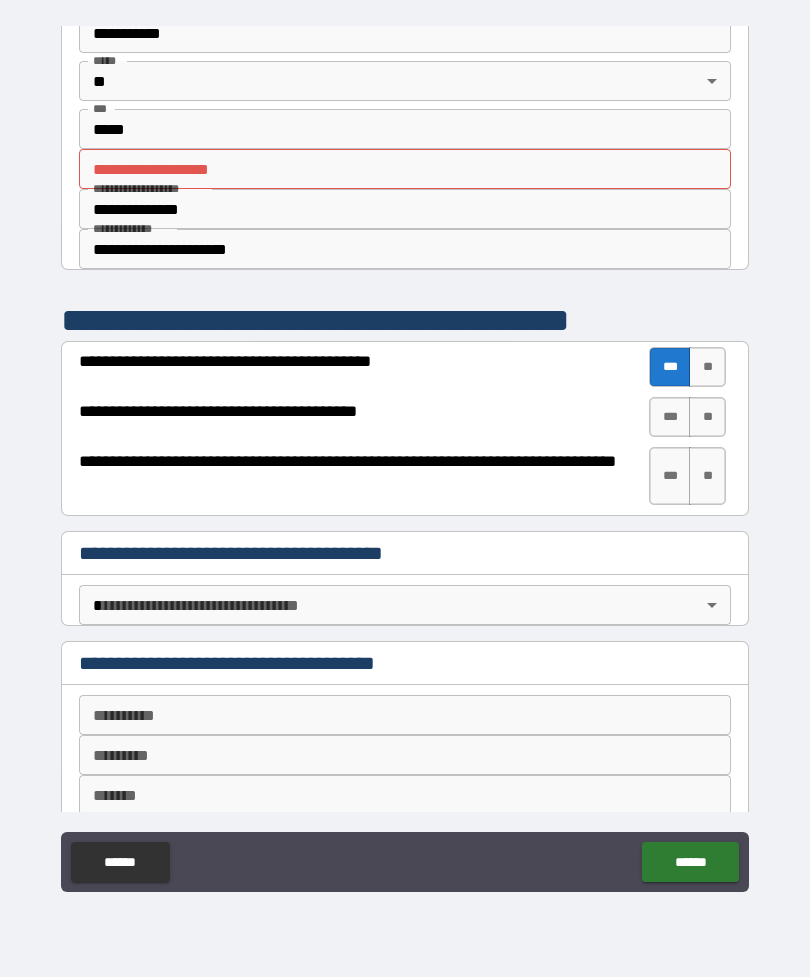 click on "***" at bounding box center [670, 417] 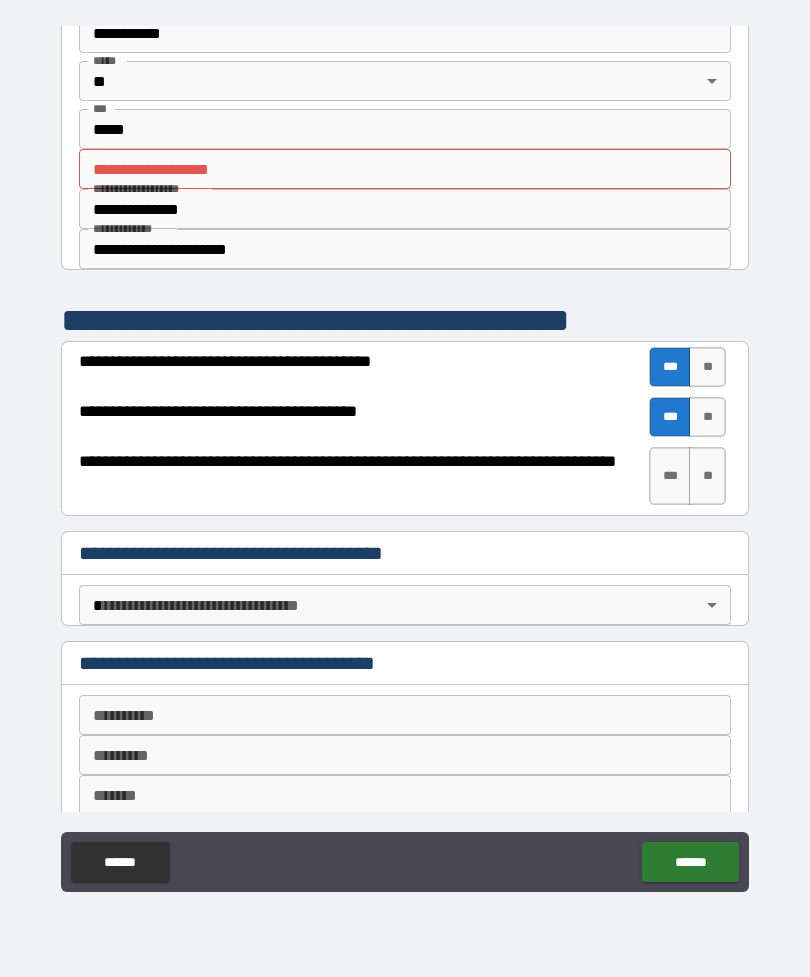 click on "***" at bounding box center [670, 476] 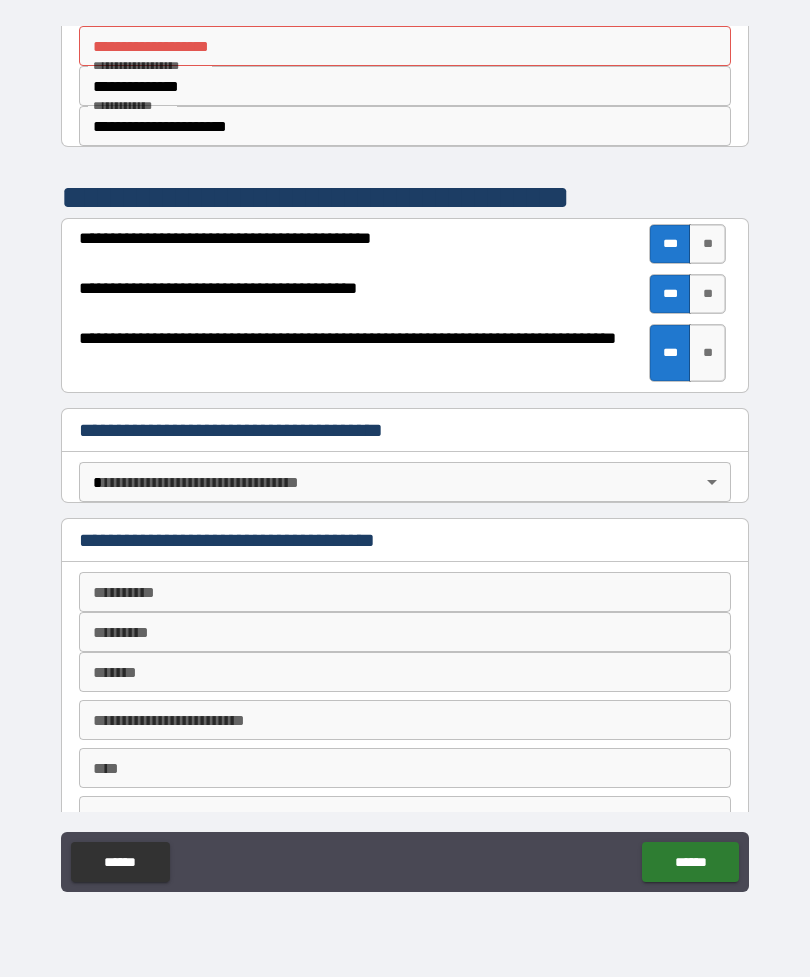 scroll, scrollTop: 585, scrollLeft: 0, axis: vertical 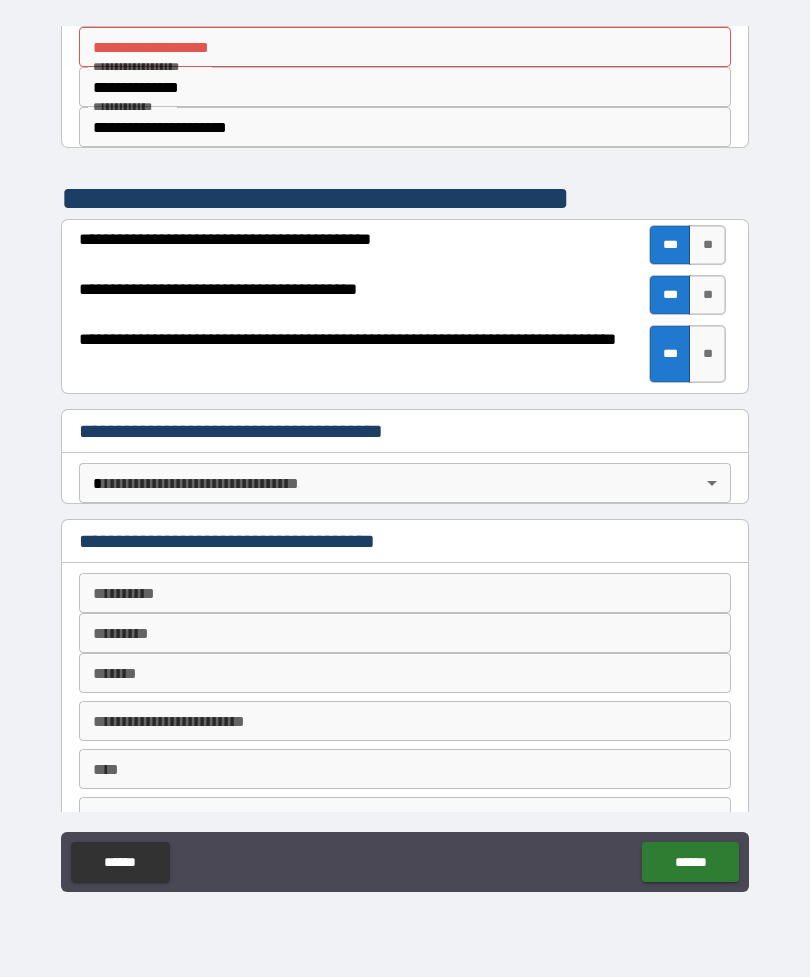 click on "**********" at bounding box center (405, 456) 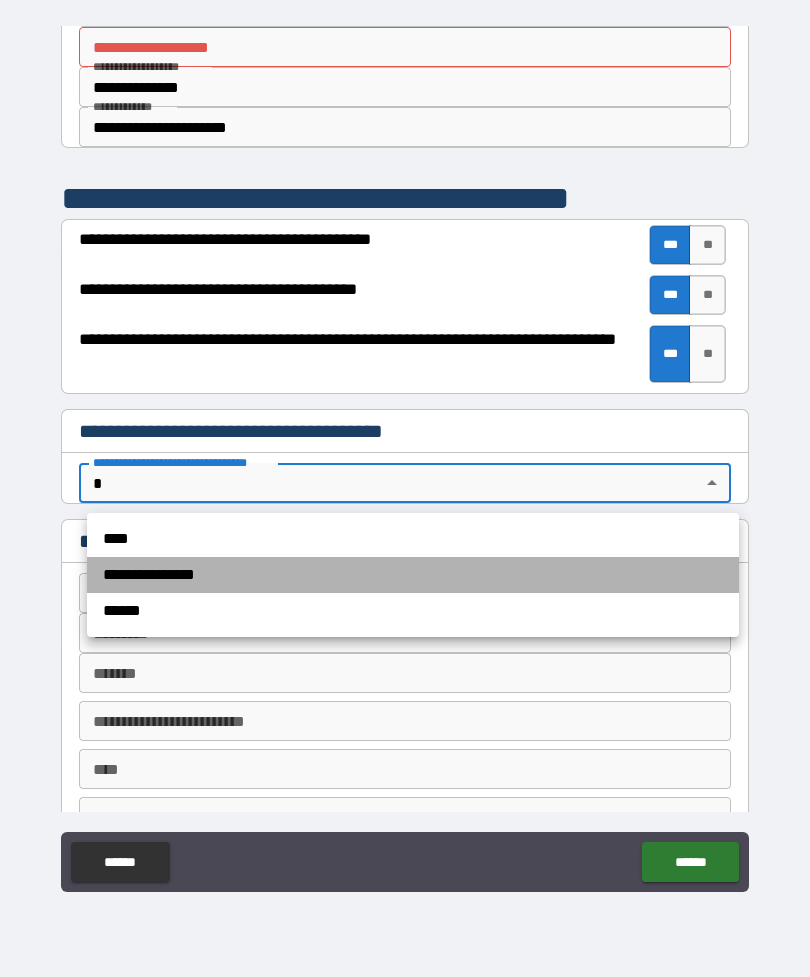 click on "**********" at bounding box center (413, 575) 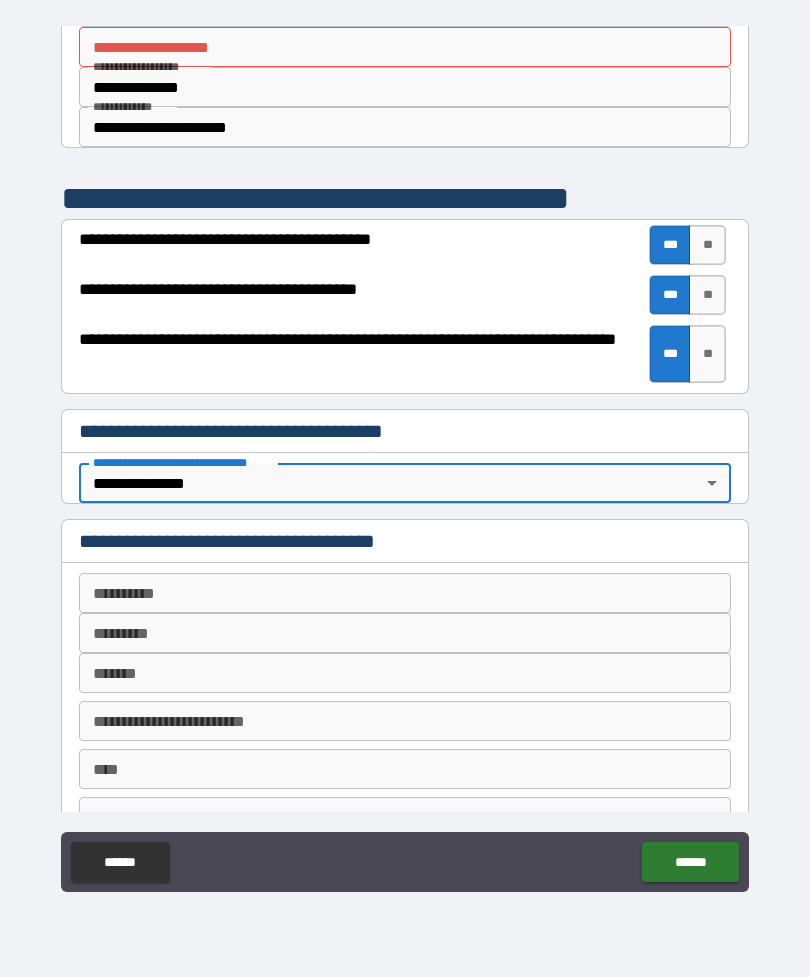 click on "**********" at bounding box center [405, 593] 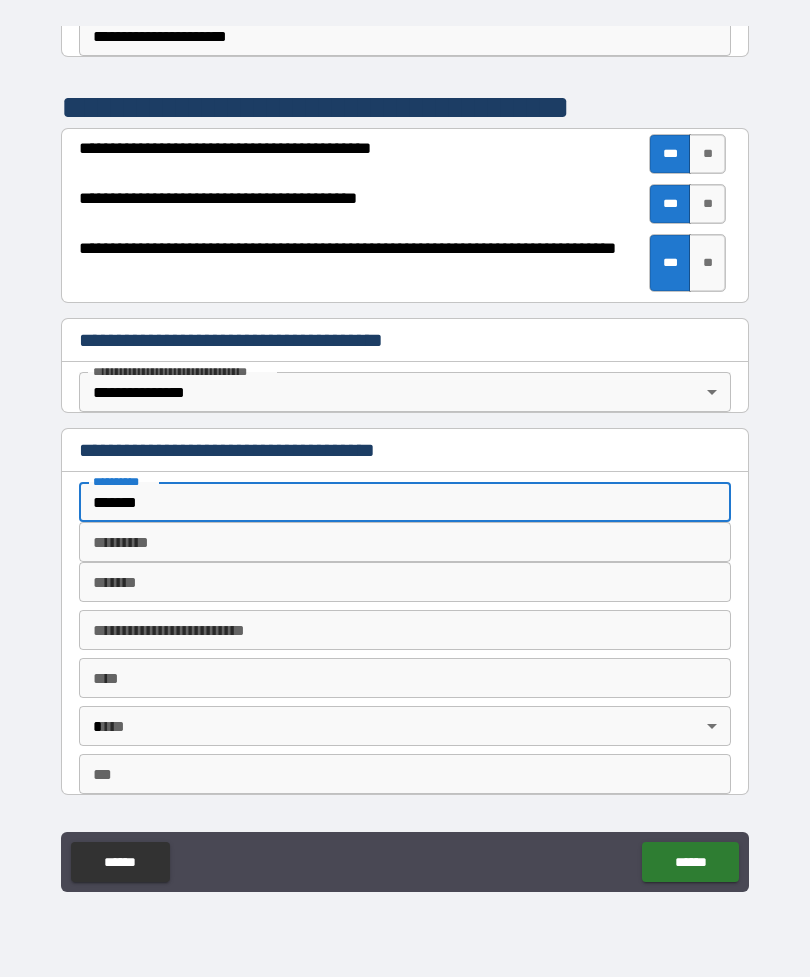 scroll, scrollTop: 679, scrollLeft: 0, axis: vertical 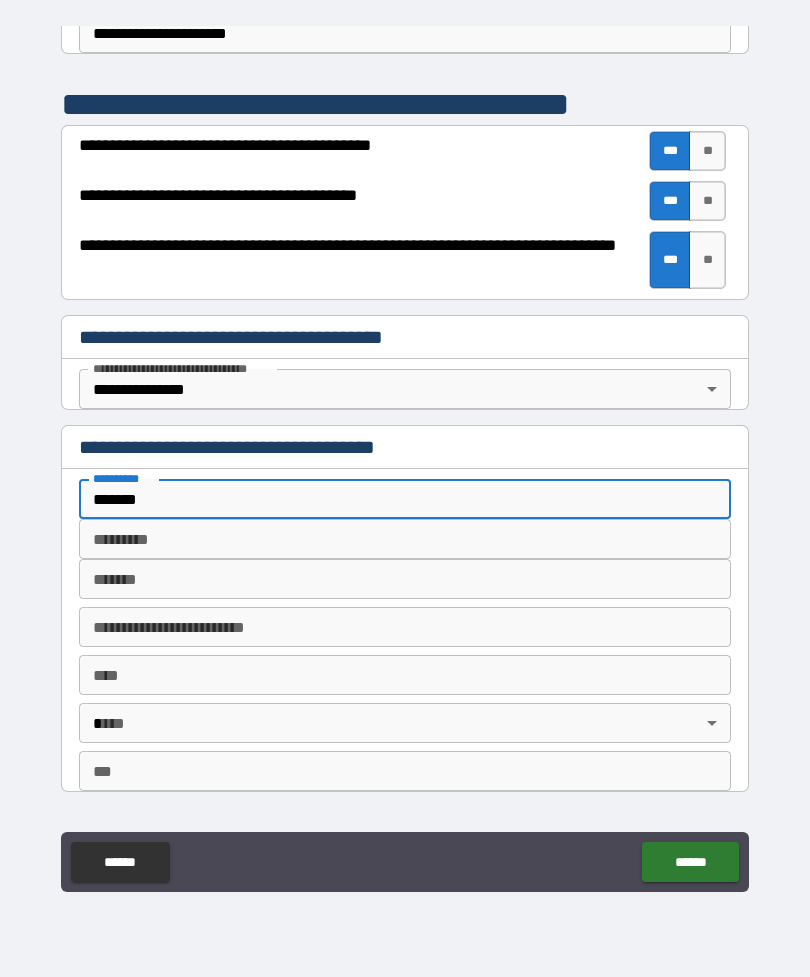 click on "*********" at bounding box center (405, 539) 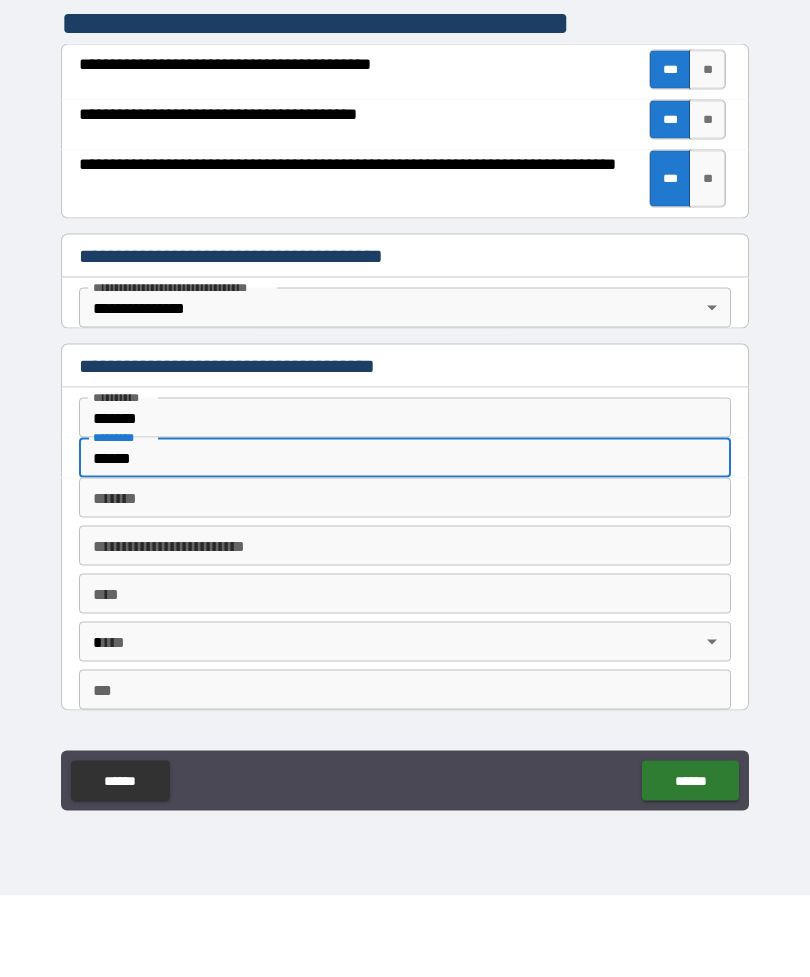 click on "******* *******" at bounding box center (405, 579) 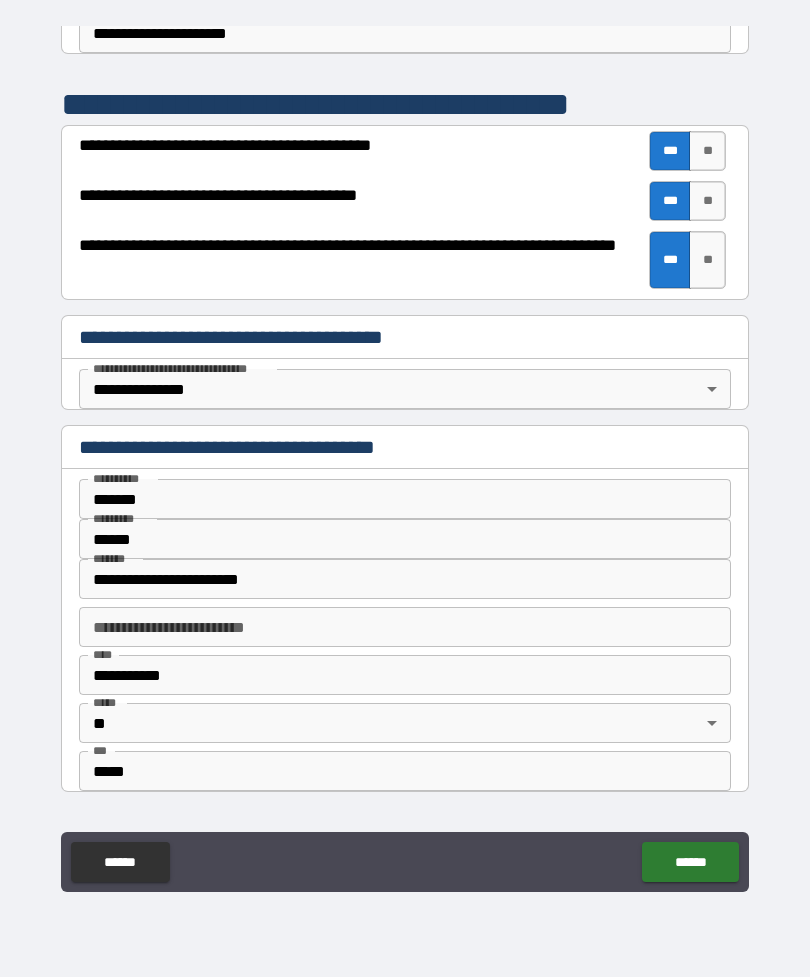 click on "**********" at bounding box center [405, 627] 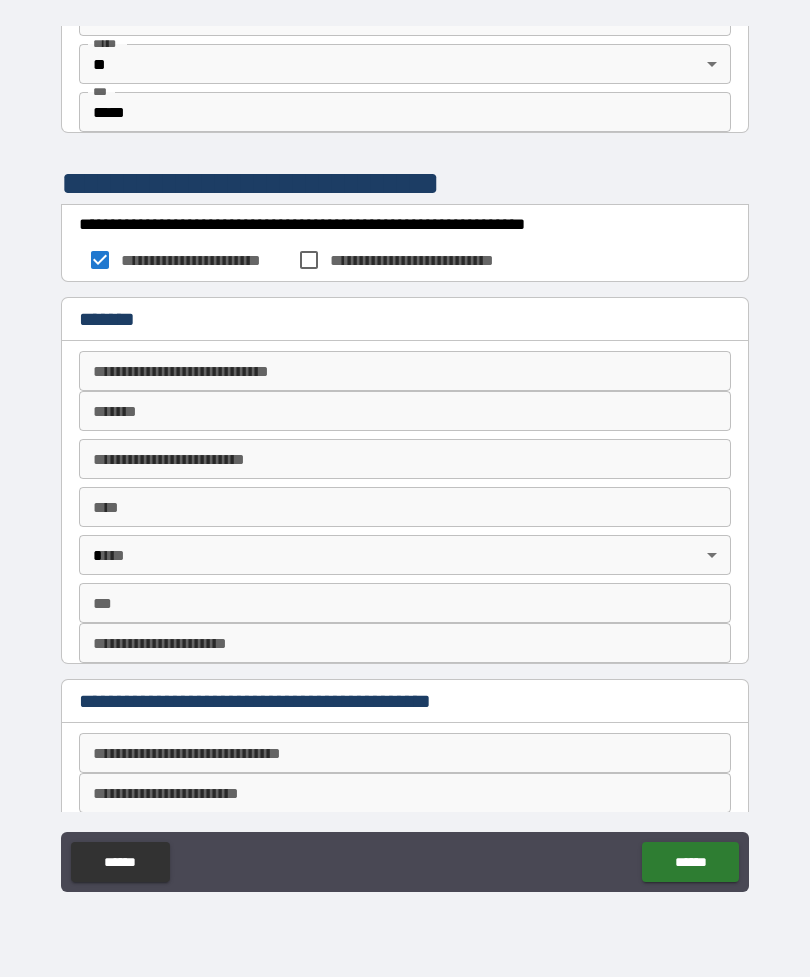 scroll, scrollTop: 1339, scrollLeft: 0, axis: vertical 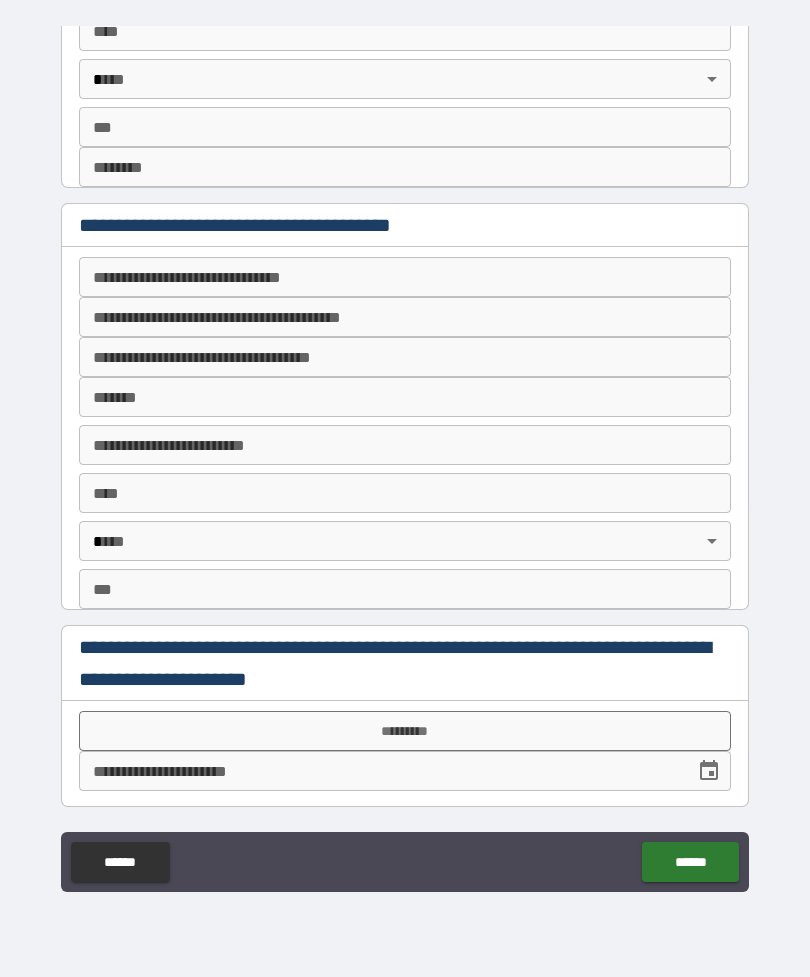 click on "******" at bounding box center [690, 862] 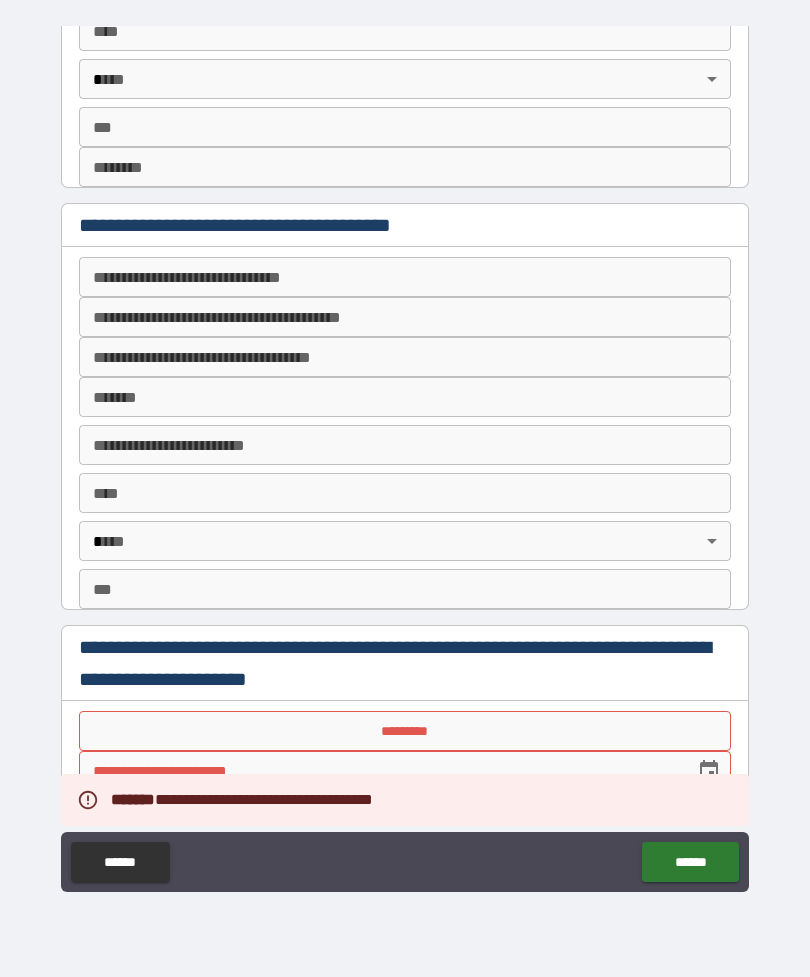 scroll, scrollTop: 2619, scrollLeft: 0, axis: vertical 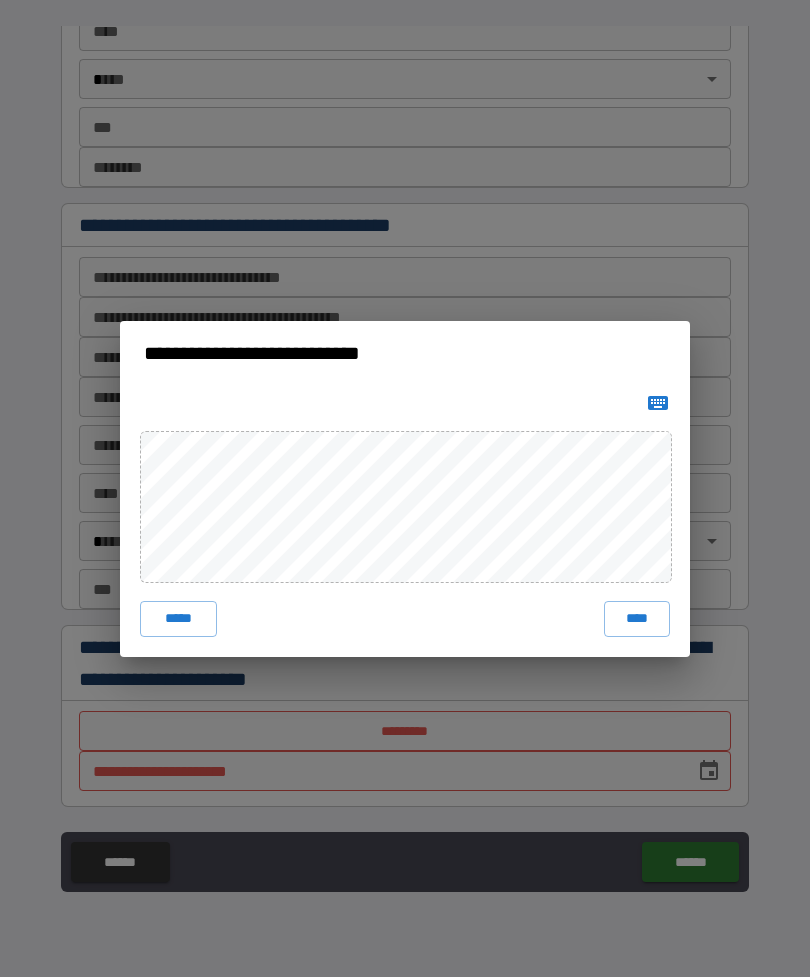 click on "****" at bounding box center [637, 619] 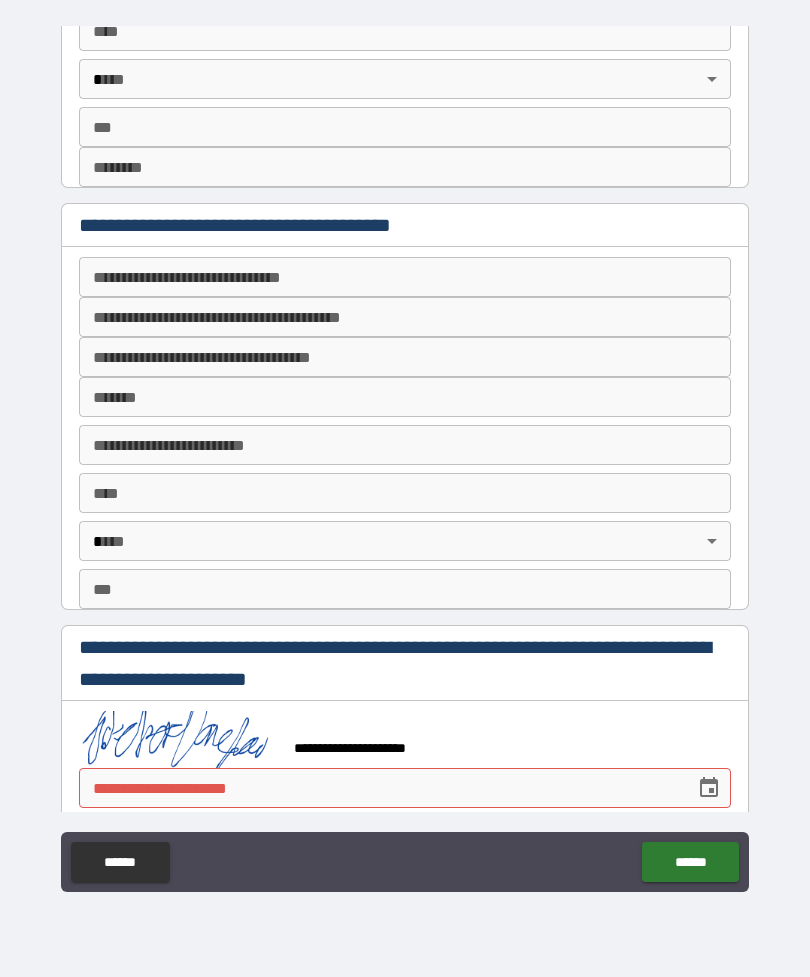 scroll, scrollTop: 2609, scrollLeft: 0, axis: vertical 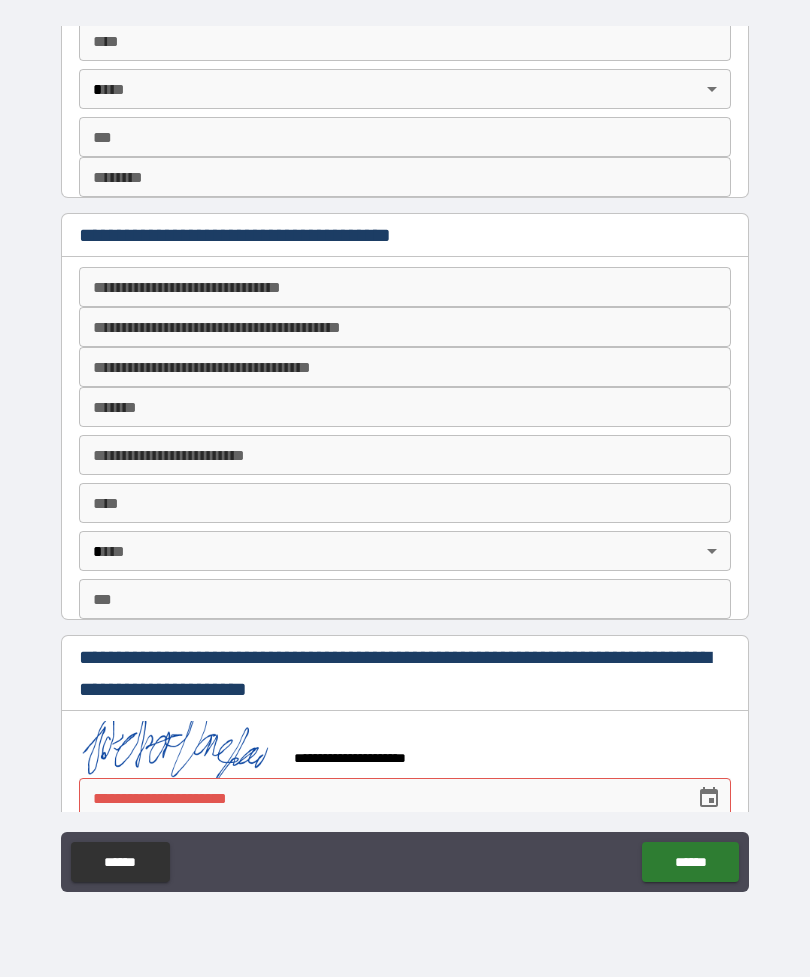 click on "******" at bounding box center (690, 862) 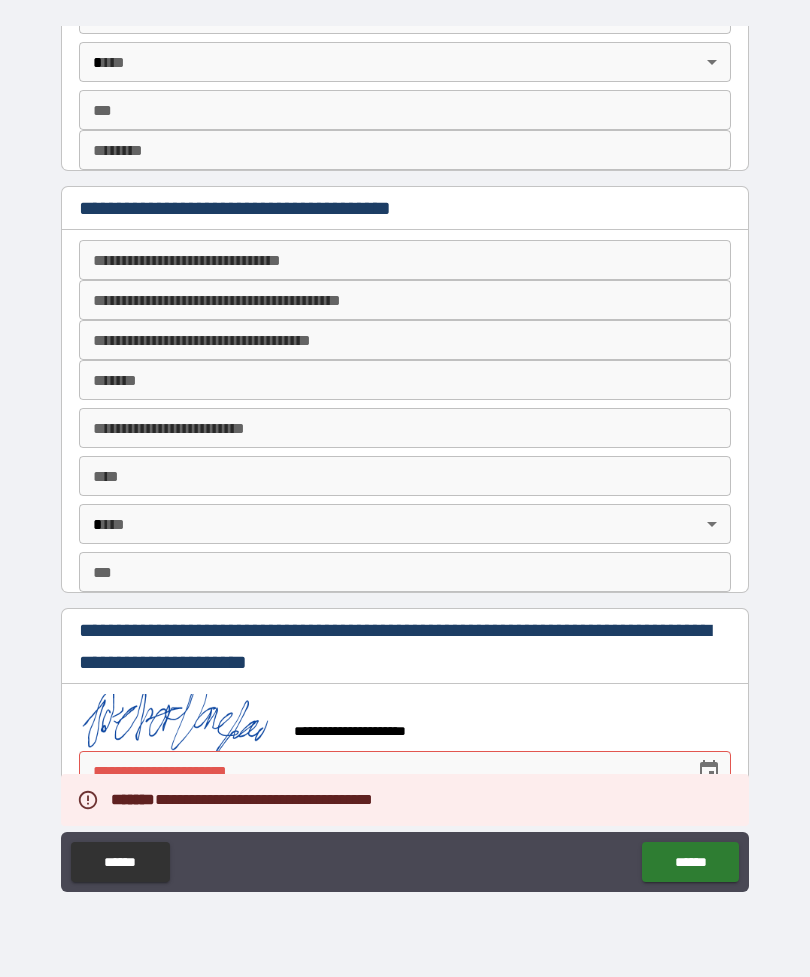 scroll, scrollTop: 2636, scrollLeft: 0, axis: vertical 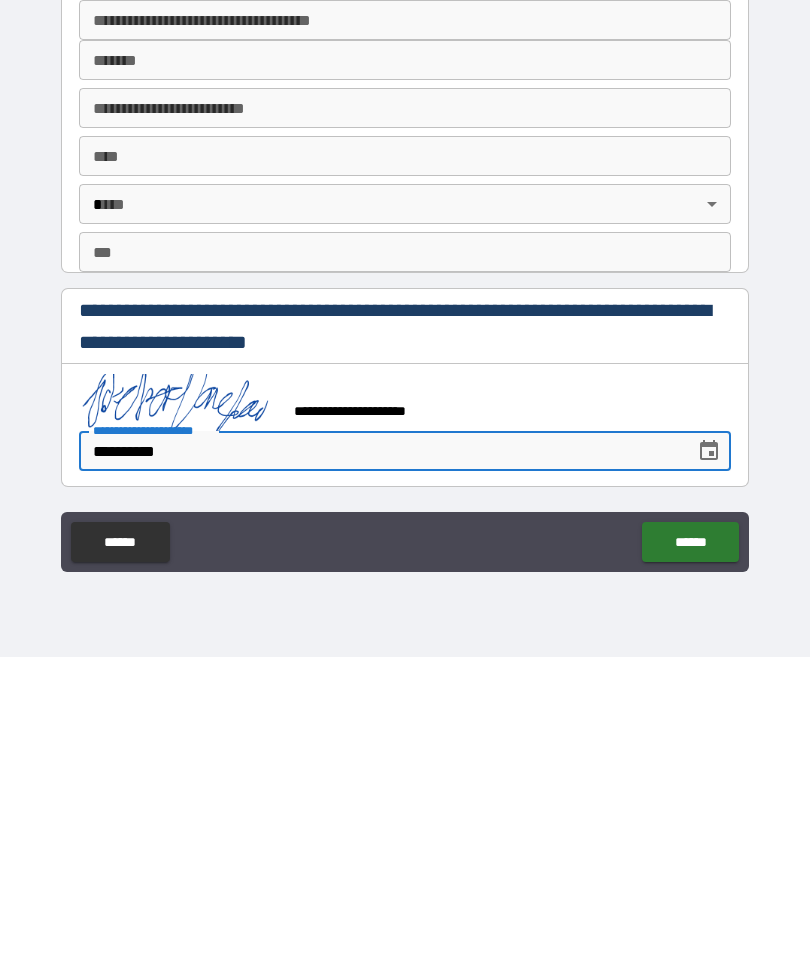 click on "******" at bounding box center (690, 862) 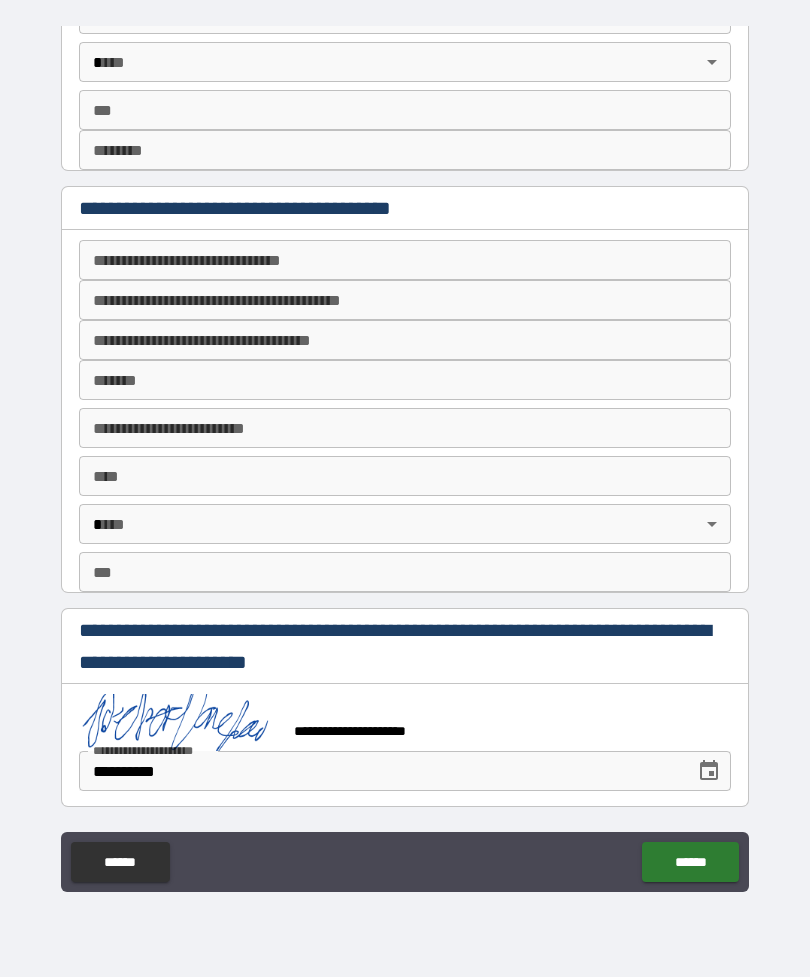 scroll, scrollTop: 2636, scrollLeft: 0, axis: vertical 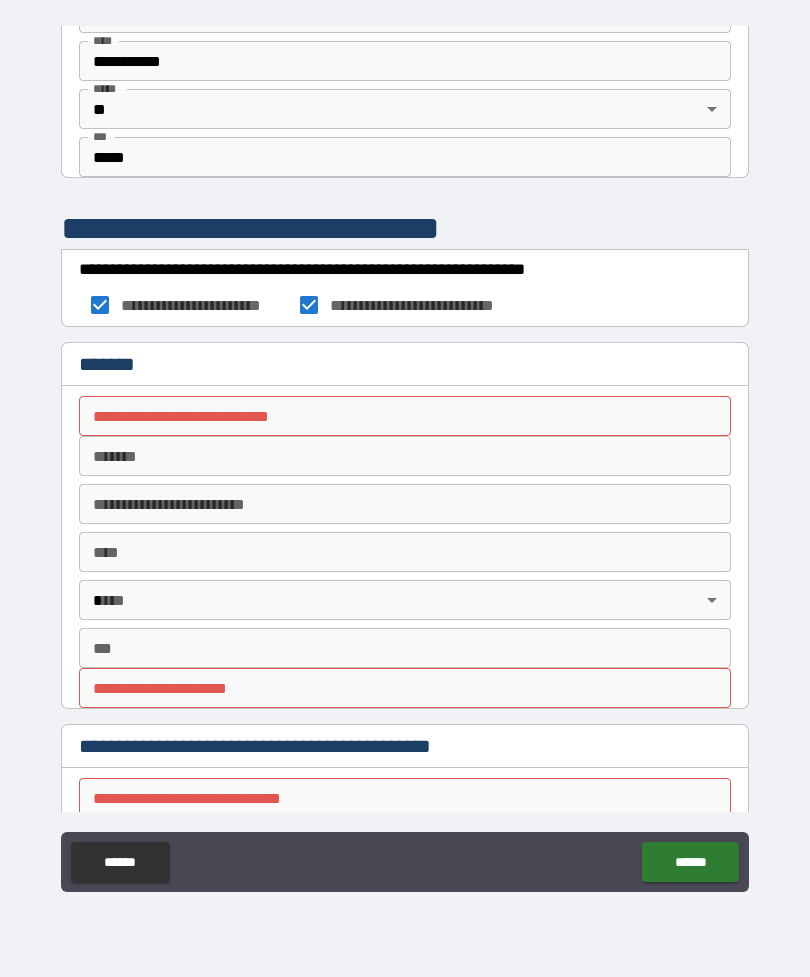 click on "**********" at bounding box center [405, 416] 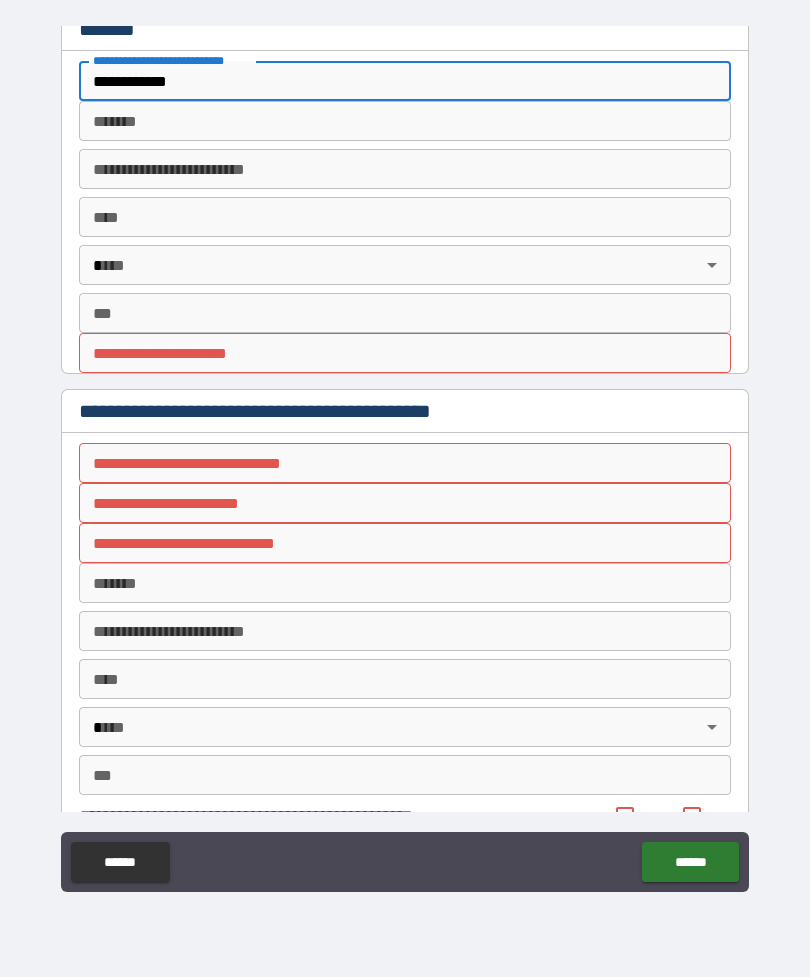 scroll, scrollTop: 1627, scrollLeft: 0, axis: vertical 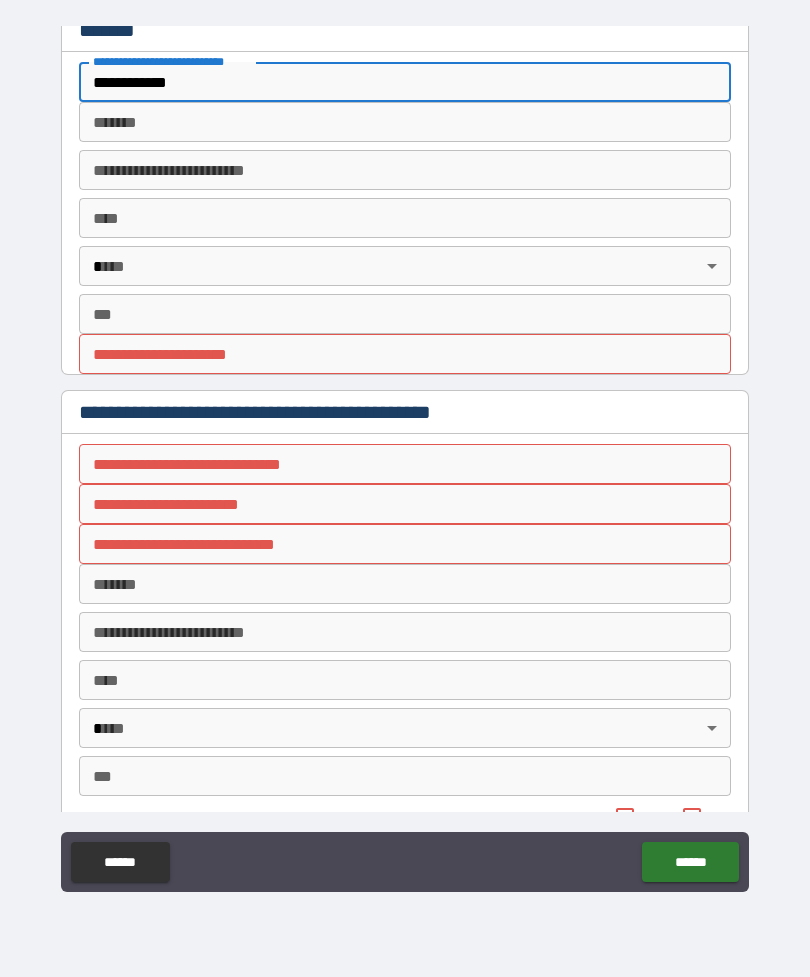 click on "**********" at bounding box center [405, 354] 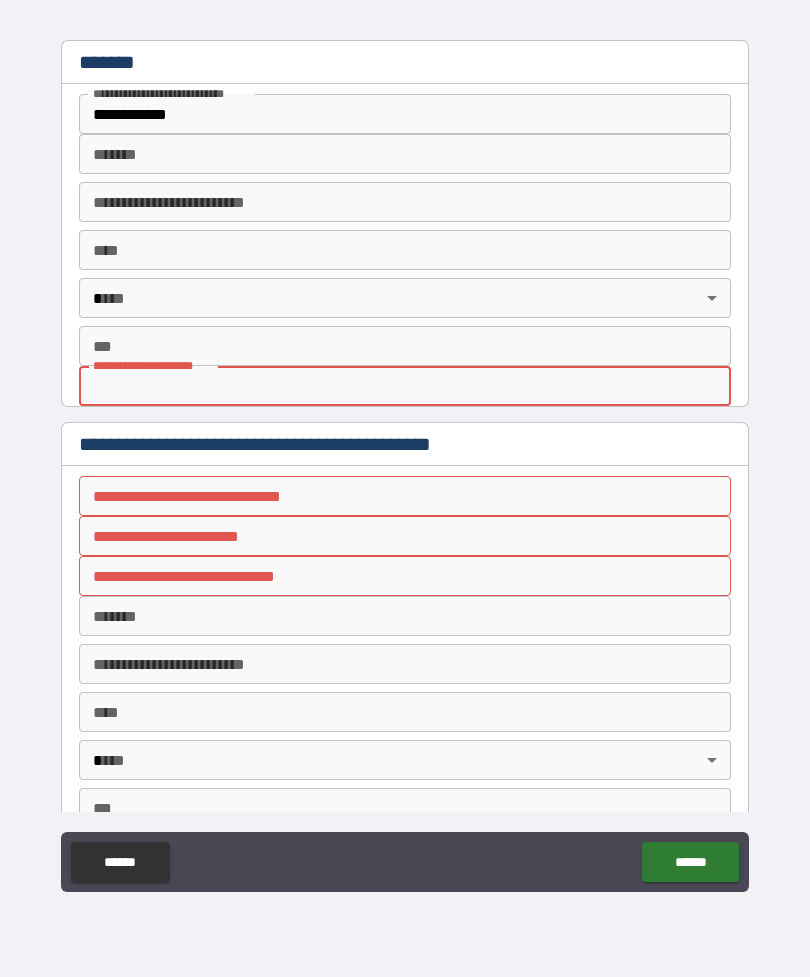 scroll, scrollTop: 1602, scrollLeft: 0, axis: vertical 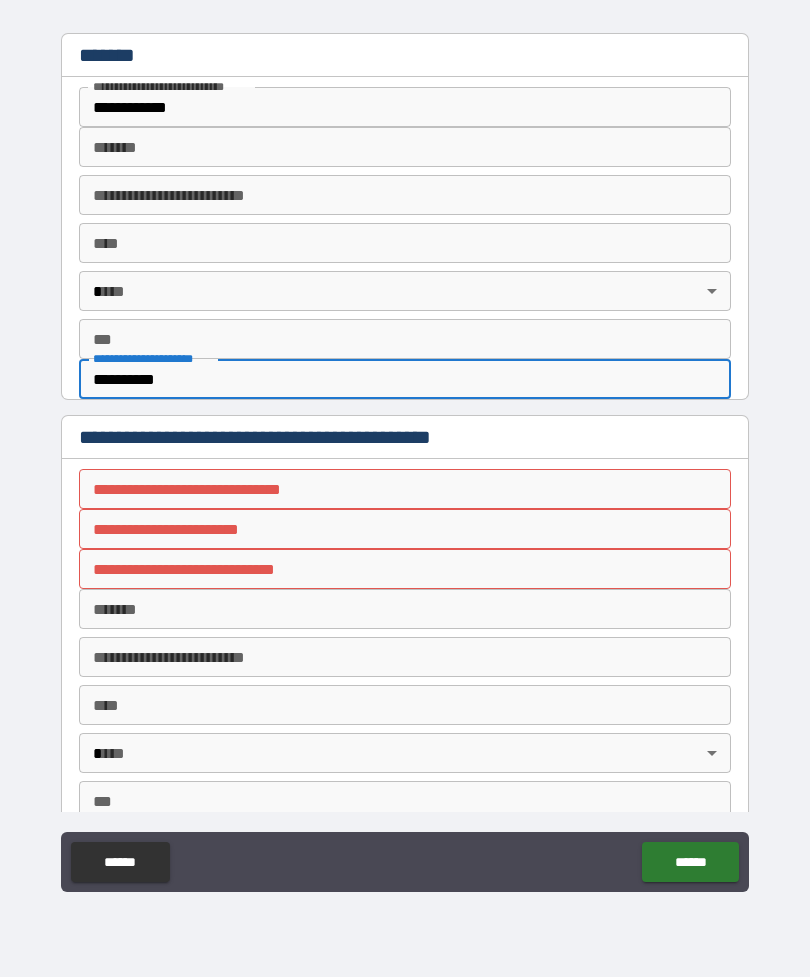 click on "**********" at bounding box center [405, 489] 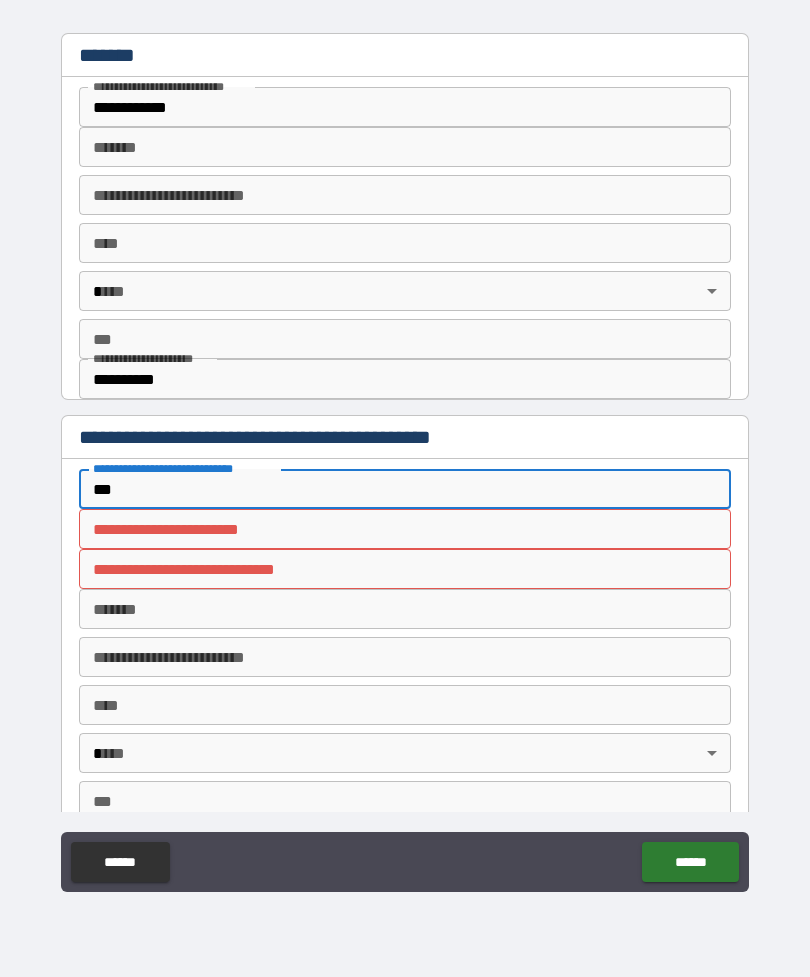 click on "**********" at bounding box center (405, 529) 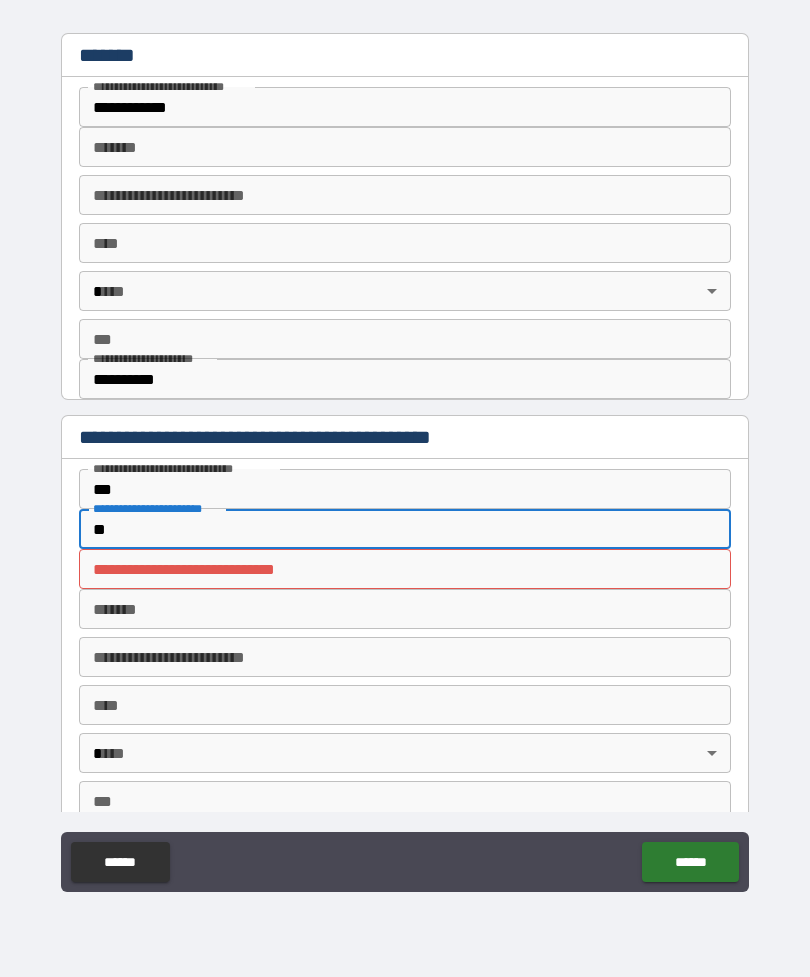 click on "**********" at bounding box center [405, 569] 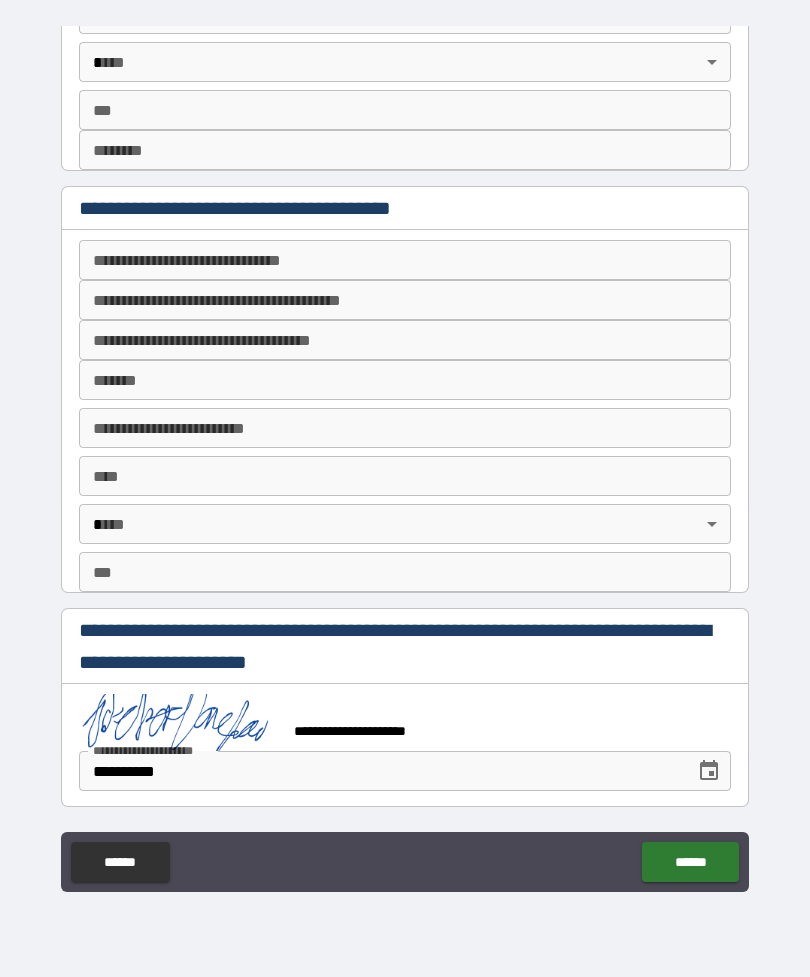 scroll, scrollTop: 2636, scrollLeft: 0, axis: vertical 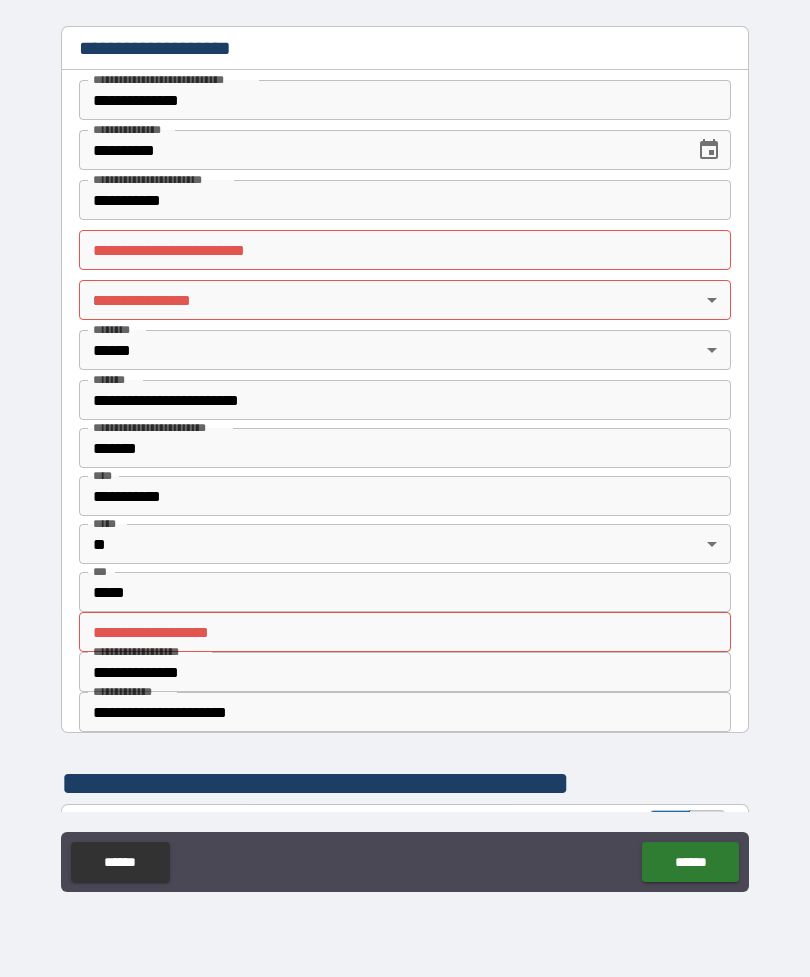 click on "**********" at bounding box center [405, 250] 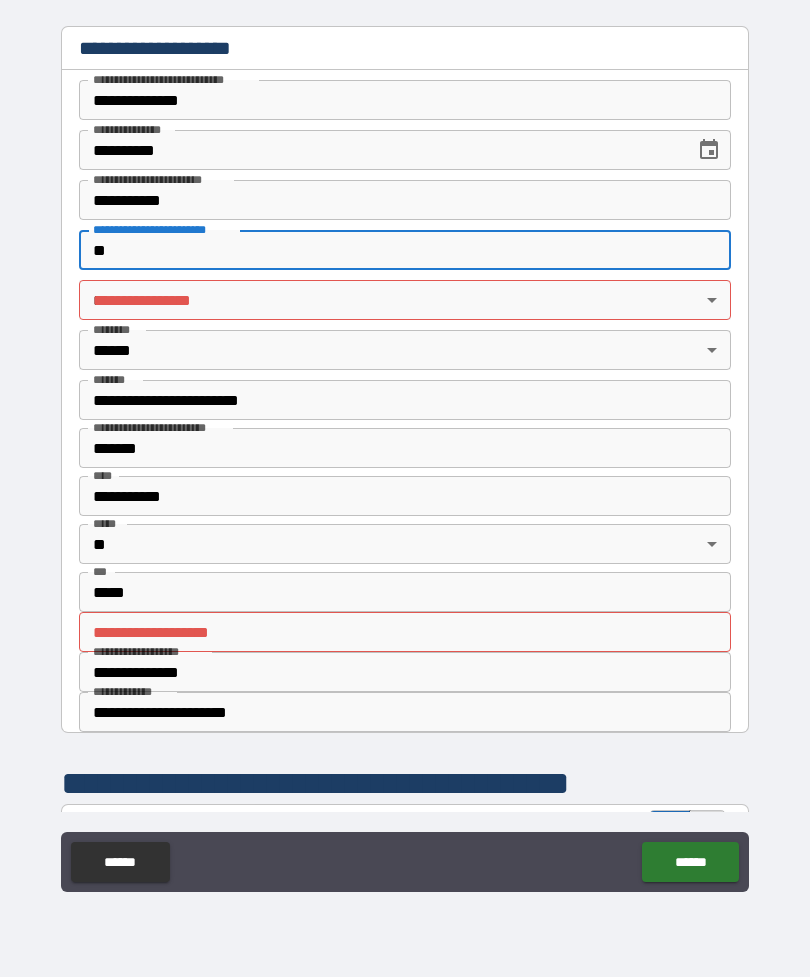 click on "**********" at bounding box center [405, 456] 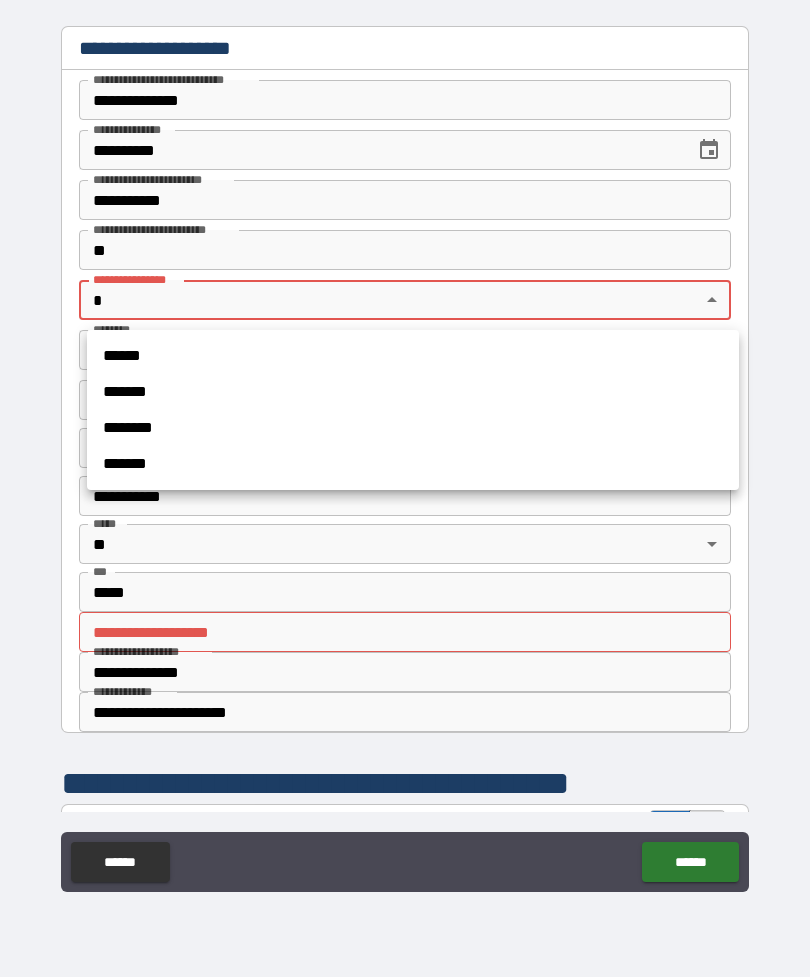 click on "******" at bounding box center (413, 356) 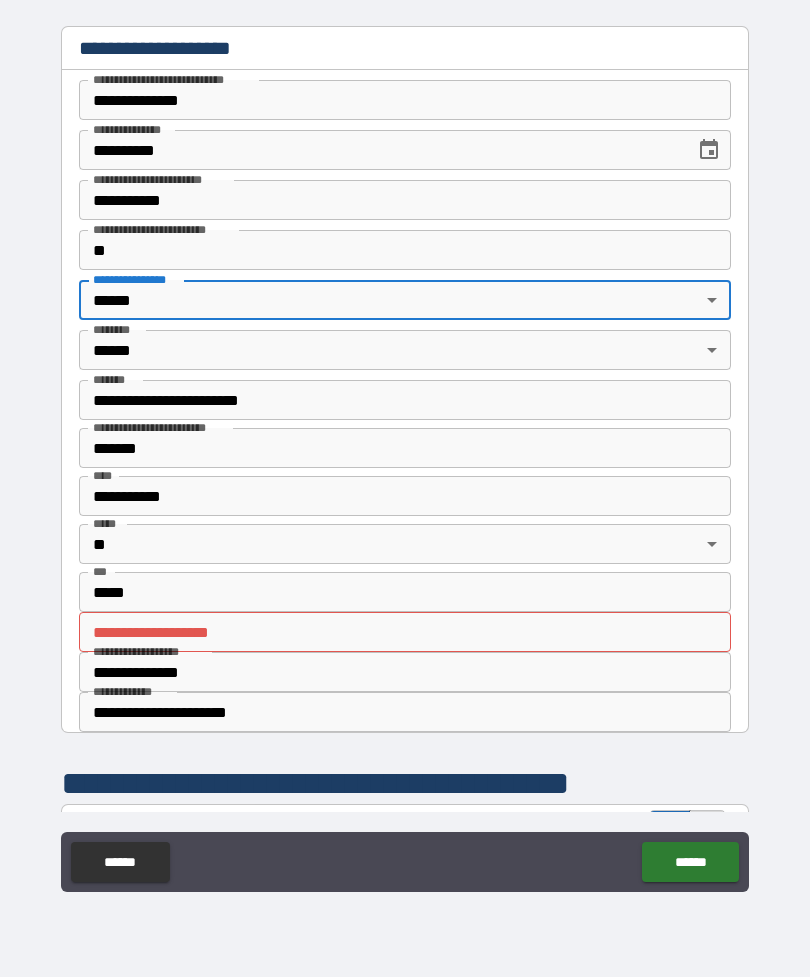 click on "**********" at bounding box center [405, 632] 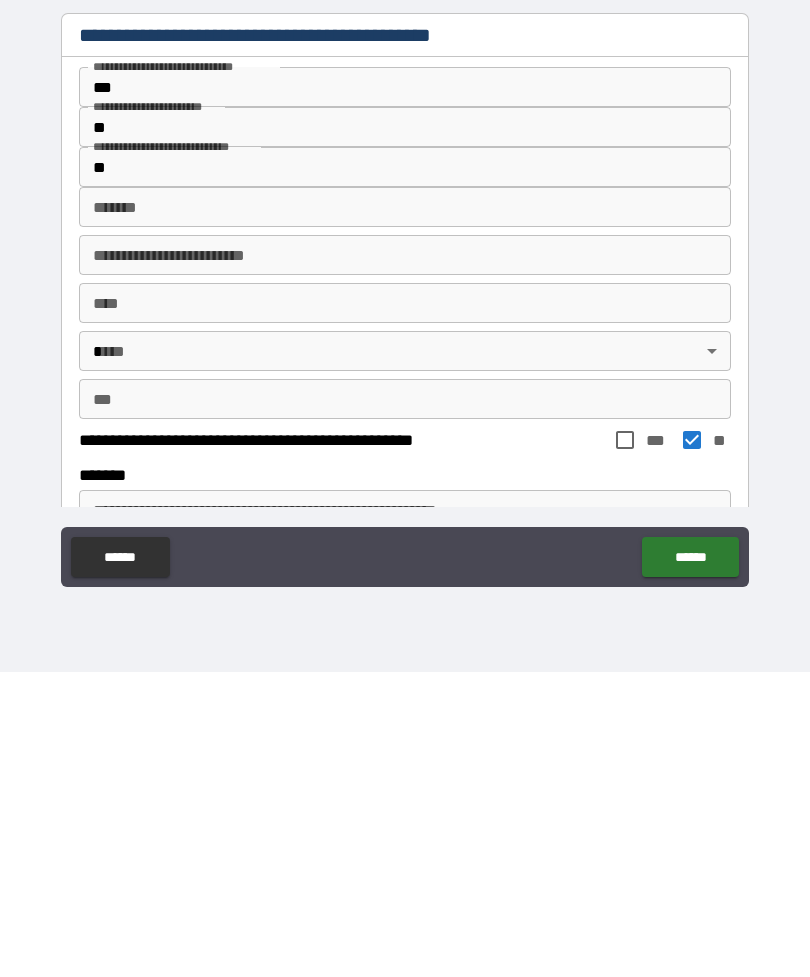 scroll, scrollTop: 1776, scrollLeft: 0, axis: vertical 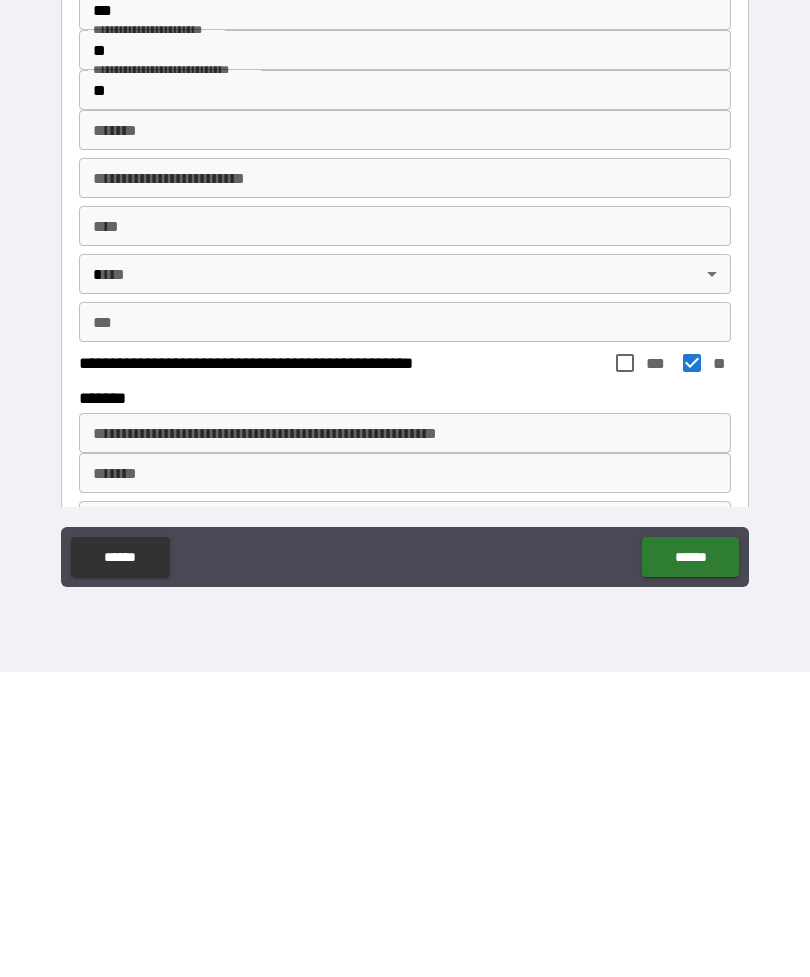 click on "******" at bounding box center (690, 862) 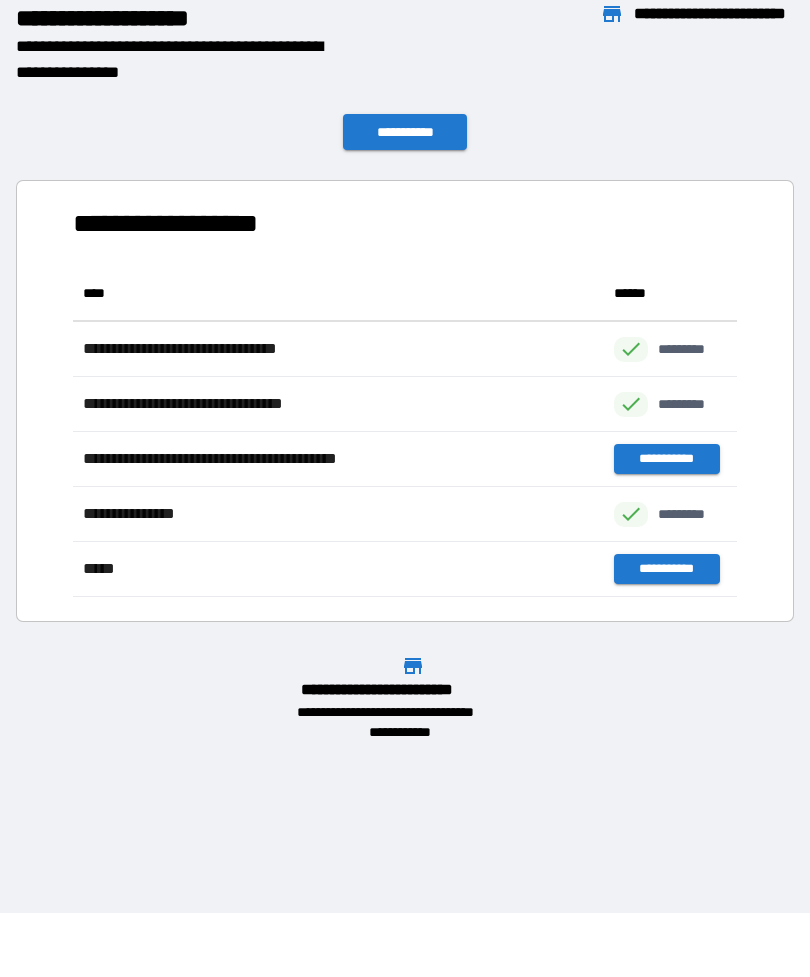 scroll, scrollTop: 1, scrollLeft: 1, axis: both 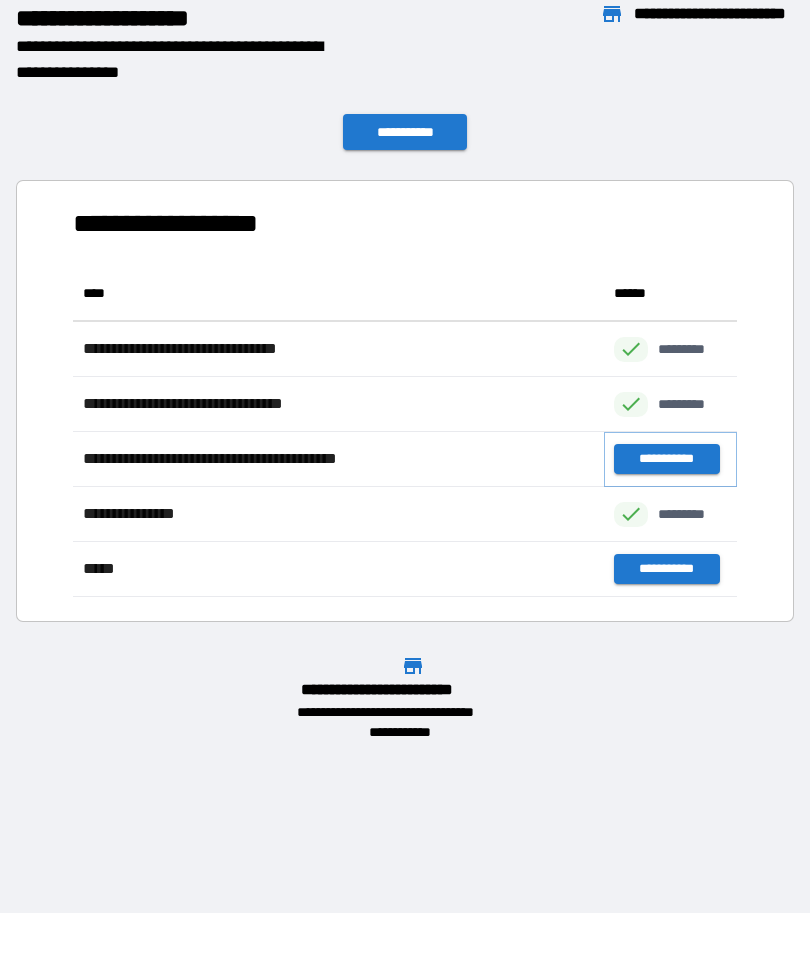 click on "**********" at bounding box center [666, 459] 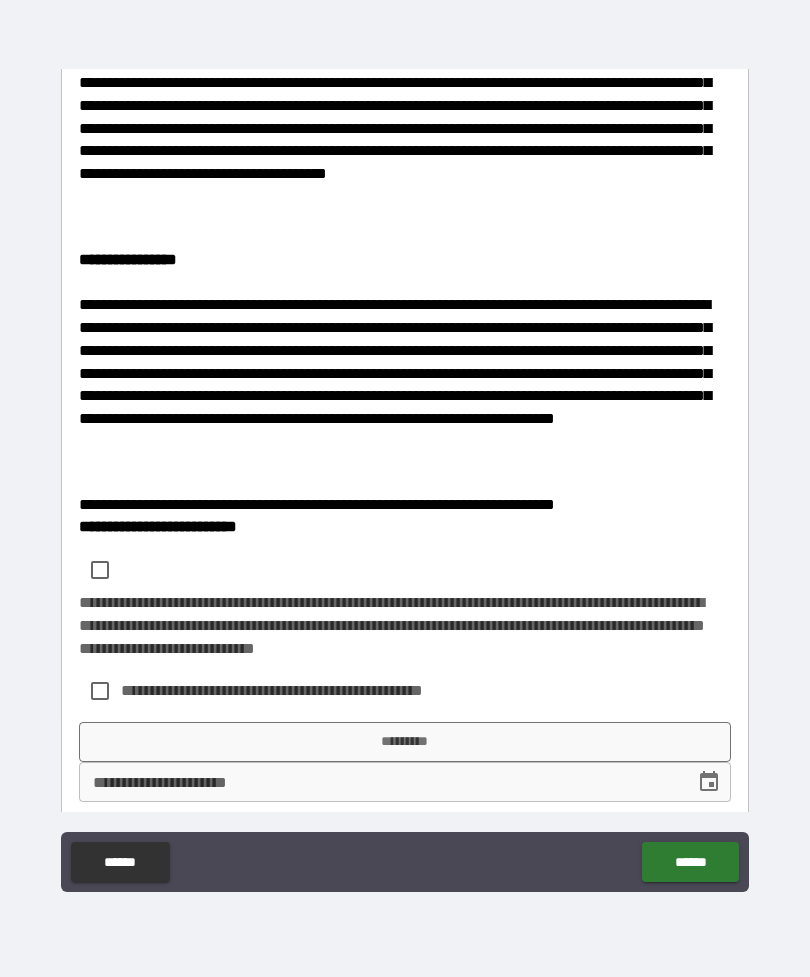 scroll, scrollTop: 407, scrollLeft: 0, axis: vertical 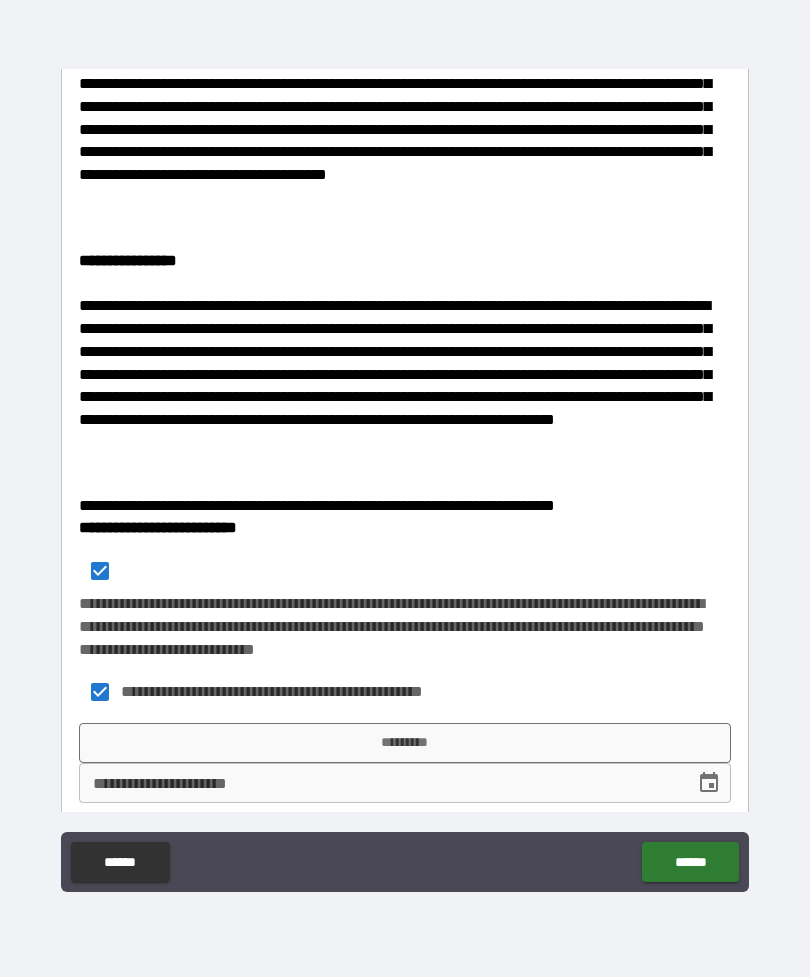 click on "*********" at bounding box center [405, 743] 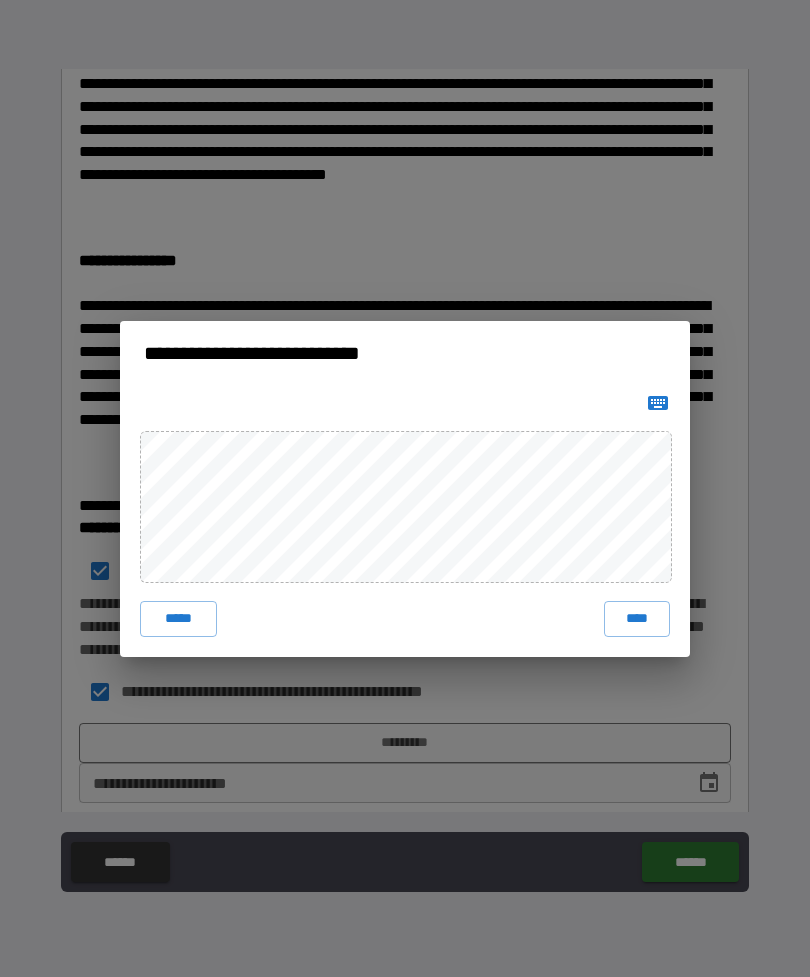 click on "****" at bounding box center [637, 619] 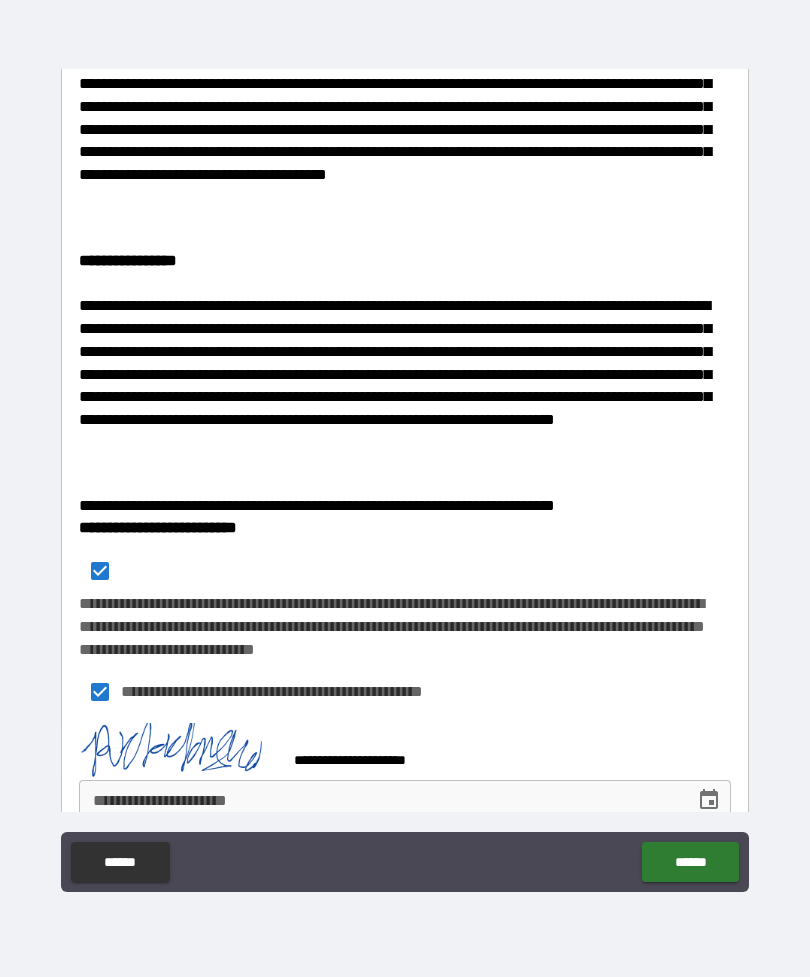 scroll, scrollTop: 397, scrollLeft: 0, axis: vertical 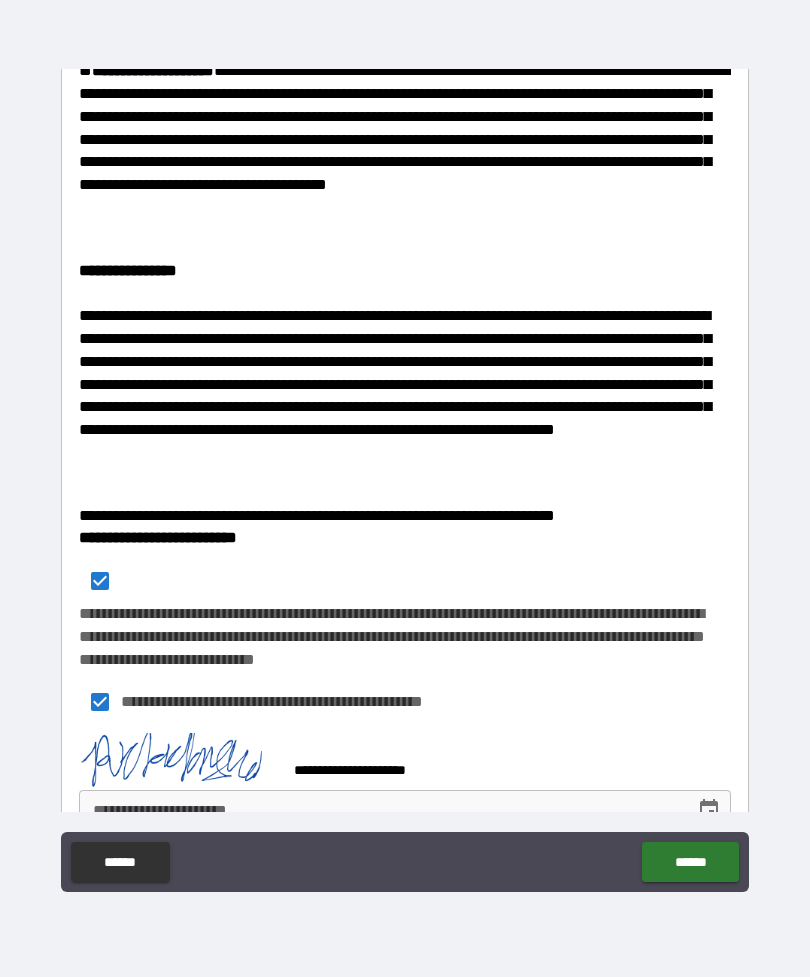 click on "**********" at bounding box center (405, 810) 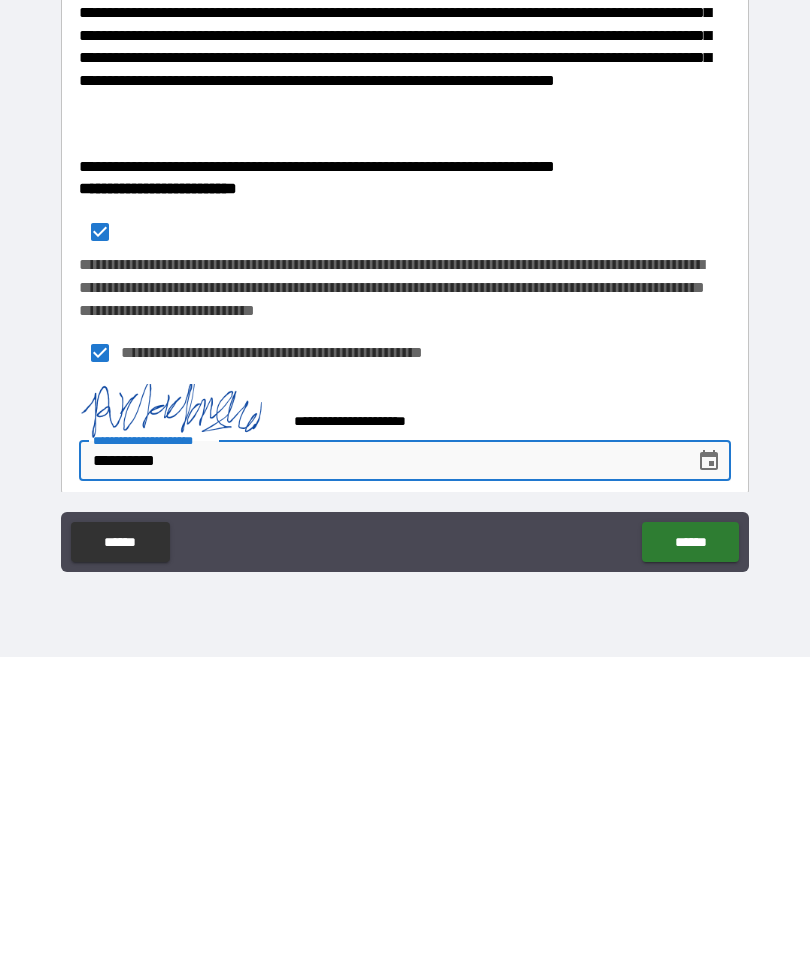 scroll, scrollTop: 424, scrollLeft: 0, axis: vertical 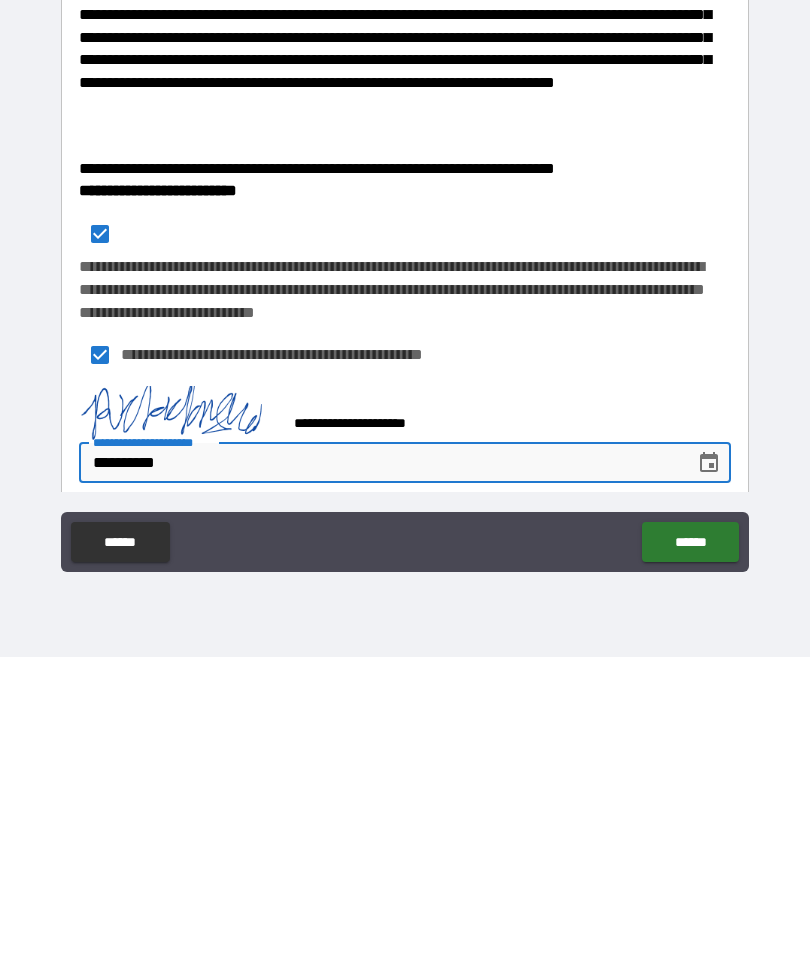 click on "******" at bounding box center (690, 862) 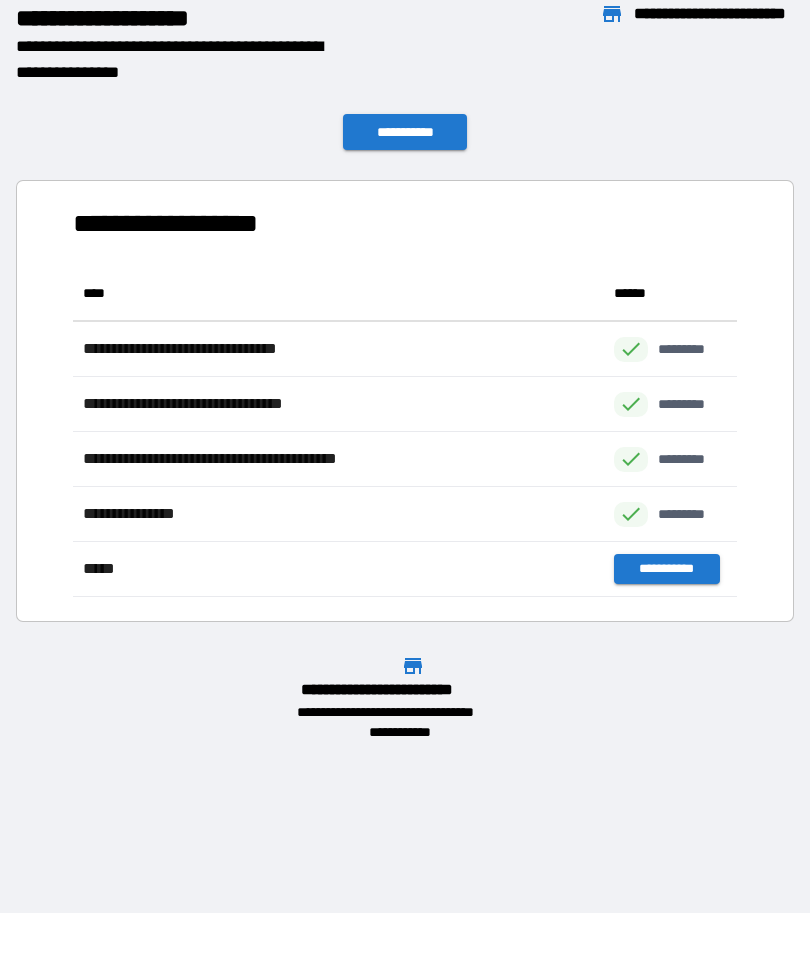 scroll, scrollTop: 1, scrollLeft: 1, axis: both 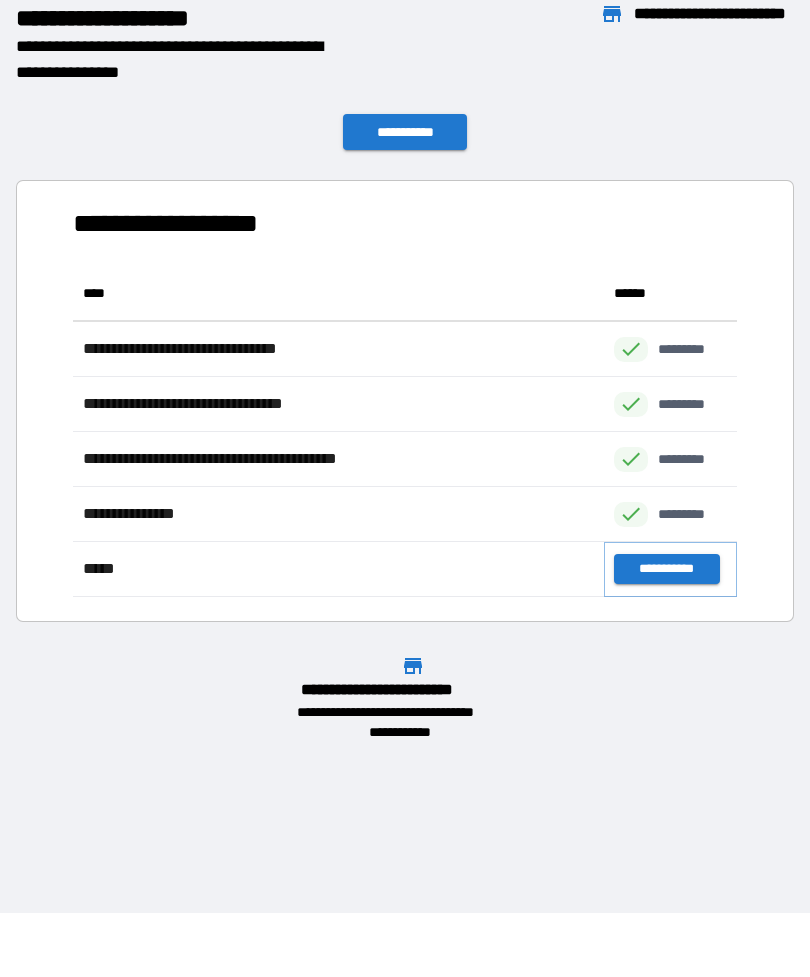 click on "**********" at bounding box center [666, 569] 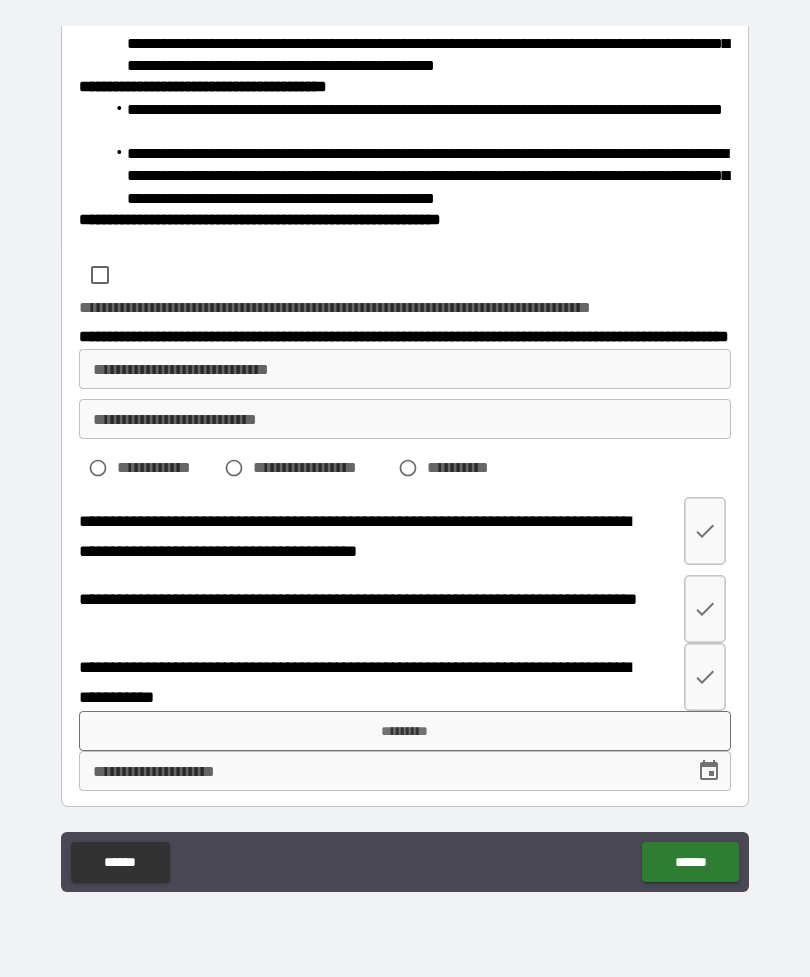 scroll, scrollTop: 857, scrollLeft: 0, axis: vertical 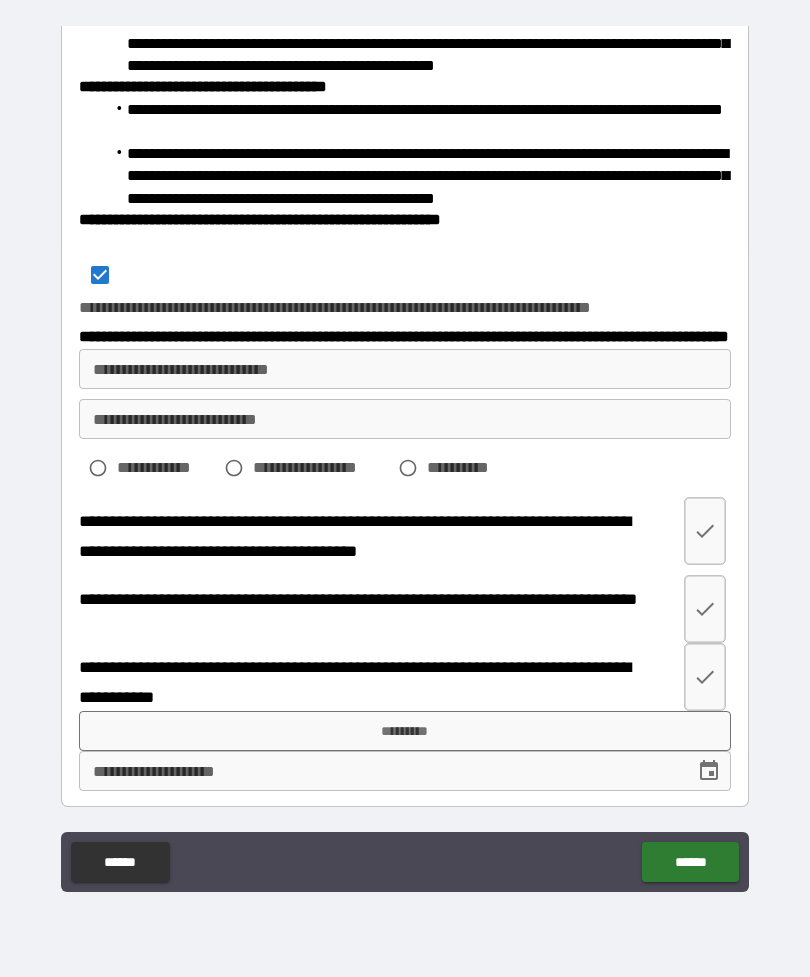 click on "**********" at bounding box center (405, 369) 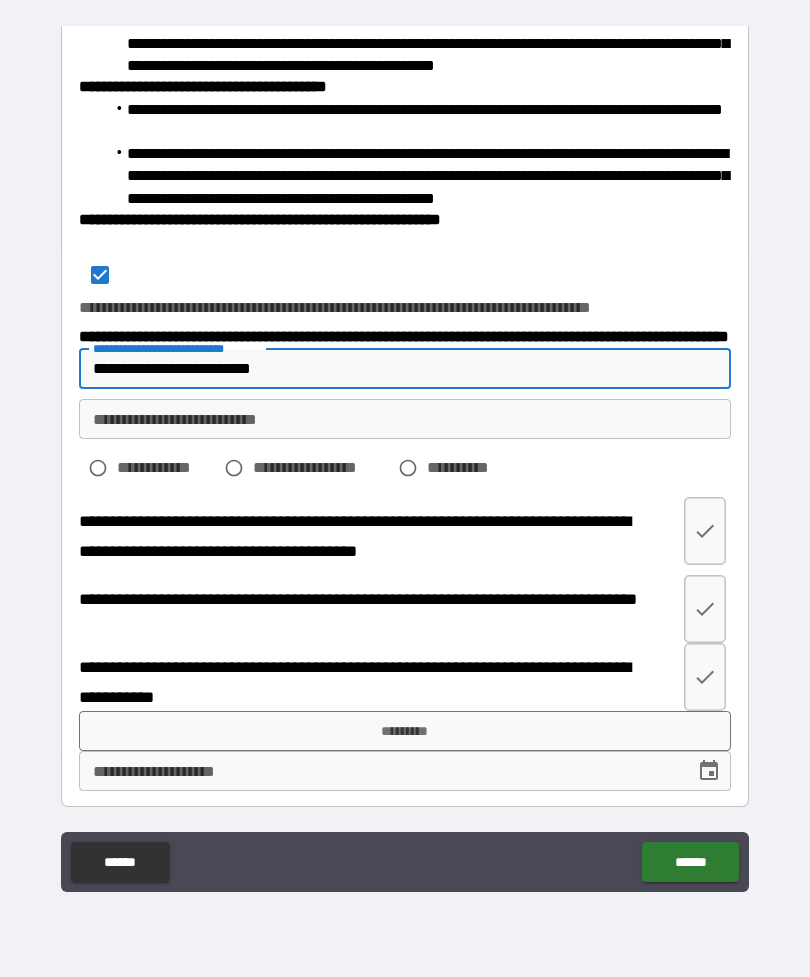 click on "**********" at bounding box center (405, 419) 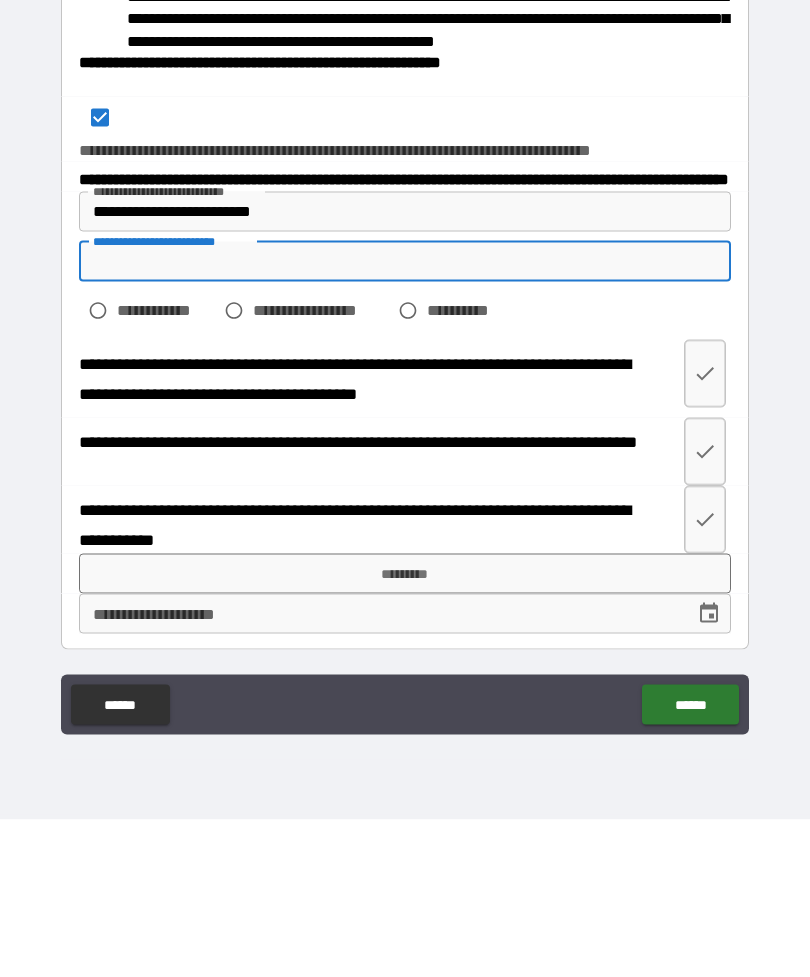 click at bounding box center (705, 531) 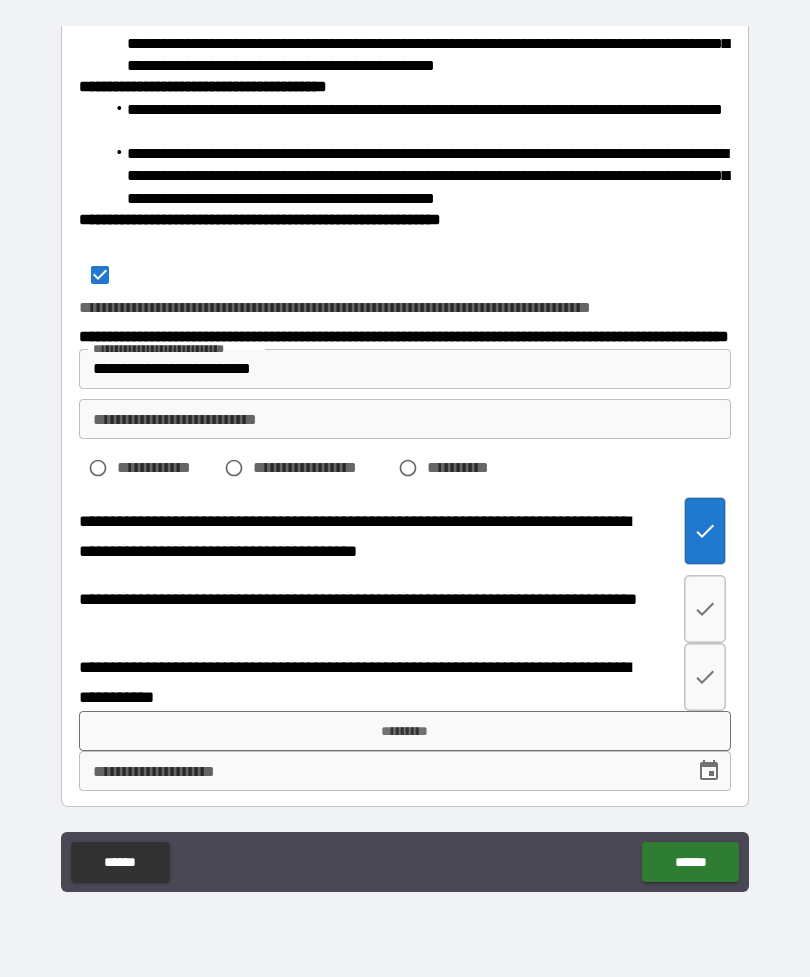 click 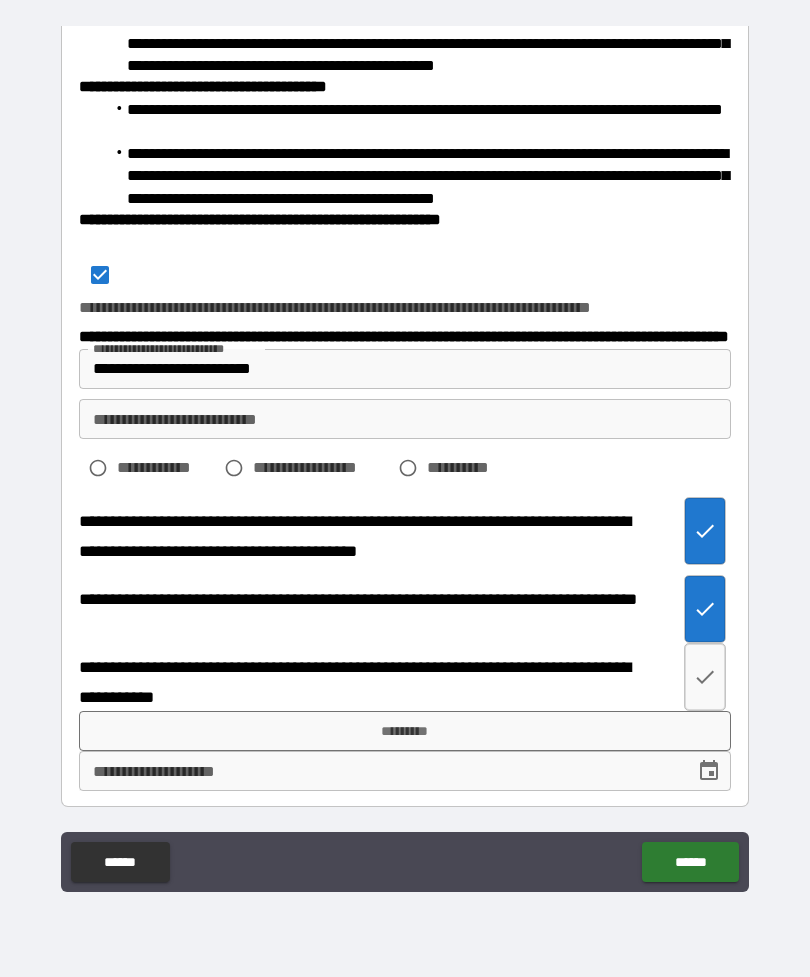 click 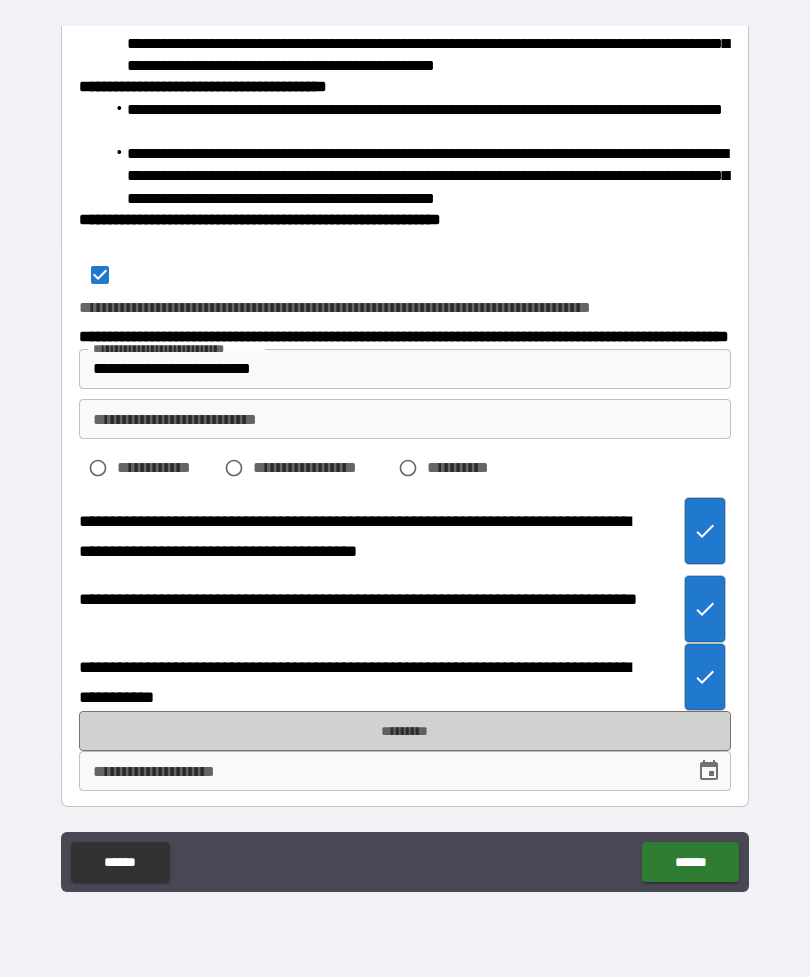 click on "*********" at bounding box center [405, 731] 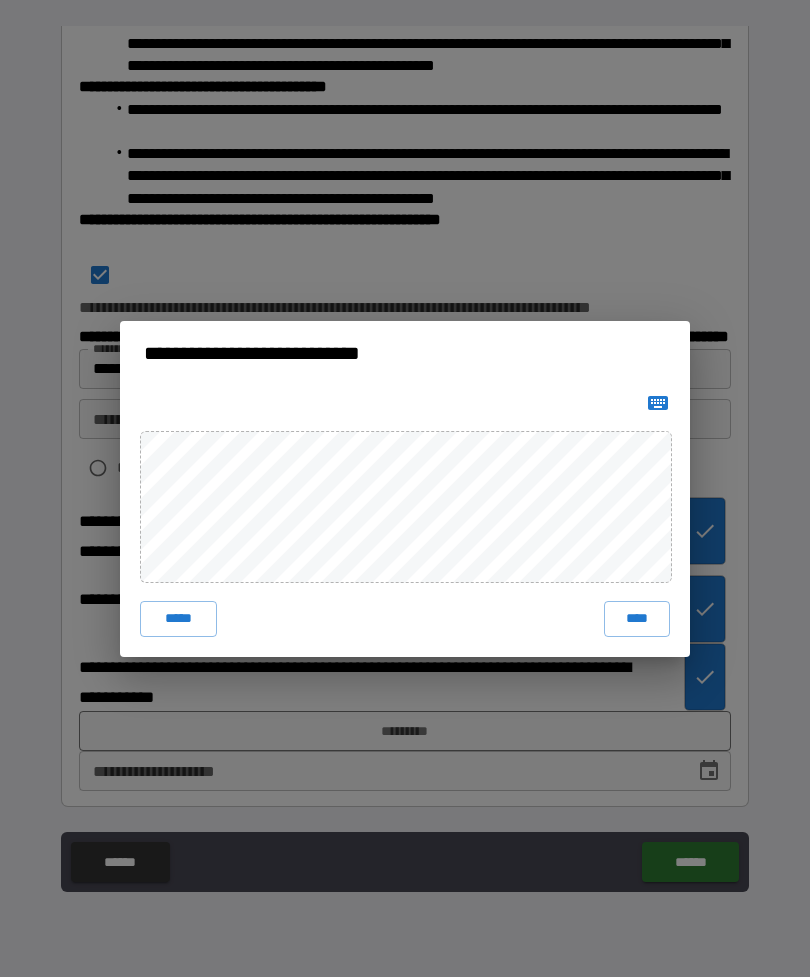 click on "****" at bounding box center [637, 619] 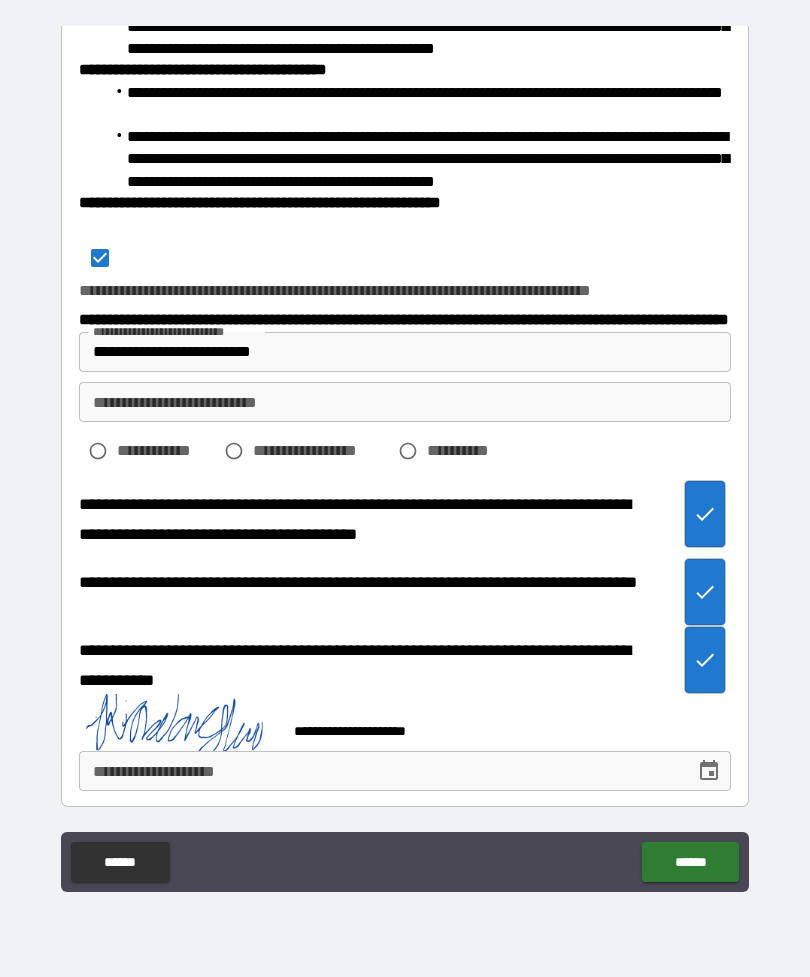 scroll, scrollTop: 874, scrollLeft: 0, axis: vertical 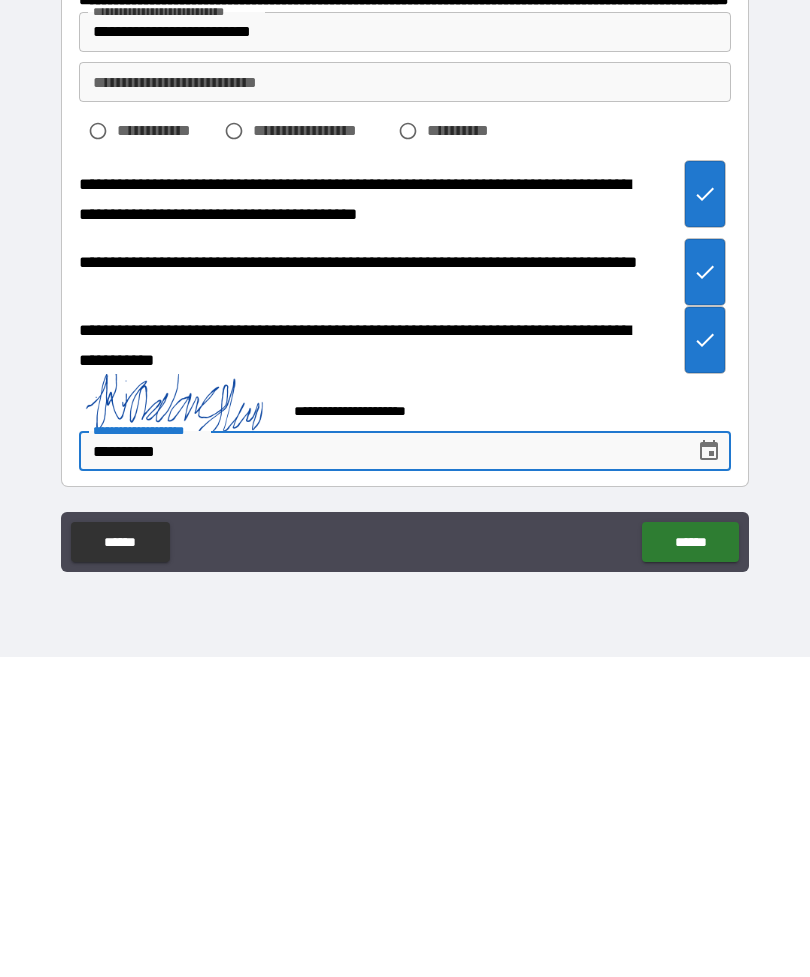 click on "******" at bounding box center [690, 862] 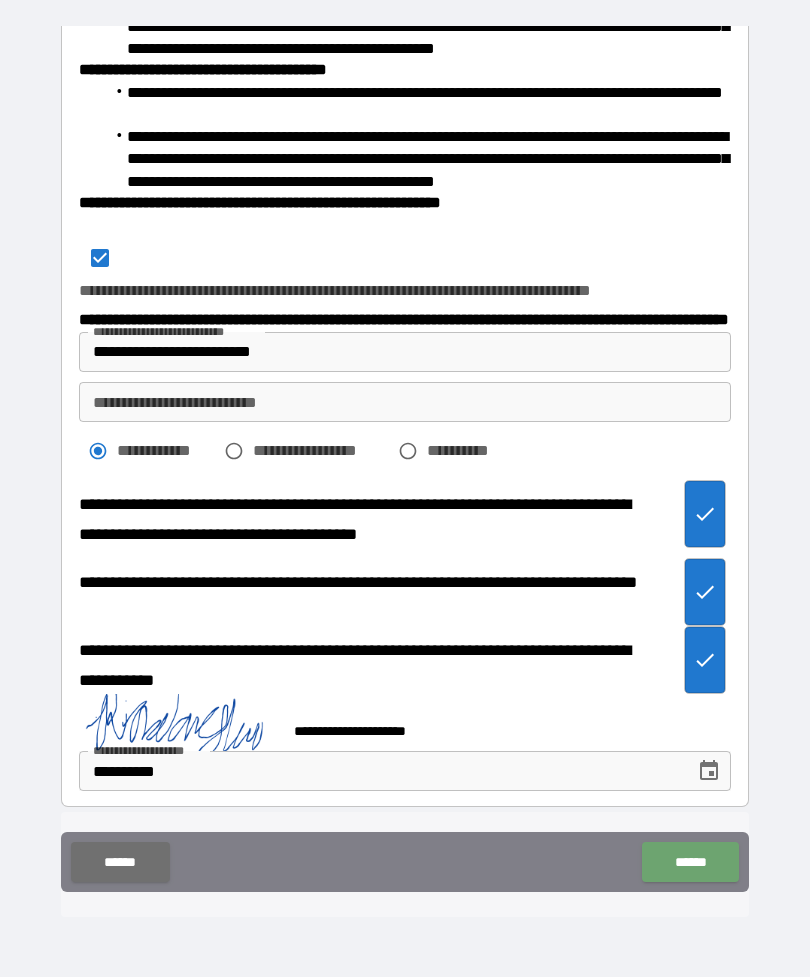 click on "******" at bounding box center [690, 862] 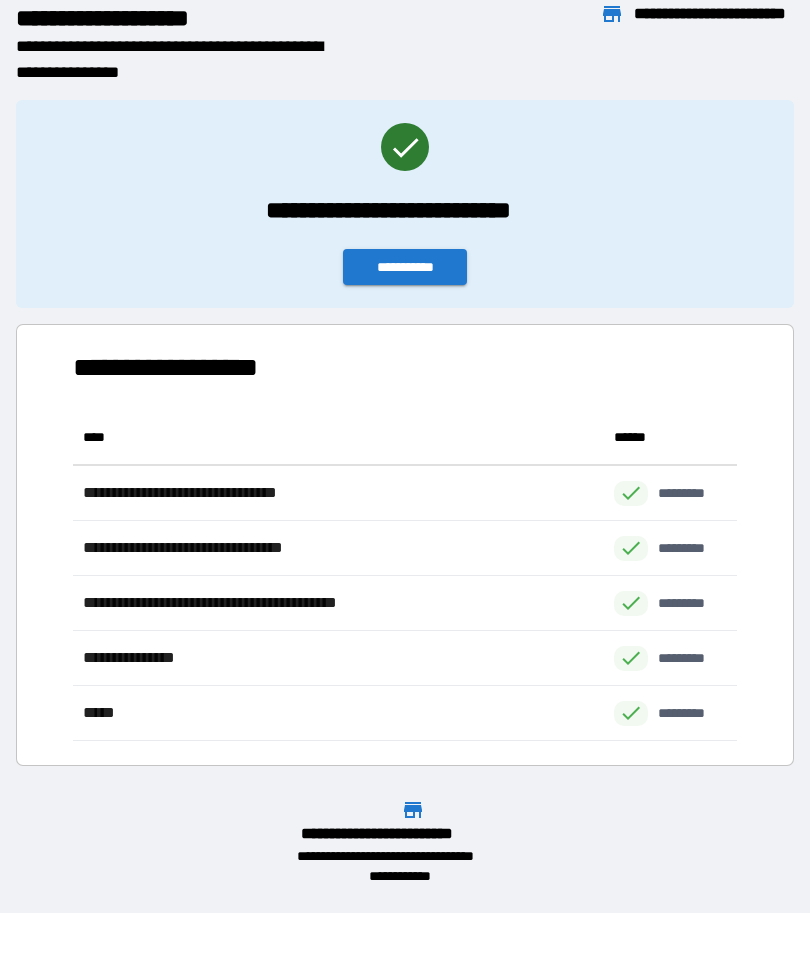 scroll, scrollTop: 331, scrollLeft: 664, axis: both 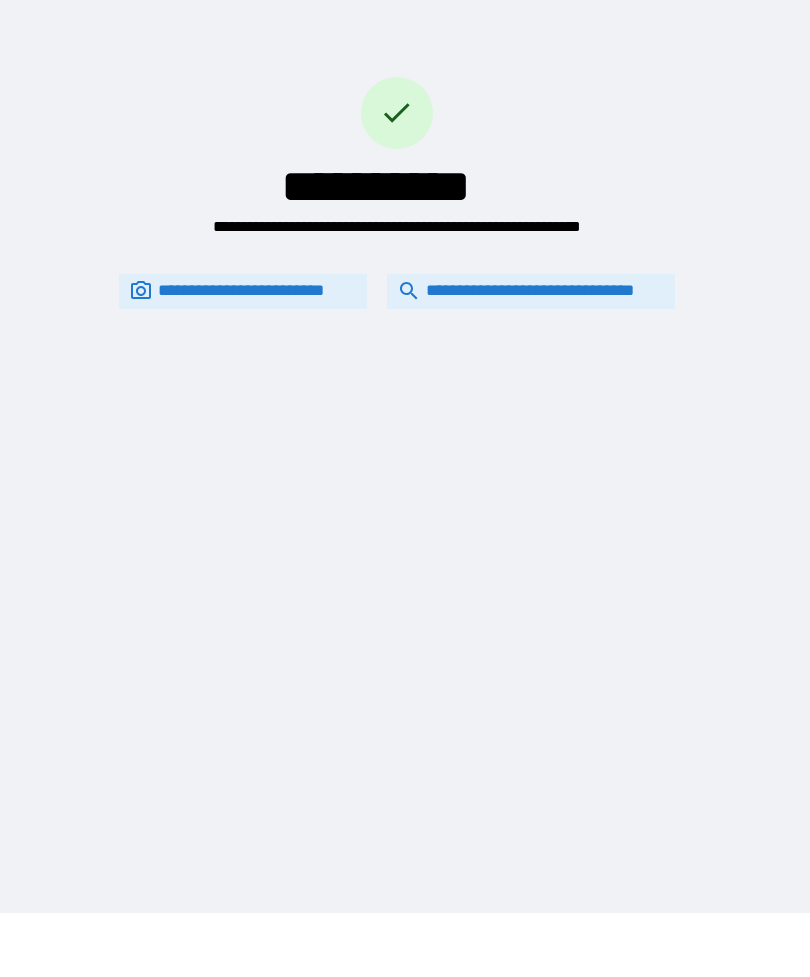 click on "**********" at bounding box center [531, 291] 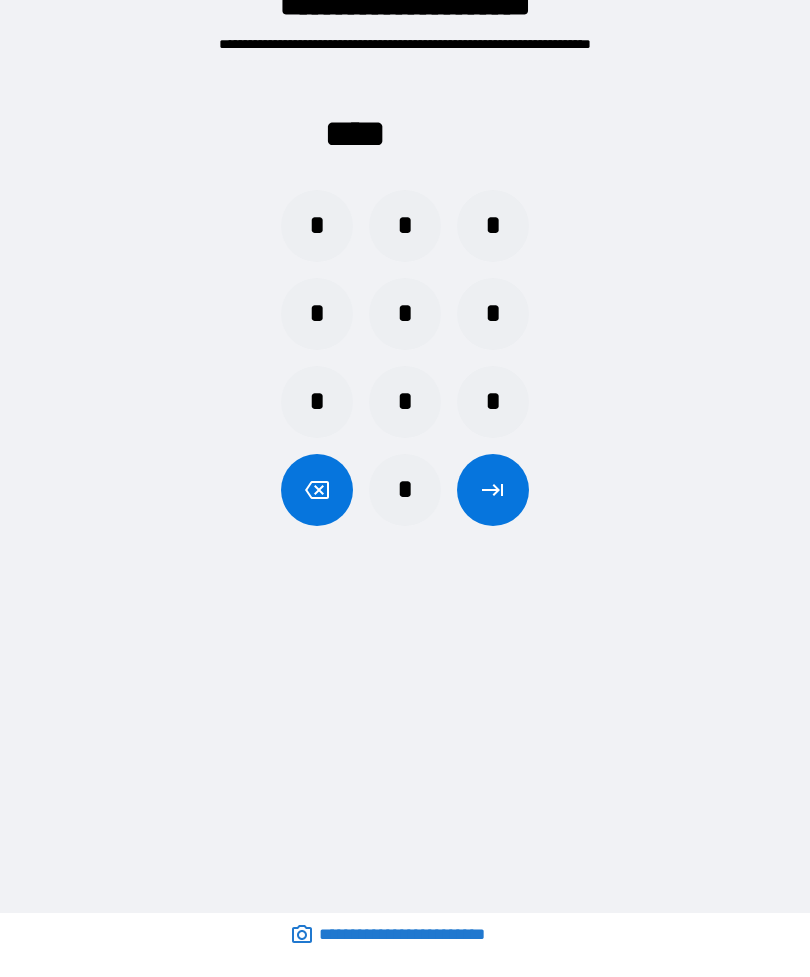 click on "*" at bounding box center [405, 402] 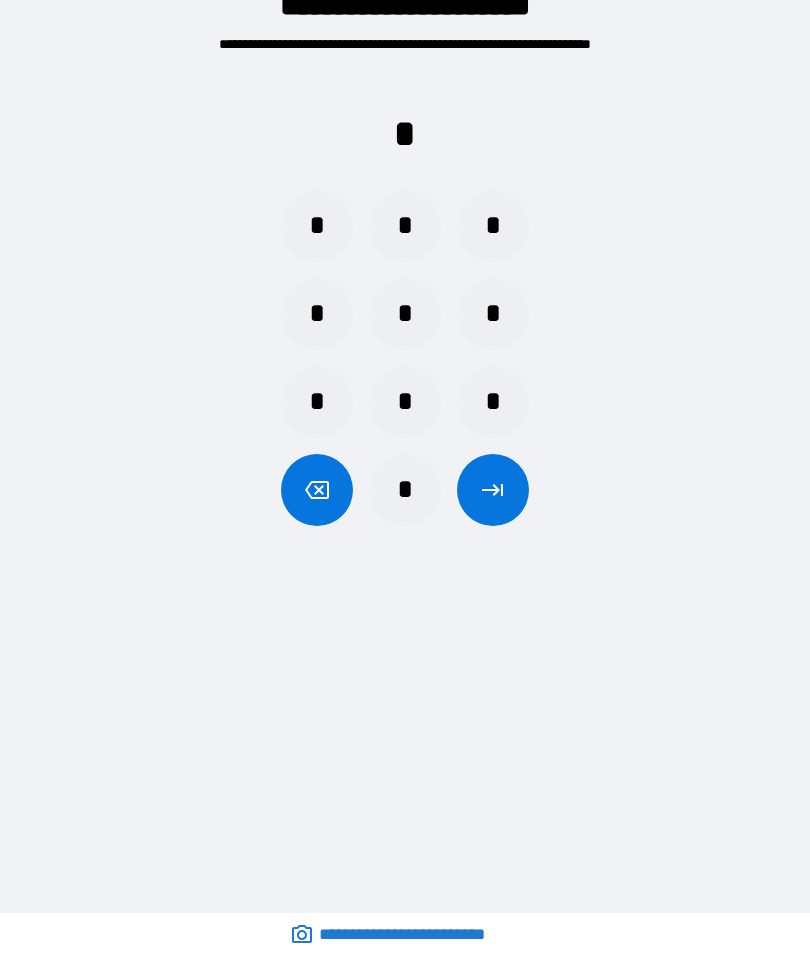 click on "*" at bounding box center [317, 226] 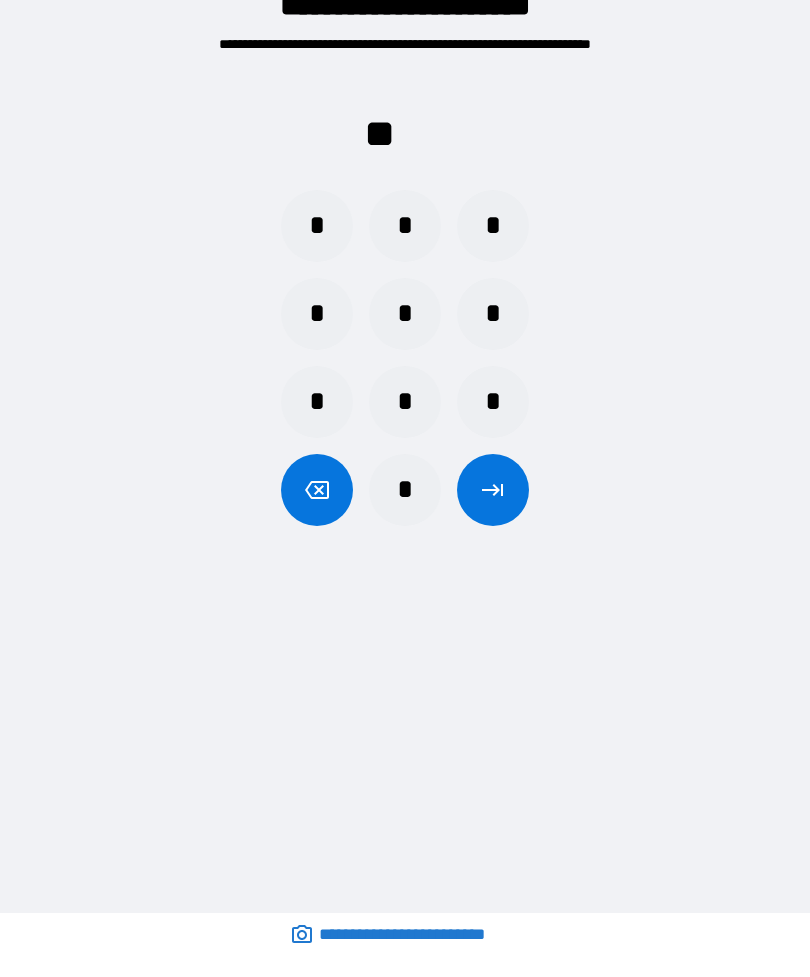 click on "*" at bounding box center (493, 226) 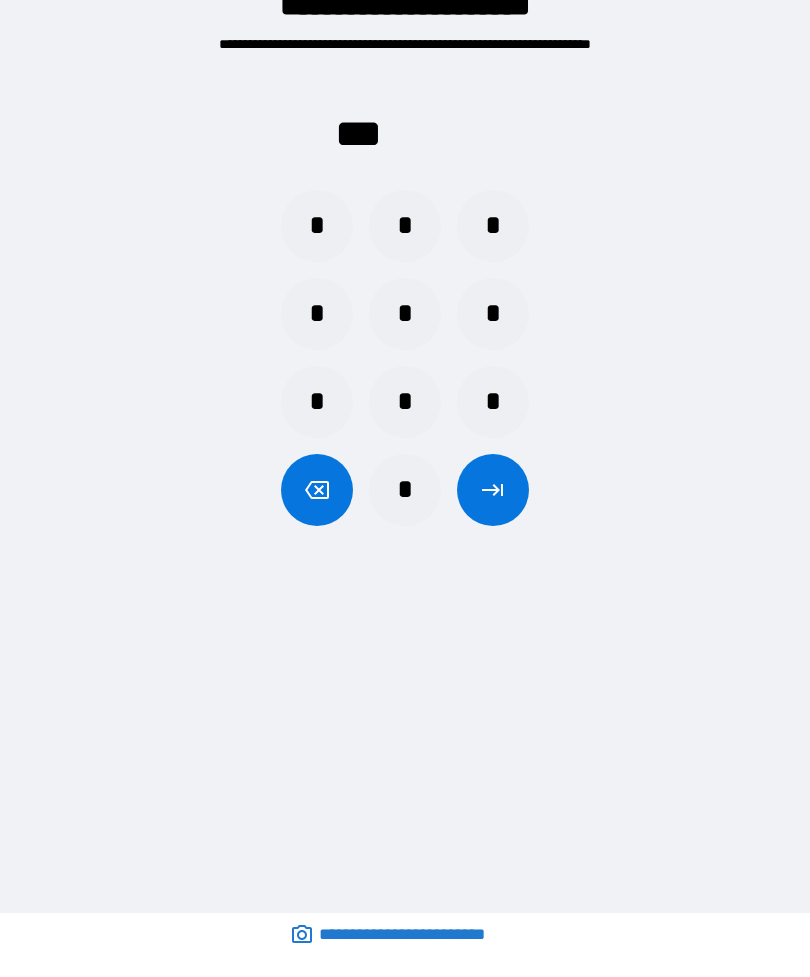 click on "*" at bounding box center (317, 226) 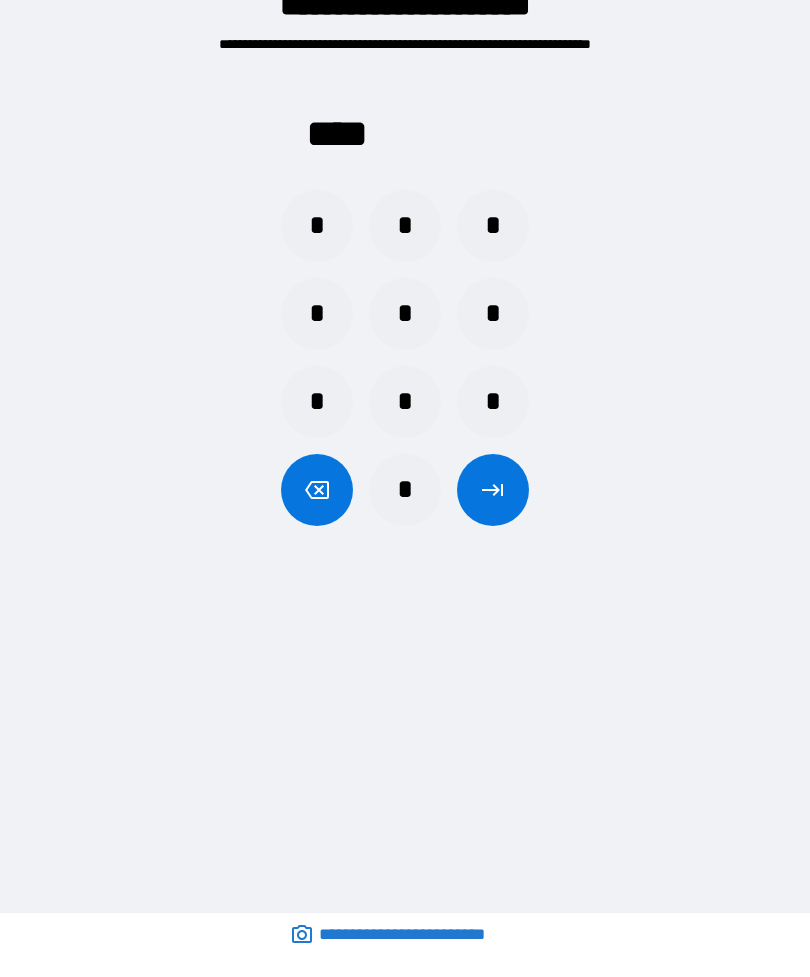 click 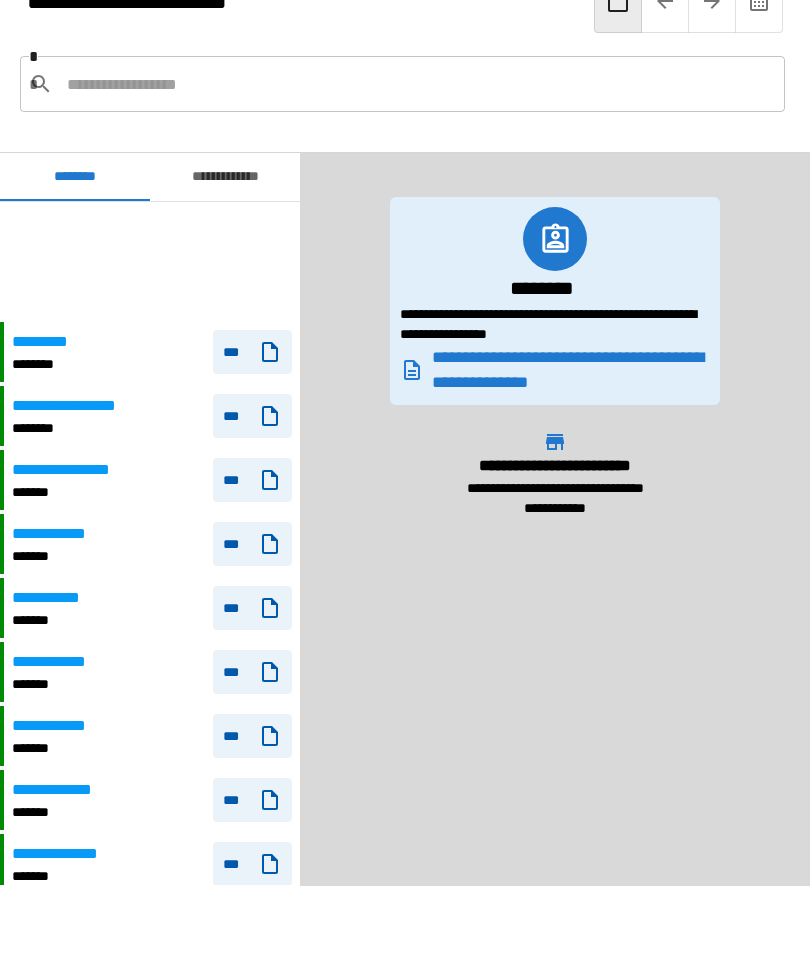 scroll, scrollTop: 120, scrollLeft: 0, axis: vertical 